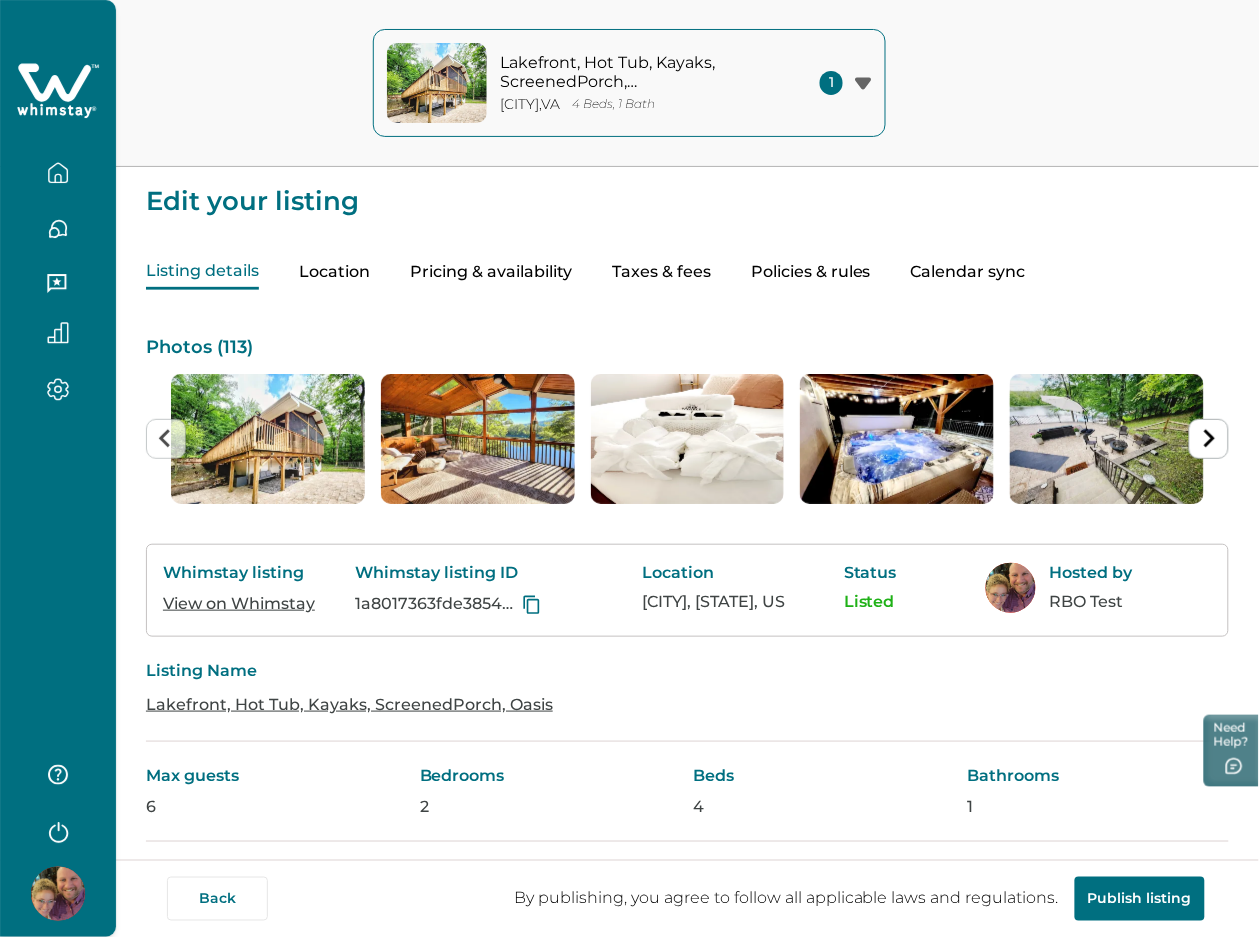scroll, scrollTop: 0, scrollLeft: 0, axis: both 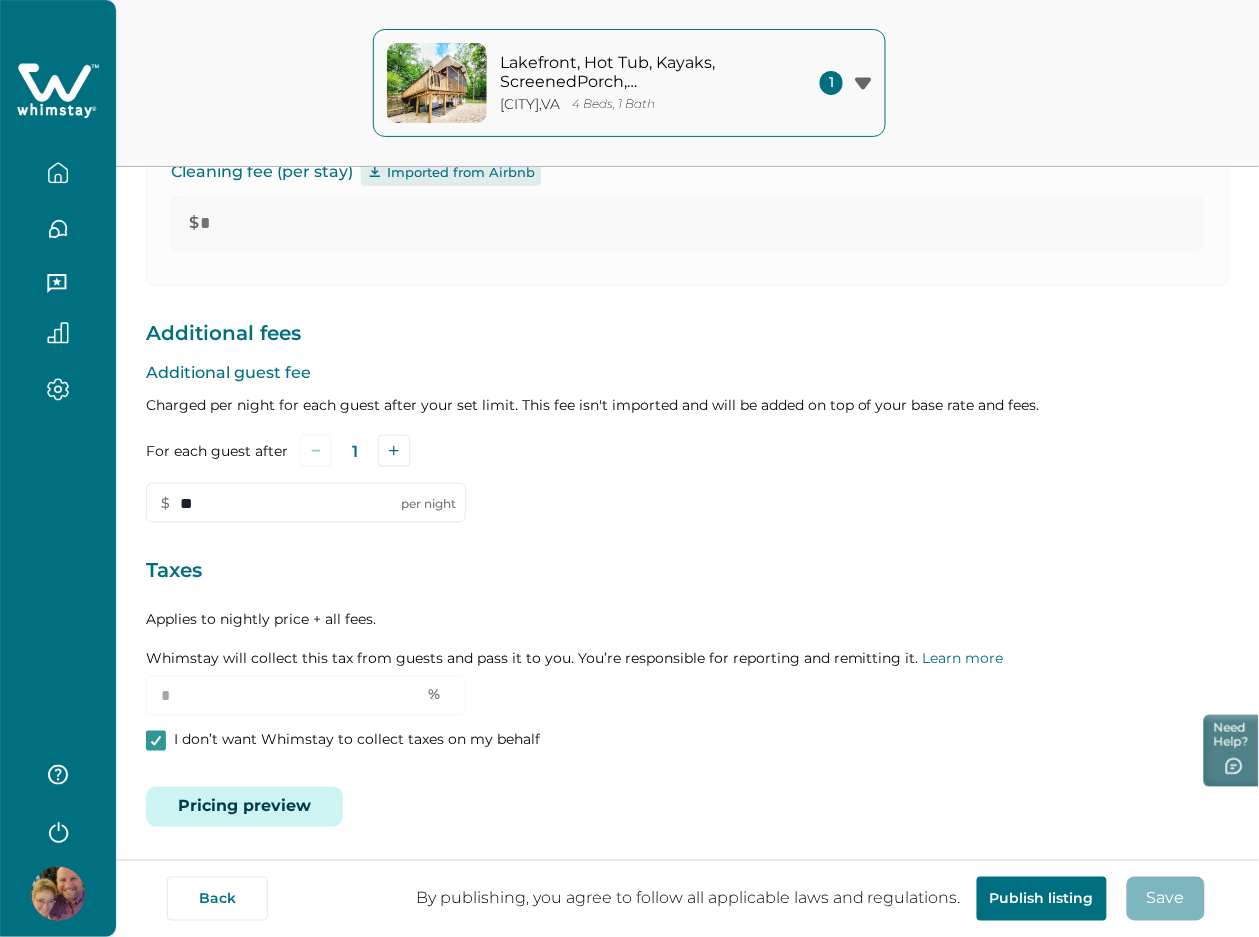 click on "Pricing preview" at bounding box center (244, 807) 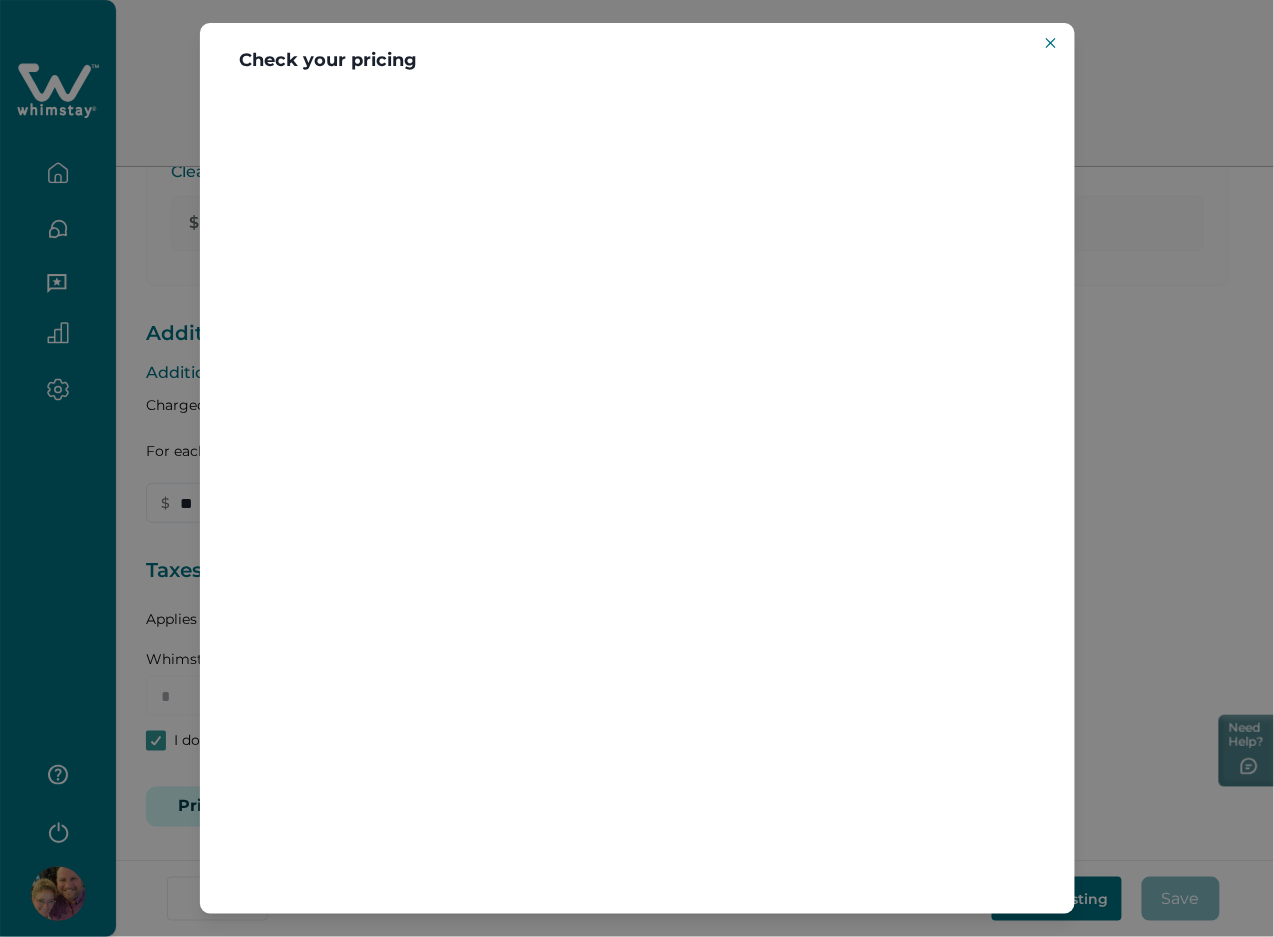 type 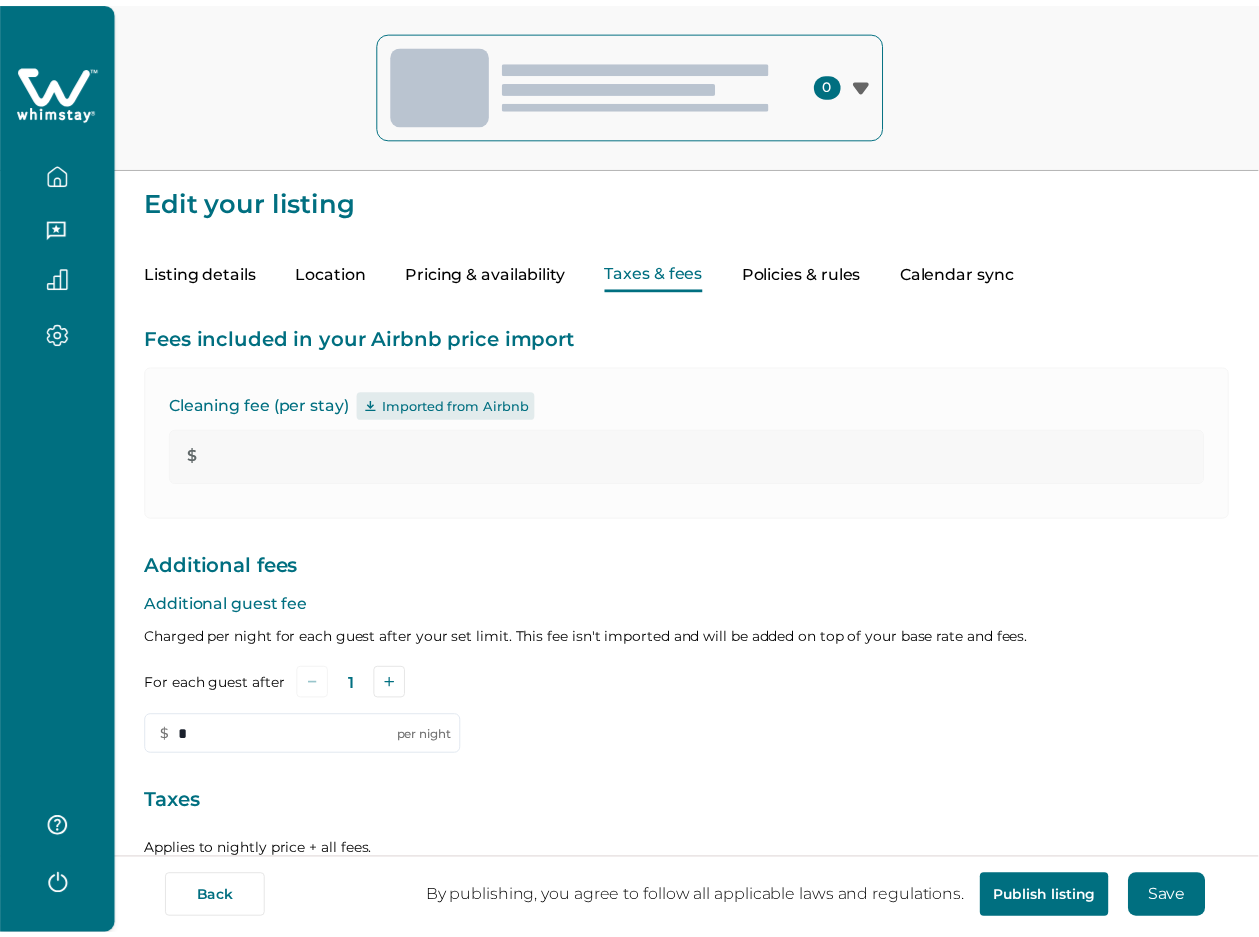 scroll, scrollTop: 233, scrollLeft: 0, axis: vertical 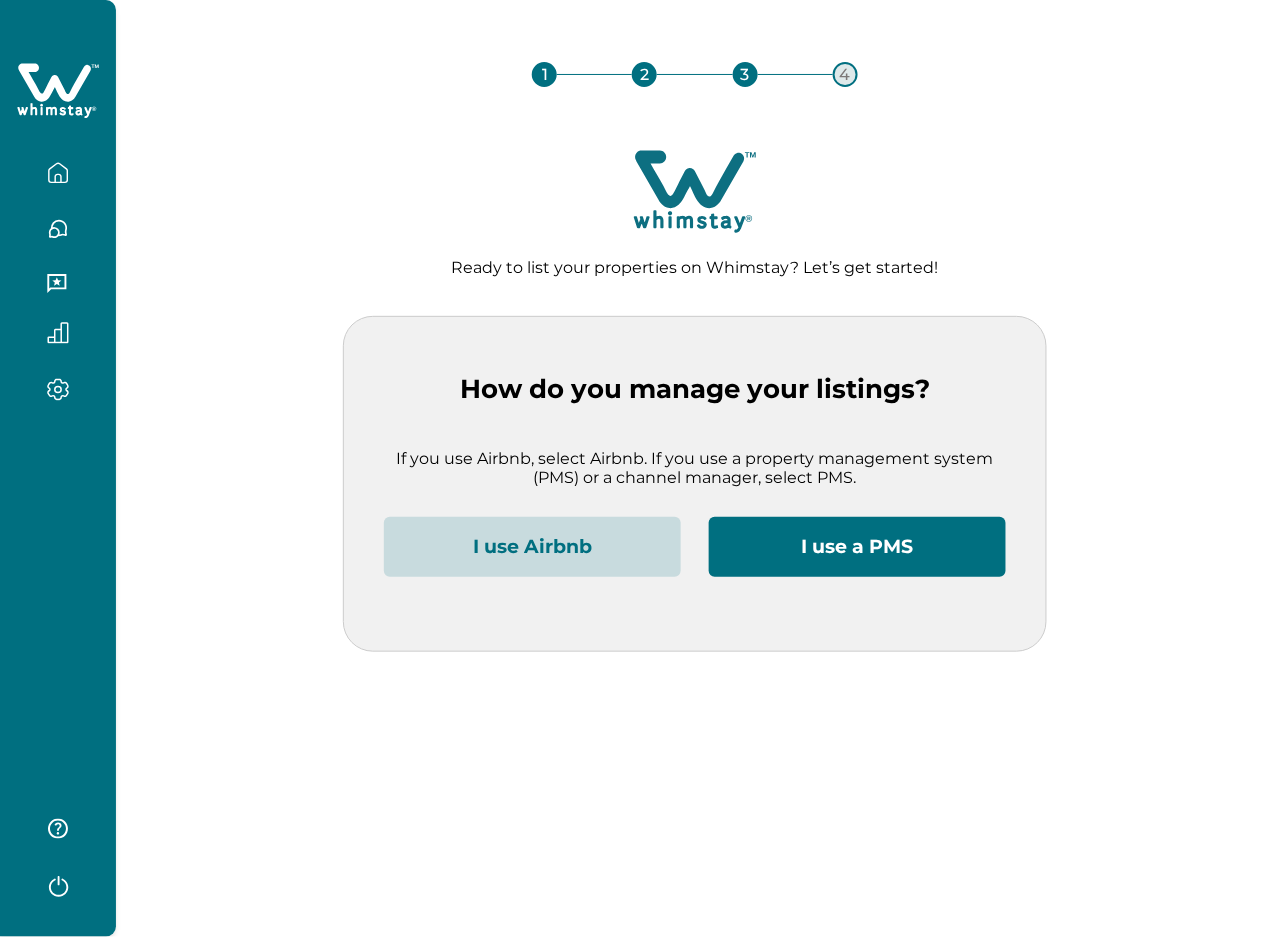 click 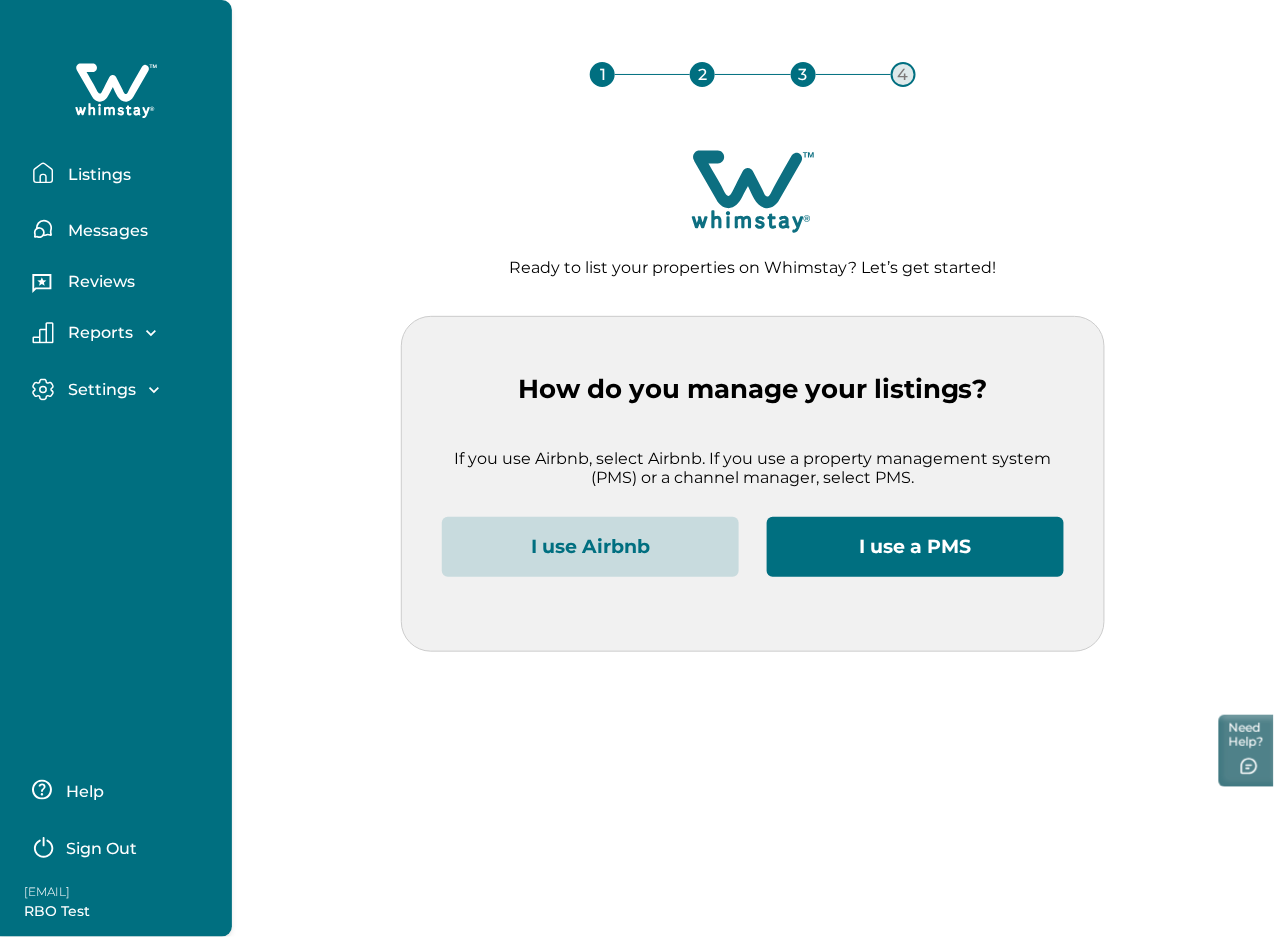 click on "Listings" at bounding box center [96, 175] 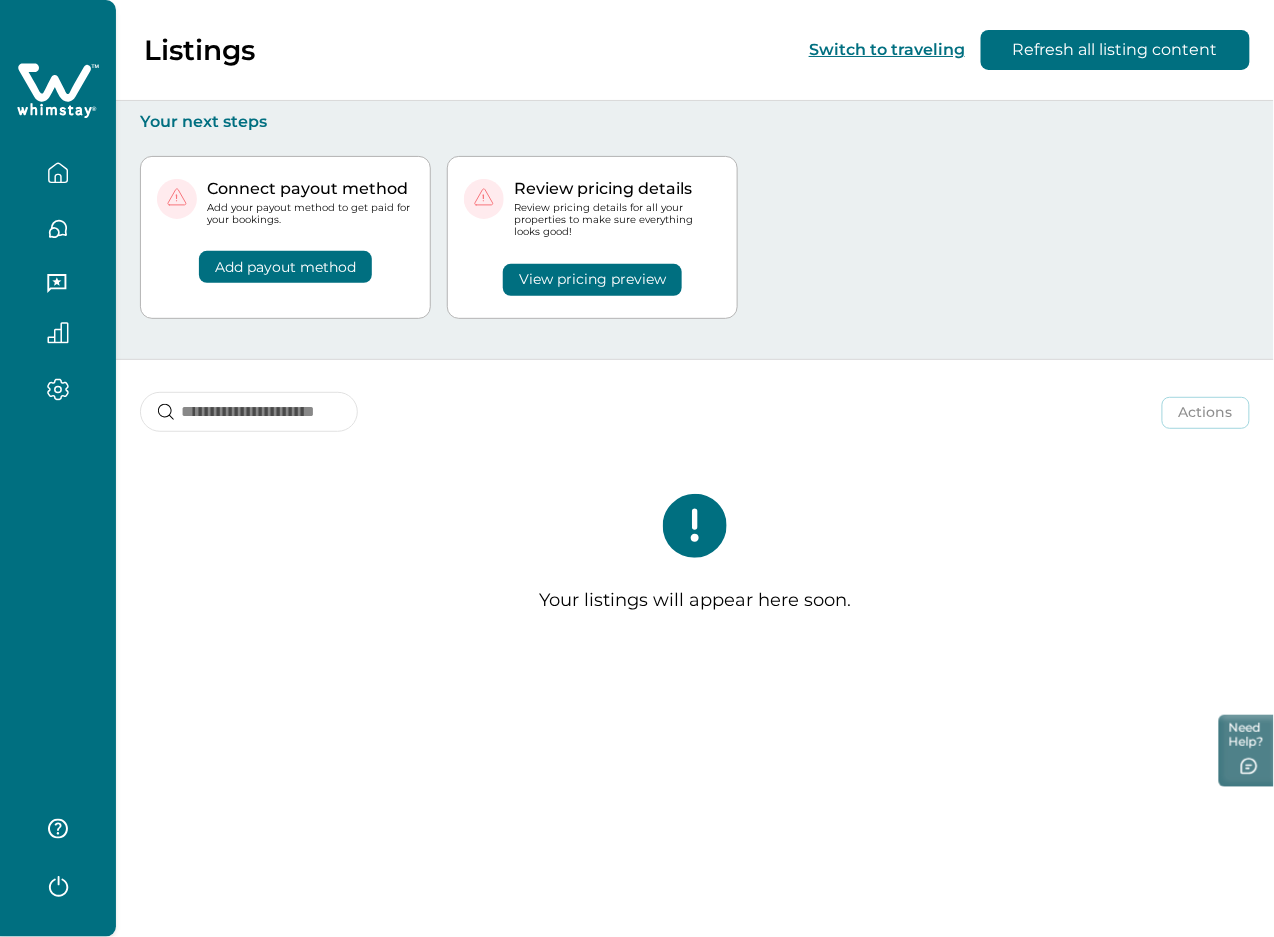 click 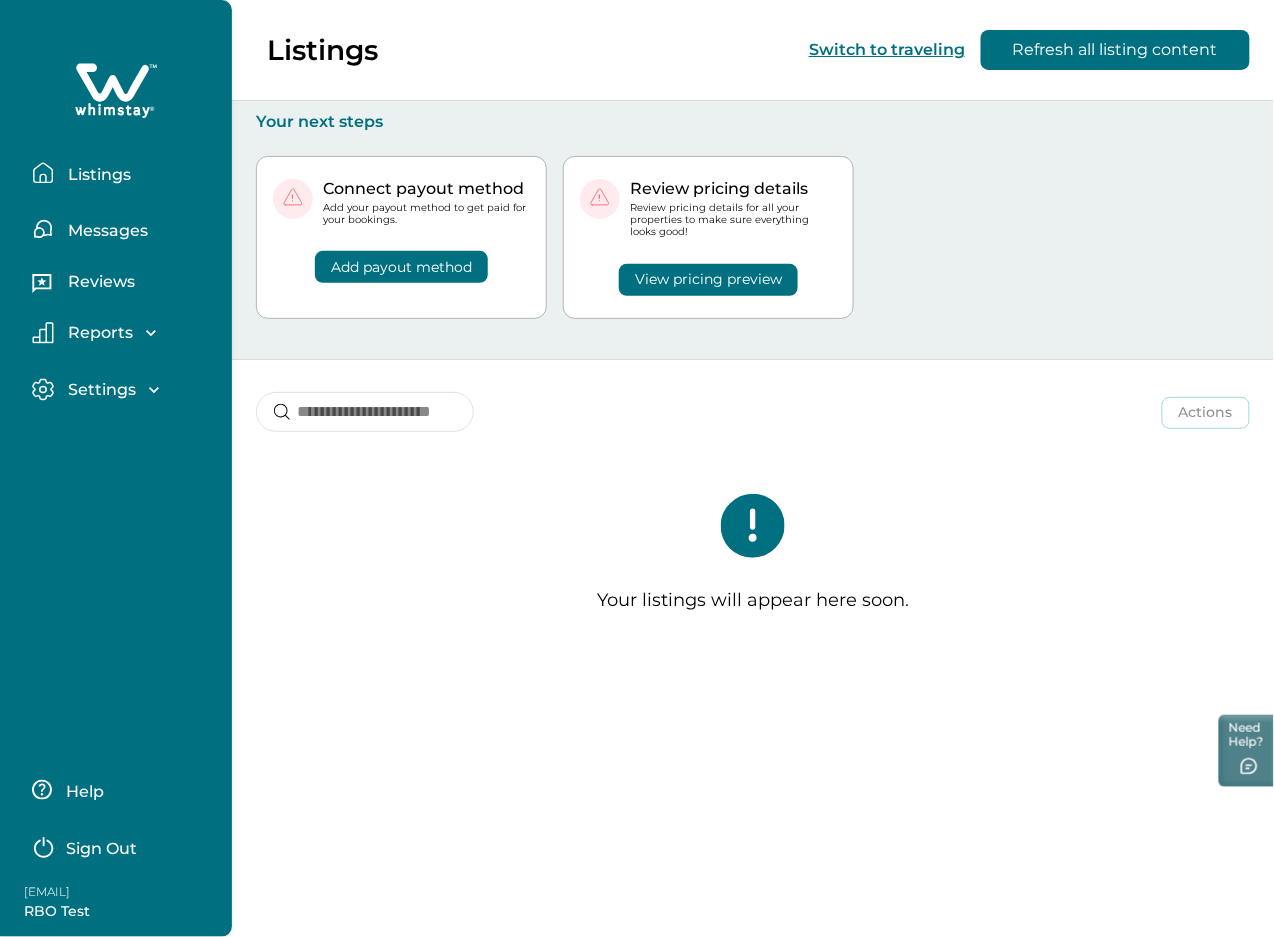 click on "Sign Out" at bounding box center [101, 849] 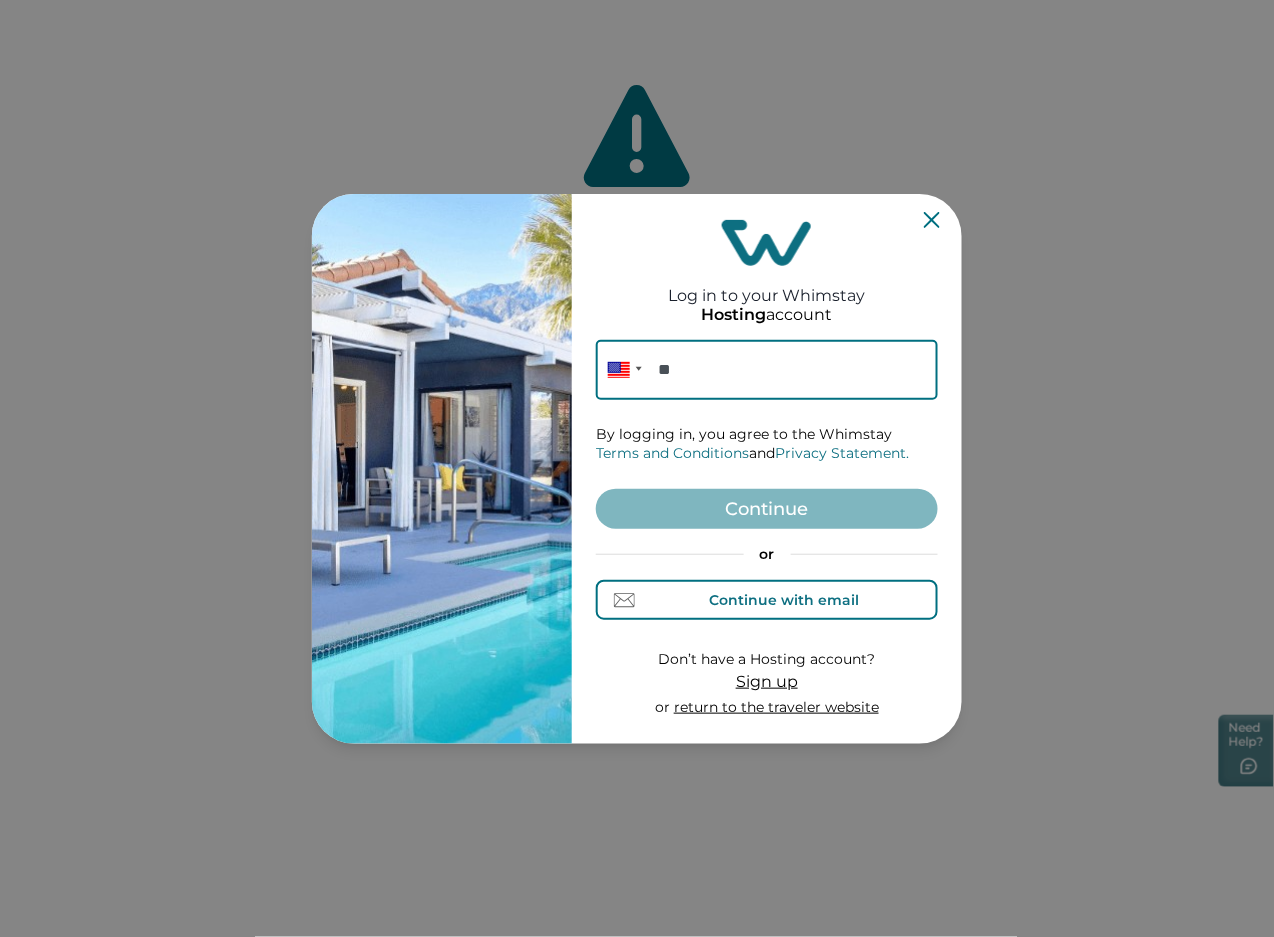 click on "Continue with email" at bounding box center [785, 600] 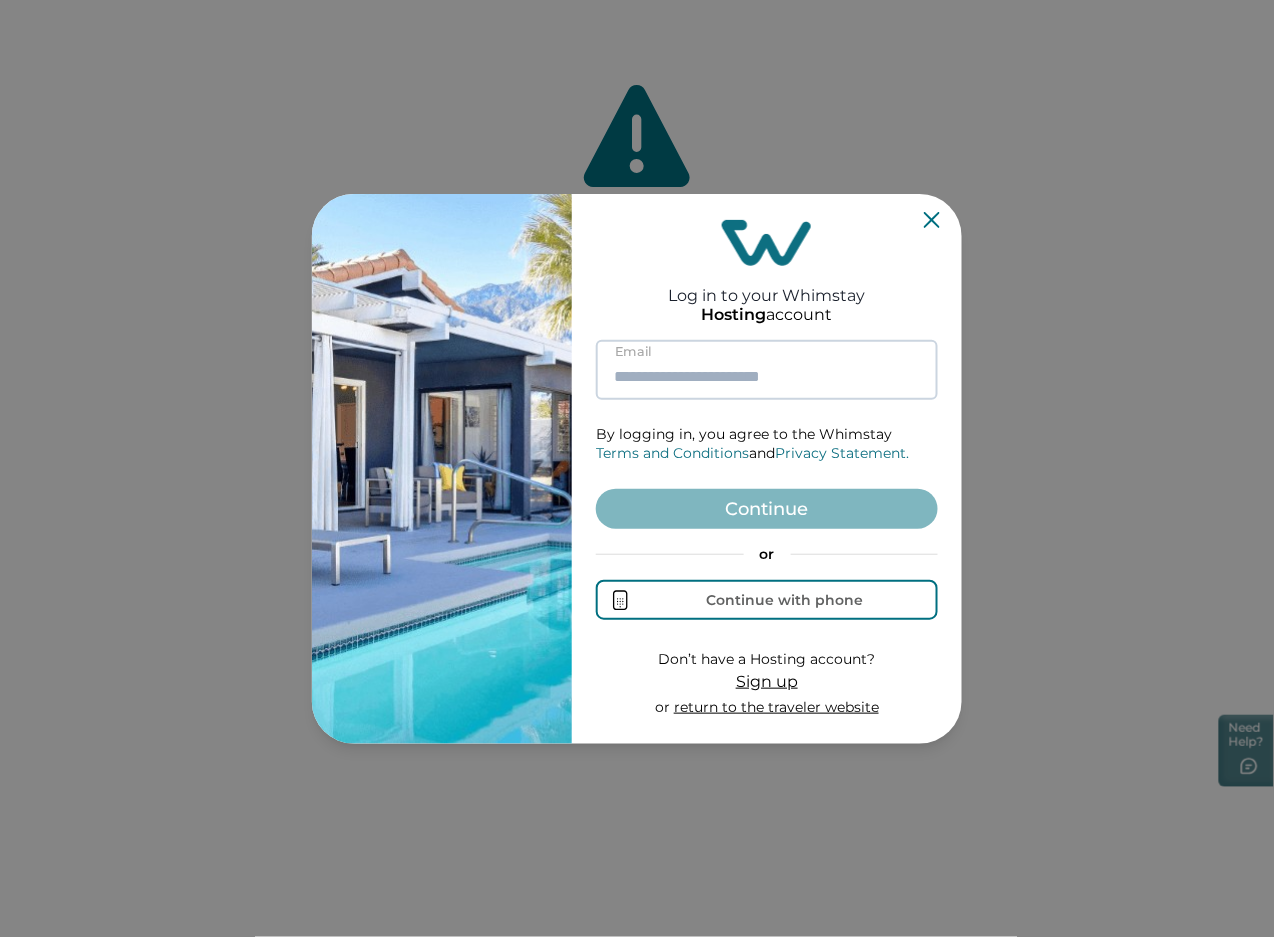 click at bounding box center (767, 370) 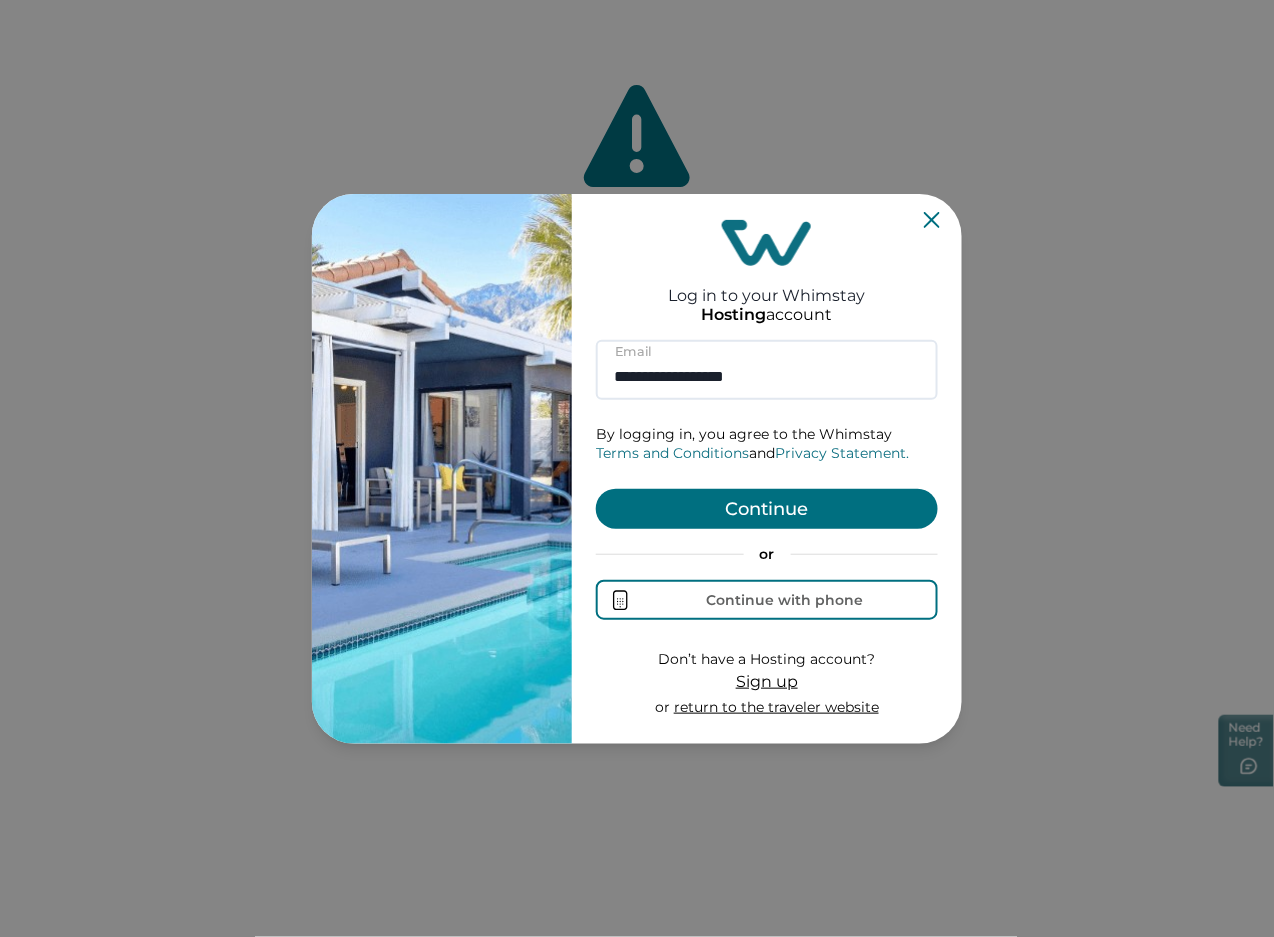 type on "**********" 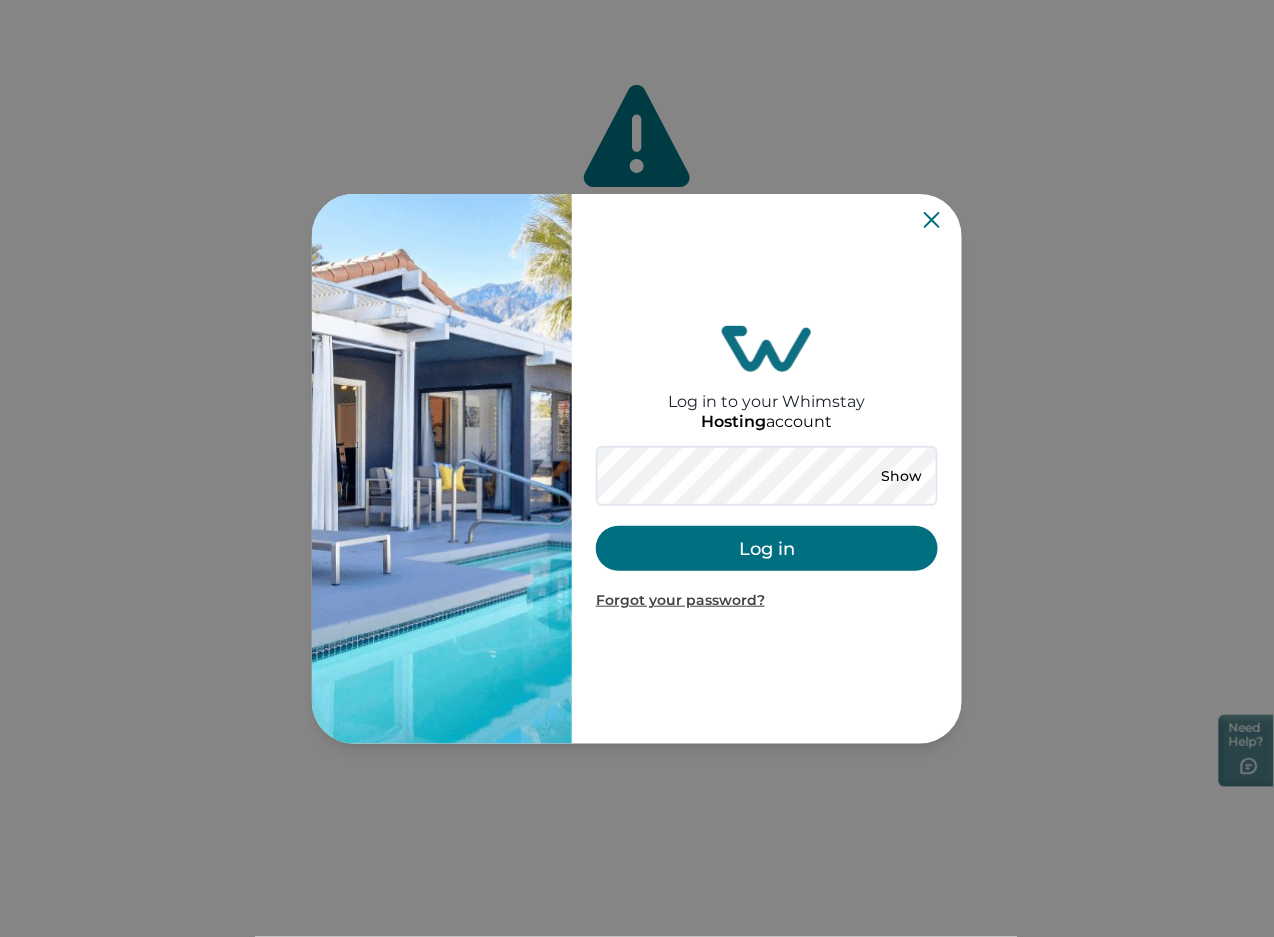 click on "Log in" at bounding box center [767, 548] 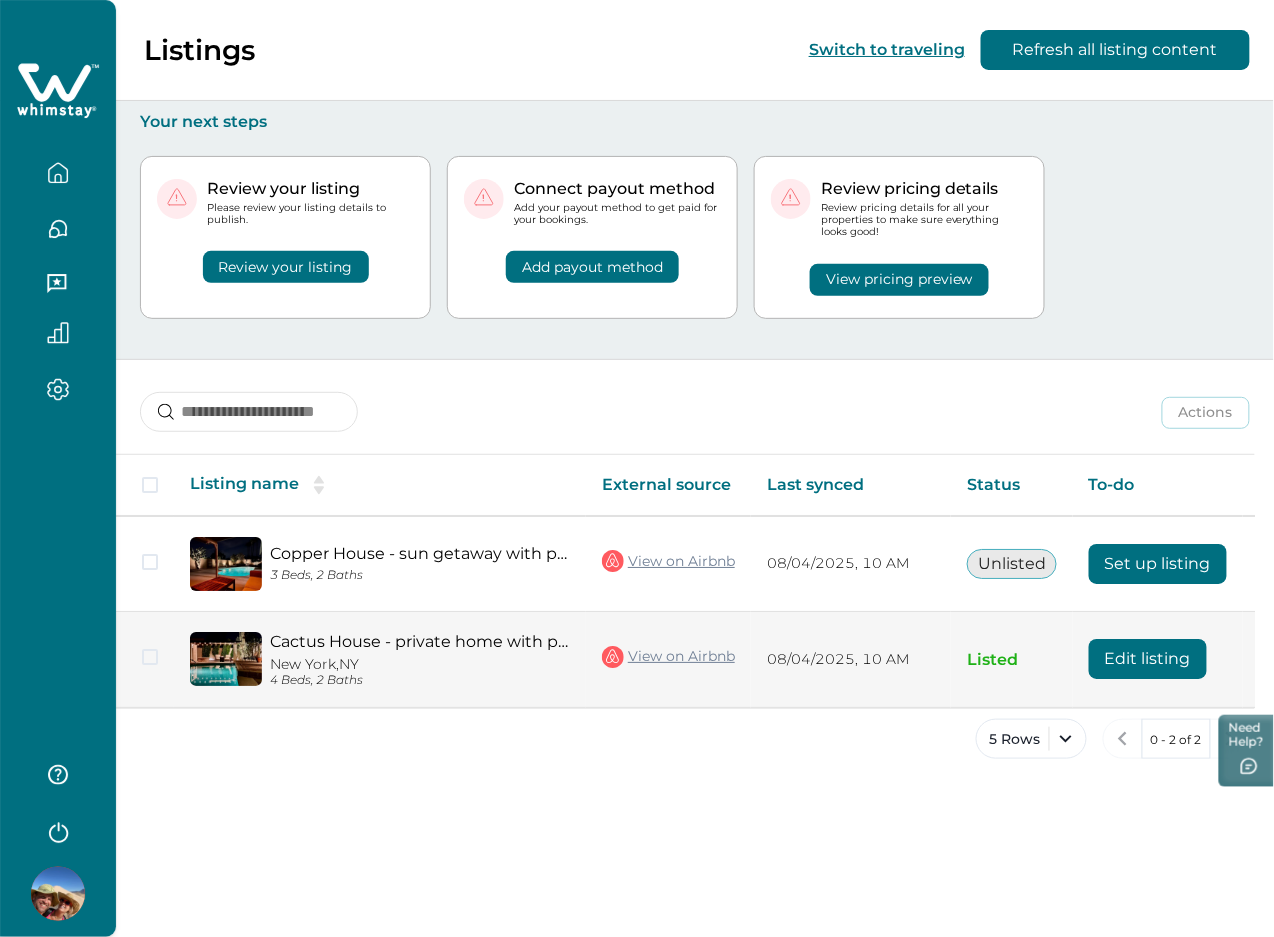 click on "Edit listing" at bounding box center [1148, 659] 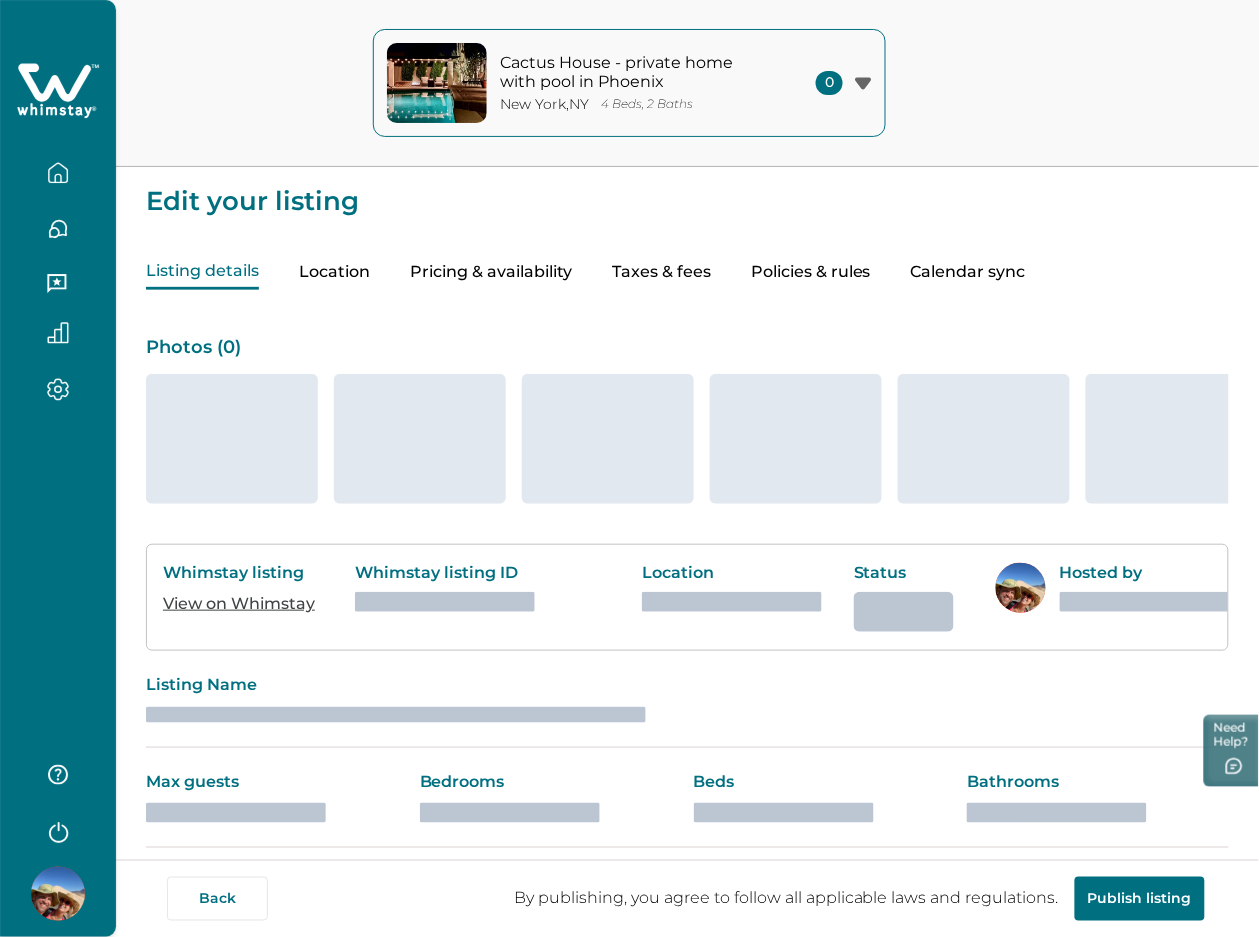 click on "Pricing & availability" at bounding box center (491, 272) 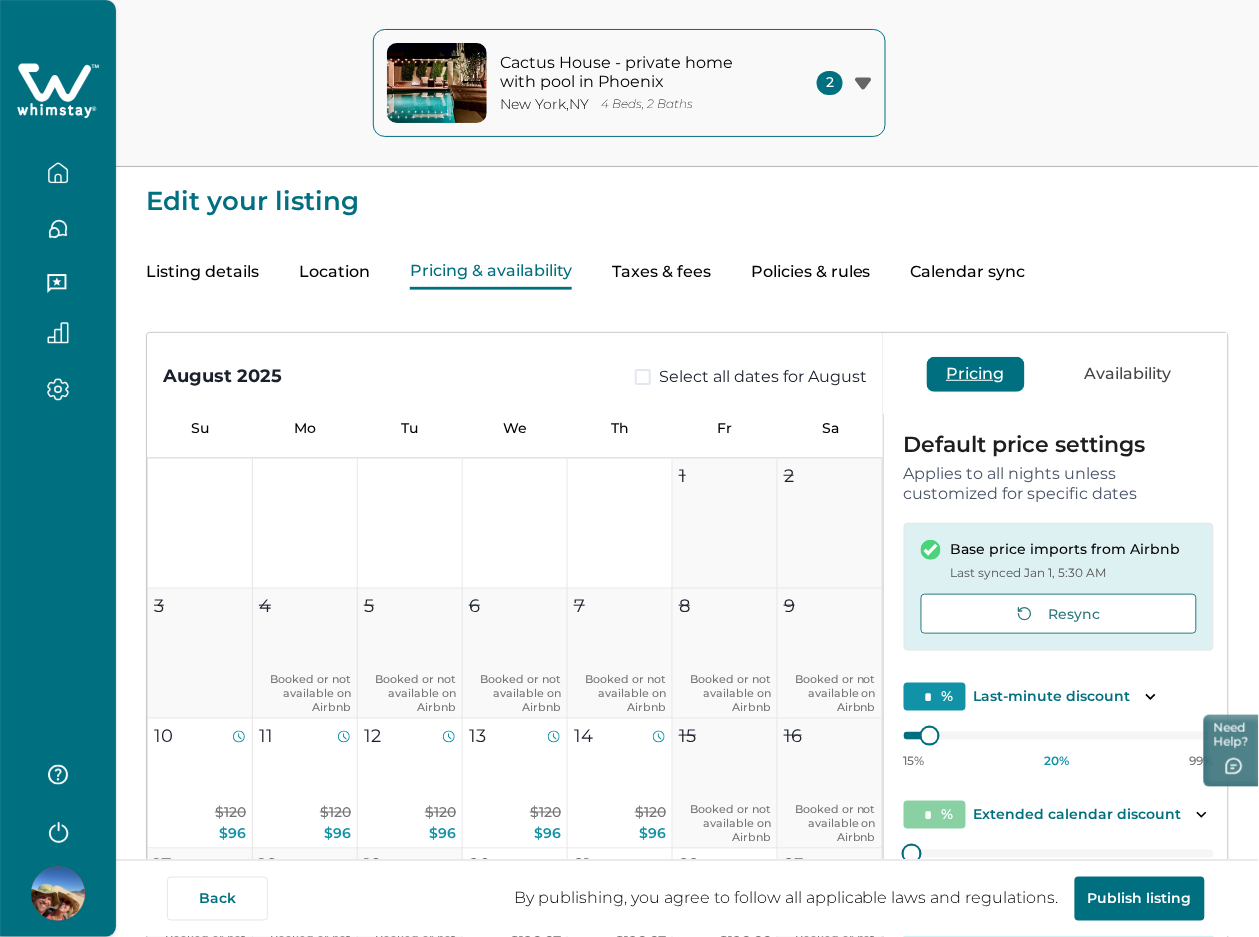 type on "***" 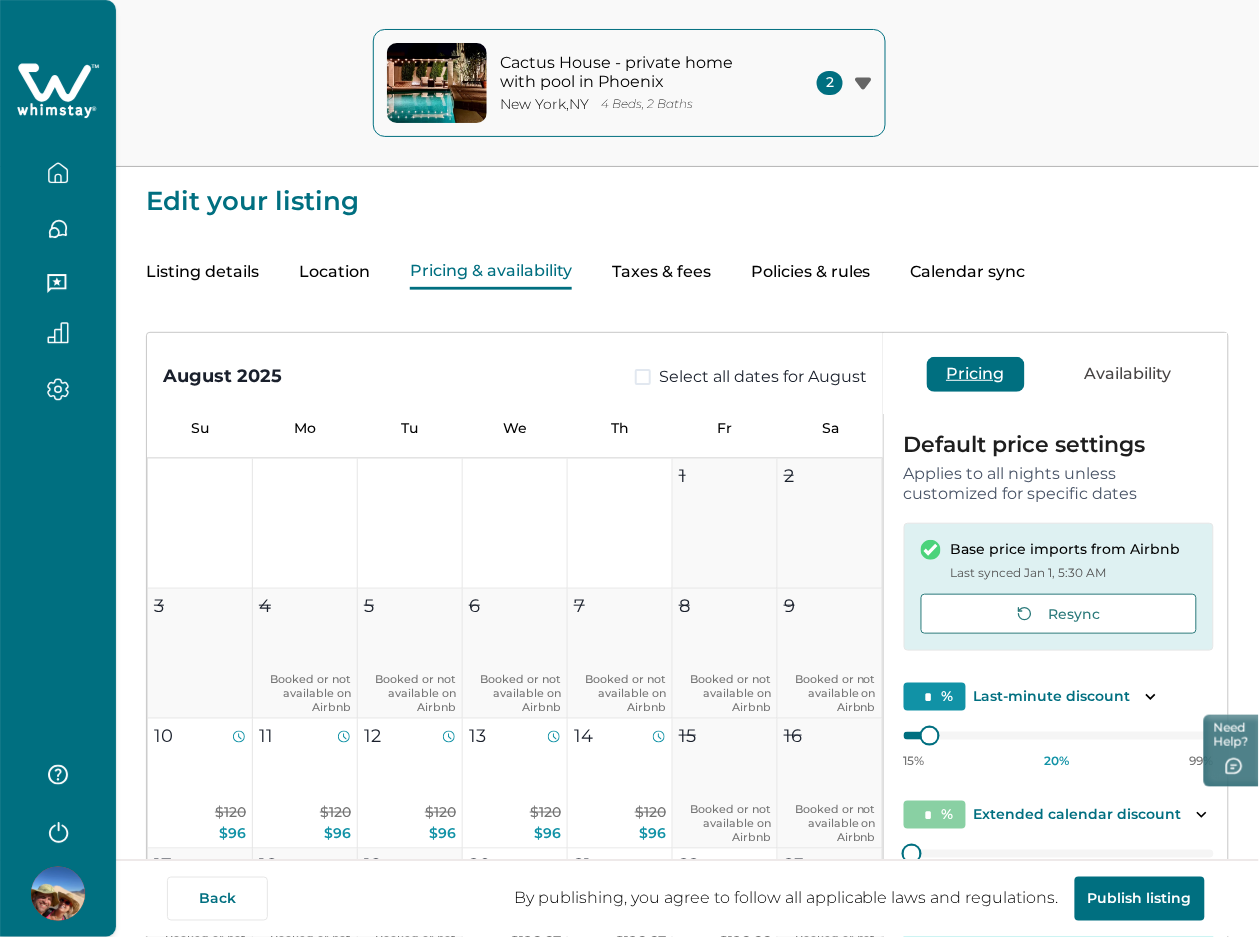 click on "Taxes & fees" at bounding box center (661, 272) 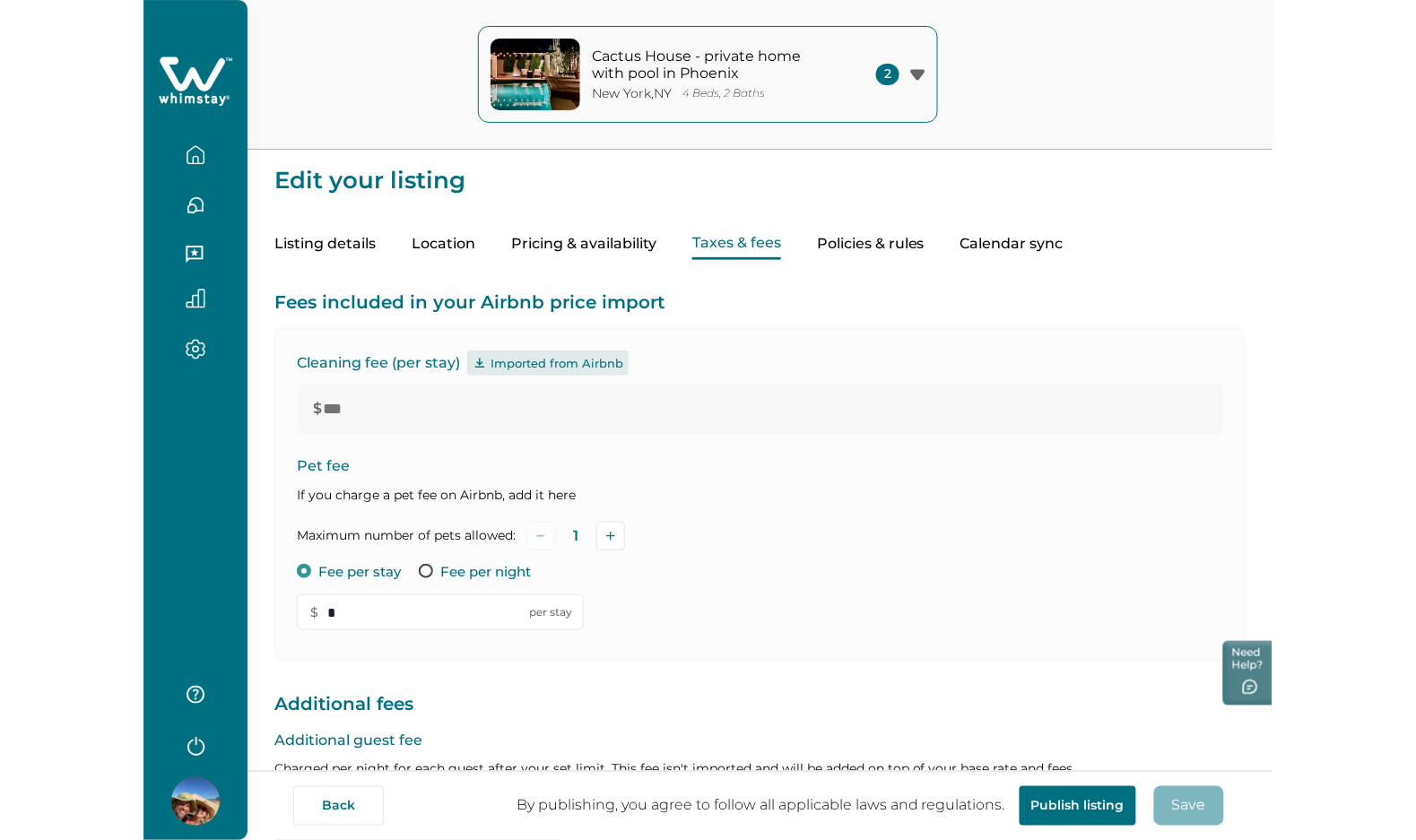 scroll, scrollTop: 406, scrollLeft: 0, axis: vertical 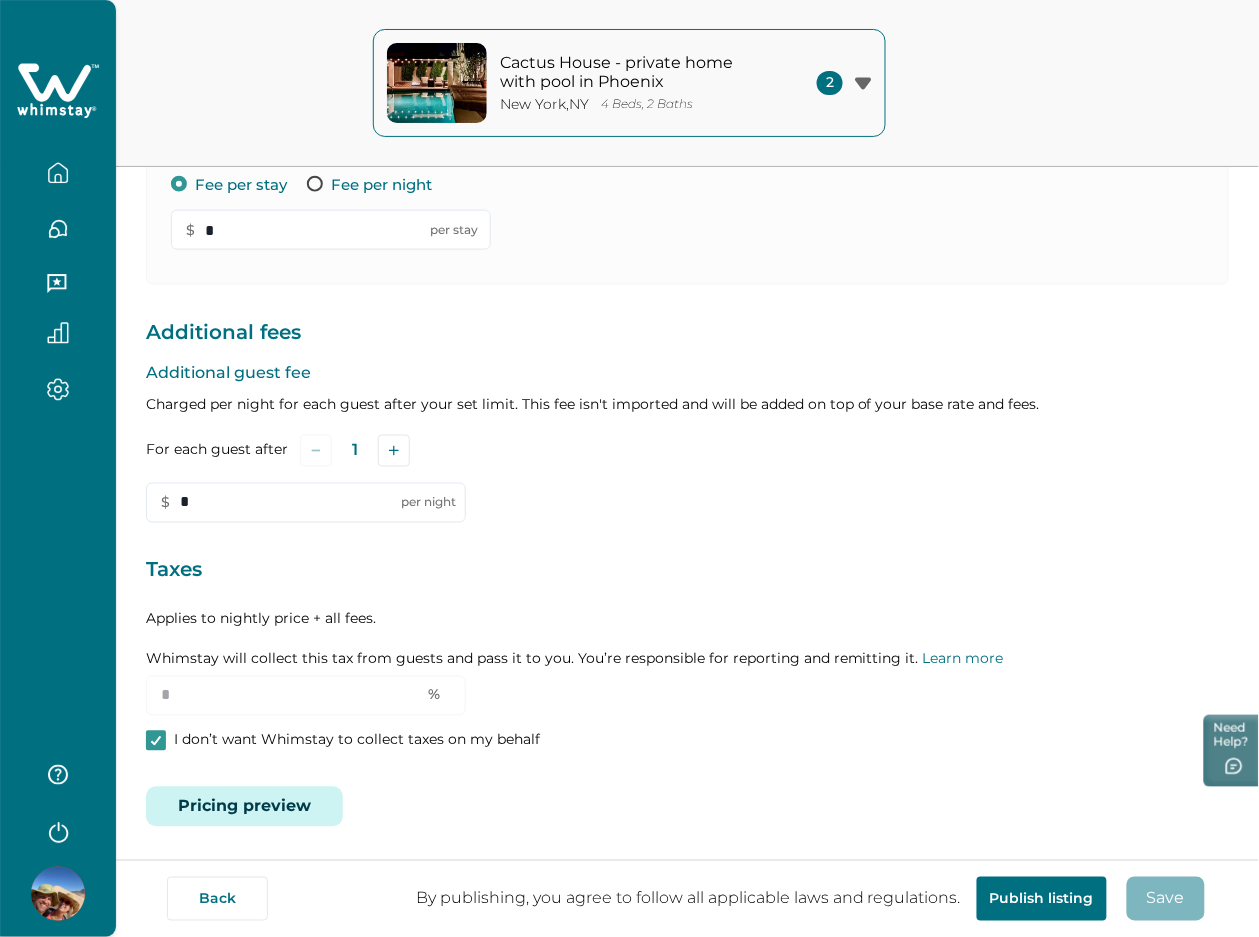 click on "Pricing preview" at bounding box center (244, 807) 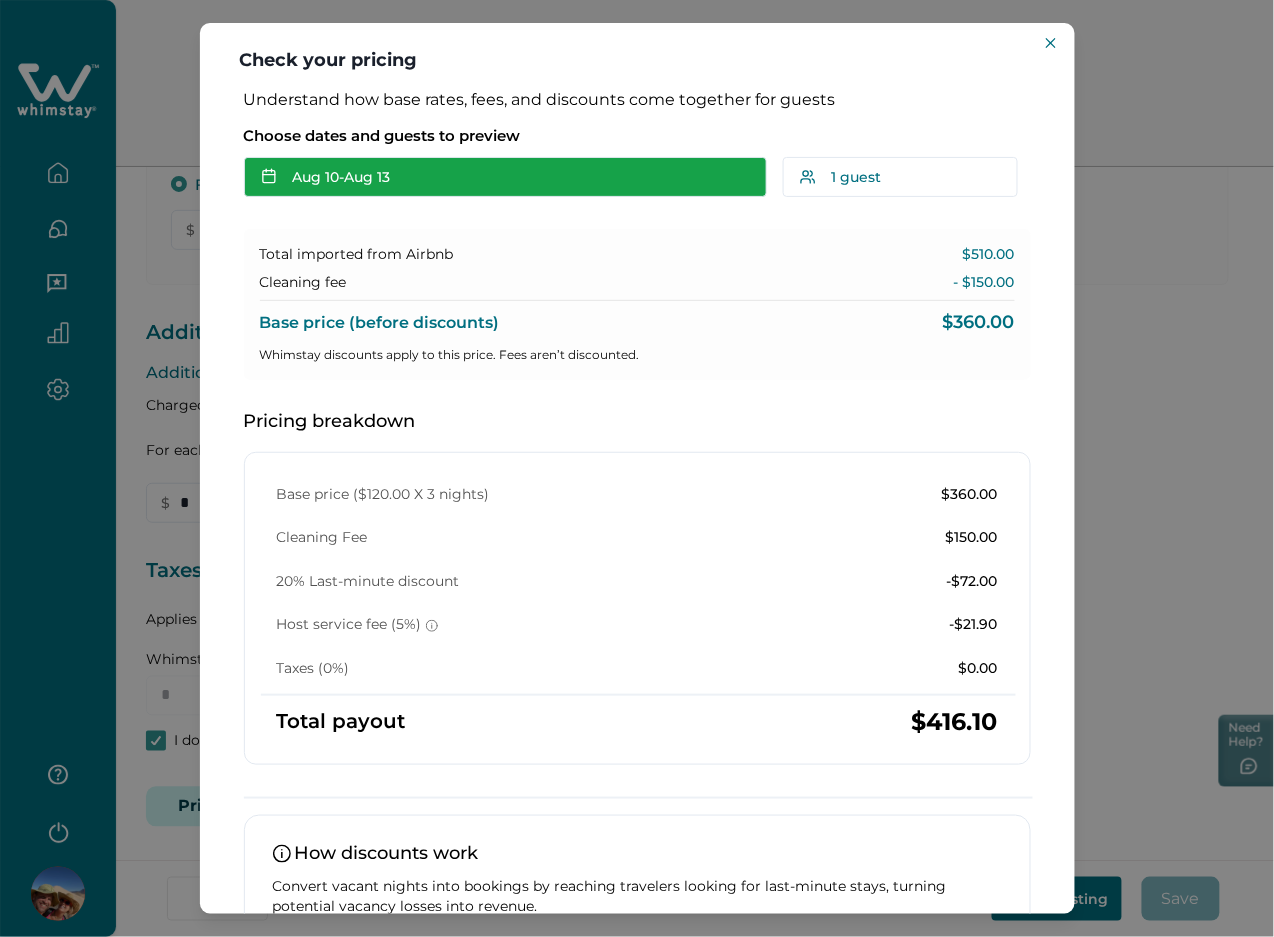 click on "Aug 10  -  Aug 13" at bounding box center (505, 177) 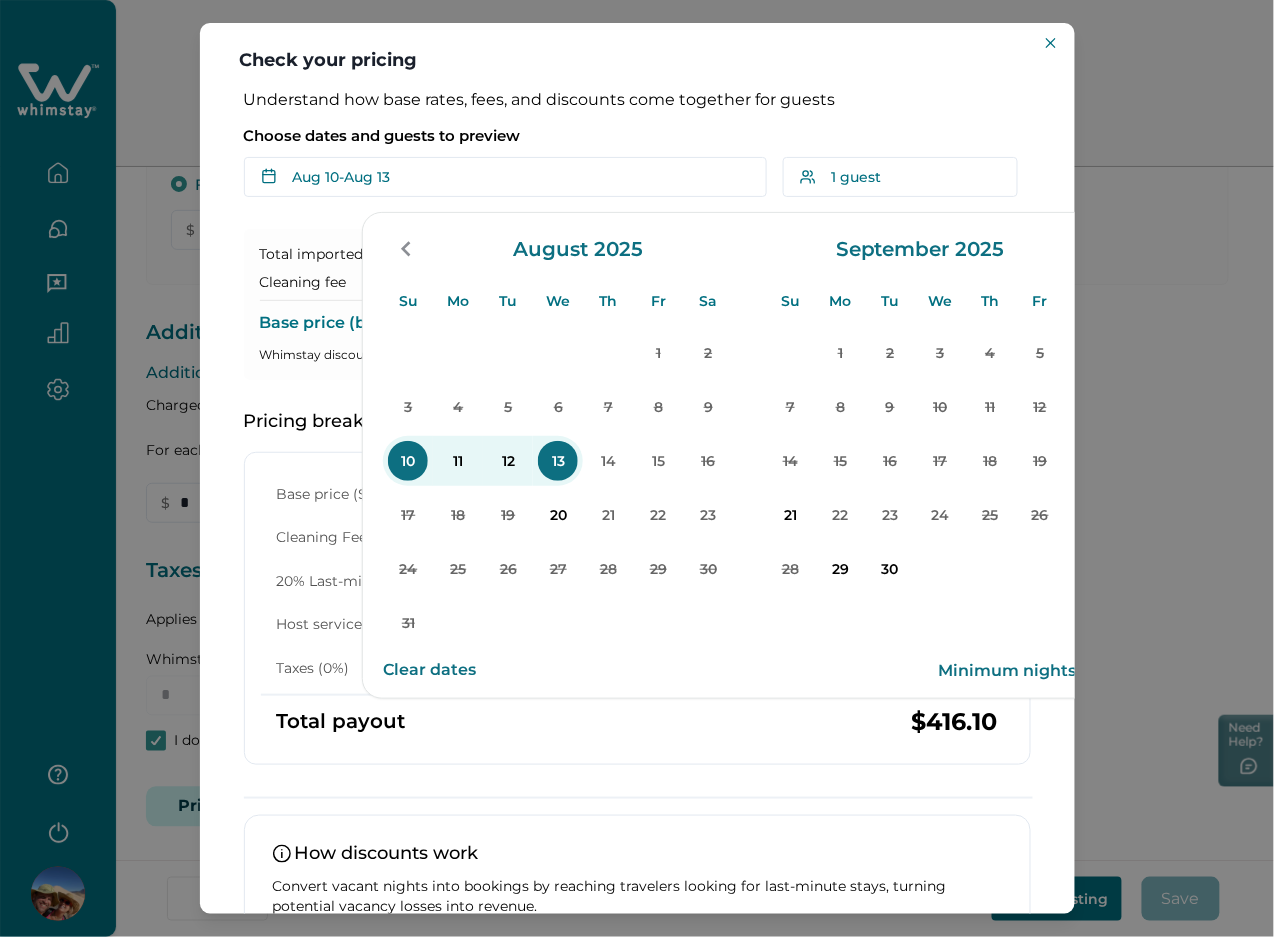 click on "Choose dates and guests to preview" at bounding box center (637, 136) 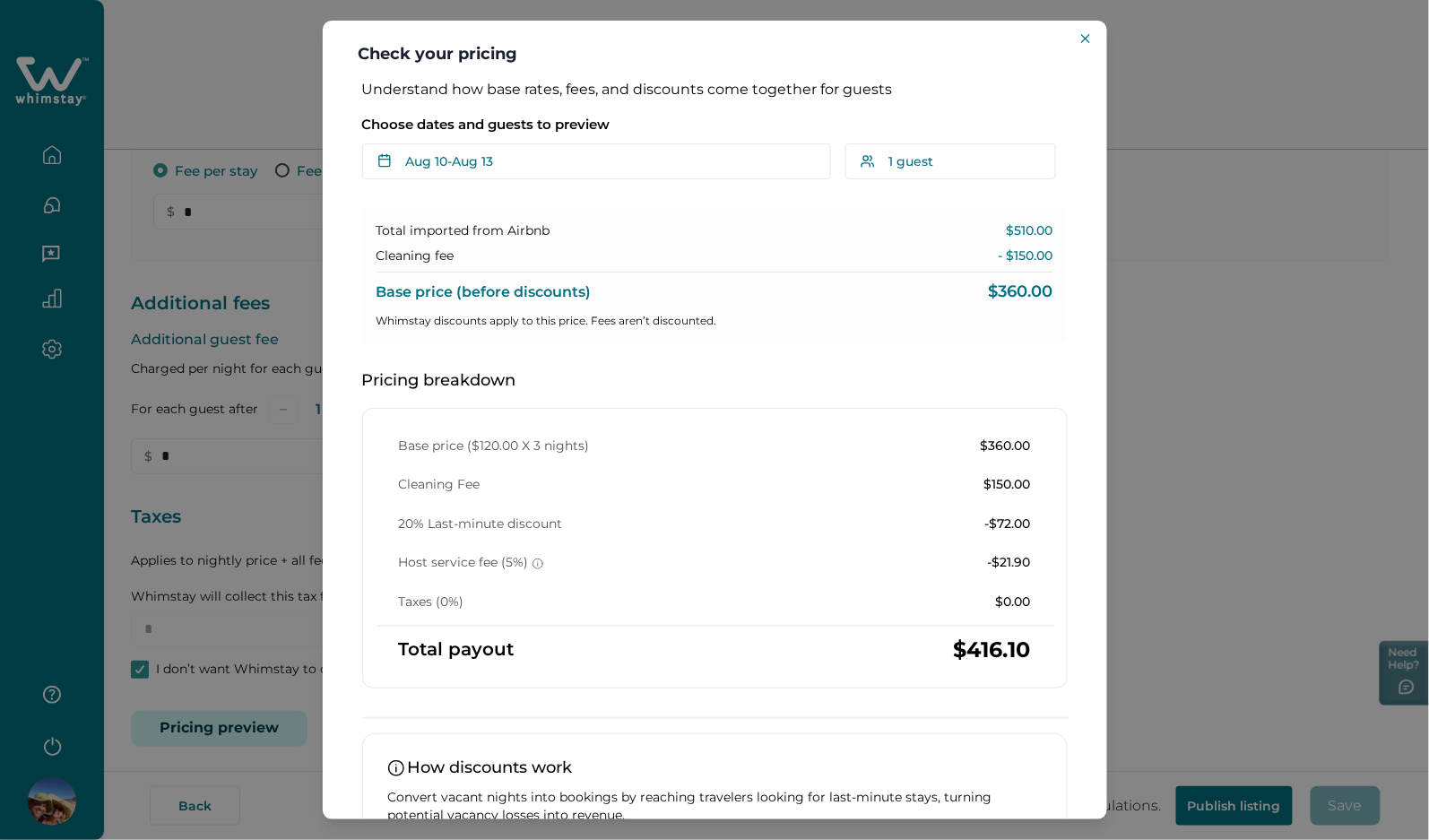 click on "Check your pricing Understand how base rates, fees, and discounts come together for guests Choose dates and guests to preview Aug 10  -  Aug 13 Su Mo Tu We Th Fr Sa Su Mo Tu We Th Fr Sa August 2025 Su Mo Tu We Th Fr Sa 1 2 3 4 5 6 7 8 9 10 11 12 13 14 15 16 17 18 19 20 21 22 23 24 25 26 27 28 29 30 31 September 2025 Su Mo Tu We Th Fr Sa 1 2 3 4 5 6 7 8 9 10 11 12 13 14 15 16 17 18 19 20 21 22 23 24 25 26 27 28 29 30 Clear dates Minimum nights vary 1 guest Adults Ages 18 or above 1 Children Ages 2-12 0 Pets Are you bringing a pet? 6 guests maximum, not including infants. Minimum renter age is 18.  Reset Apply Total imported from Airbnb $510.00 Cleaning fee - $150.00 Base price (before discounts) $360.00 Whimstay discounts apply to this price. Fees aren’t discounted. Pricing breakdown Base price ($120.00 X 3 nights)   $360.00 Cleaning Fee   $150.00 20% Last-minute discount   -$72.00 Host service fee (5%)   -$21.90 Taxes   (0%) $0.00 Total payout   $416.10  How discounts work   Ask about pricing" at bounding box center [714, 420] 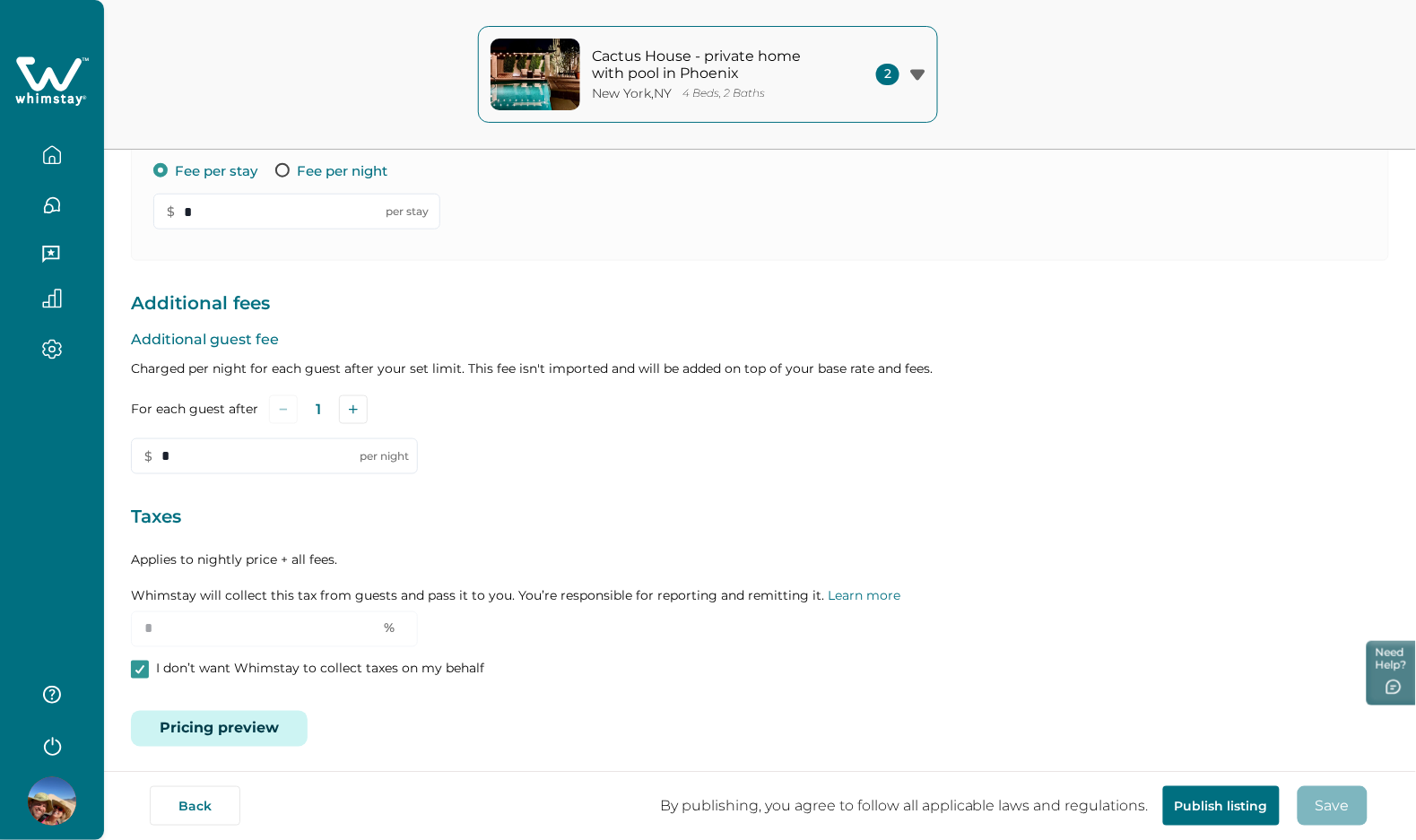 click 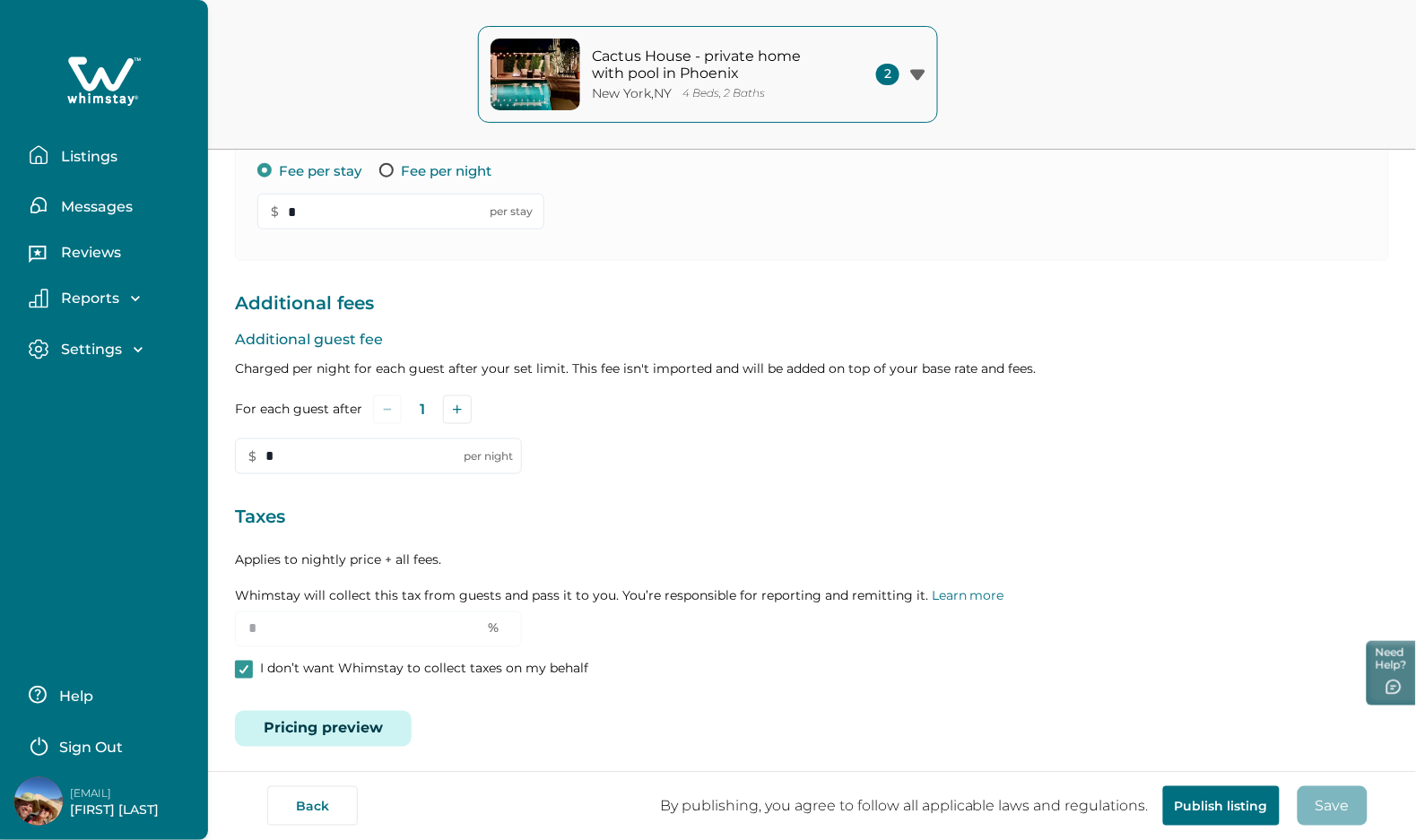 click on "Sign Out" at bounding box center [91, 748] 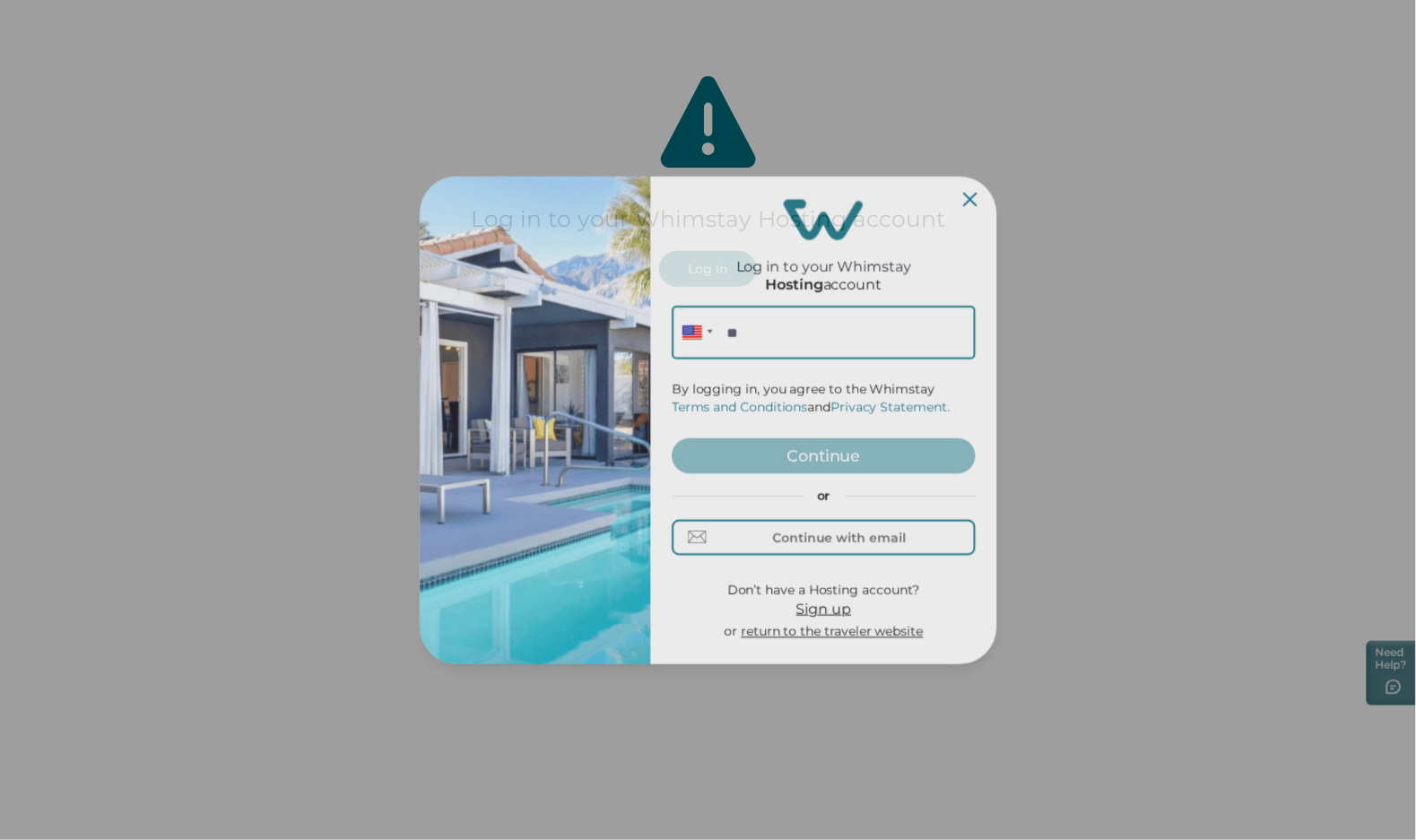 scroll, scrollTop: 0, scrollLeft: 0, axis: both 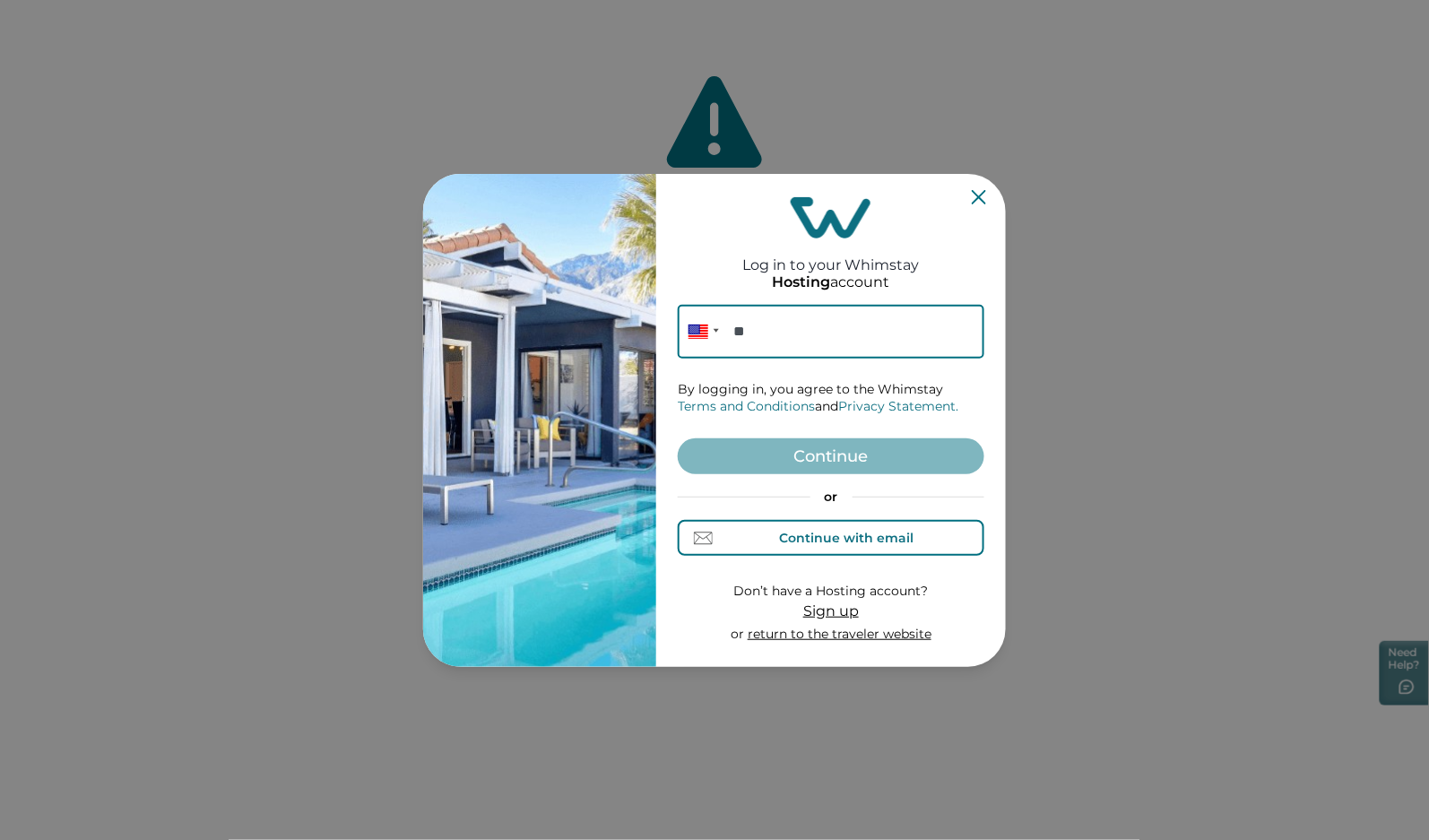 click on "Continue with email" at bounding box center [831, 538] 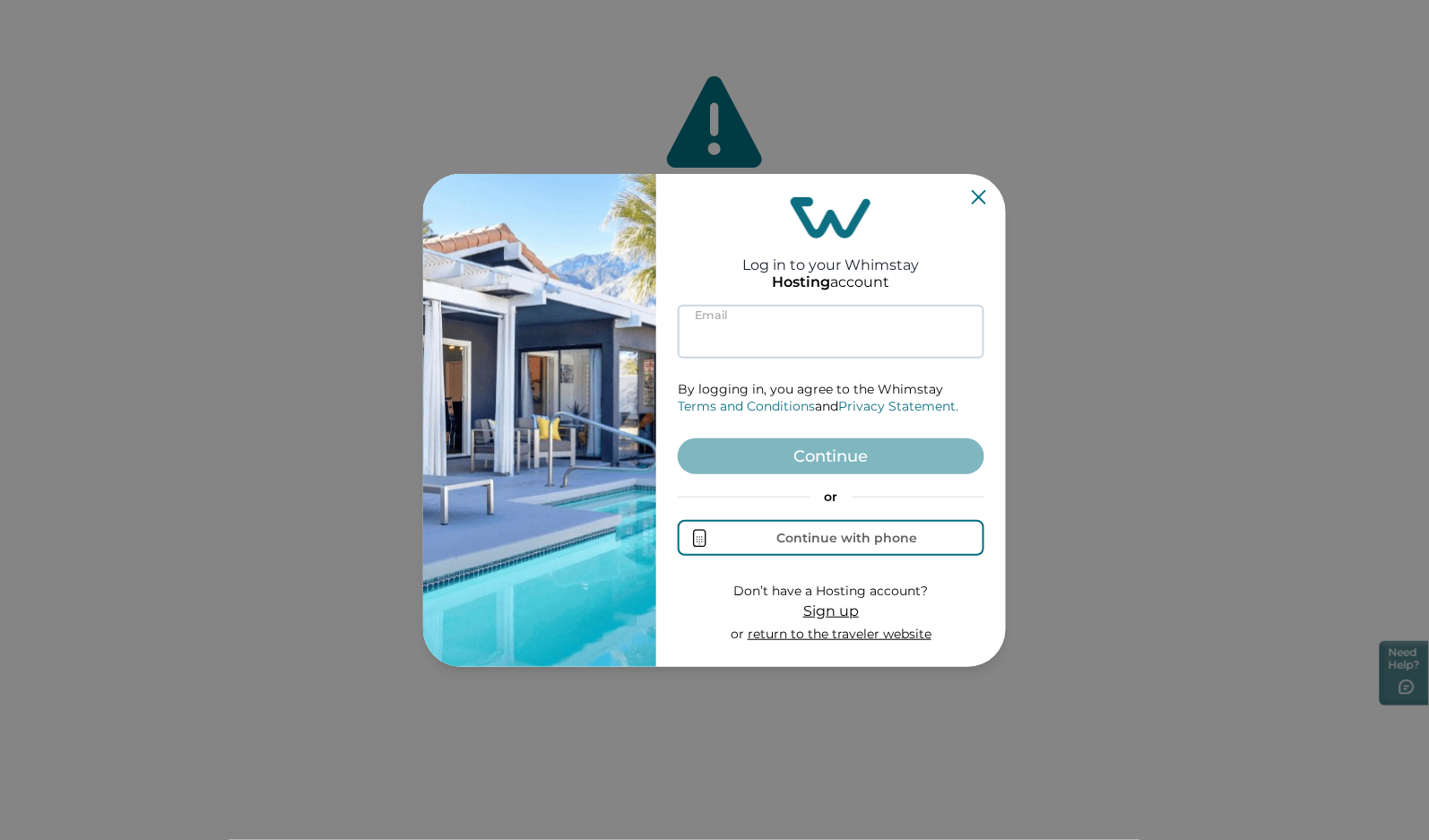 click at bounding box center (831, 332) 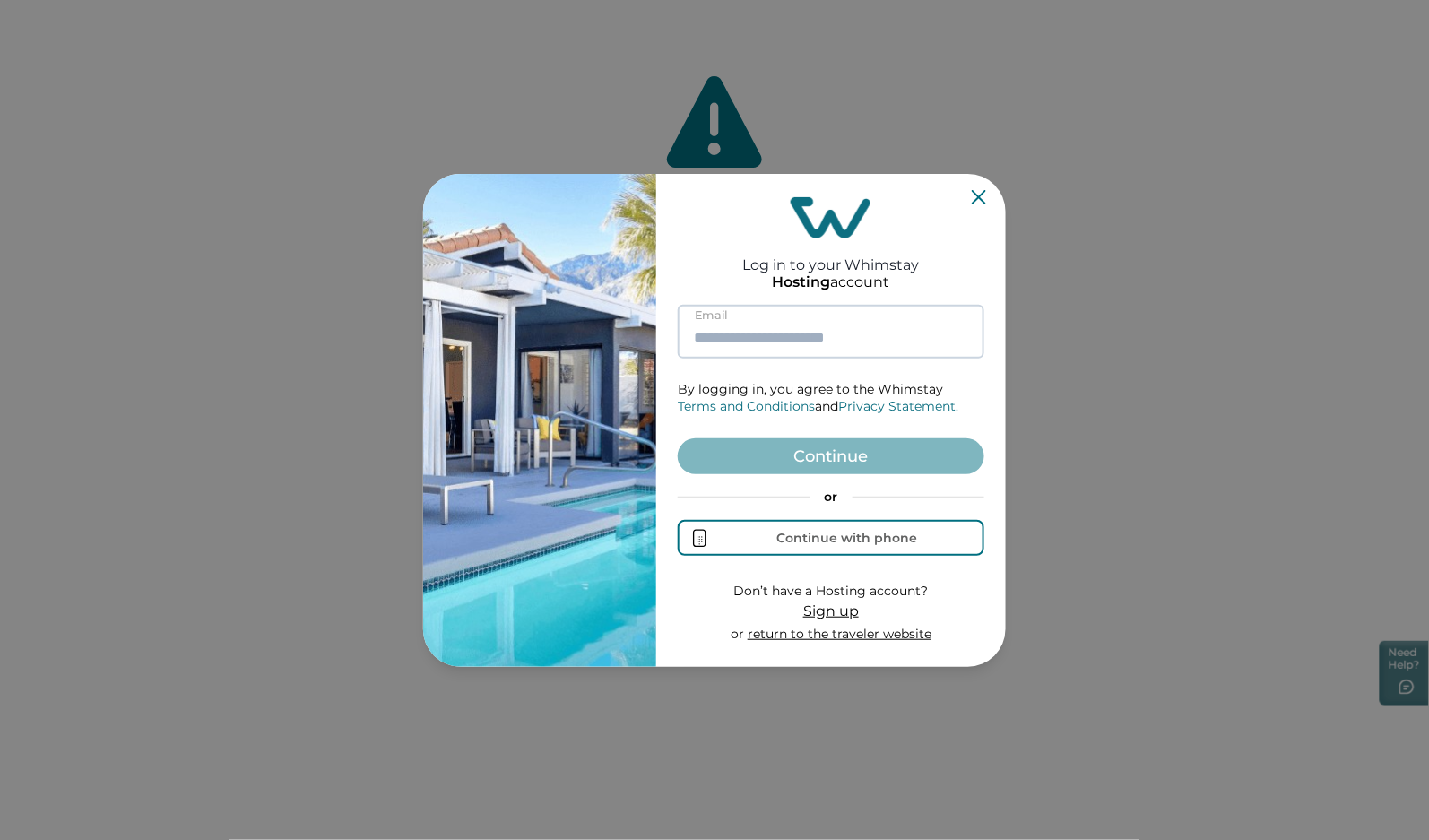 paste on "**********" 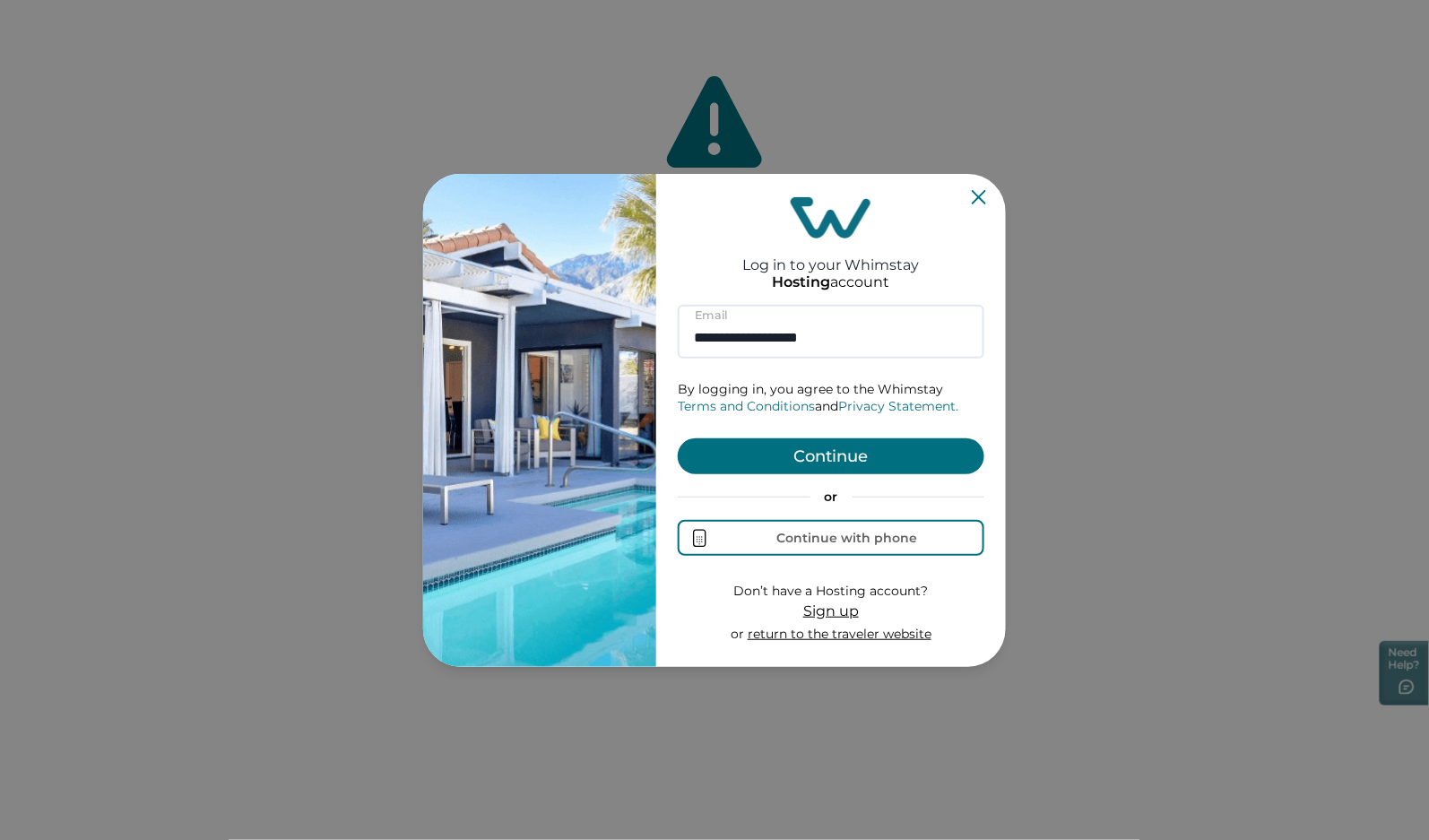 type on "**********" 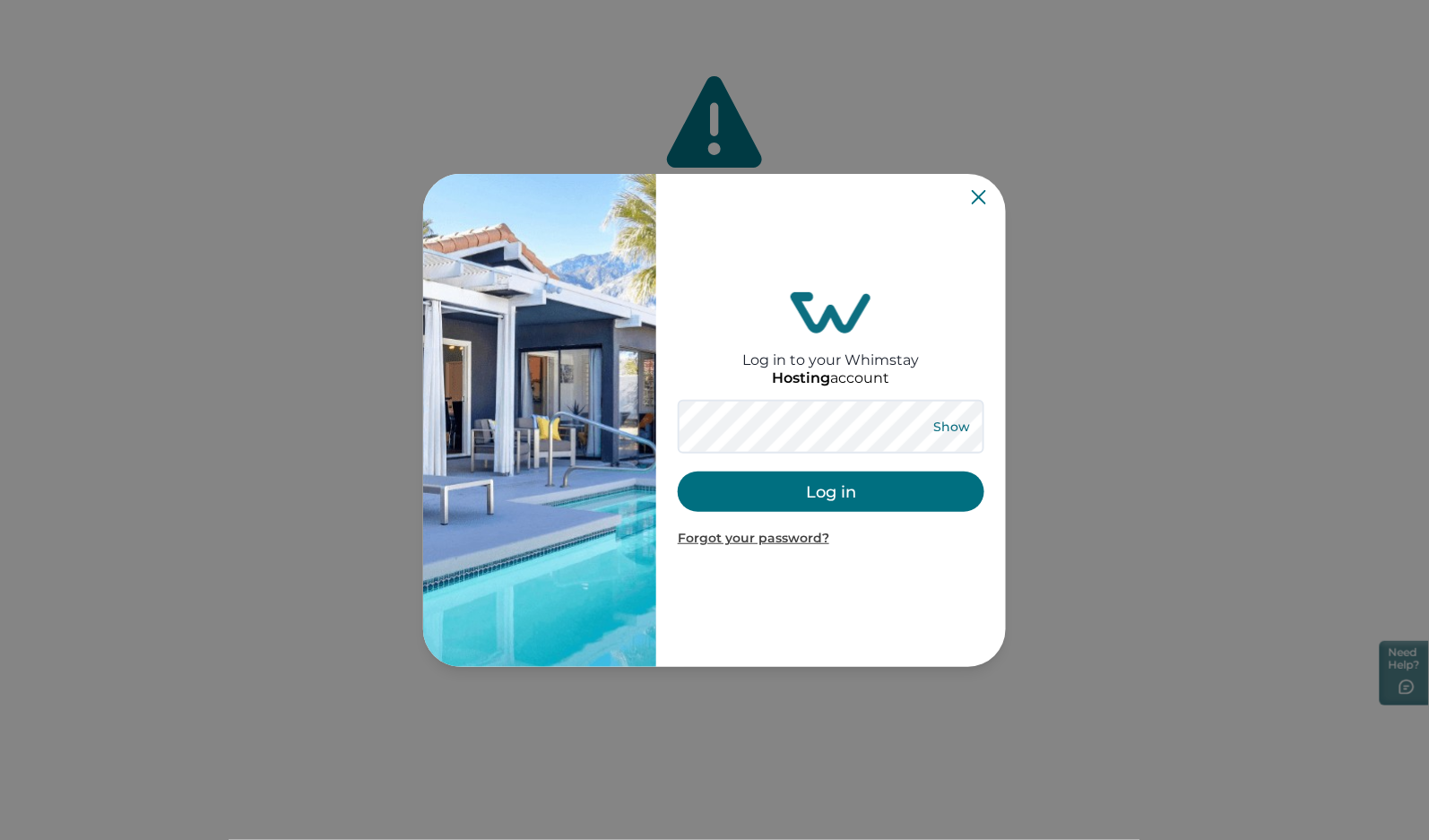 click on "Show" at bounding box center [952, 427] 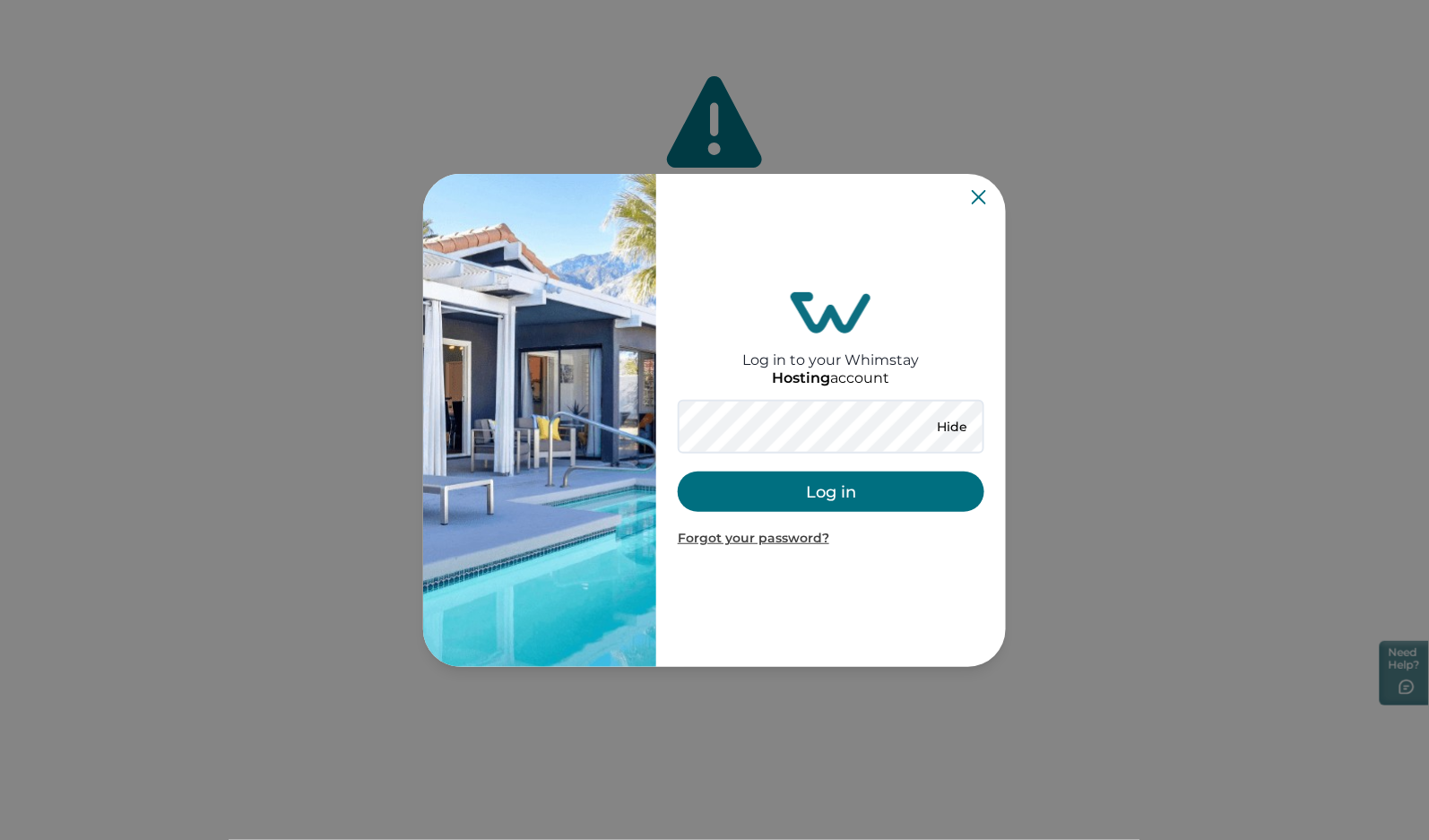 click on "Log in" at bounding box center [831, 491] 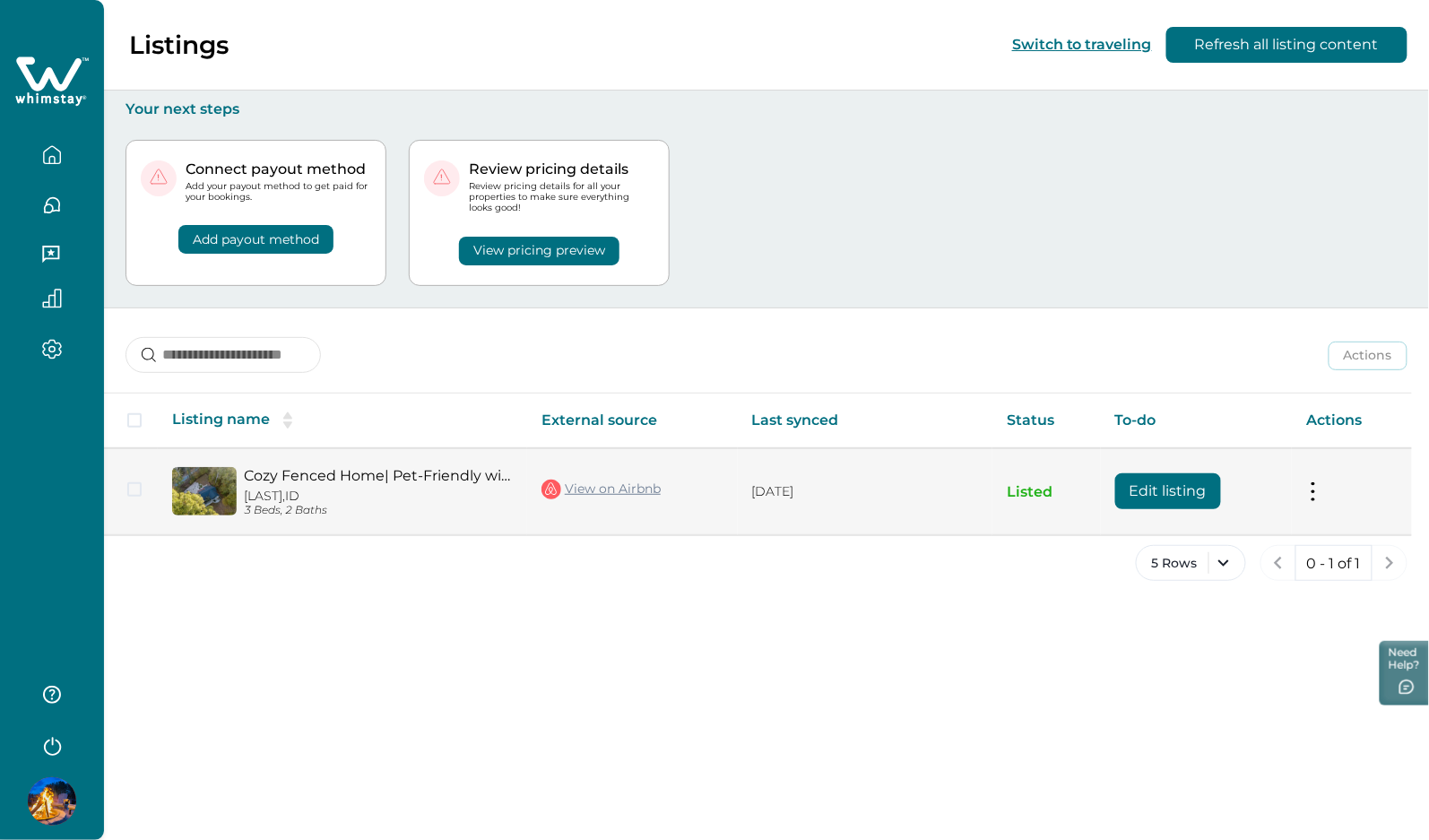 click on "Edit listing" at bounding box center (1168, 491) 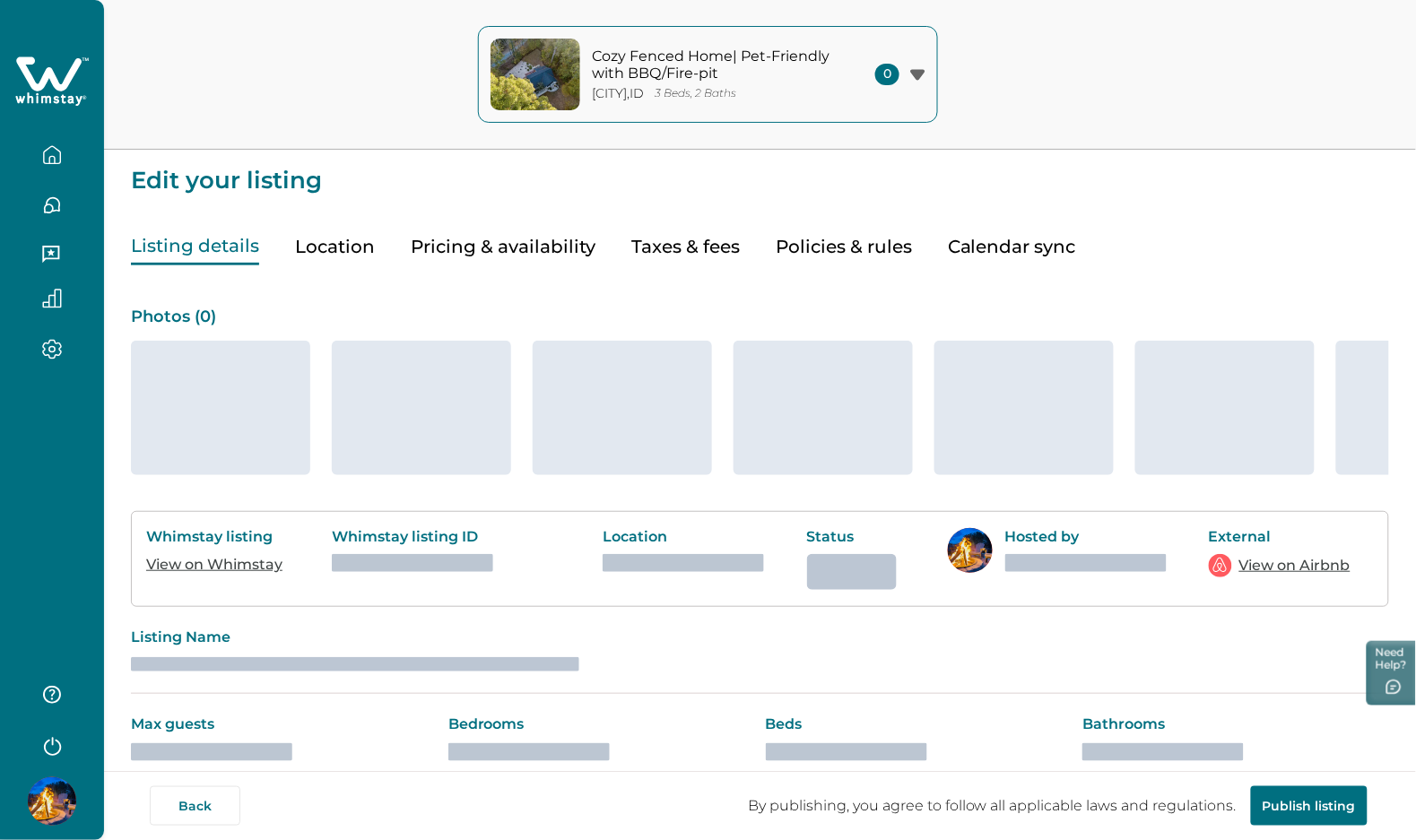 click on "Taxes & fees" at bounding box center [685, 247] 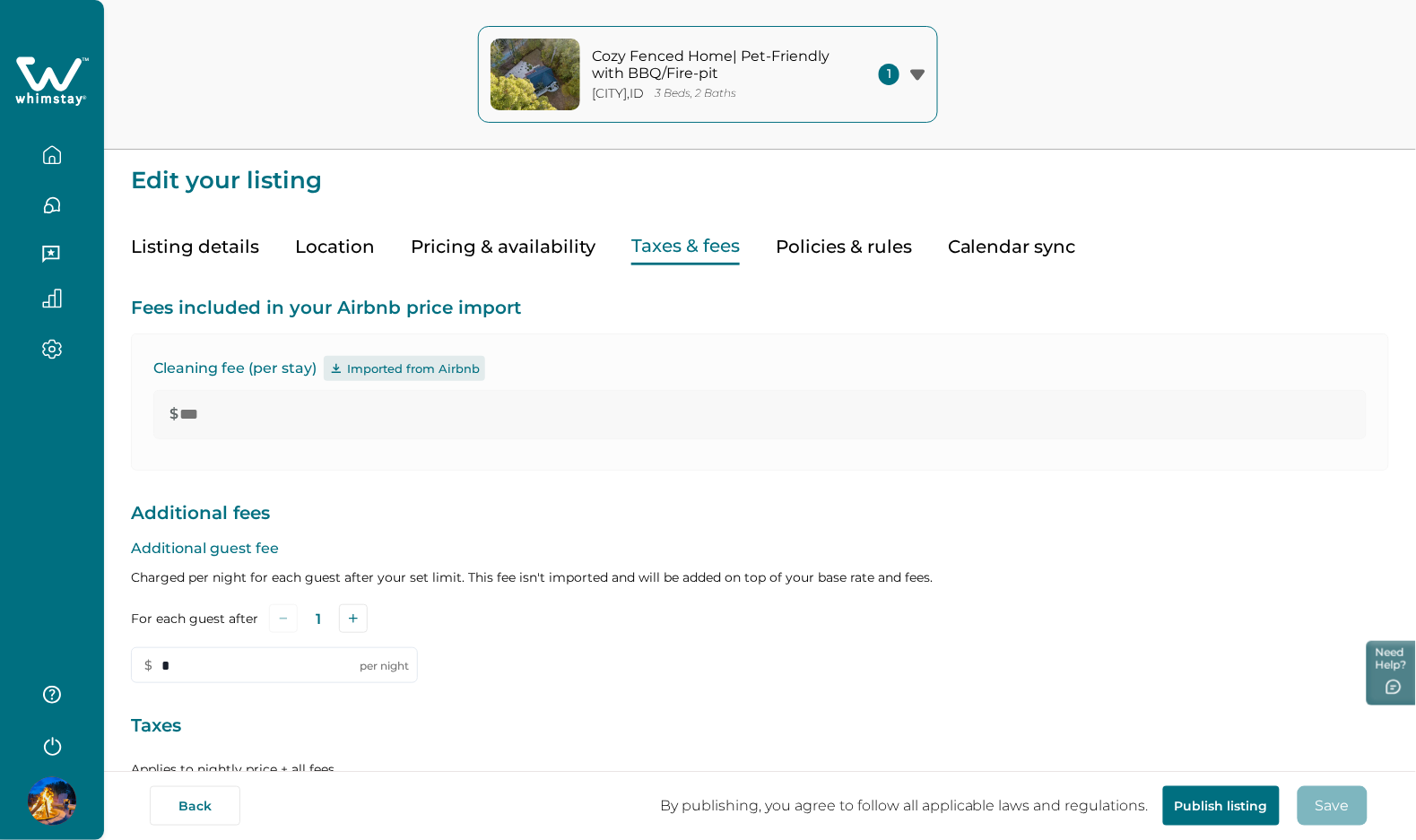 type on "***" 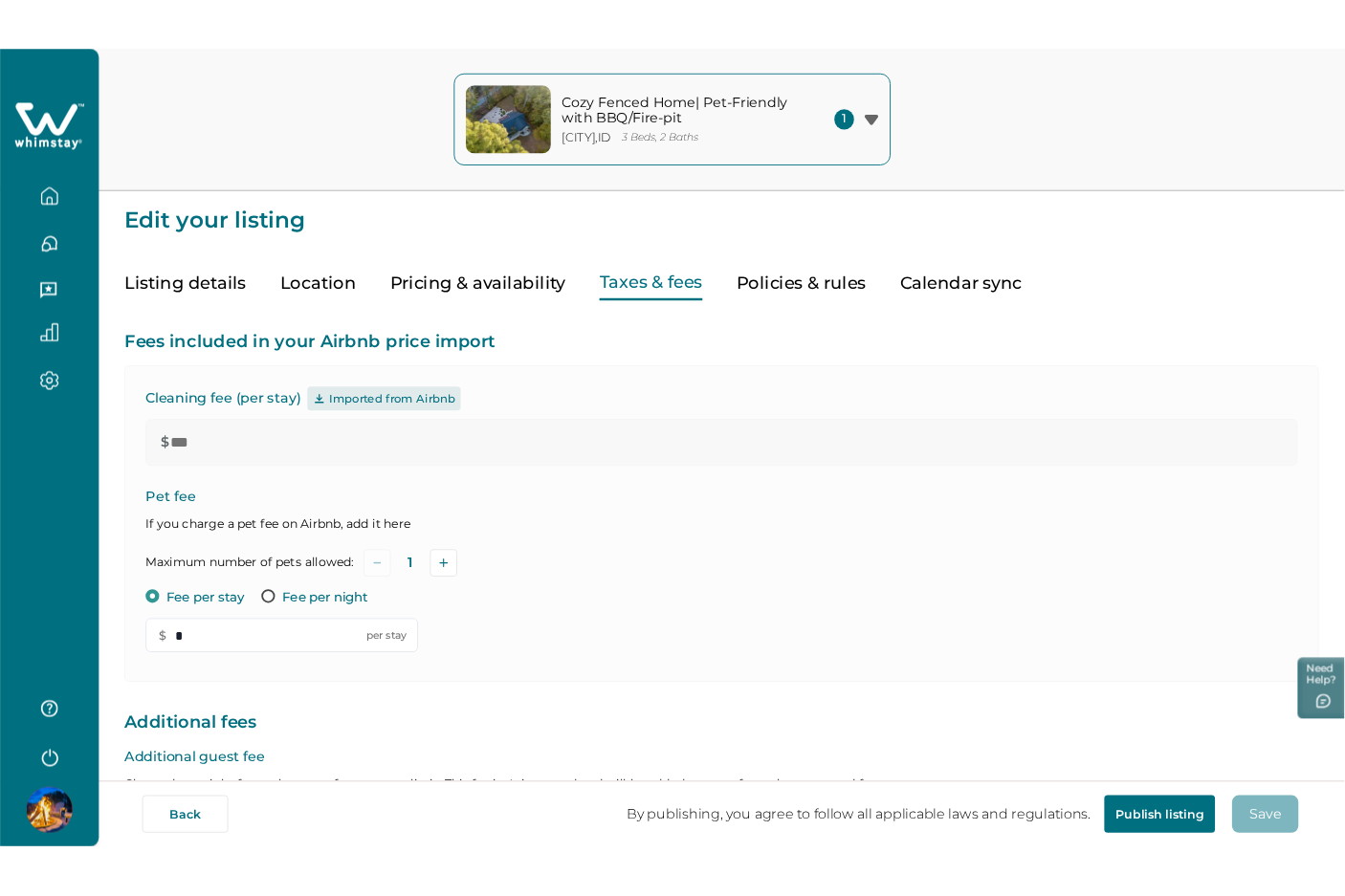 scroll, scrollTop: 407, scrollLeft: 0, axis: vertical 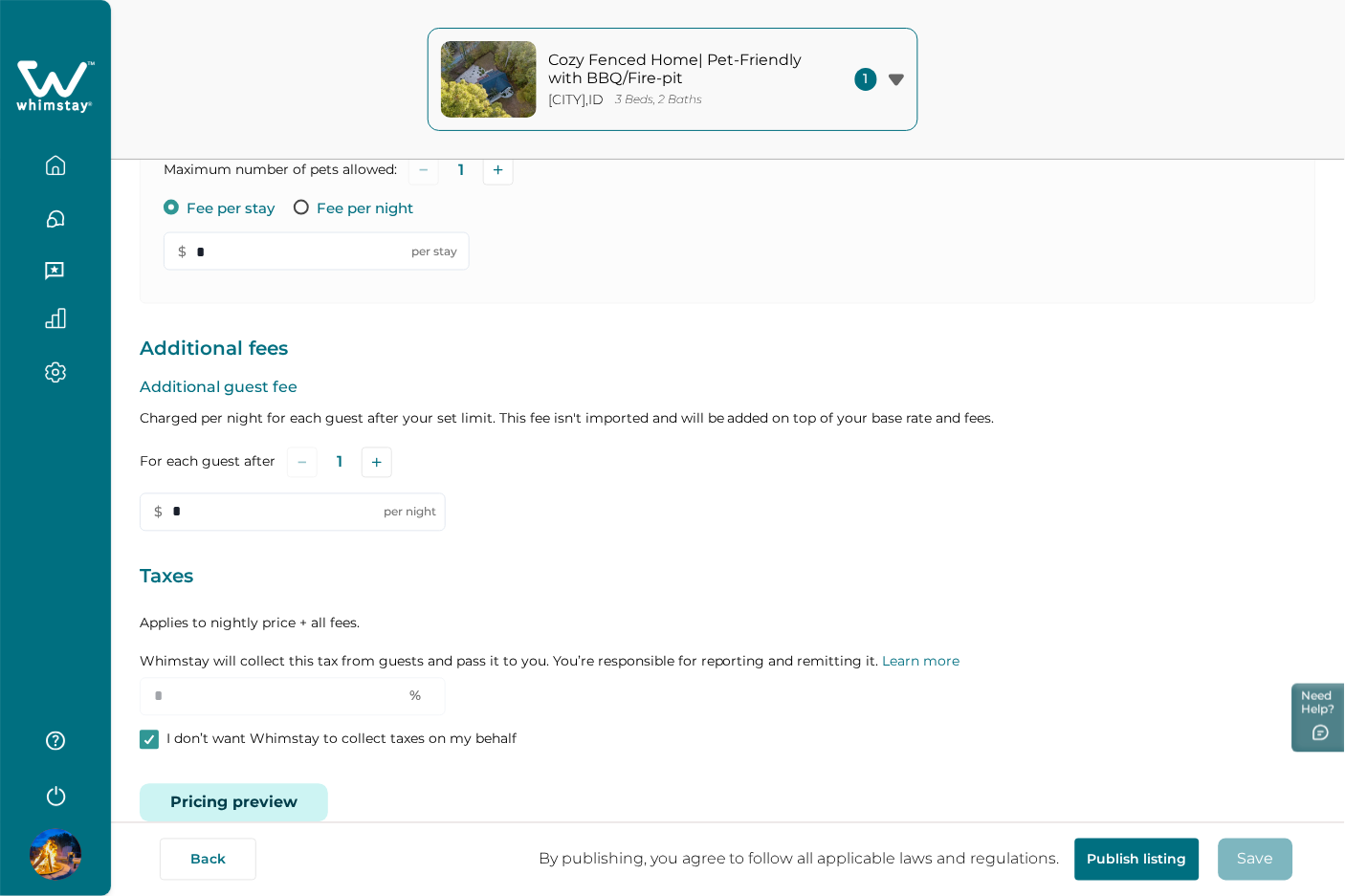 click on "Pricing preview" at bounding box center [233, 803] 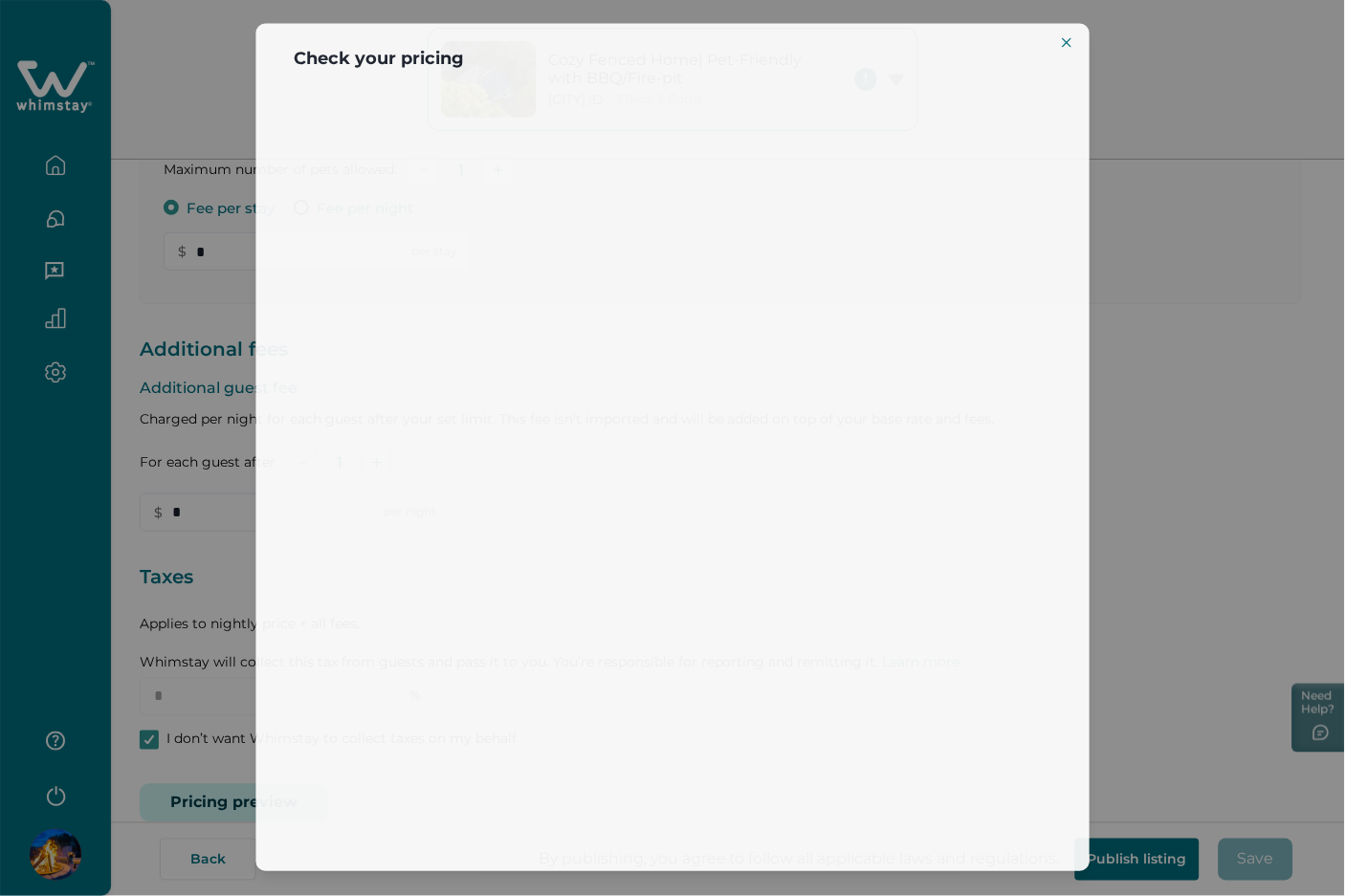 scroll, scrollTop: 439, scrollLeft: 0, axis: vertical 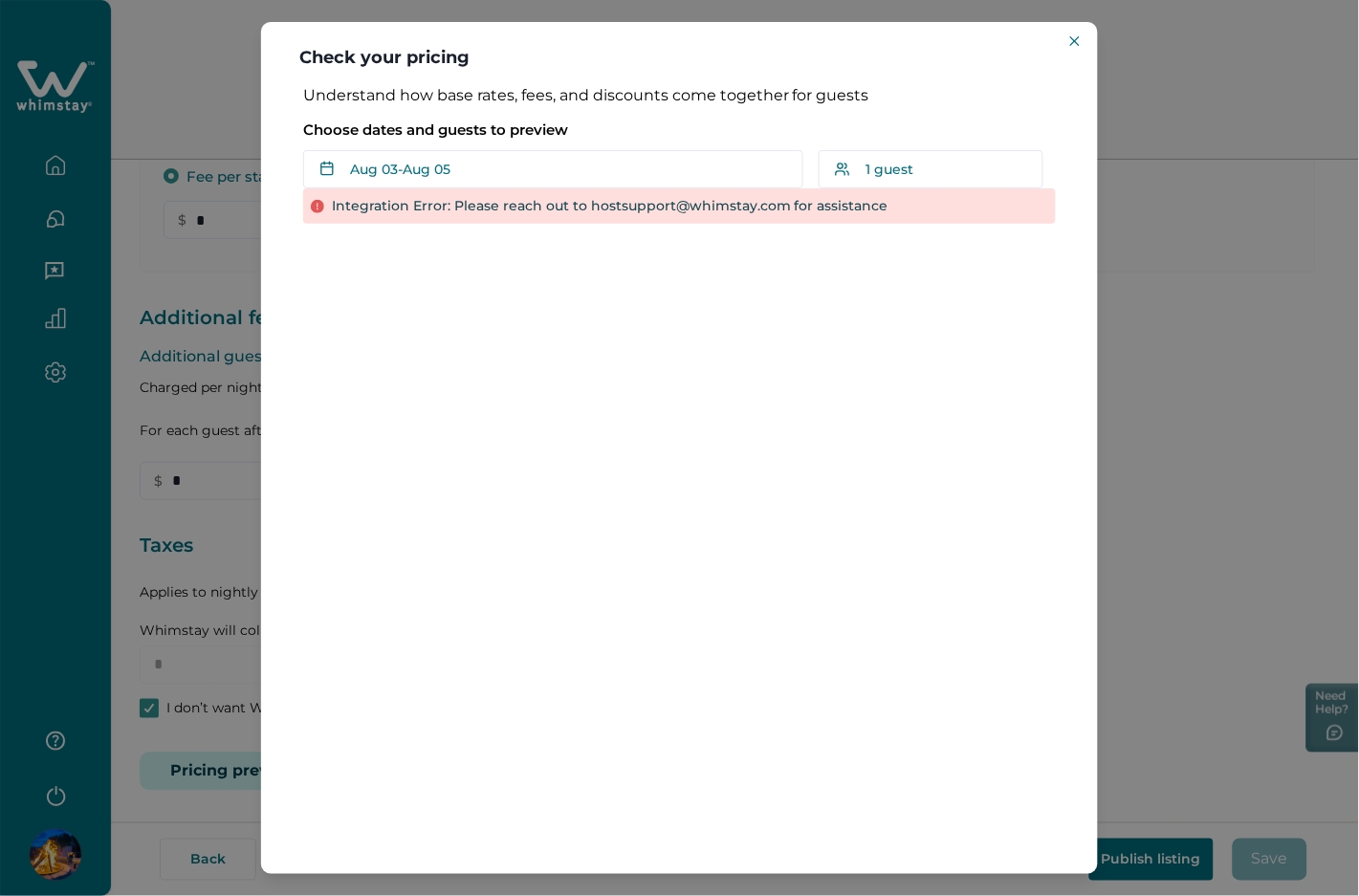 type 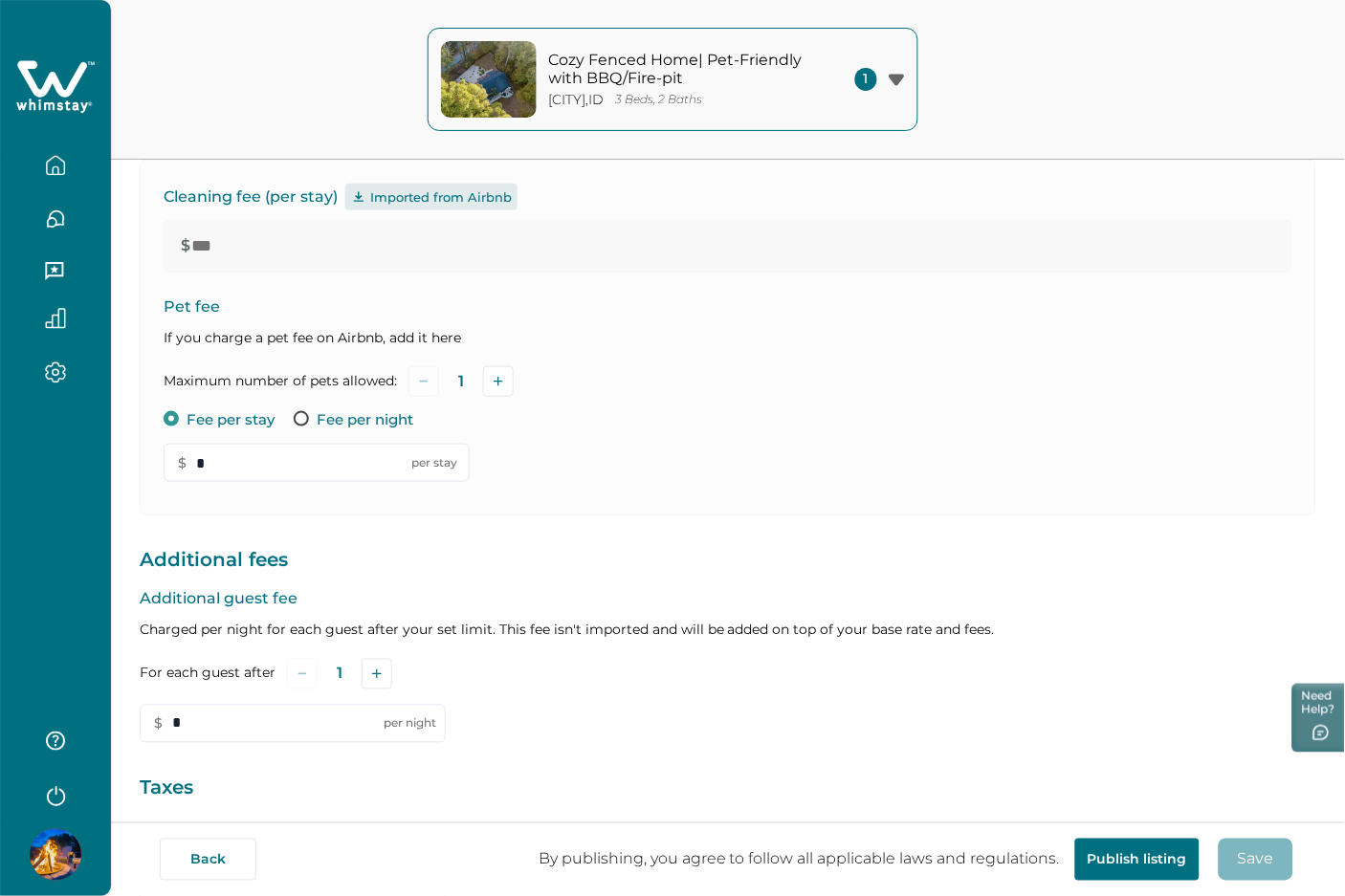 scroll, scrollTop: 0, scrollLeft: 0, axis: both 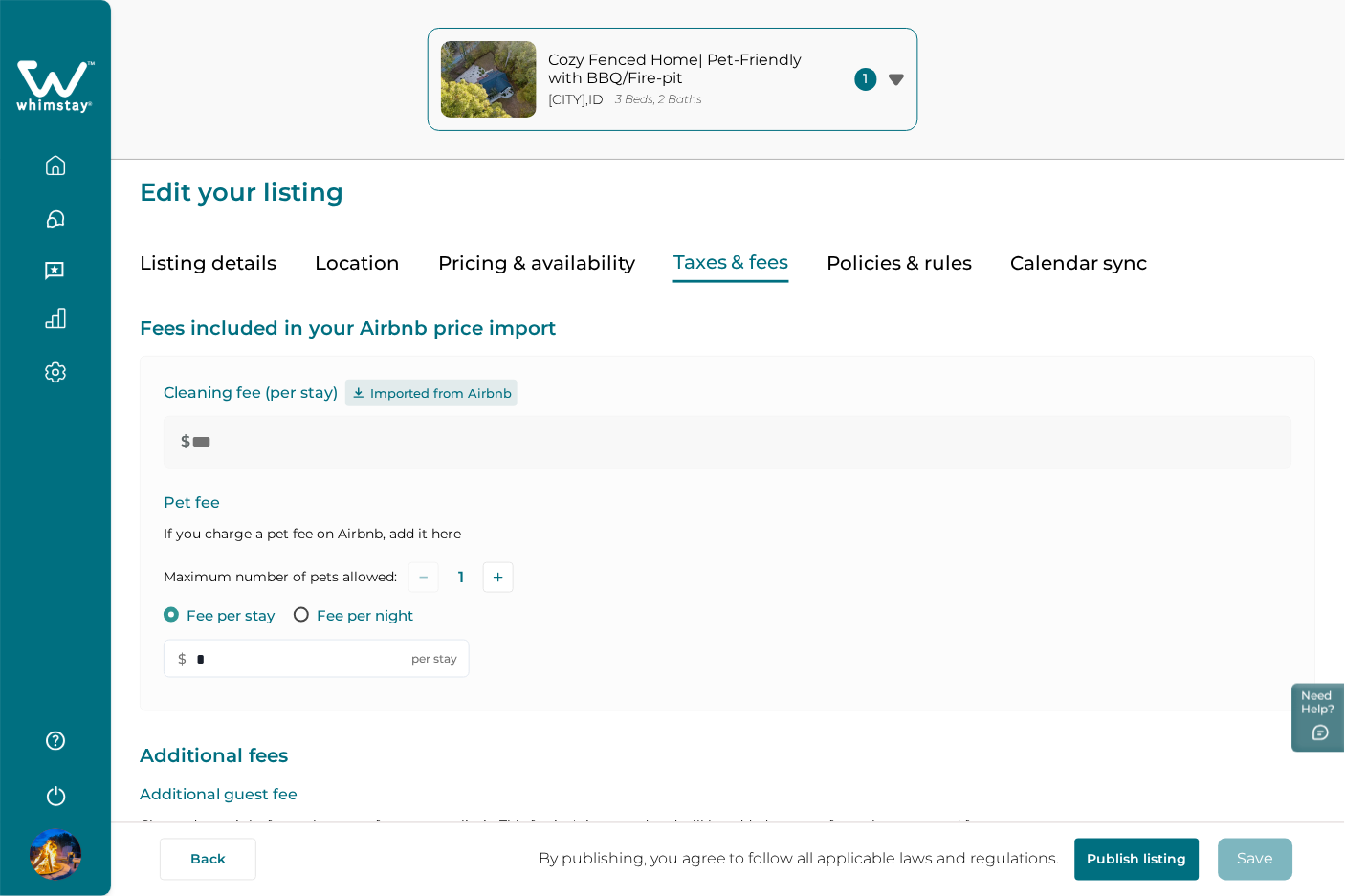 click on "Pricing & availability" at bounding box center (537, 263) 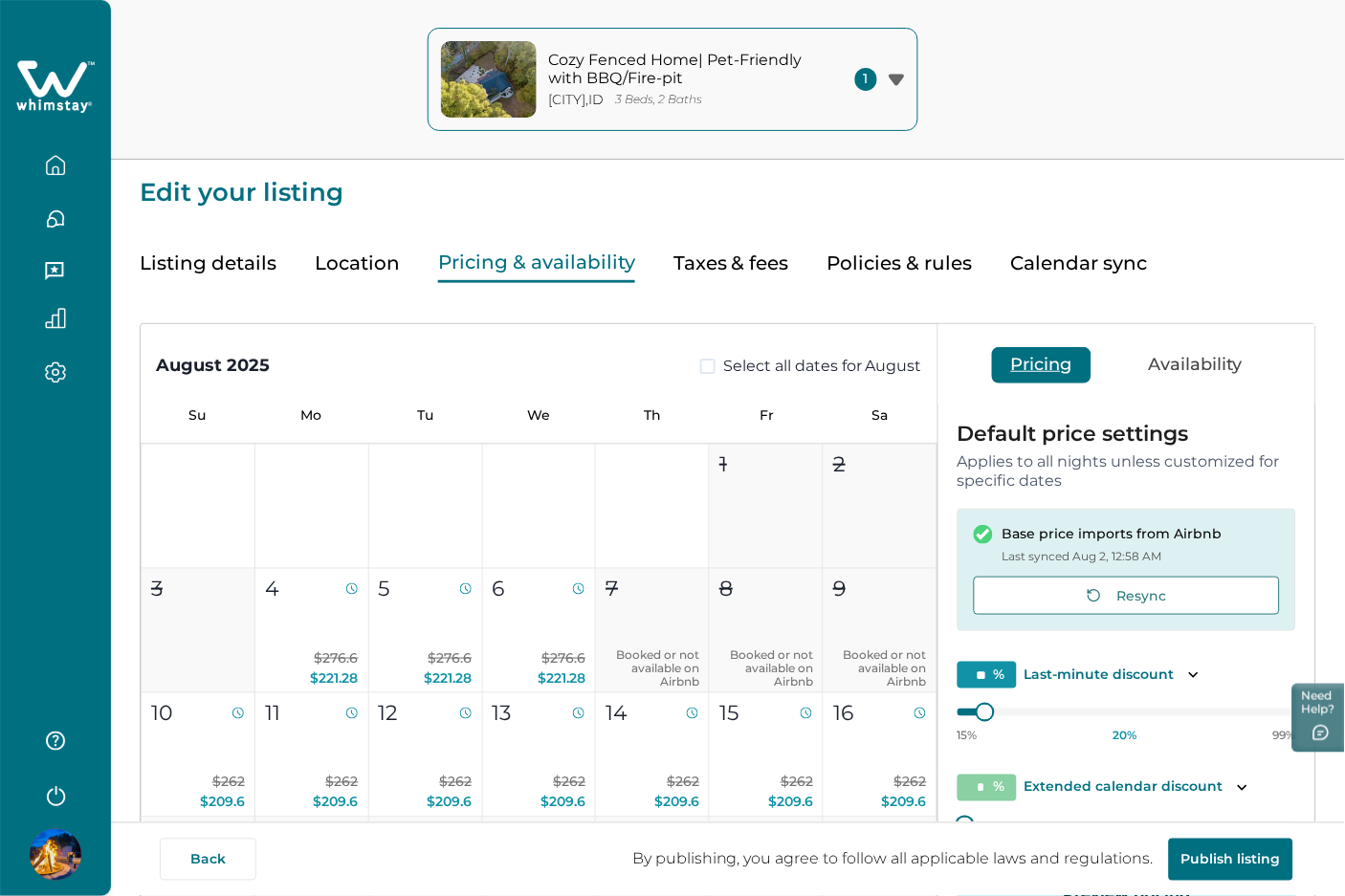 click on "Taxes & fees" at bounding box center (731, 263) 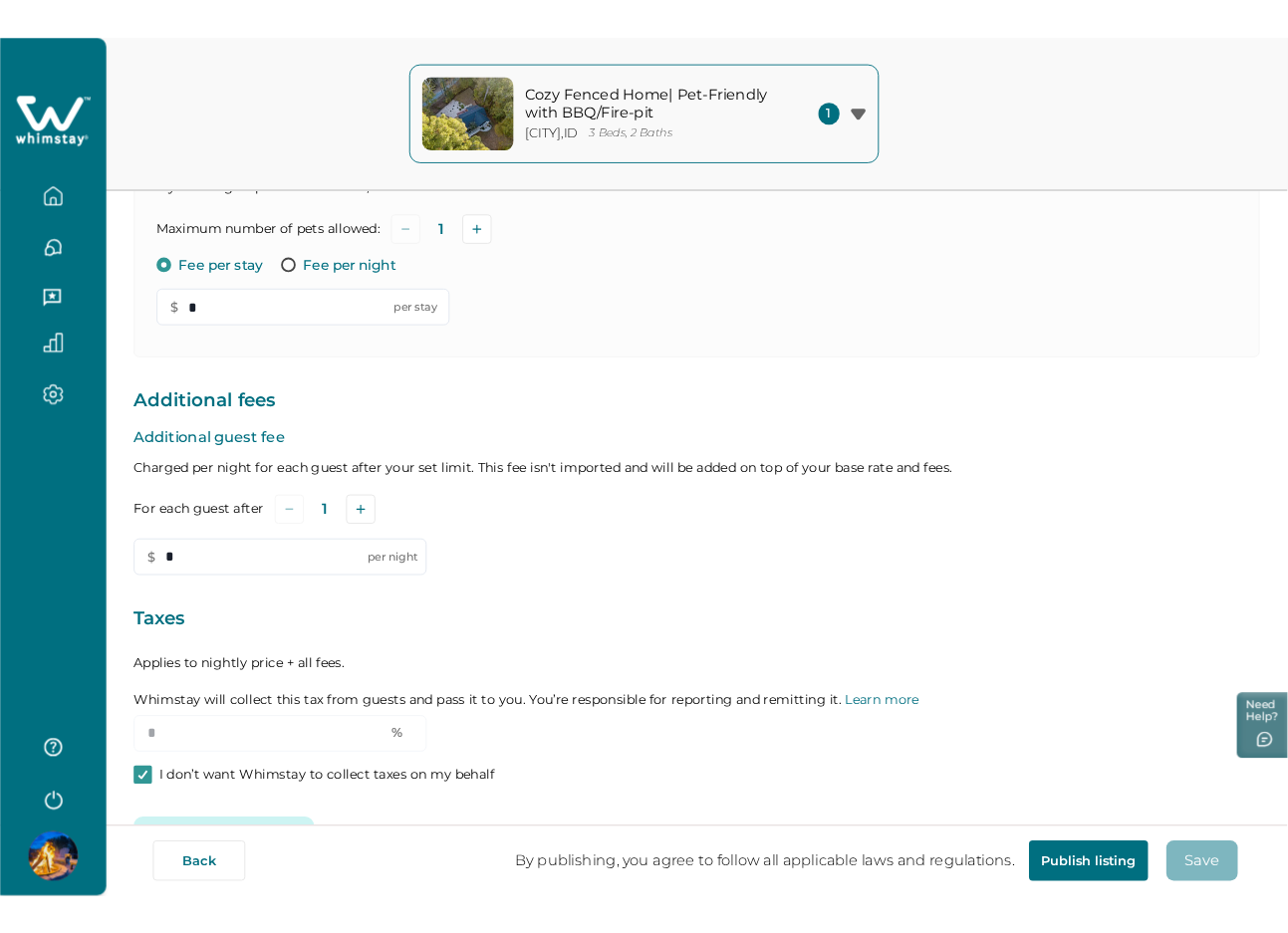 scroll, scrollTop: 457, scrollLeft: 0, axis: vertical 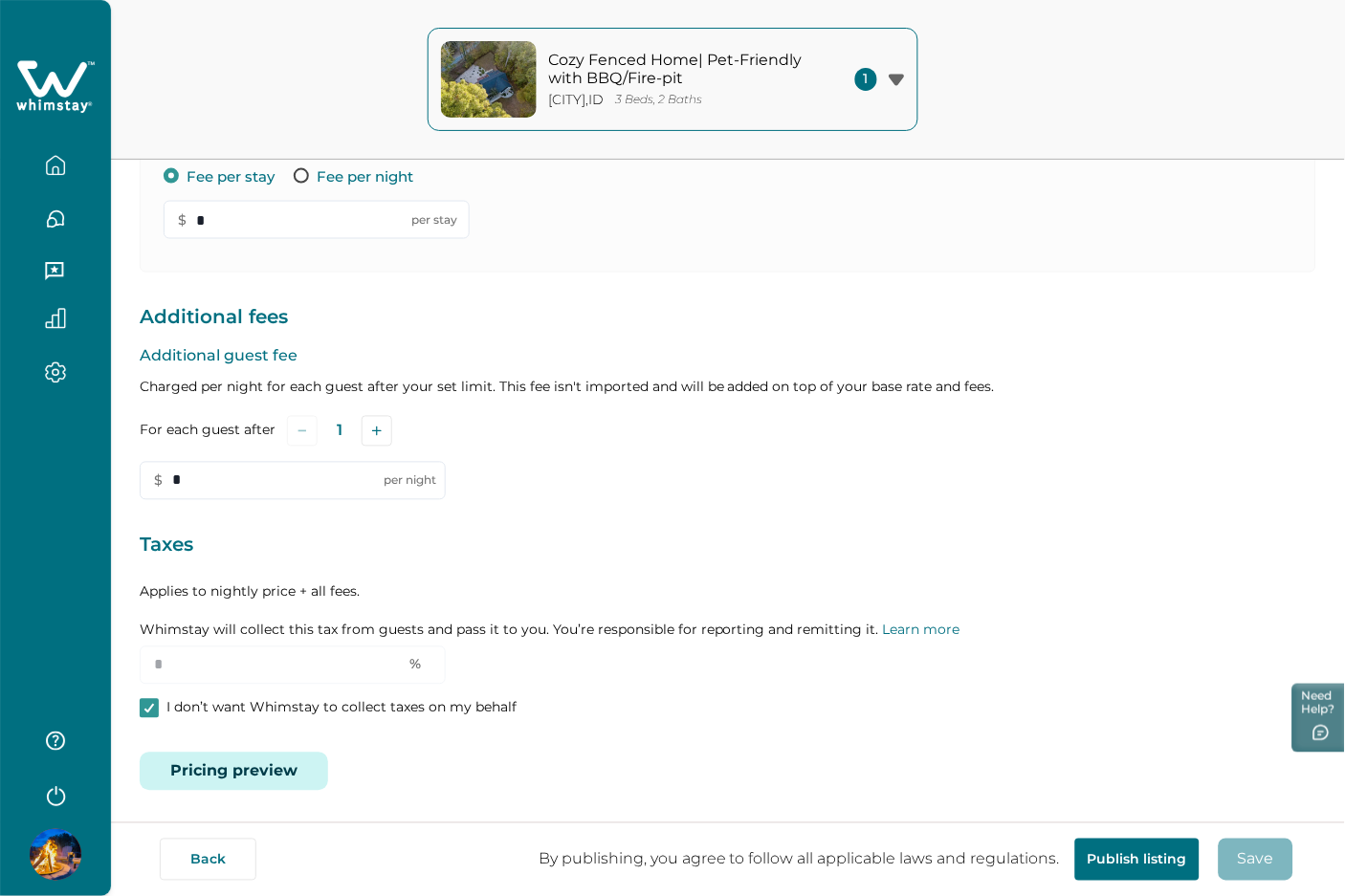 click on "Pricing preview" at bounding box center [233, 772] 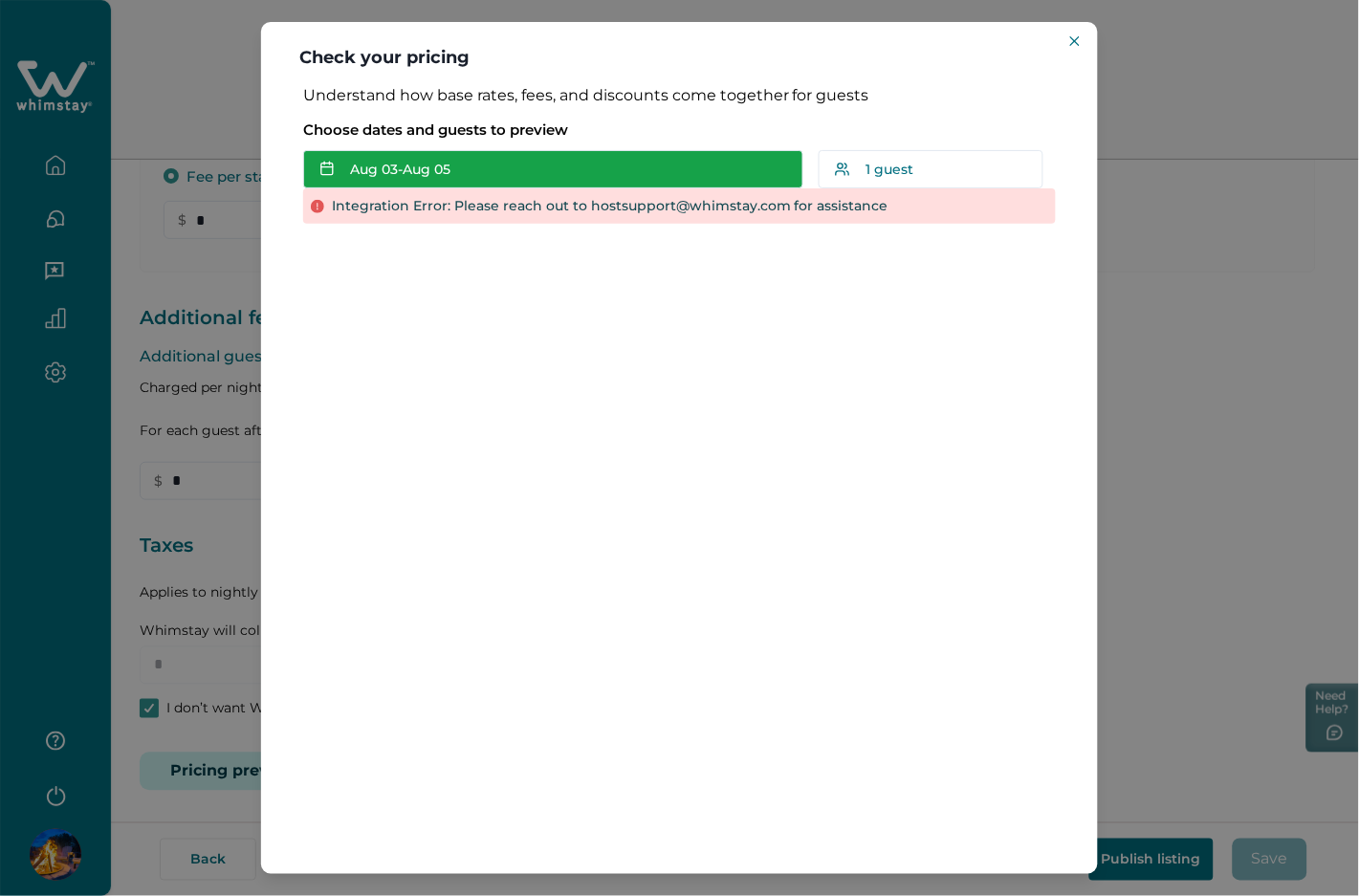 click on "Aug 03  -  Aug 05" at bounding box center [553, 169] 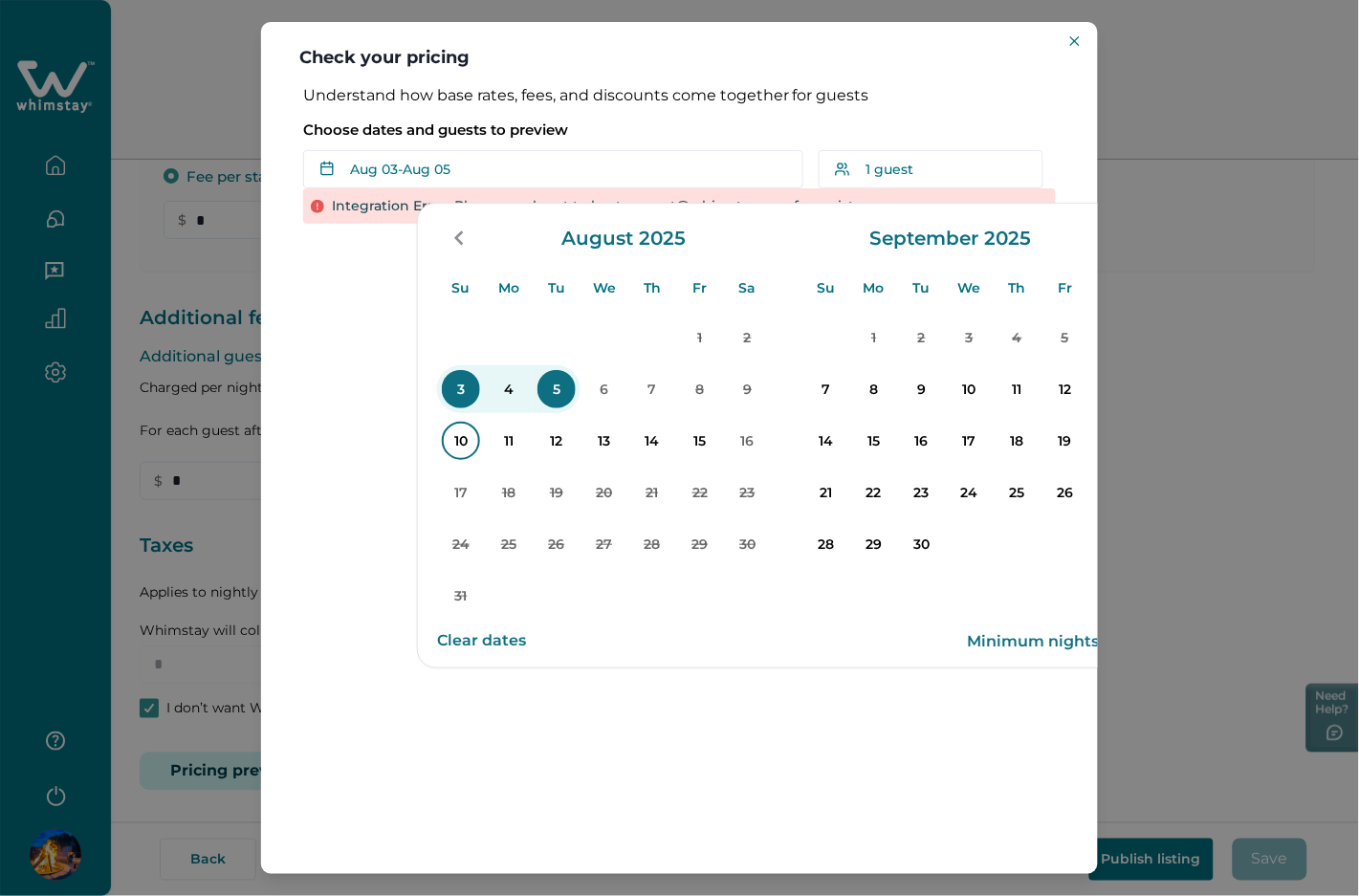 click on "10" at bounding box center (461, 441) 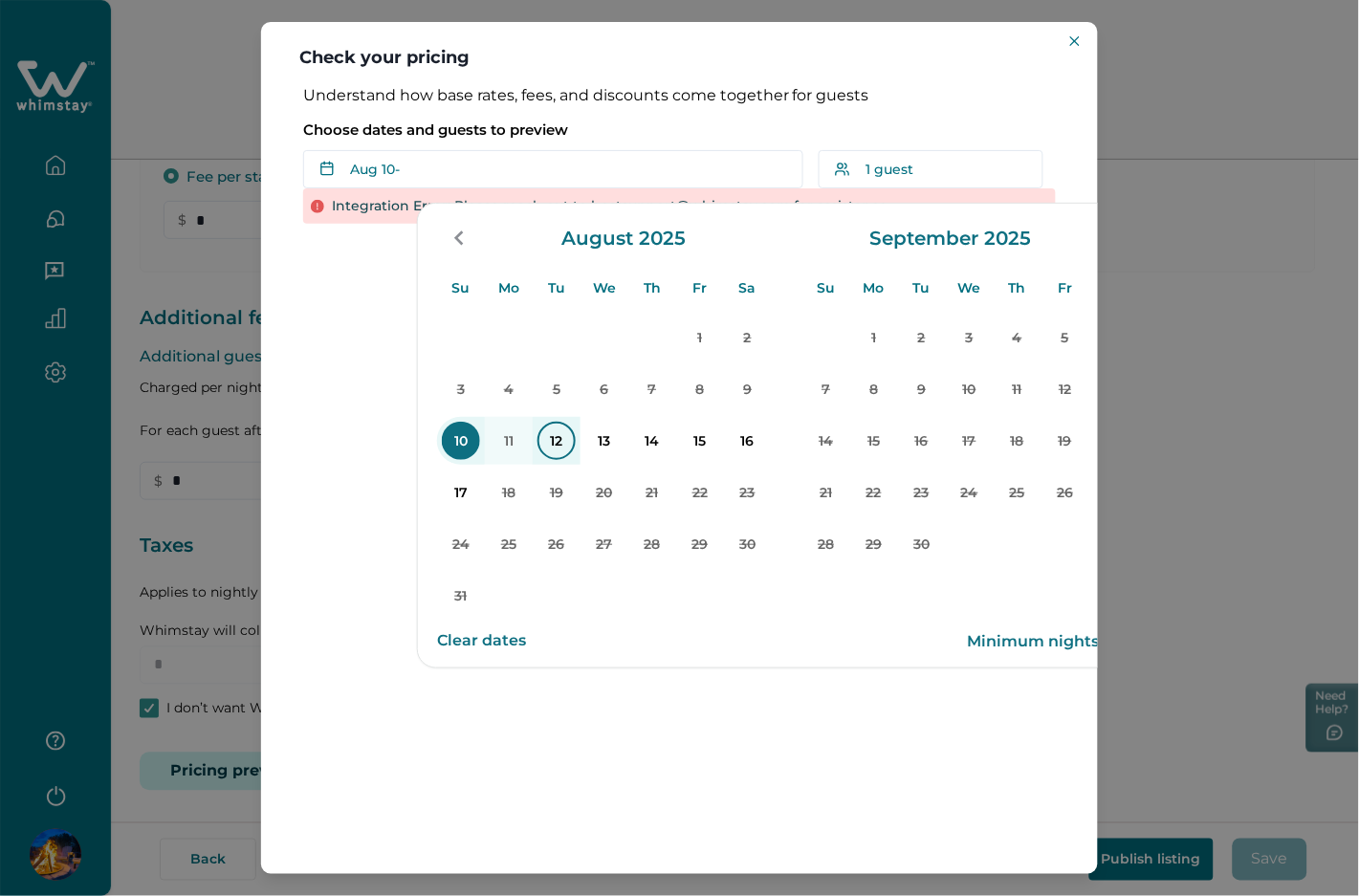 click on "12" at bounding box center (557, 441) 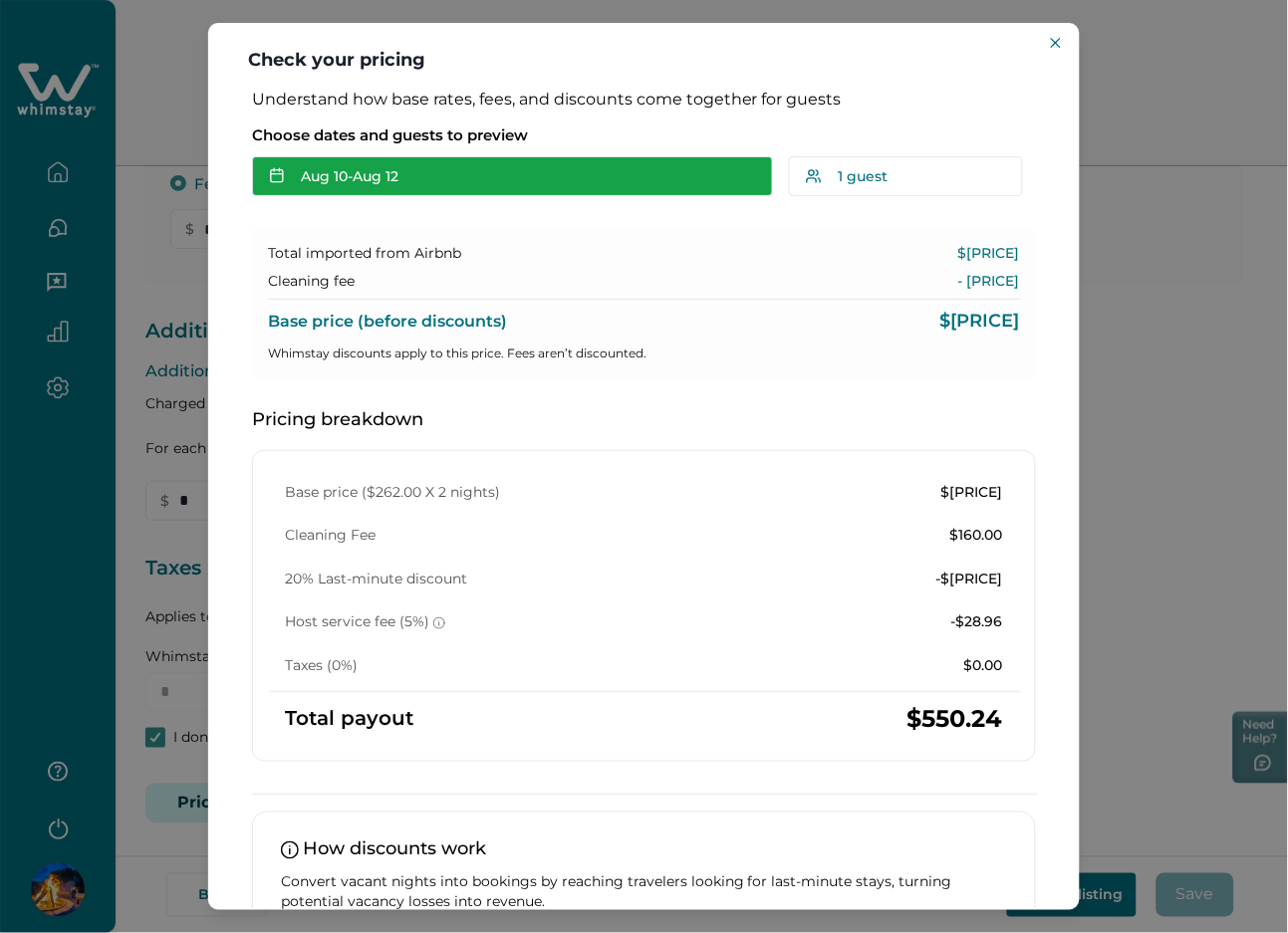 click on "Aug 10  -  Aug 12" at bounding box center (512, 176) 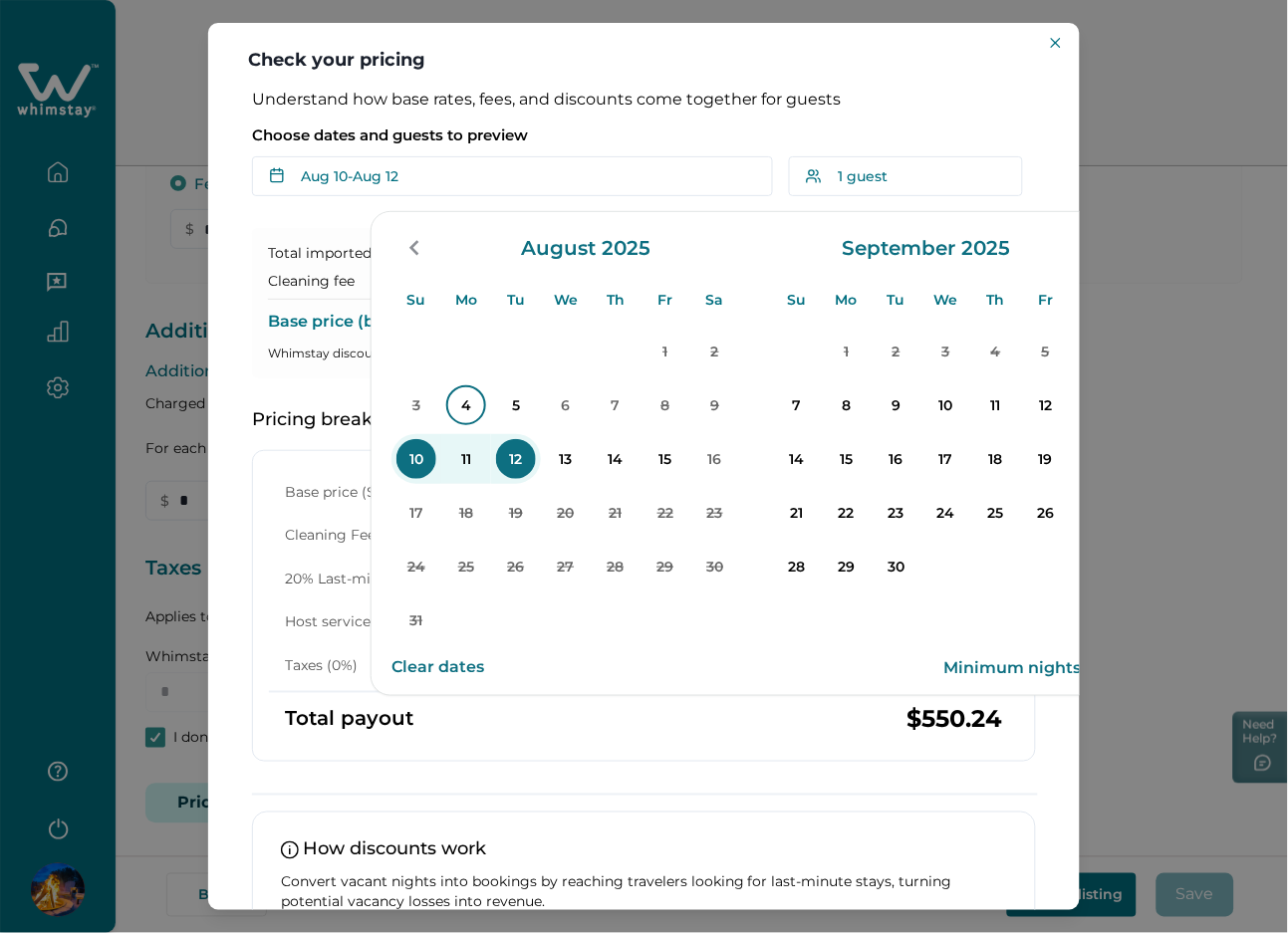 click on "4" at bounding box center [466, 405] 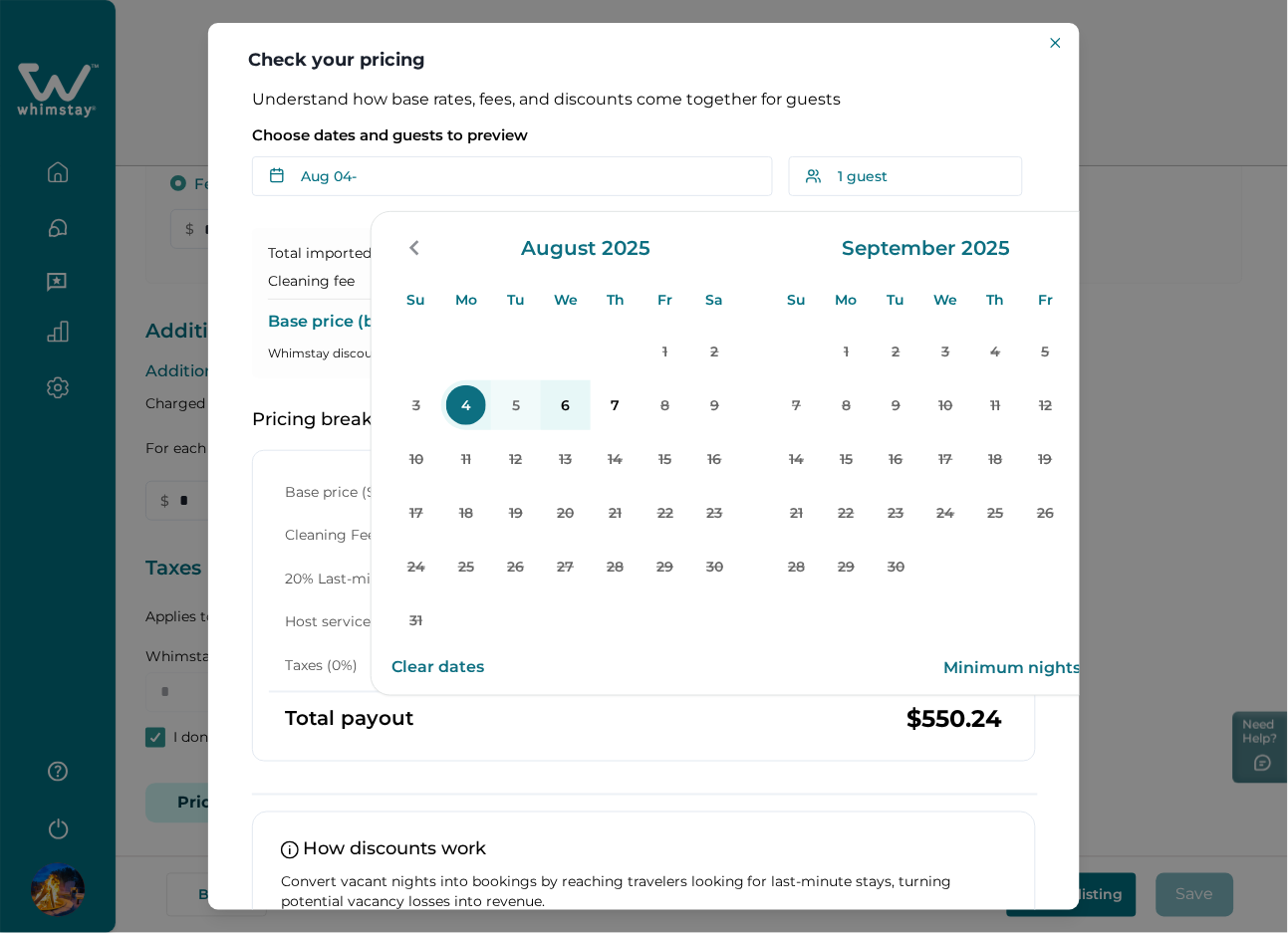 drag, startPoint x: 551, startPoint y: 406, endPoint x: 553, endPoint y: 575, distance: 169.01183 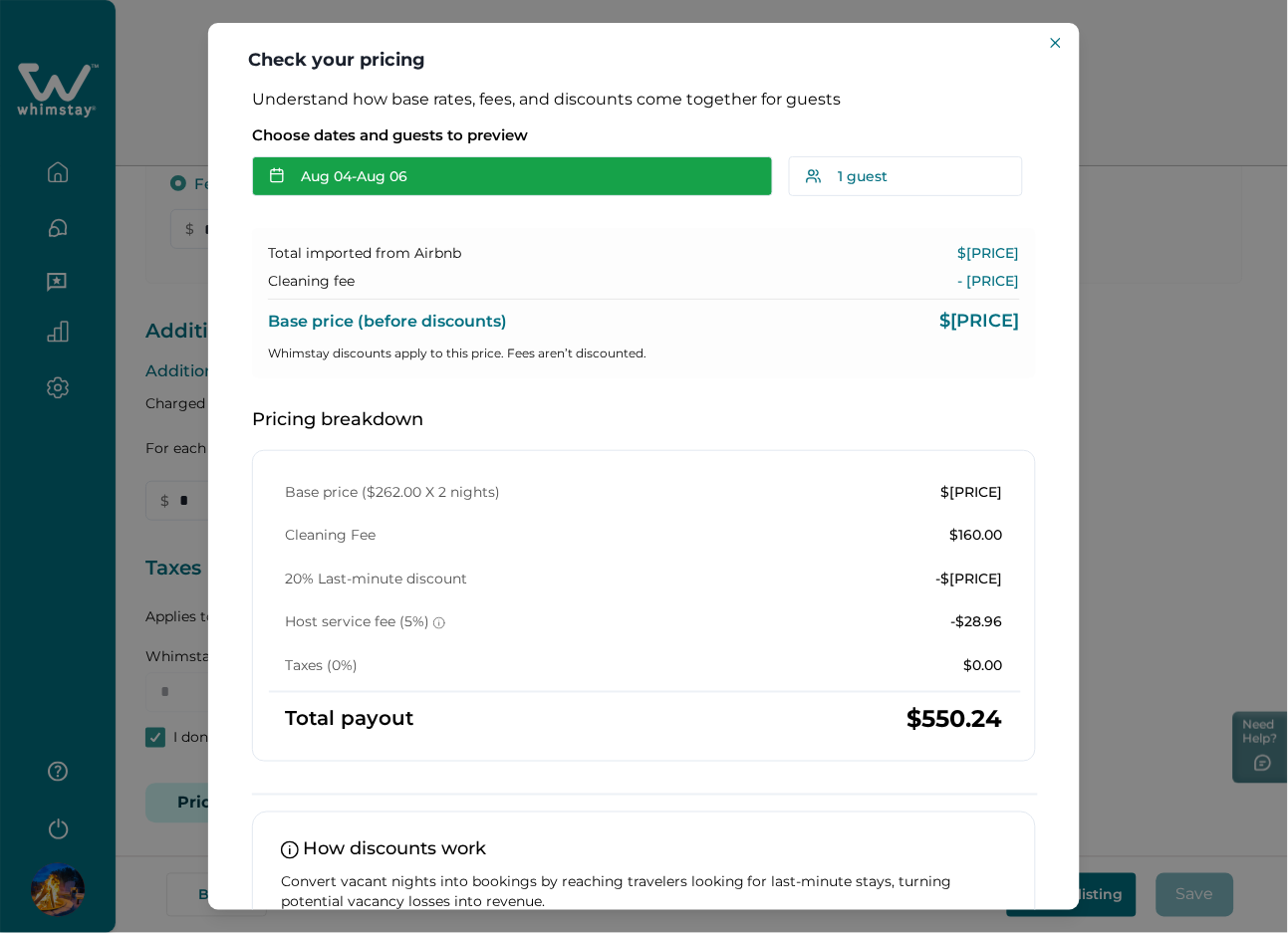 click on "Aug 04  -  Aug 06" at bounding box center [512, 176] 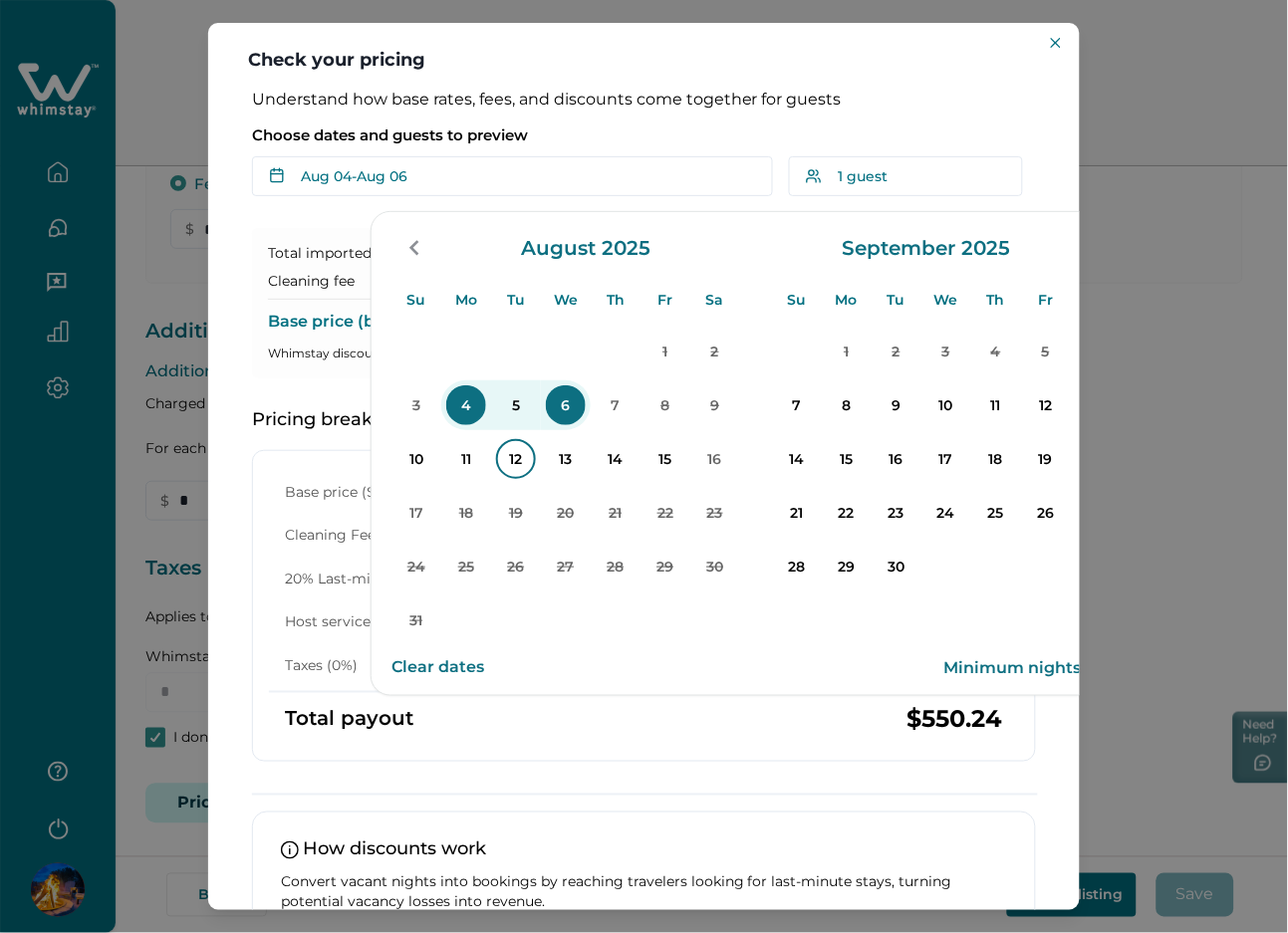 click on "12" at bounding box center [516, 459] 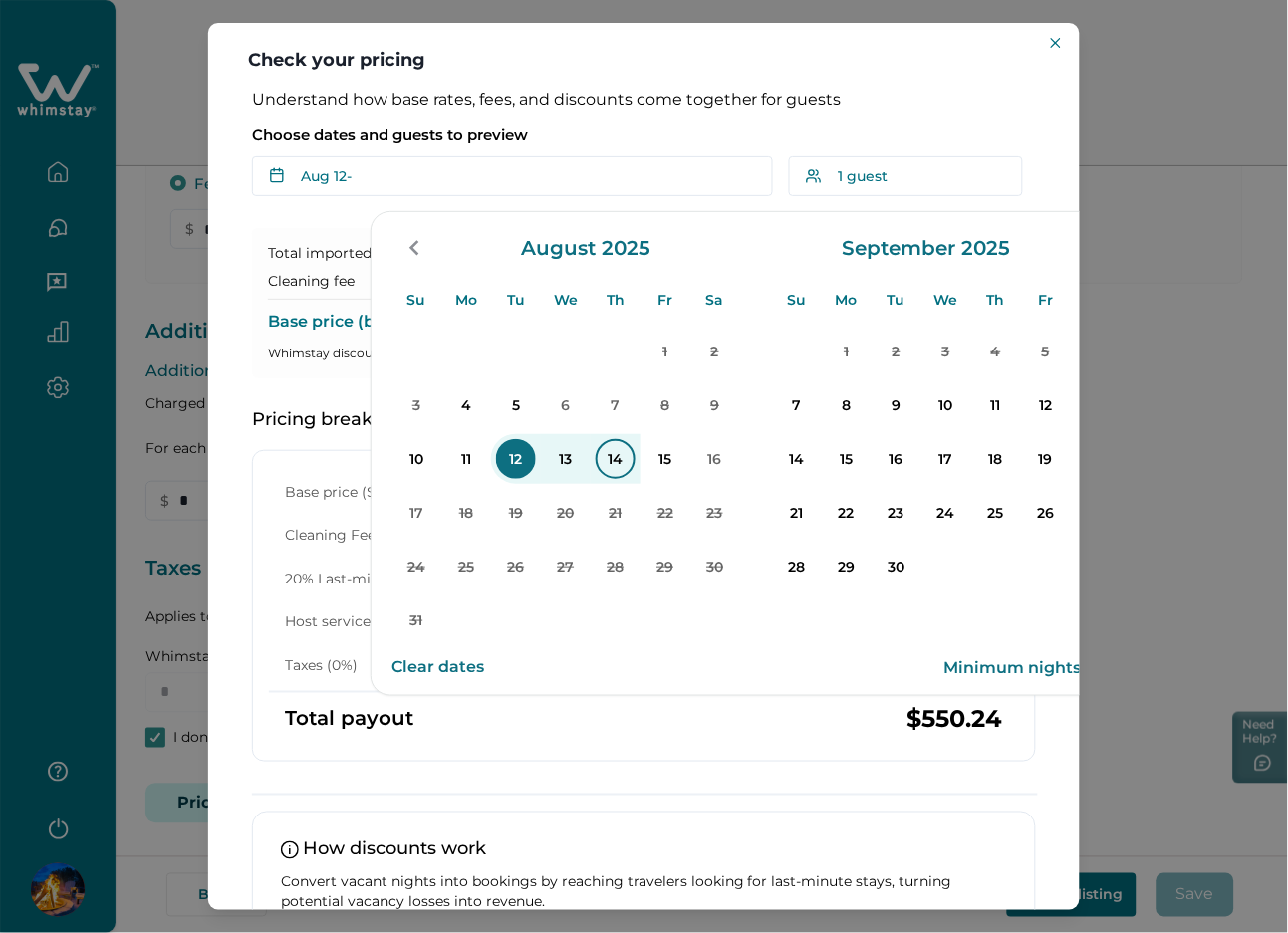 click on "14" at bounding box center [616, 459] 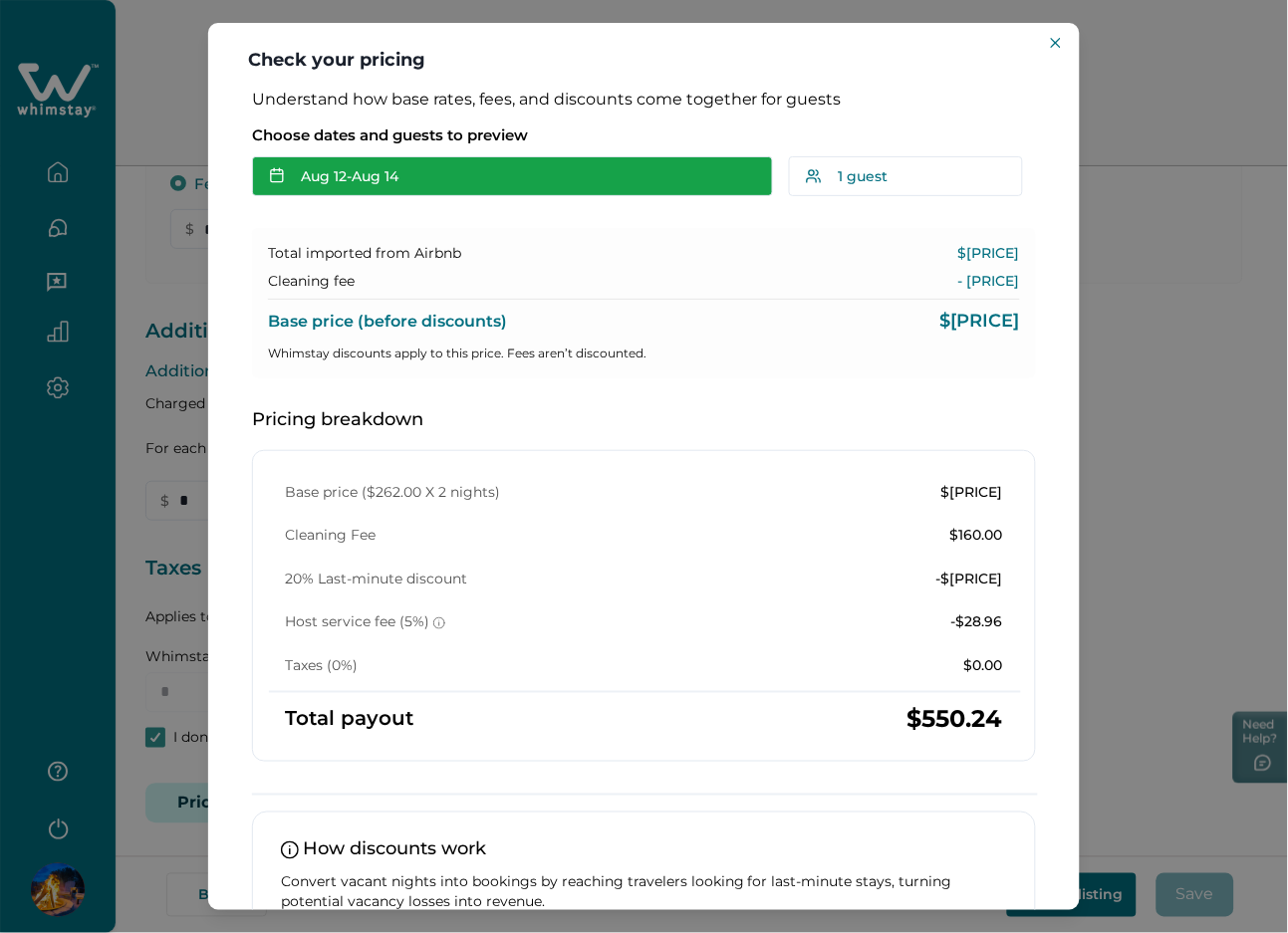 click on "Aug 12  -  Aug 14" at bounding box center (512, 176) 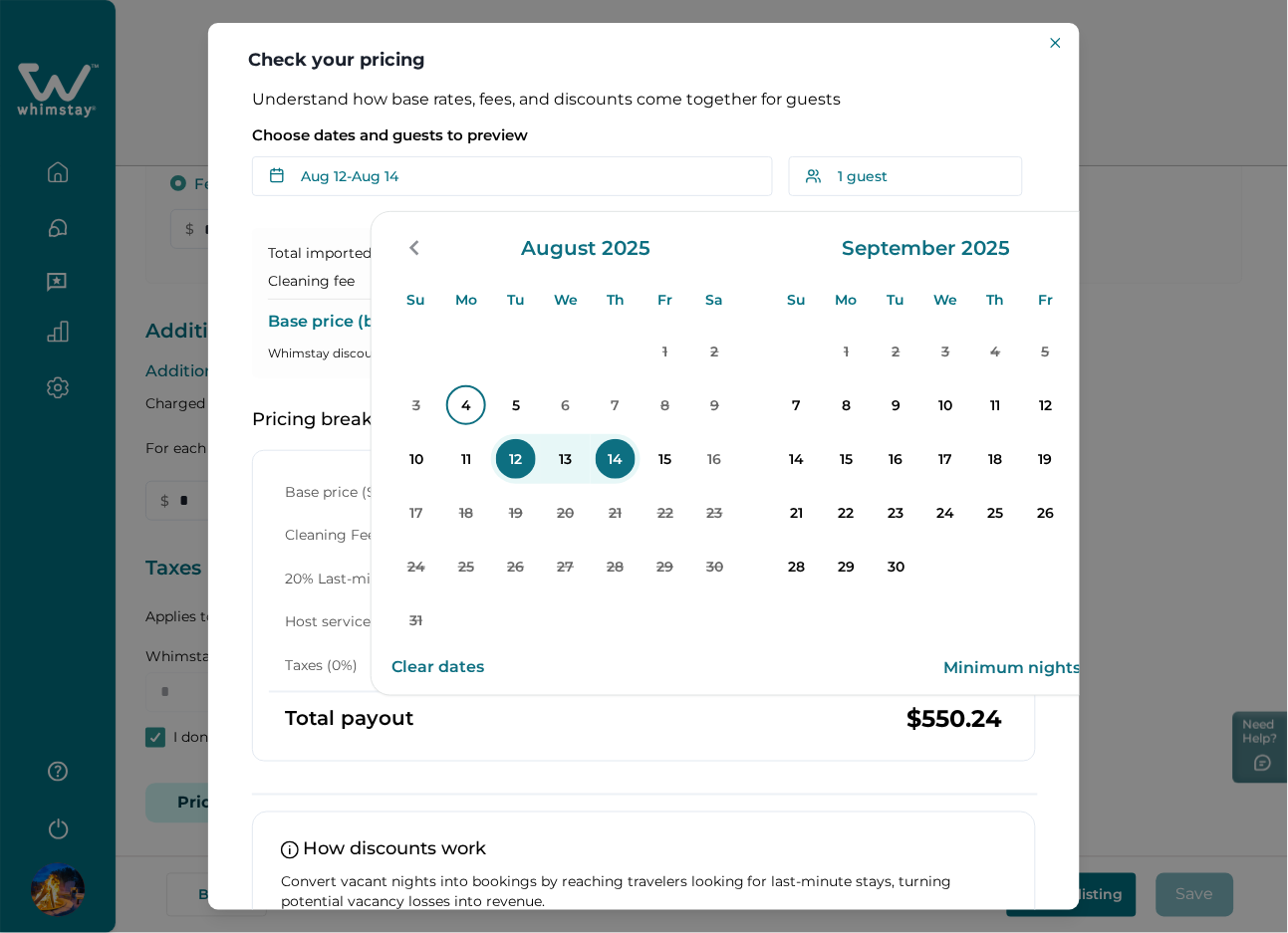 click on "4" at bounding box center [466, 405] 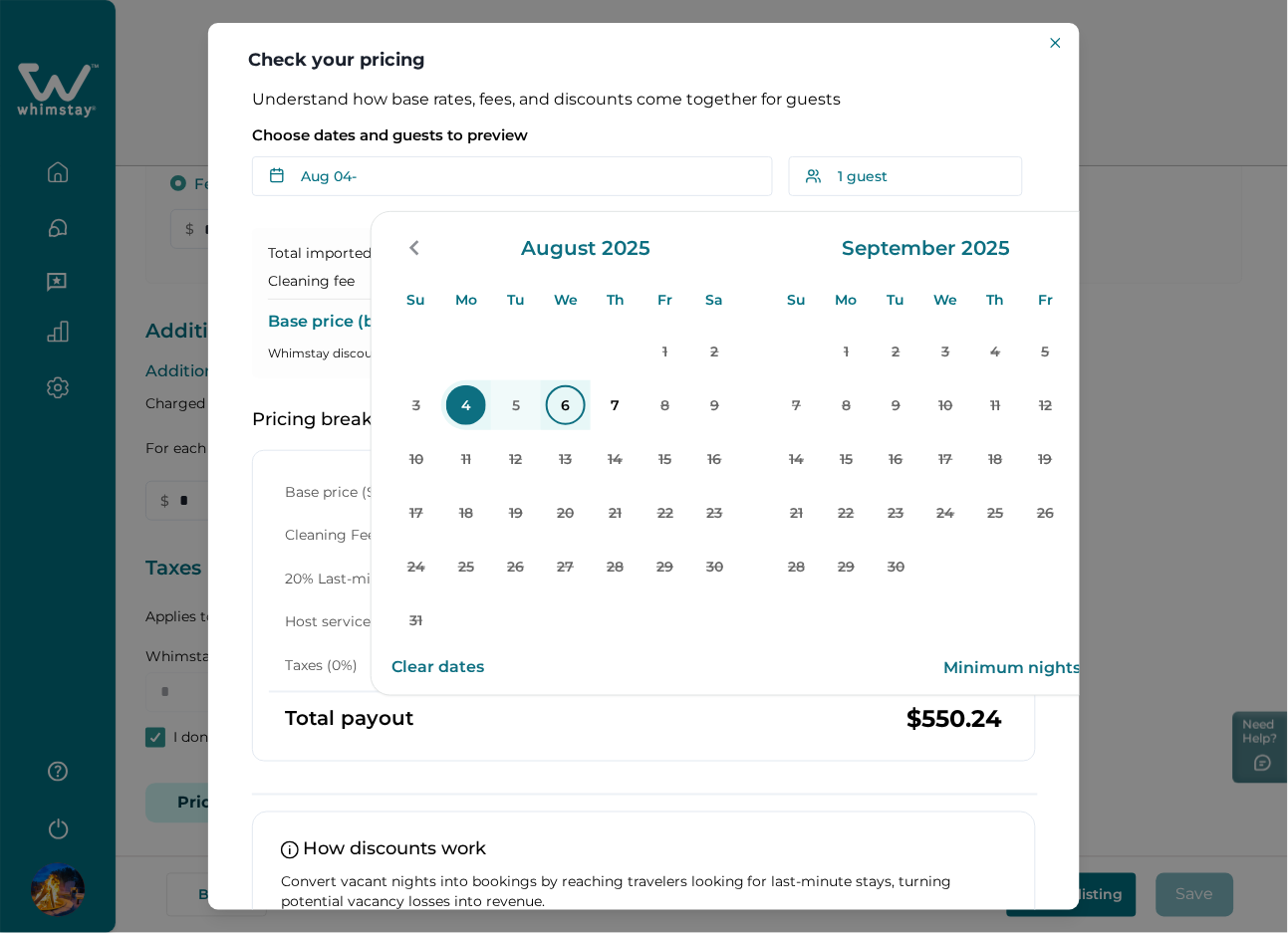click on "6" at bounding box center (566, 405) 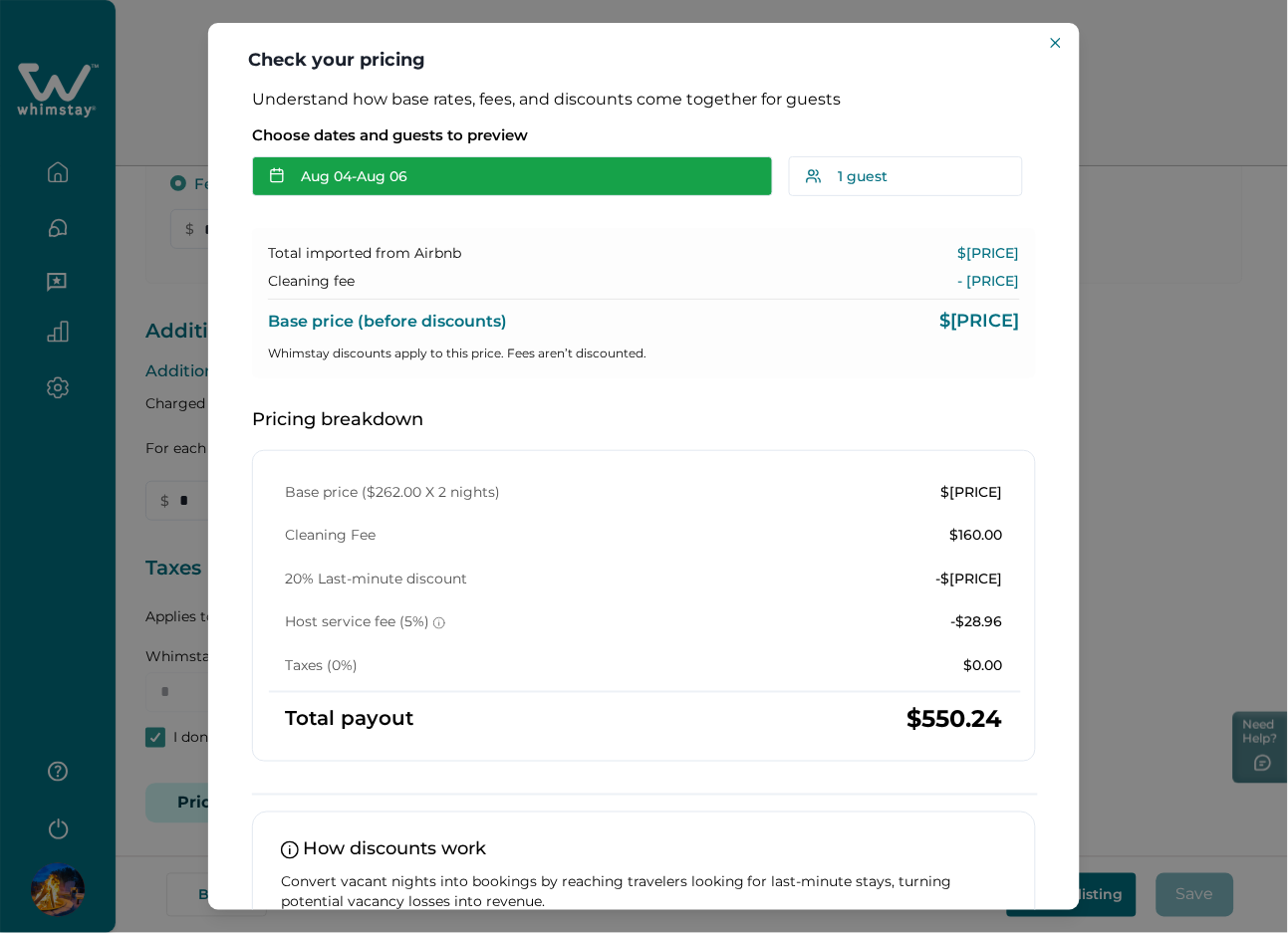 click on "Aug 04  -  Aug 06" at bounding box center [512, 176] 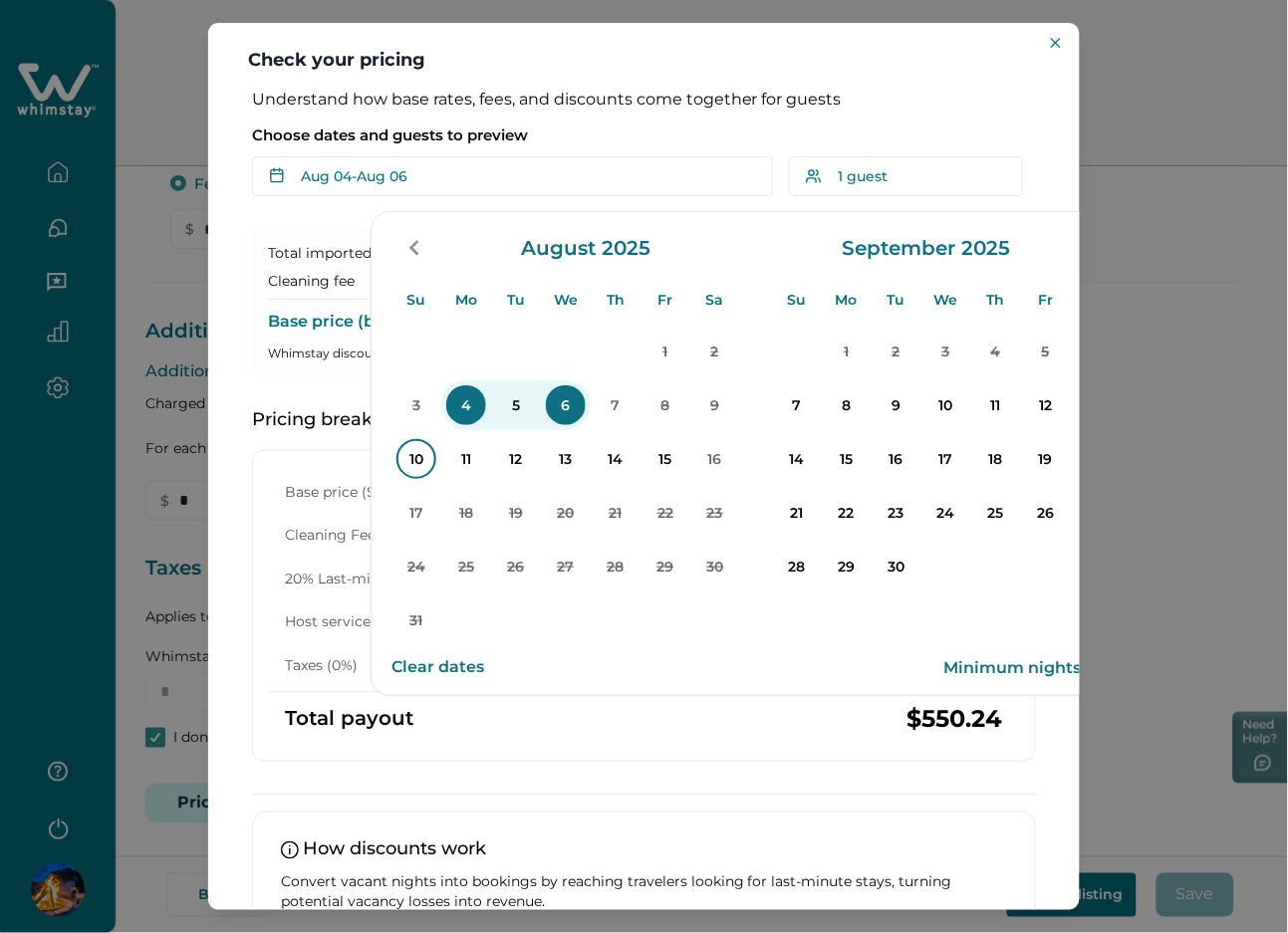 click on "10" at bounding box center [416, 459] 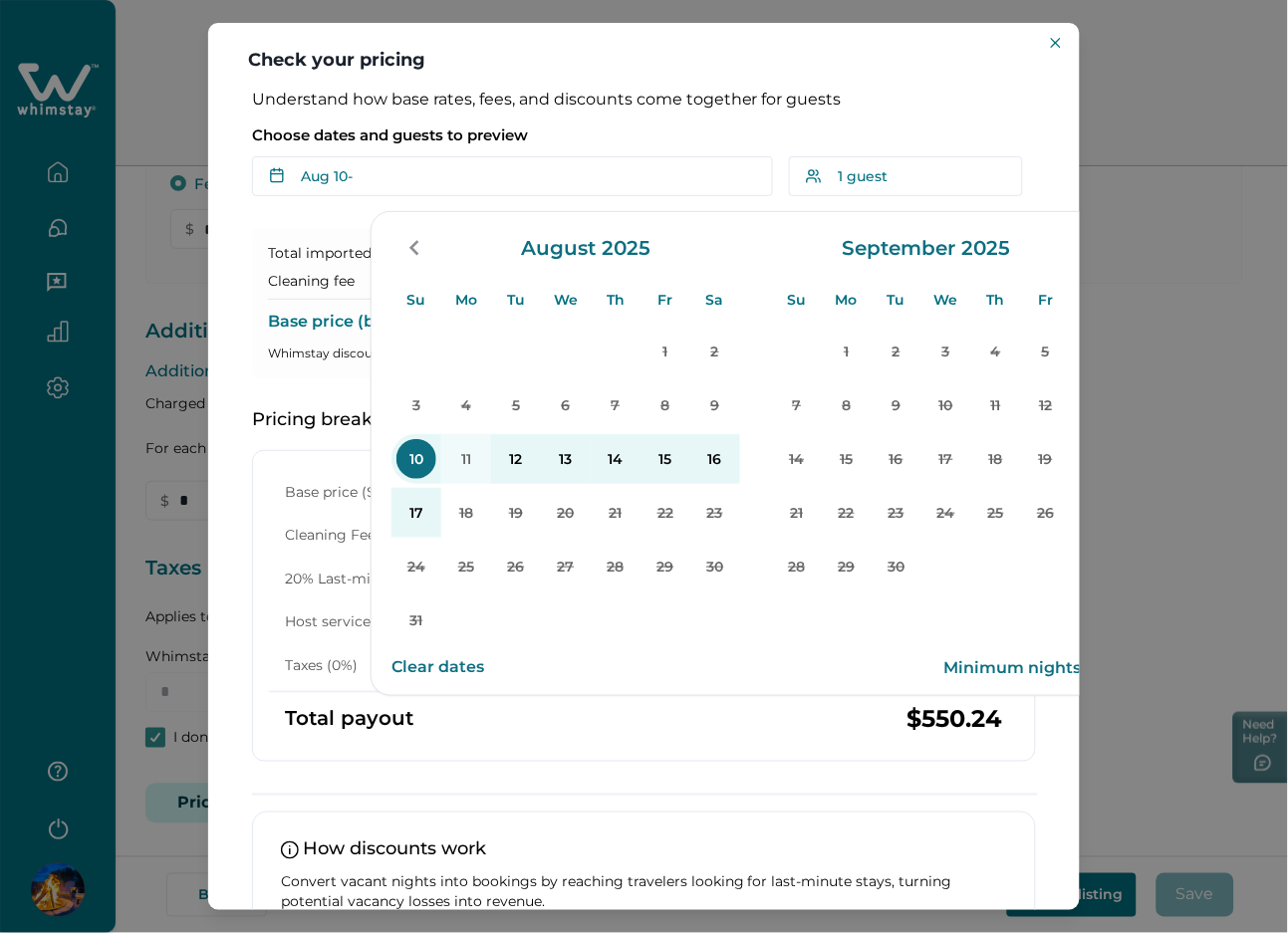 drag, startPoint x: 410, startPoint y: 509, endPoint x: 701, endPoint y: 548, distance: 293.60177 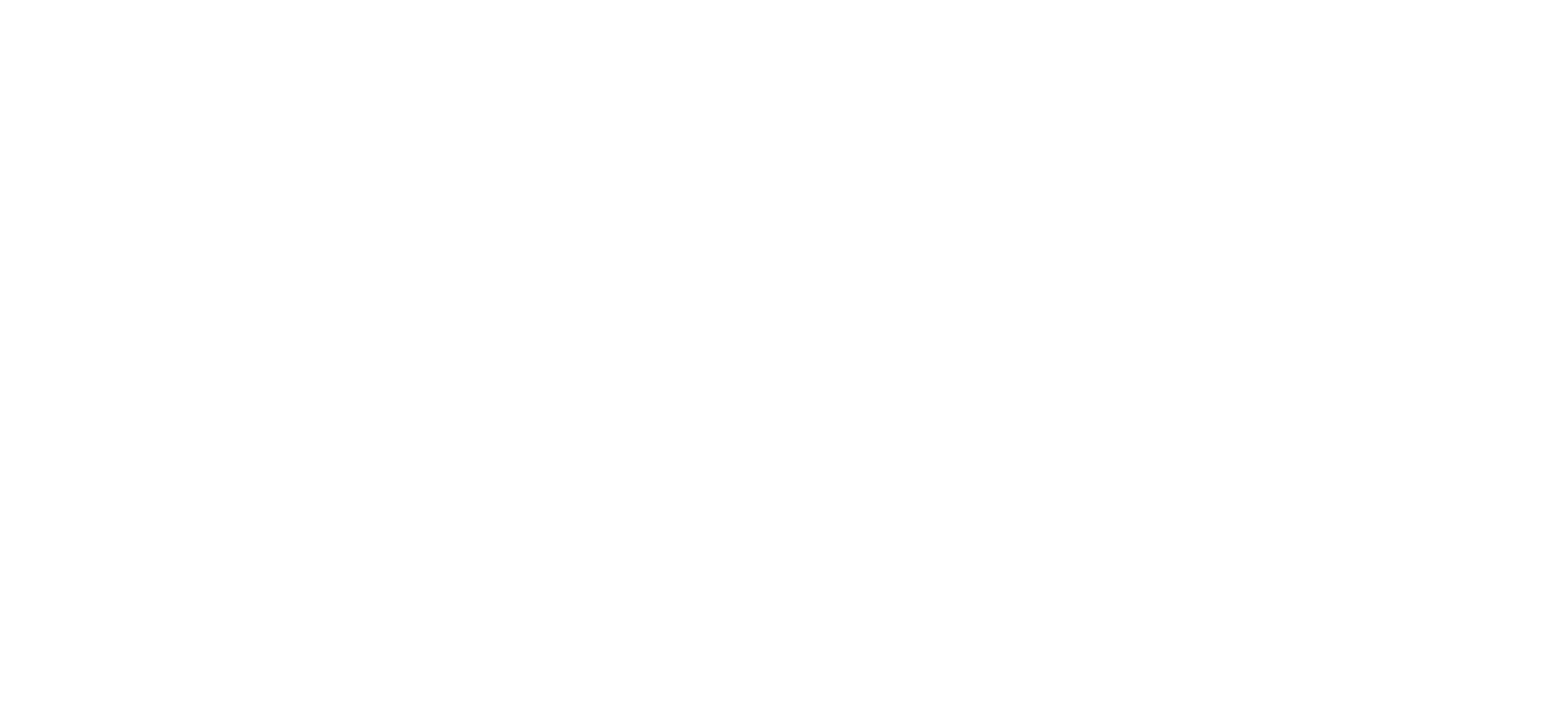 scroll, scrollTop: 0, scrollLeft: 0, axis: both 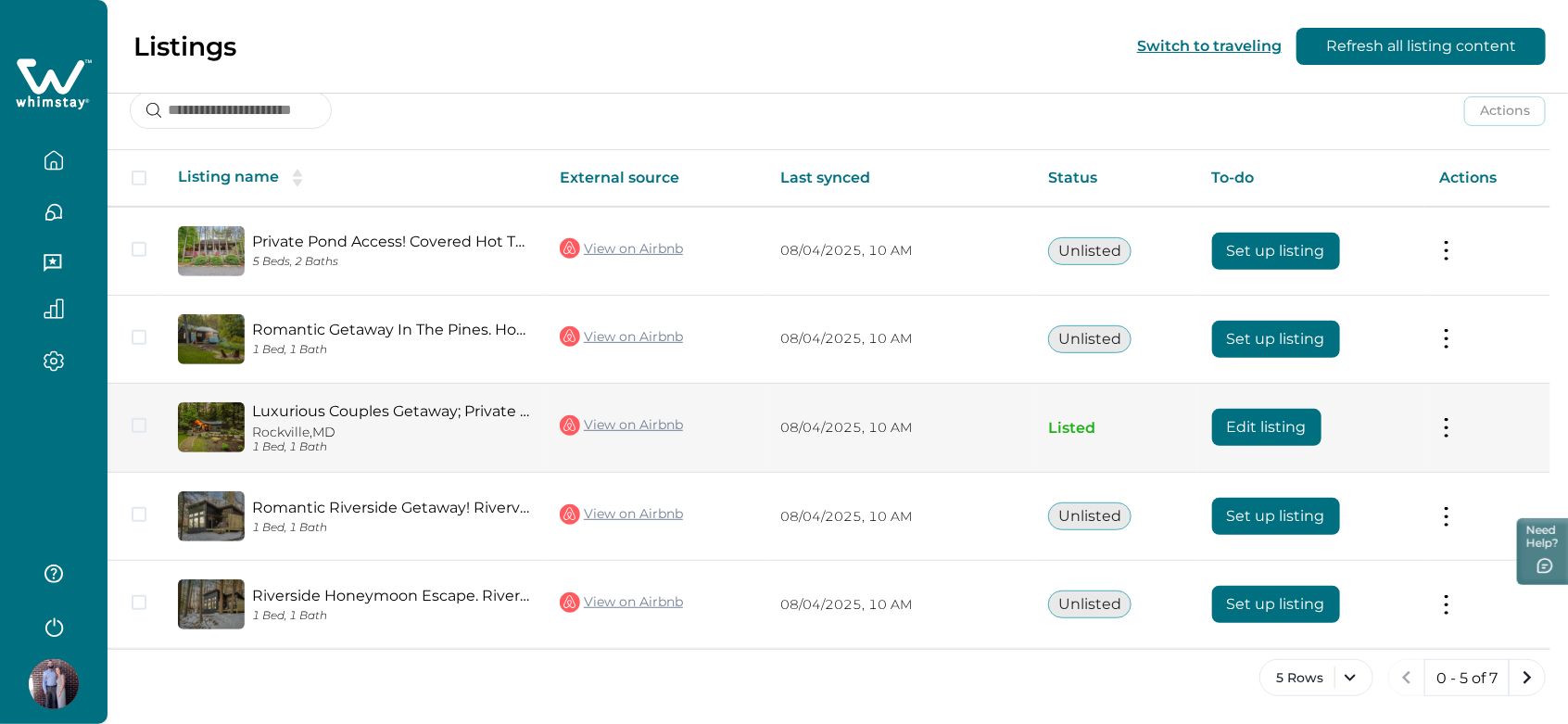 click on "Edit listing" at bounding box center (1267, 427) 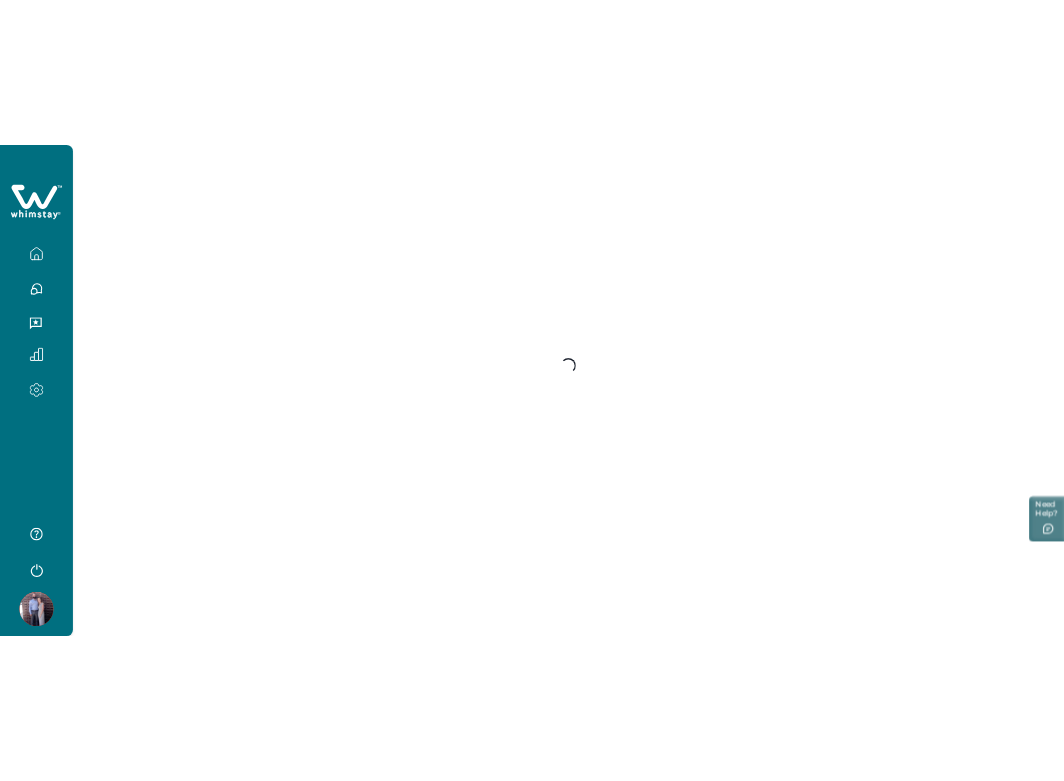 scroll, scrollTop: 0, scrollLeft: 0, axis: both 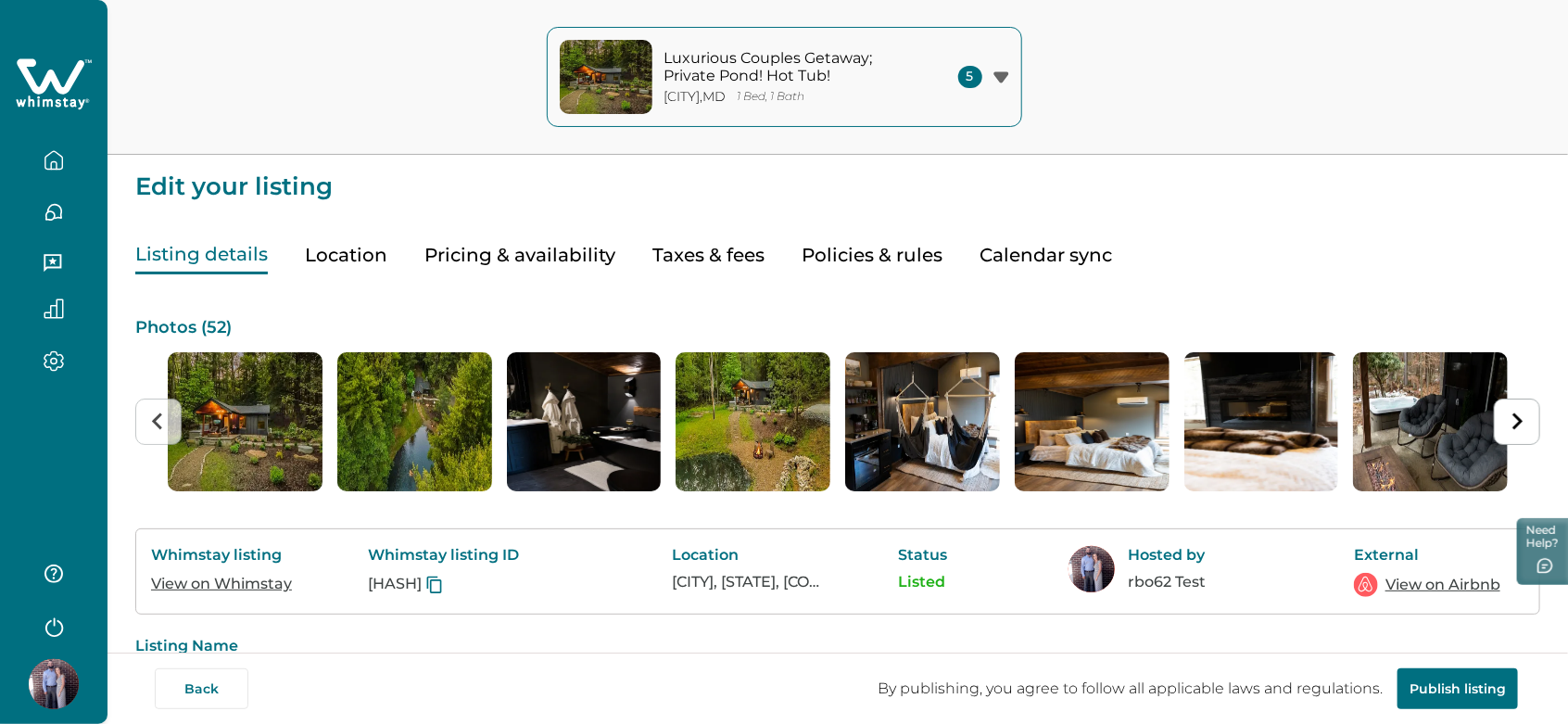 click at bounding box center [54, 684] 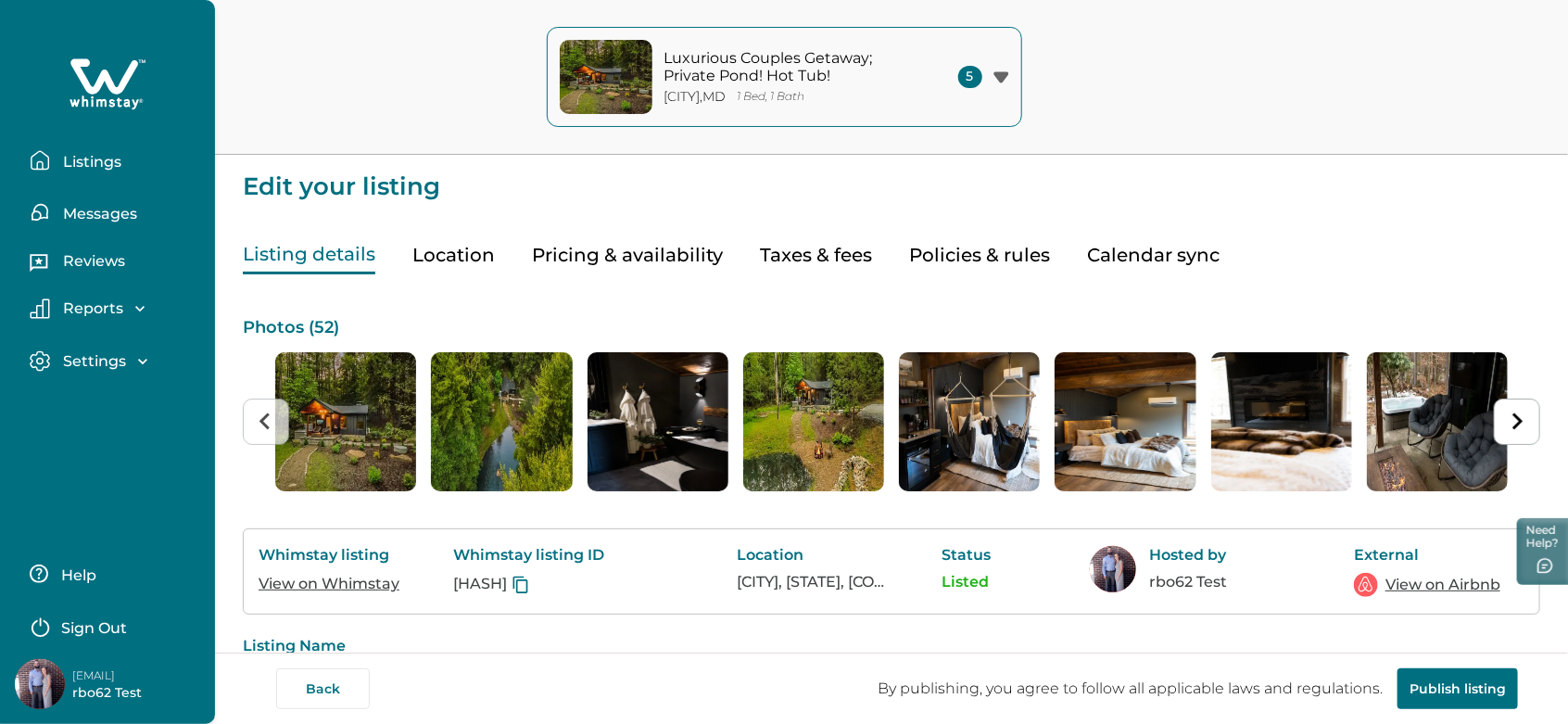 click on "Sign Out" at bounding box center (111, 626) 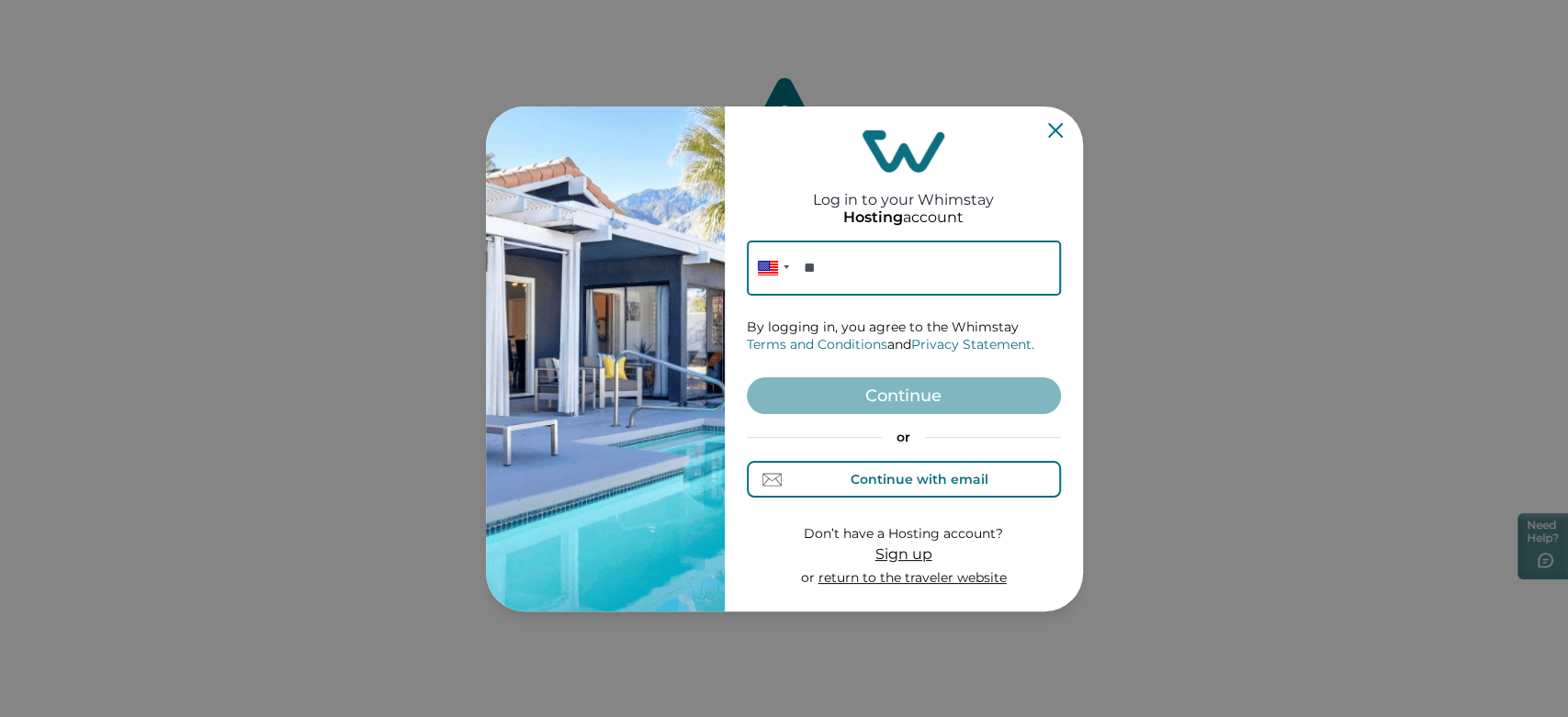 click on "Continue with email" at bounding box center [919, 479] 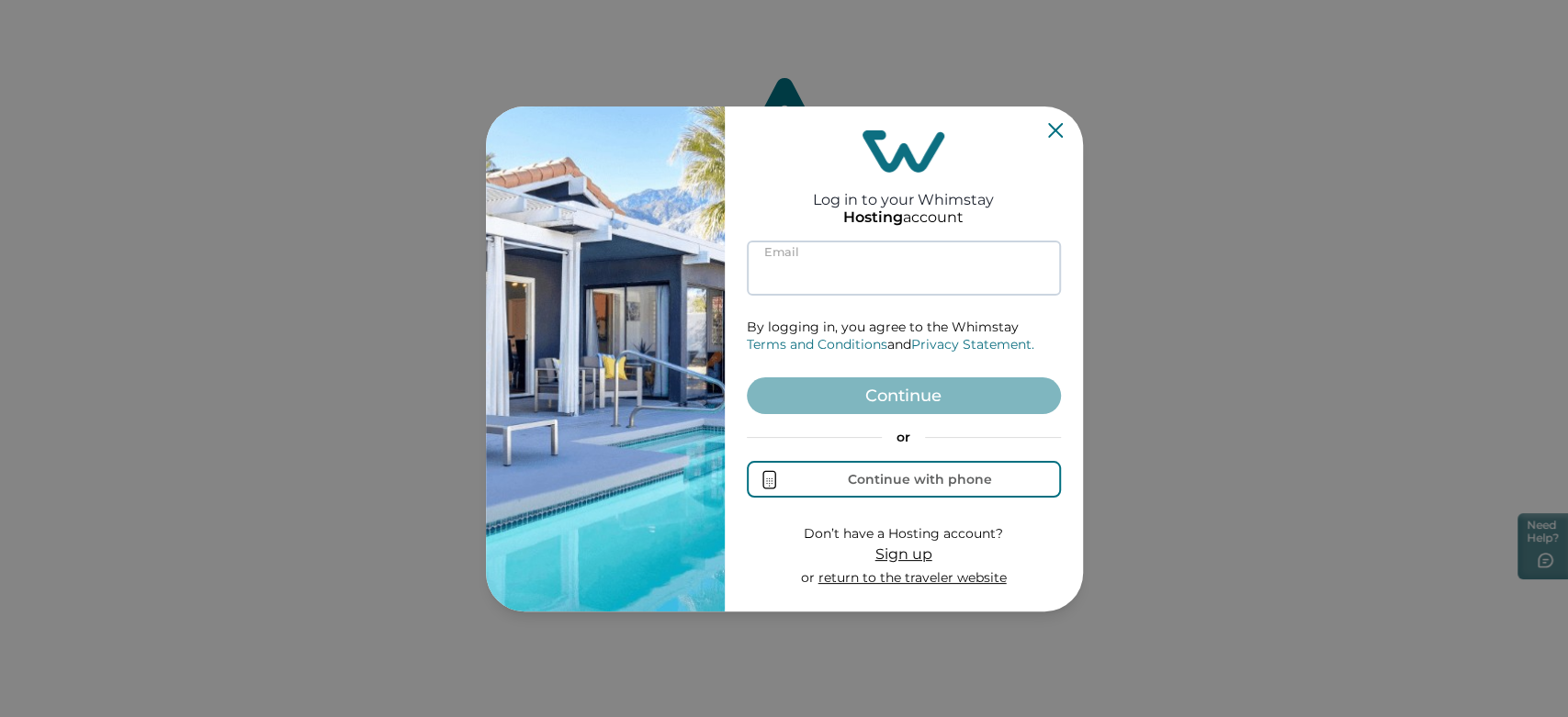 click at bounding box center (904, 268) 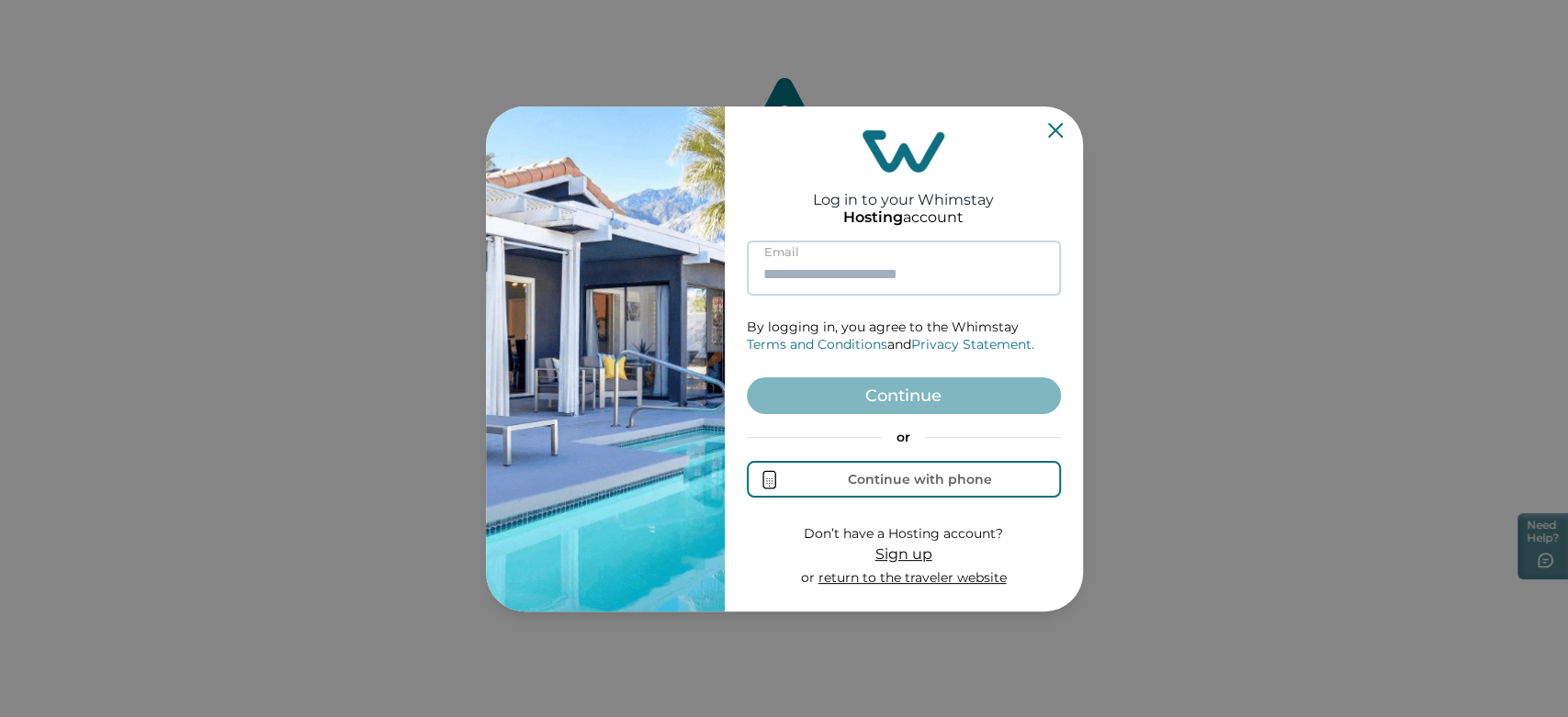 paste on "**********" 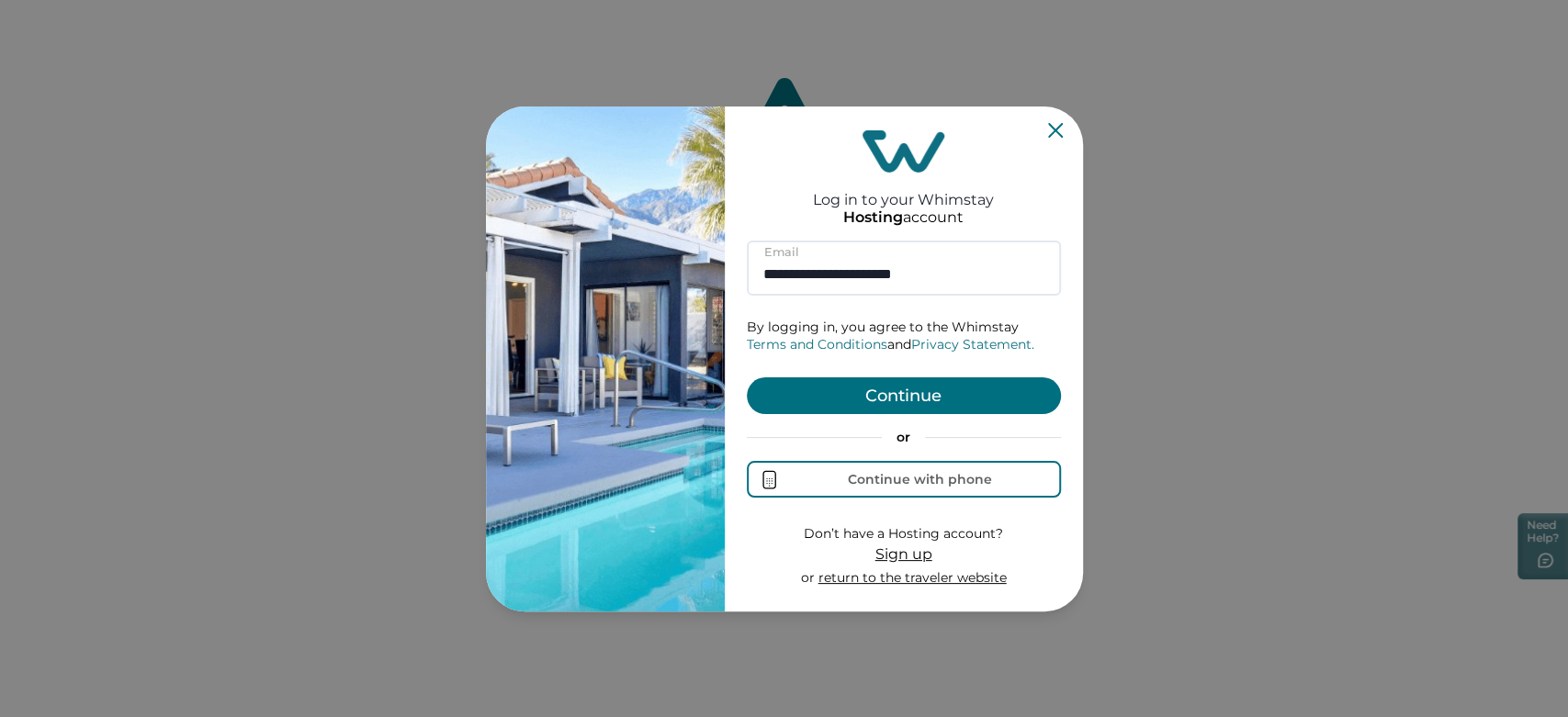 type on "**********" 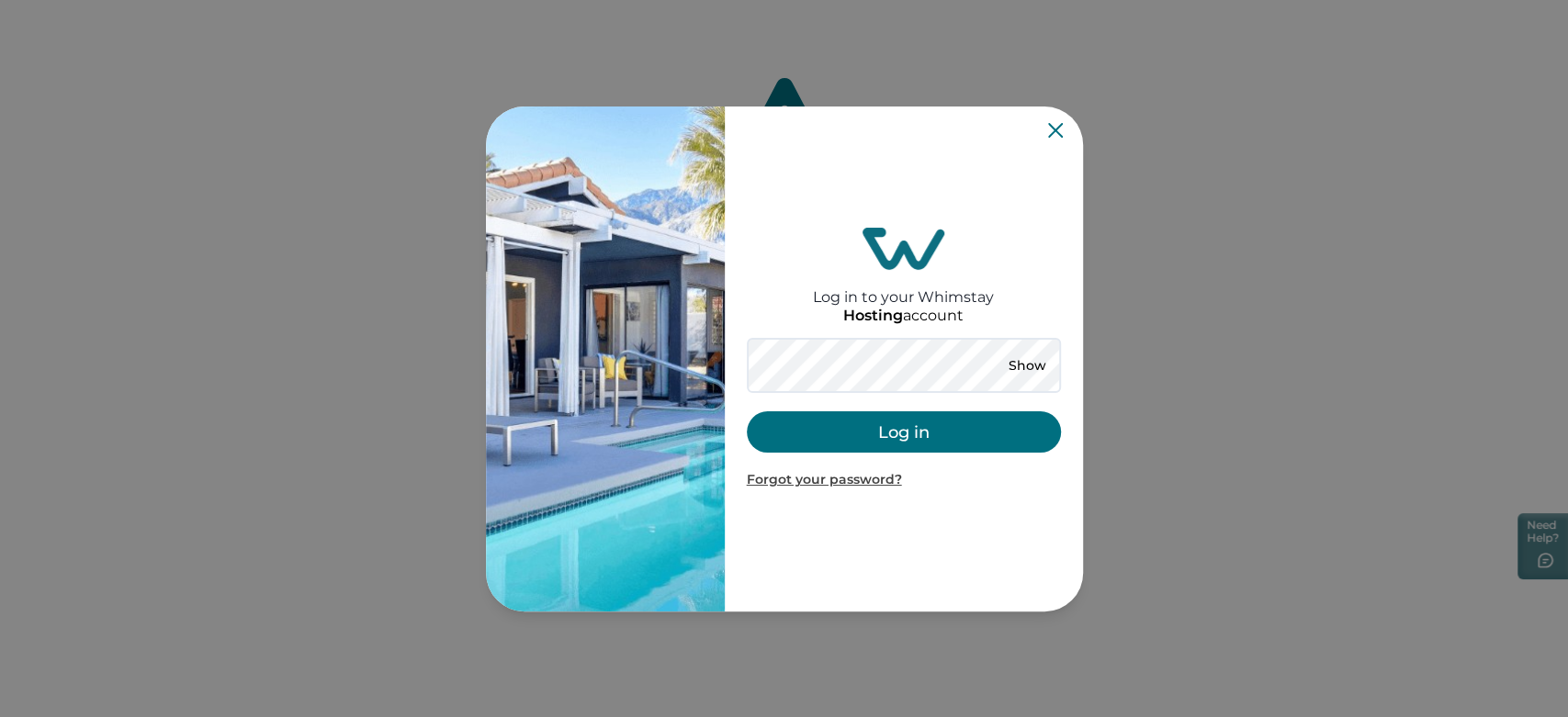 click on "Log in" at bounding box center (904, 431) 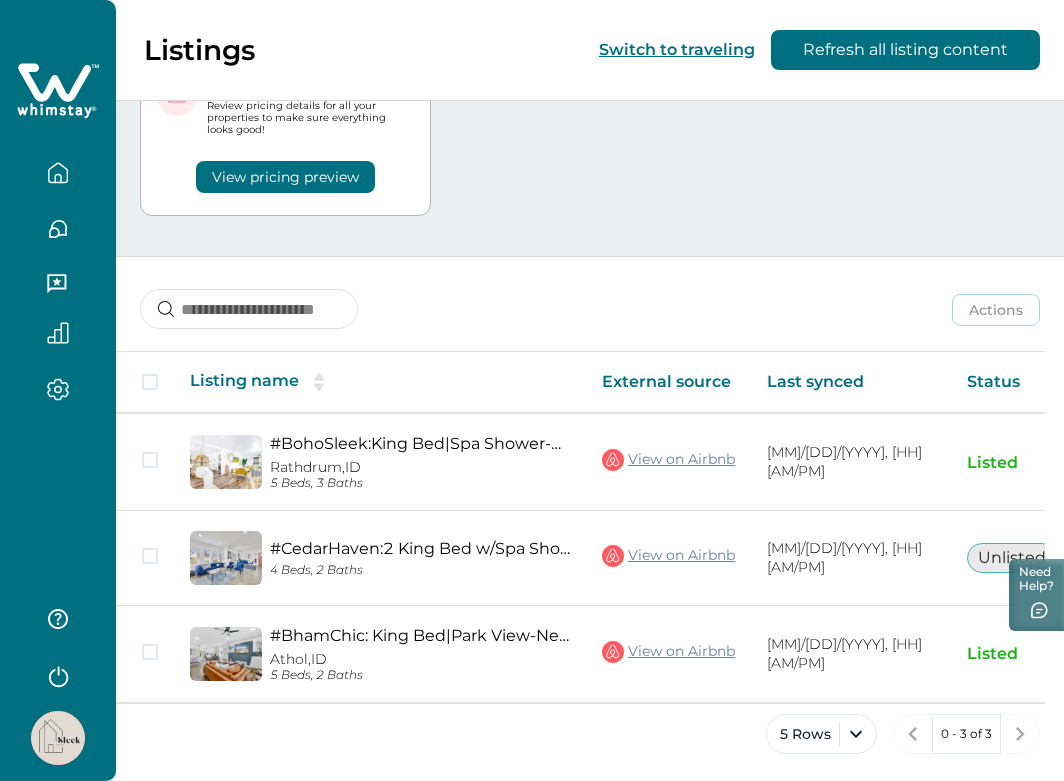 scroll, scrollTop: 292, scrollLeft: 0, axis: vertical 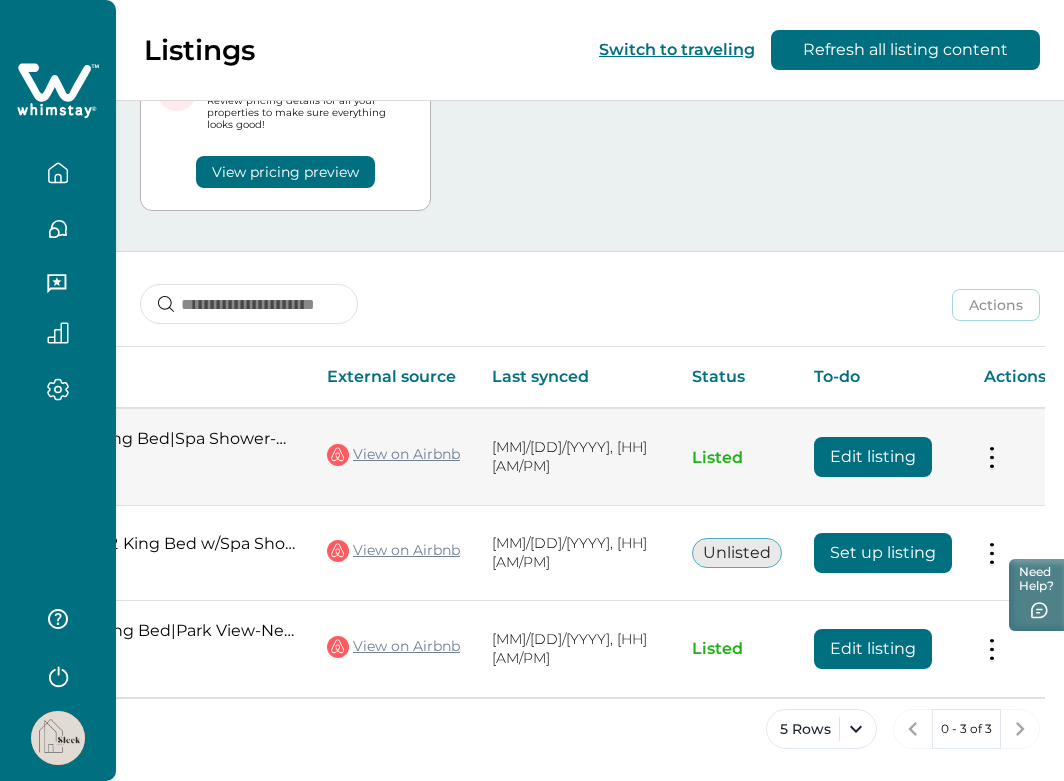 click on "Edit listing" at bounding box center [873, 457] 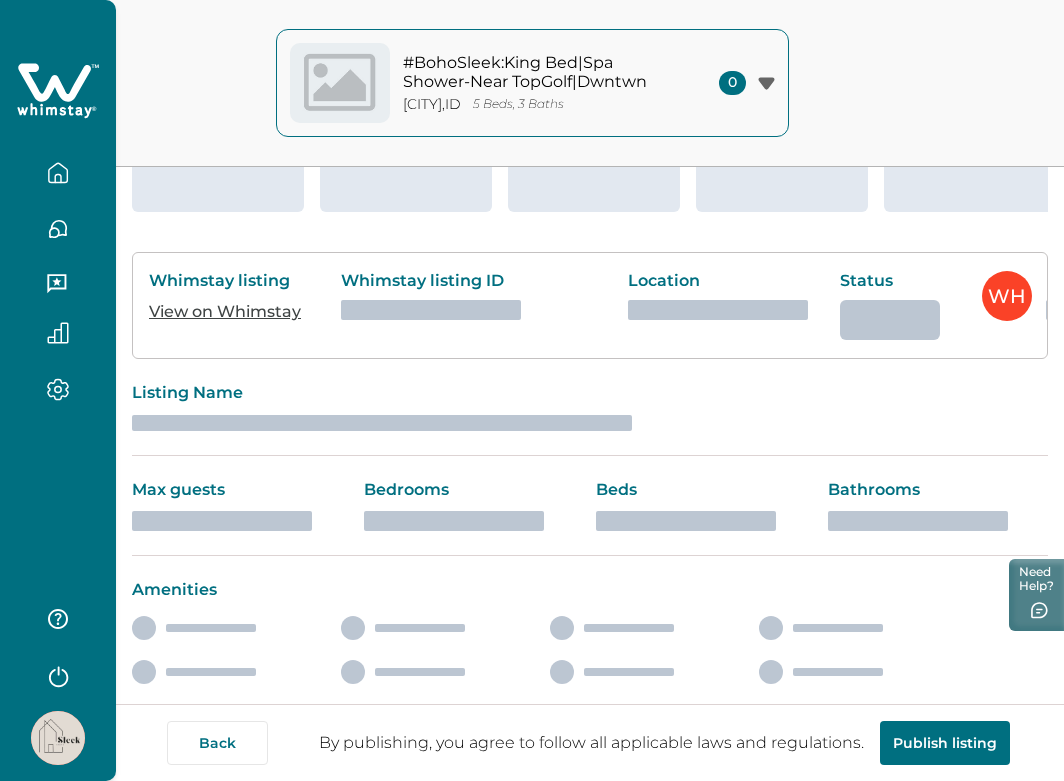scroll, scrollTop: 0, scrollLeft: 0, axis: both 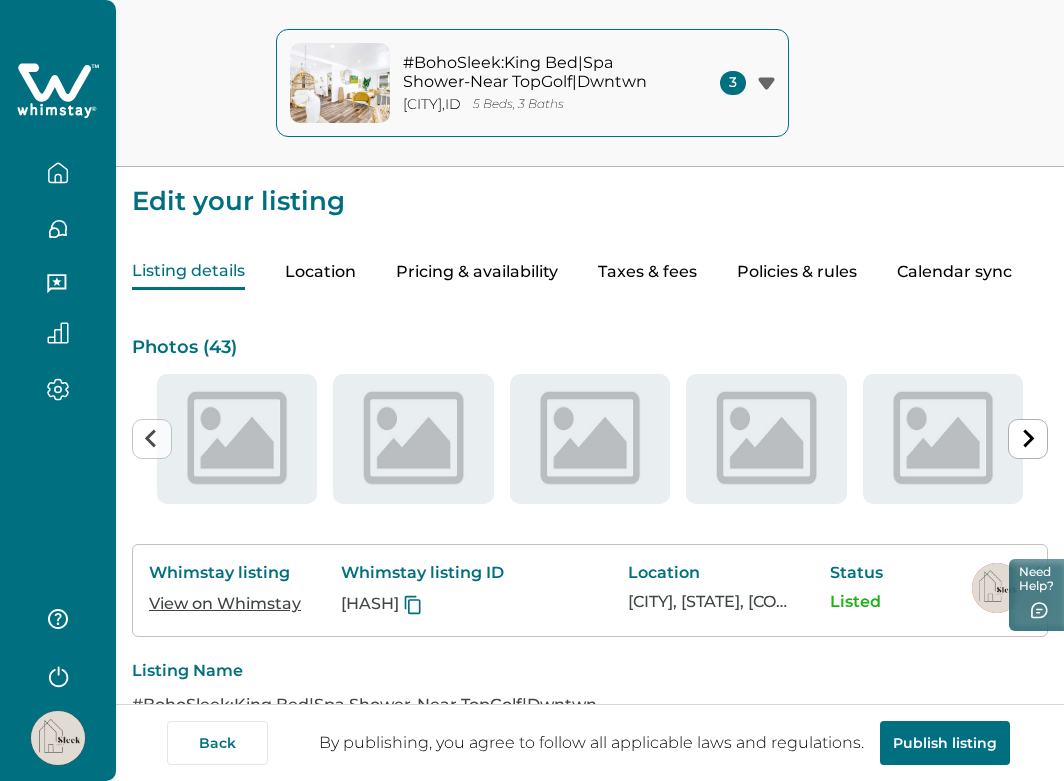 type on "***" 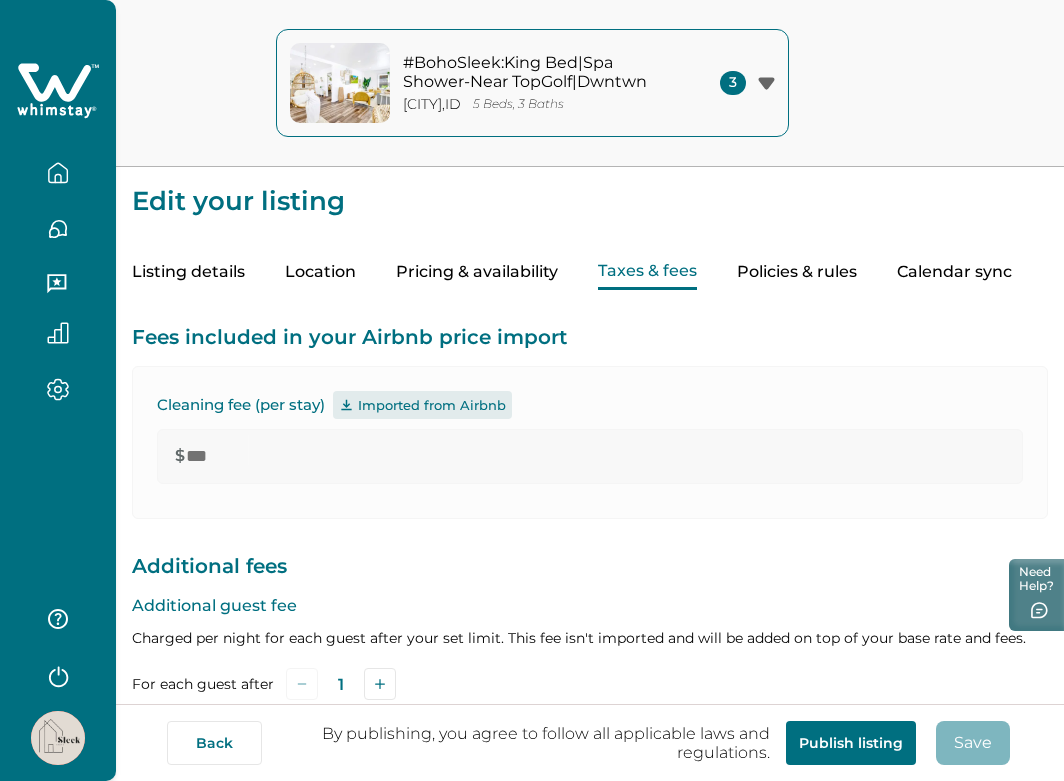 type on "**" 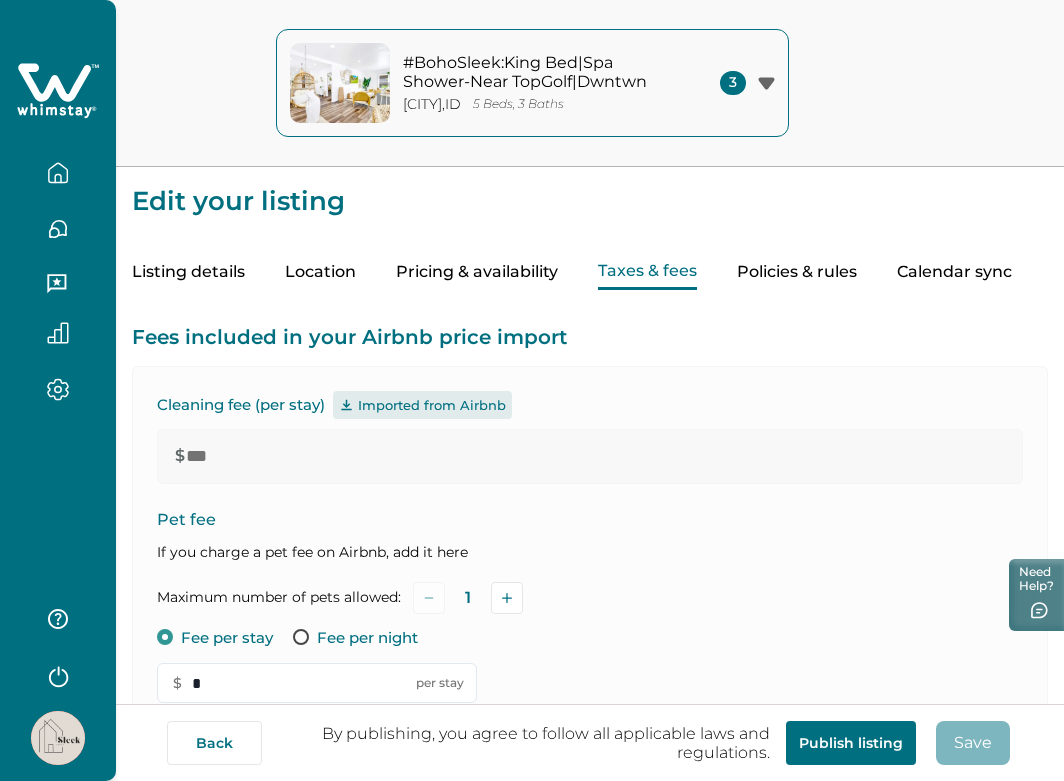 click on "Pricing & availability" at bounding box center [477, 272] 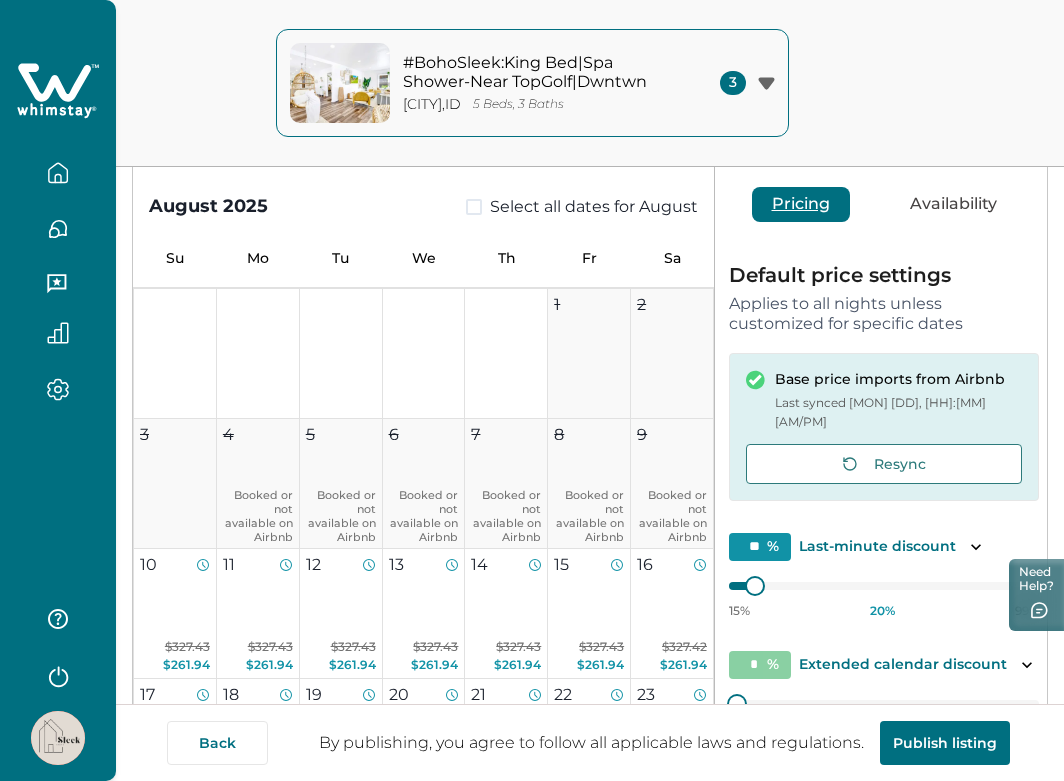 scroll, scrollTop: 391, scrollLeft: 0, axis: vertical 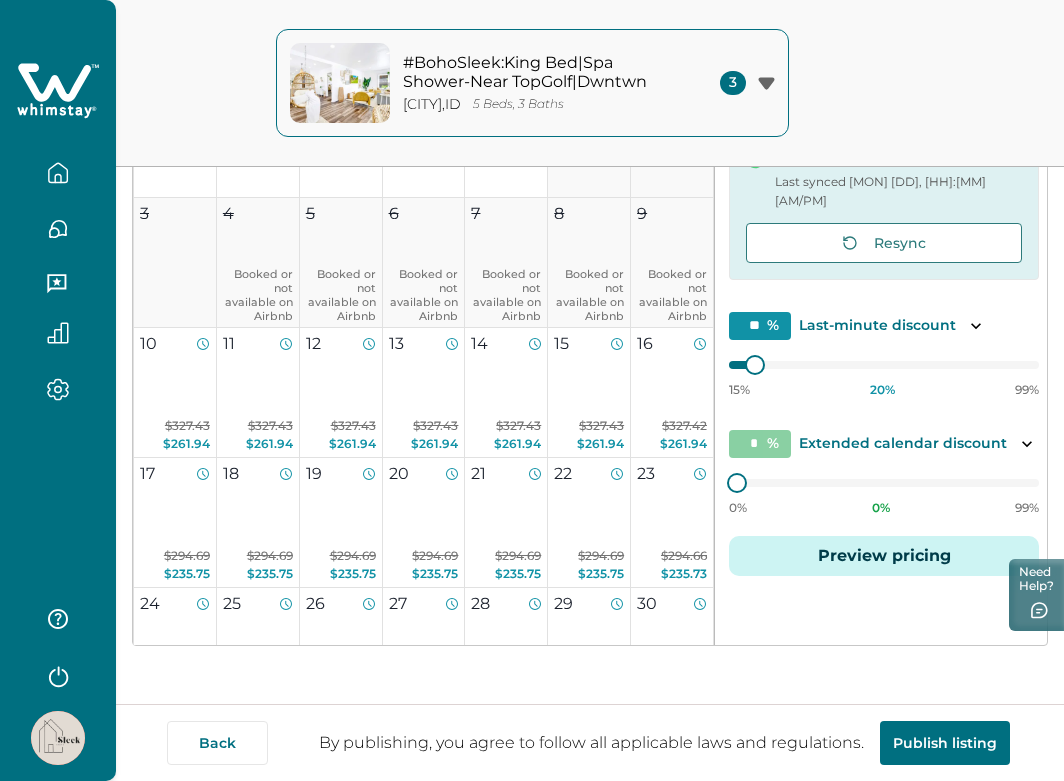 click on "Preview pricing" at bounding box center (884, 556) 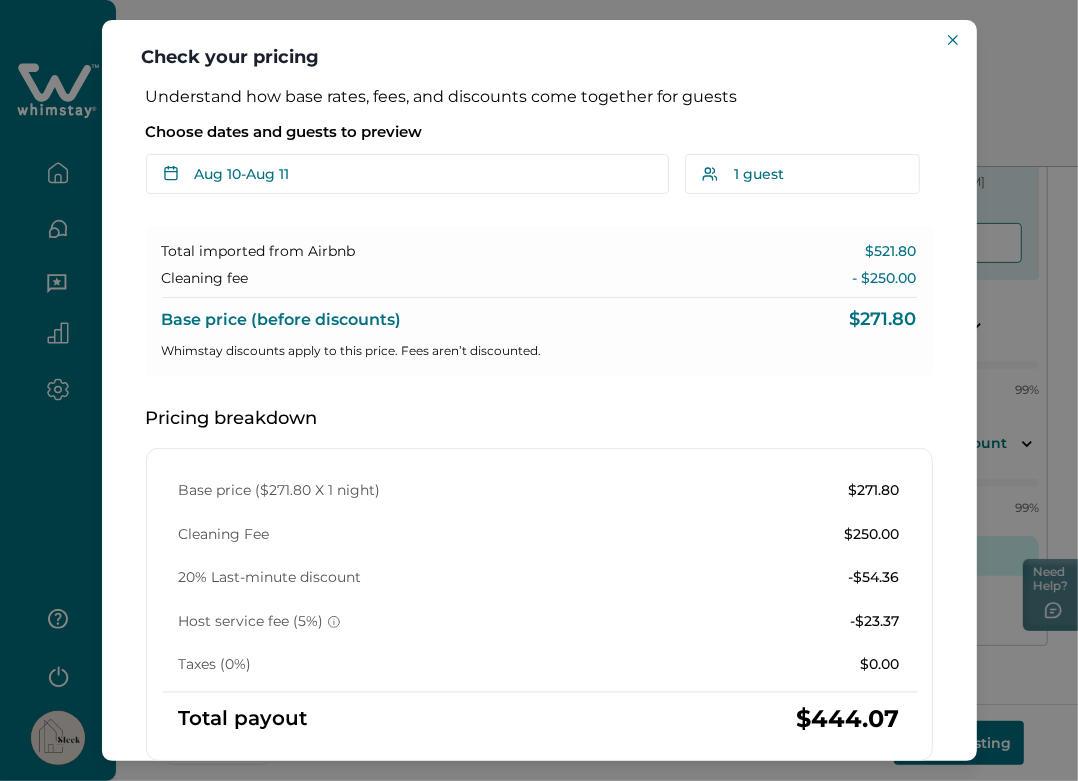 type 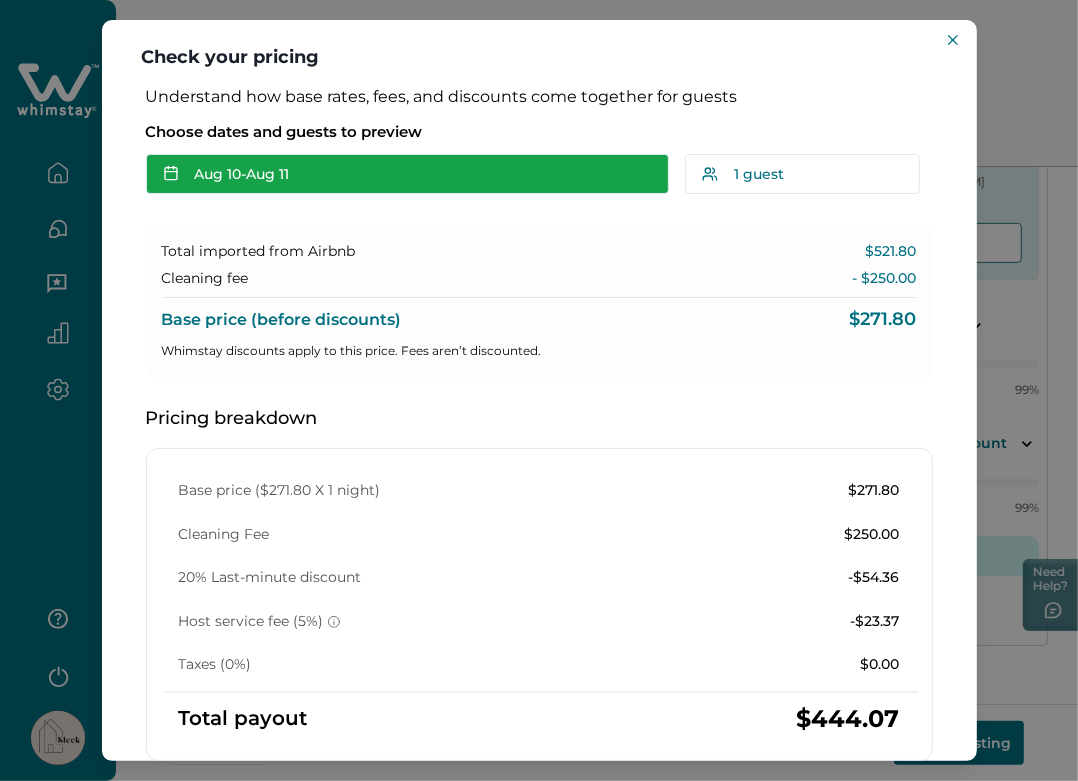click on "Aug 10  -  Aug 11" at bounding box center [407, 174] 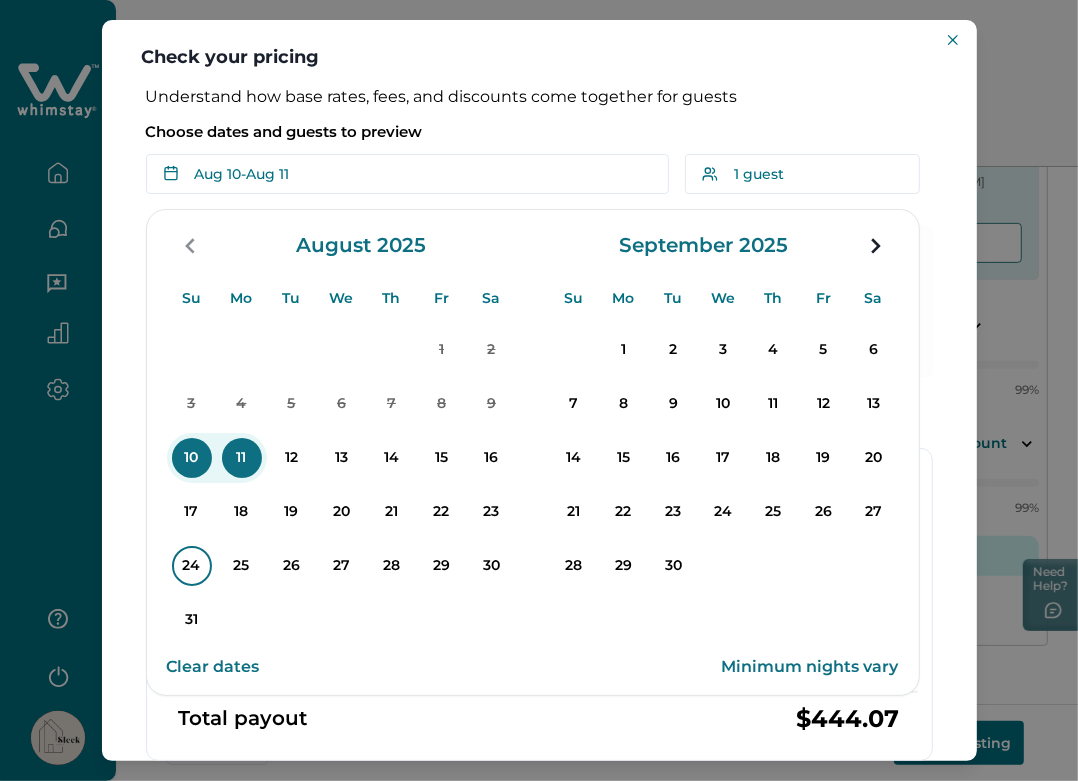 click on "24" at bounding box center (192, 566) 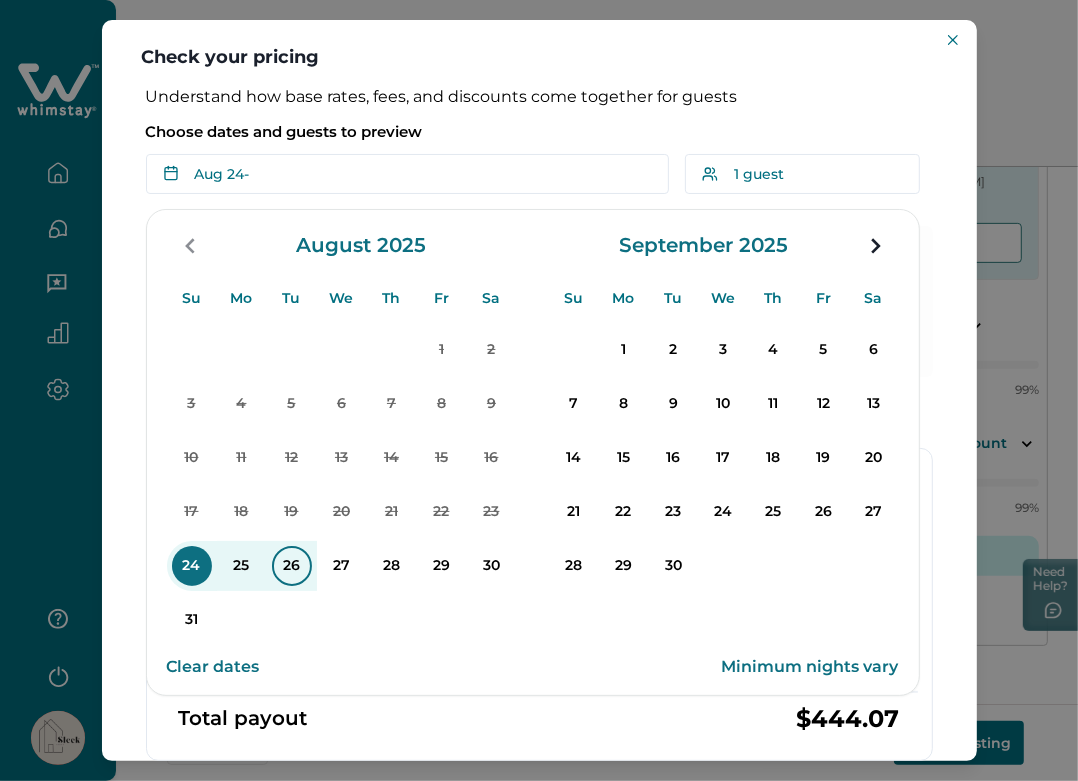 click on "26" at bounding box center [292, 566] 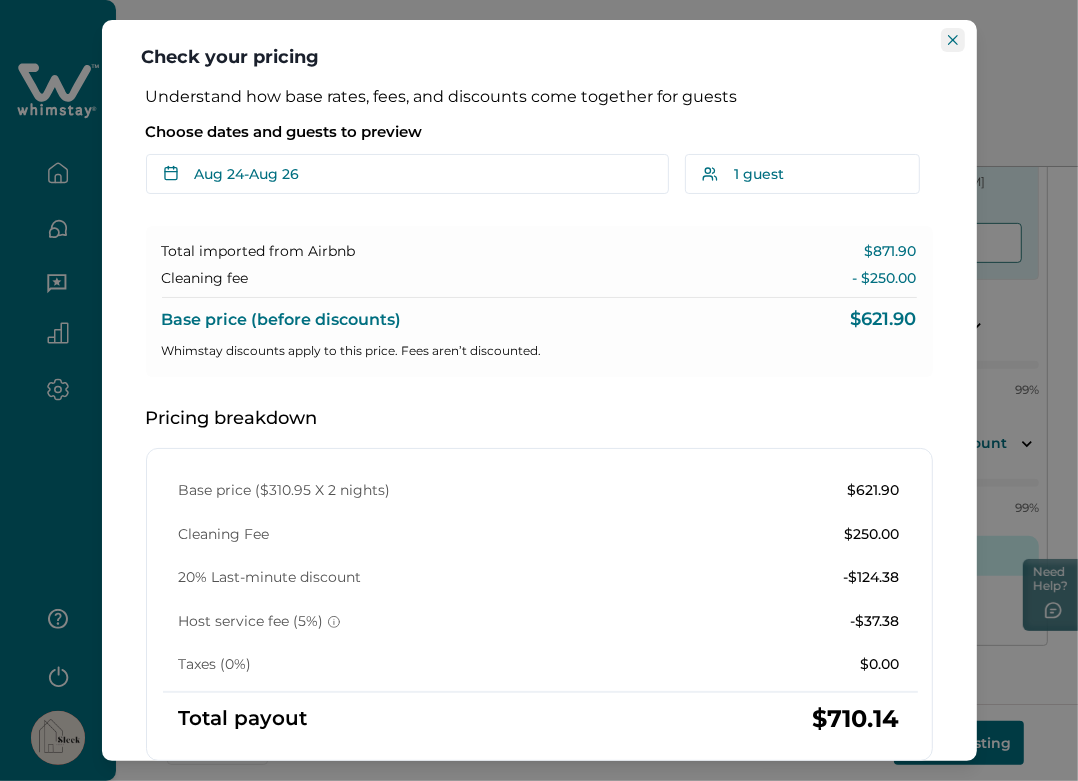 click 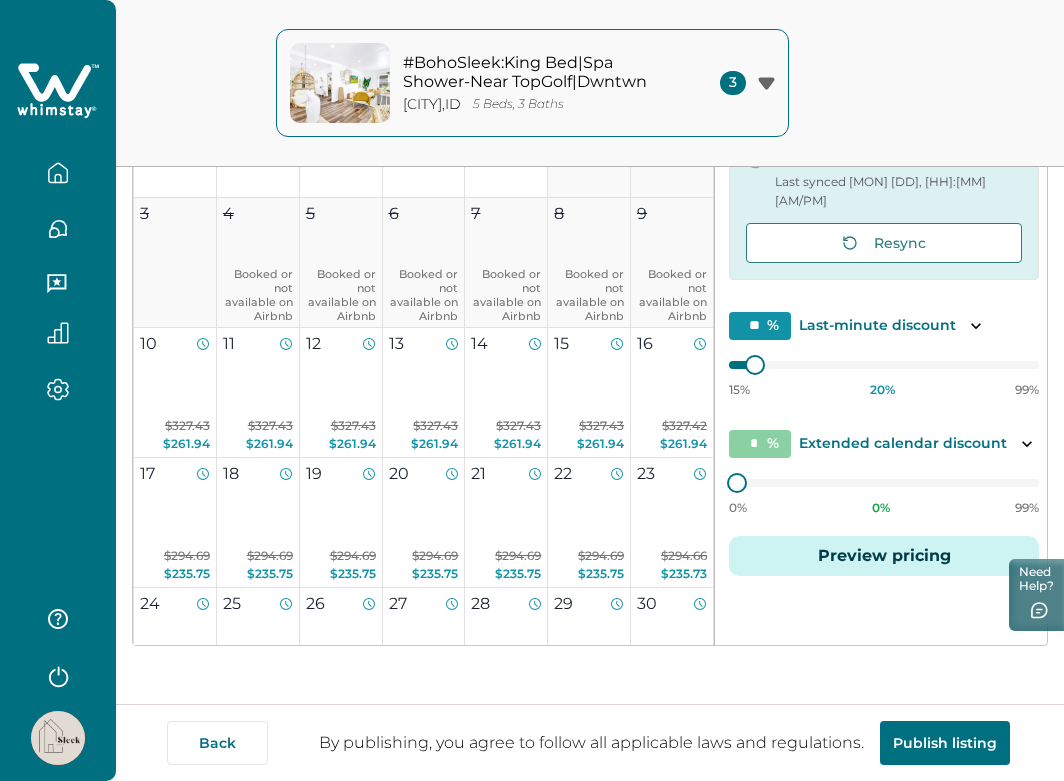 click 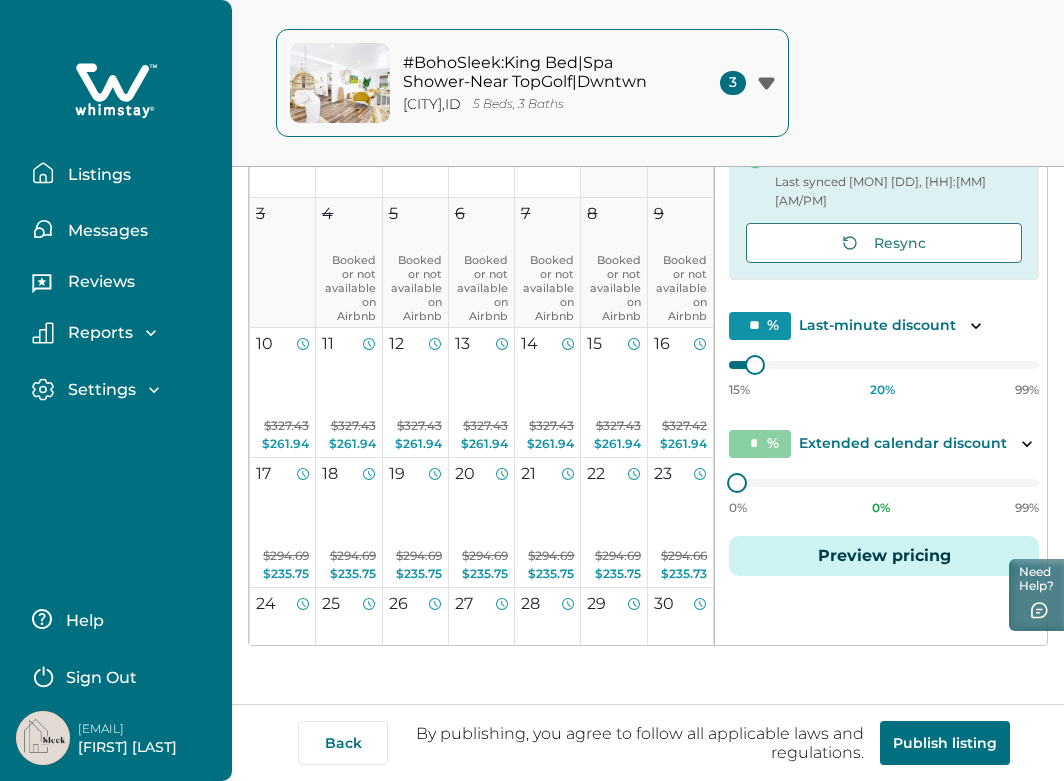 click on "Listings" at bounding box center (96, 175) 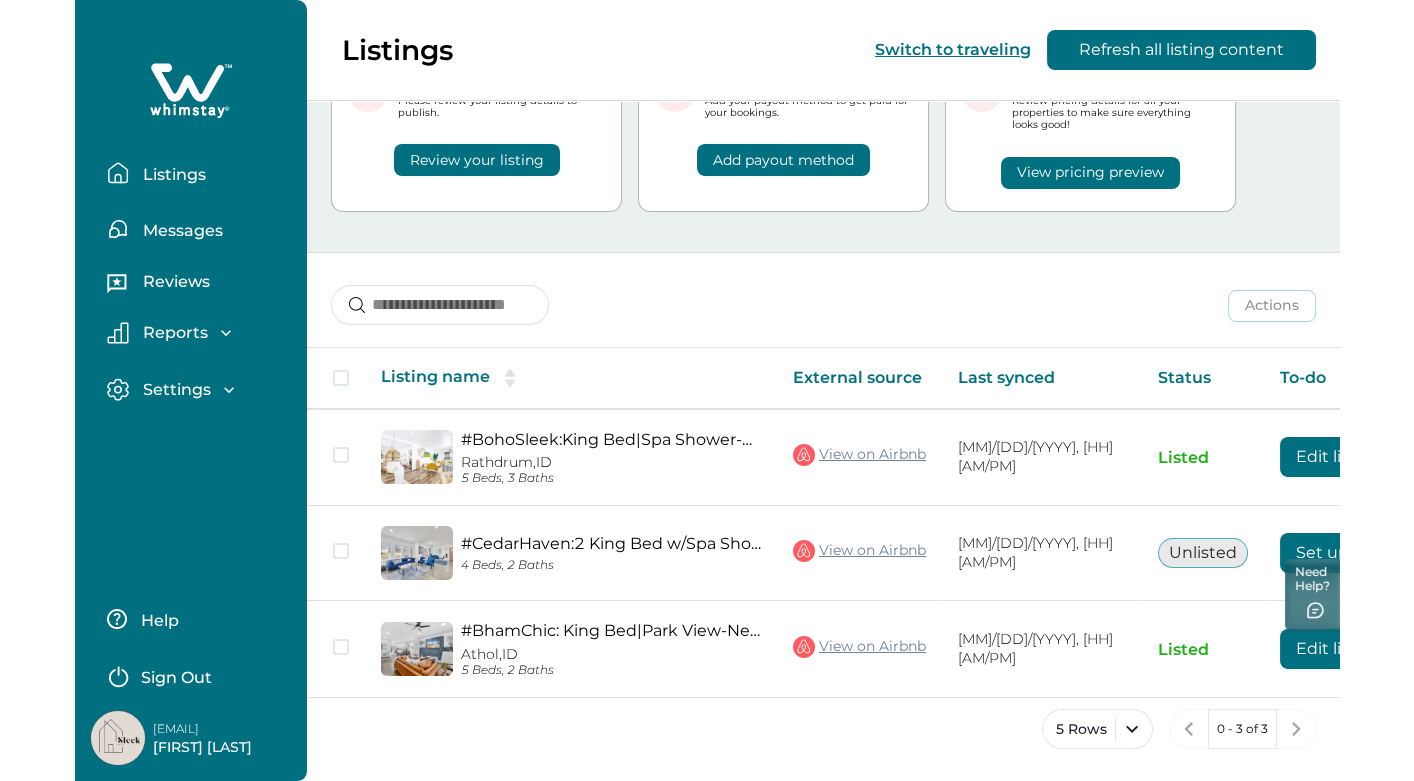 scroll, scrollTop: 94, scrollLeft: 0, axis: vertical 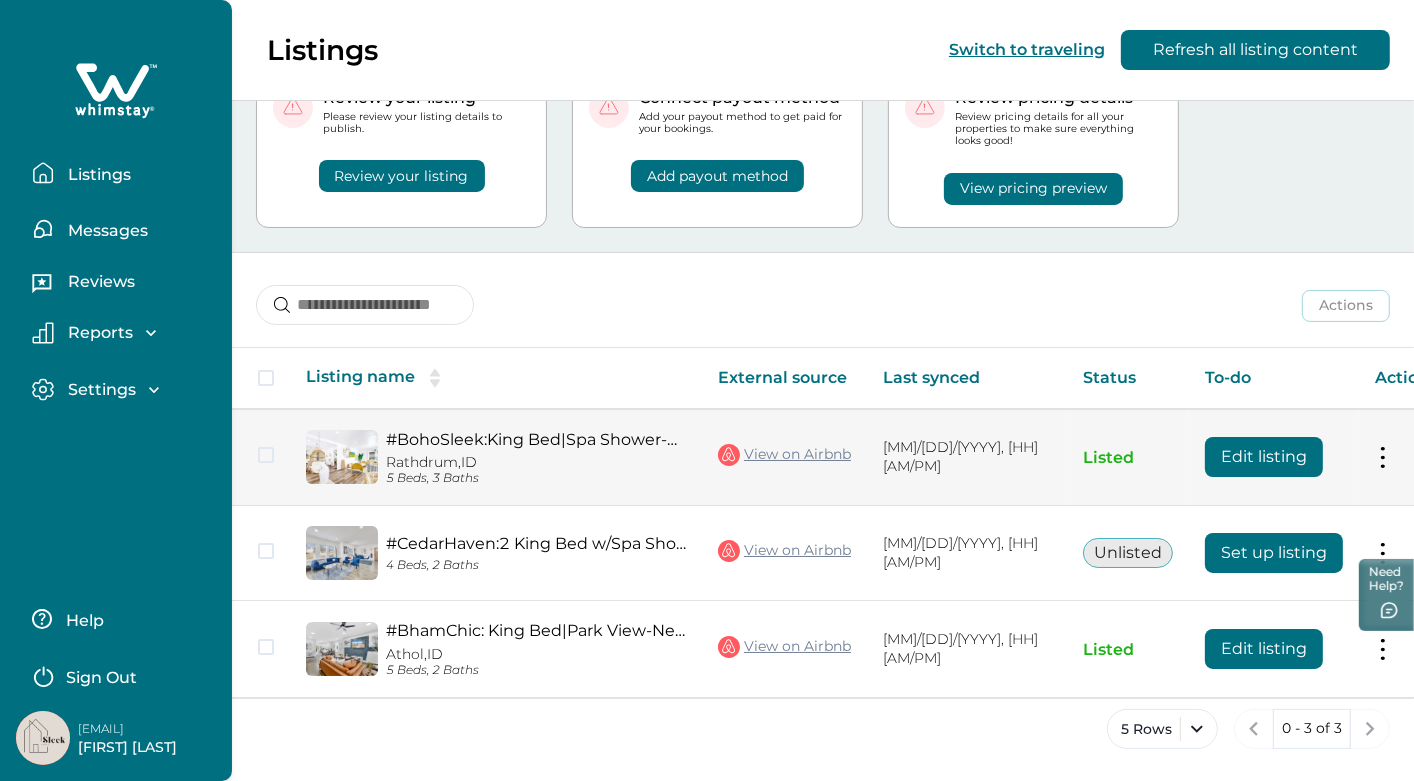 click on "Edit listing" at bounding box center [1264, 457] 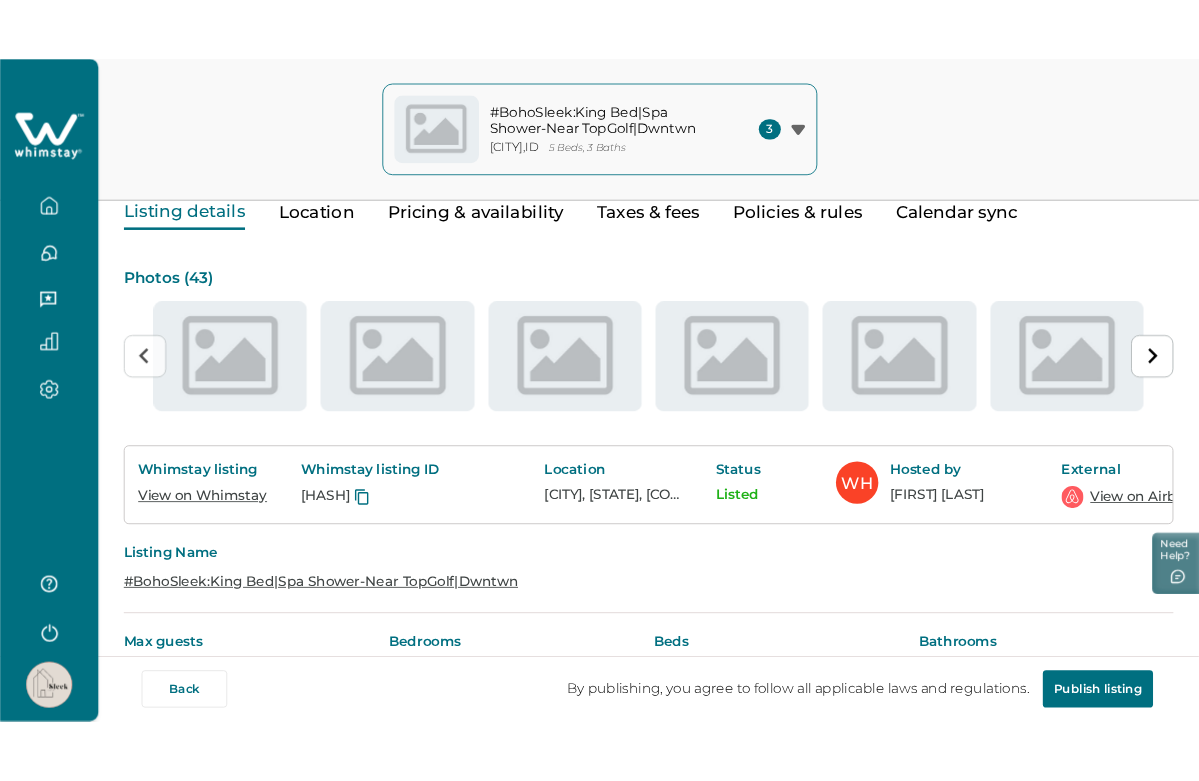 scroll, scrollTop: 0, scrollLeft: 0, axis: both 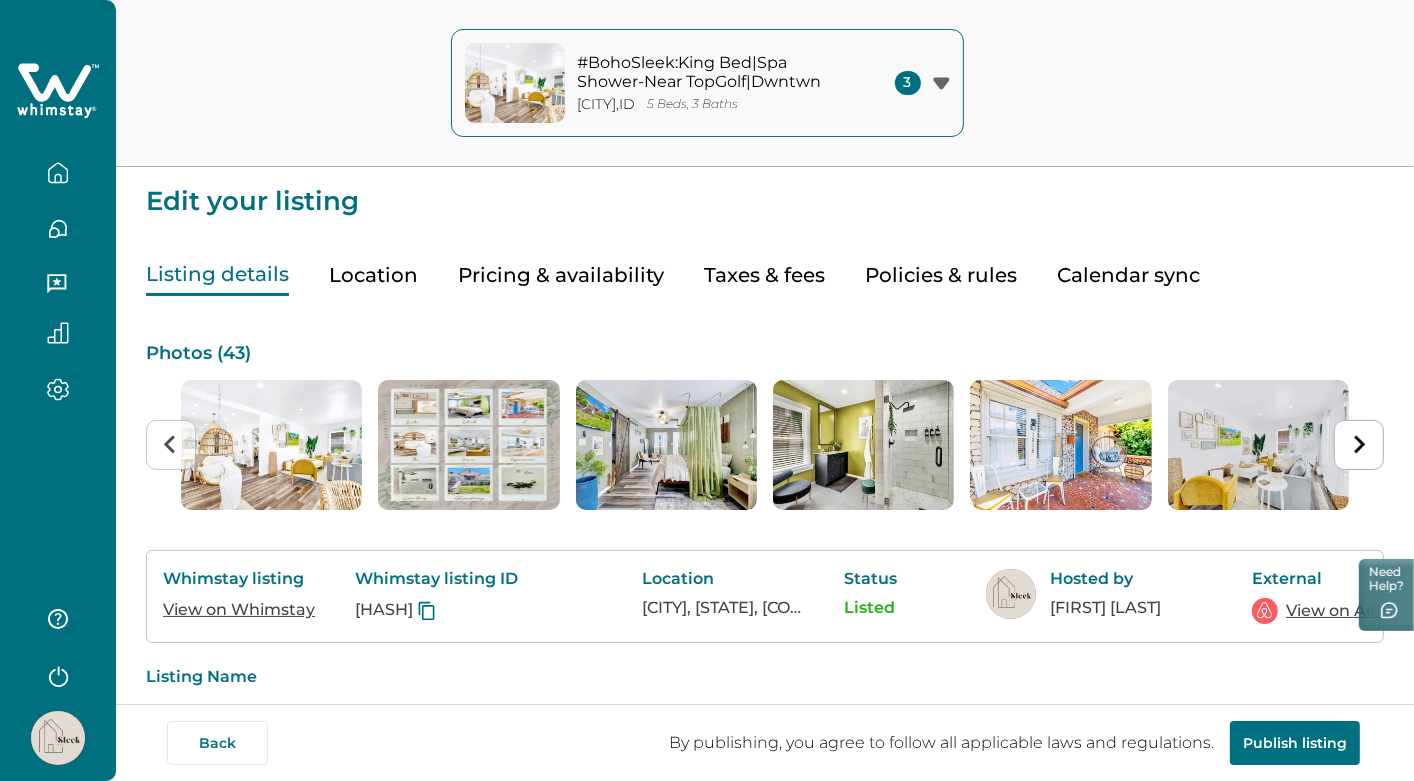click 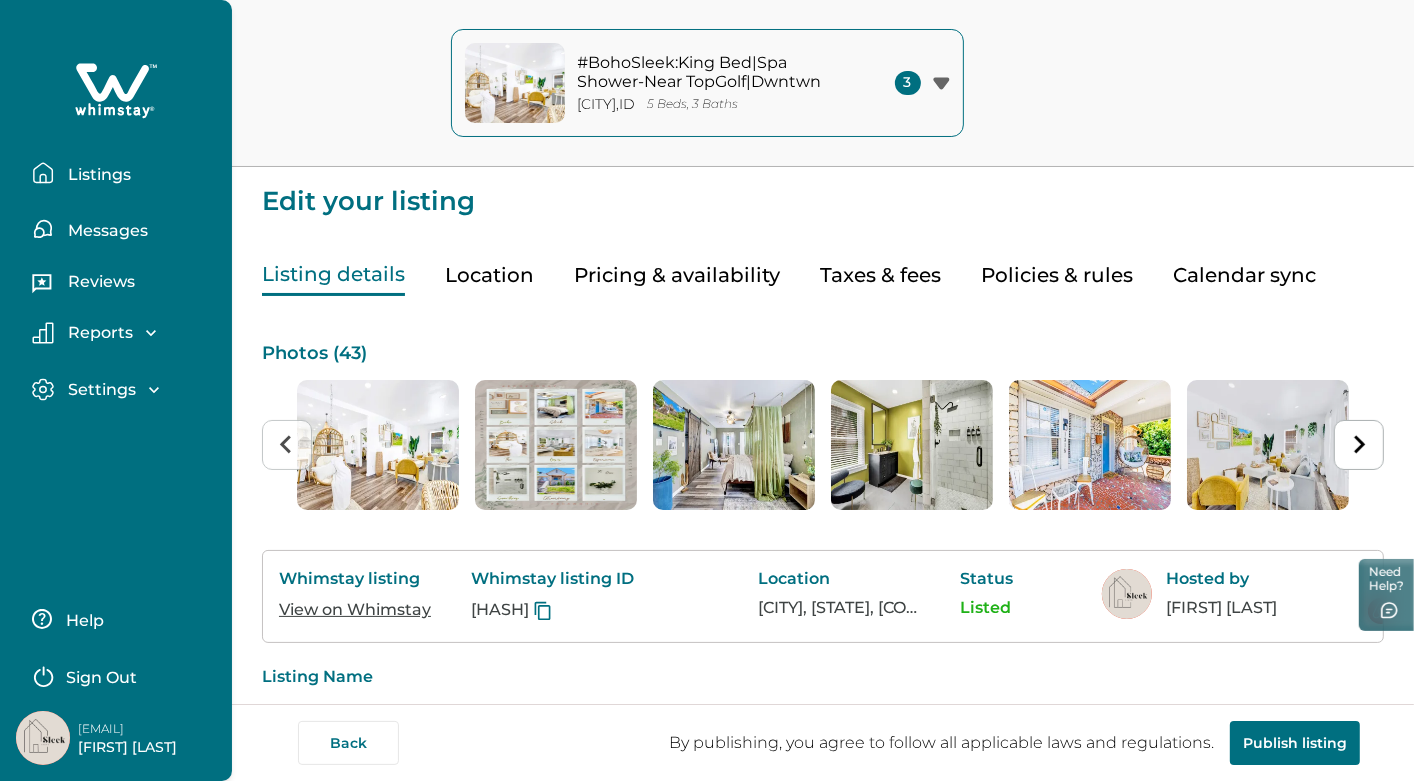 click on "Listings" at bounding box center [96, 175] 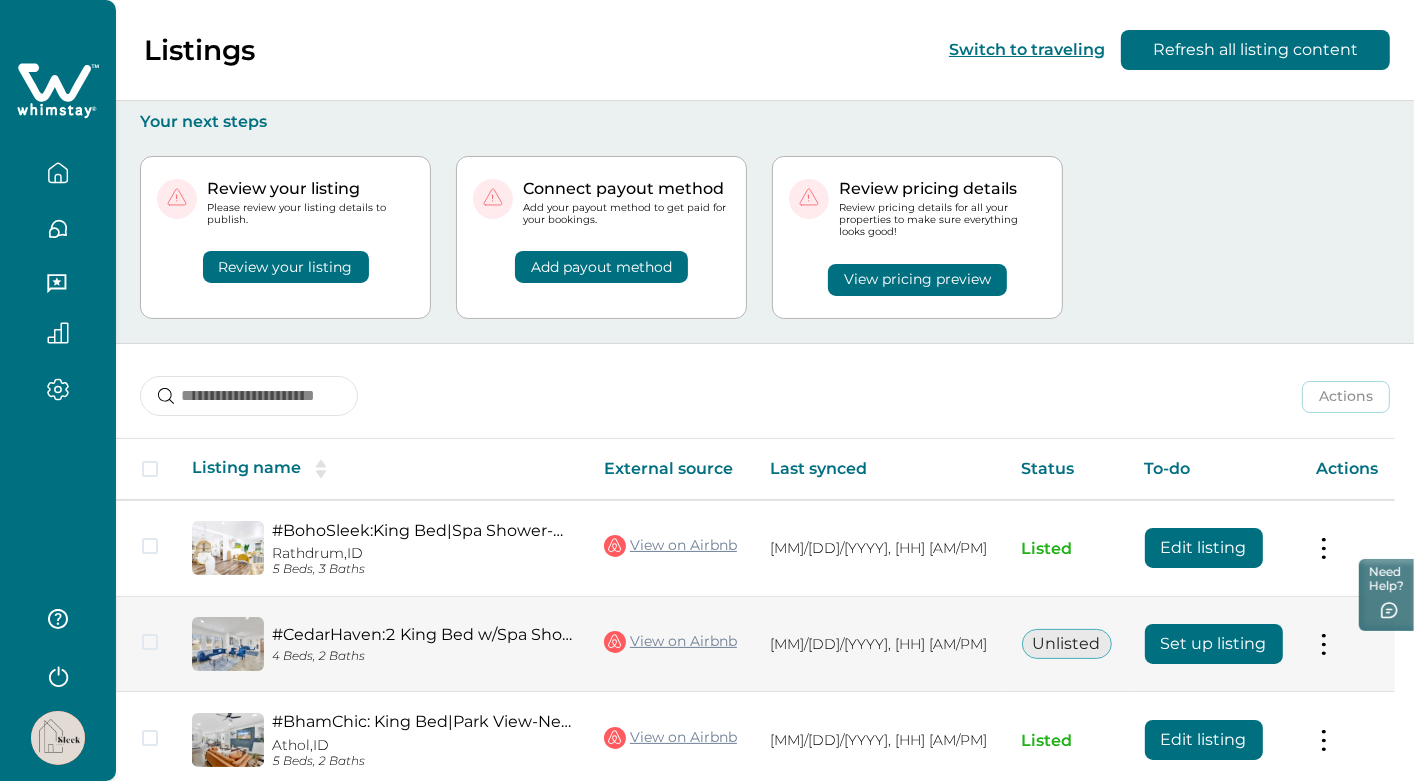 click on "Set up listing" at bounding box center (1214, 644) 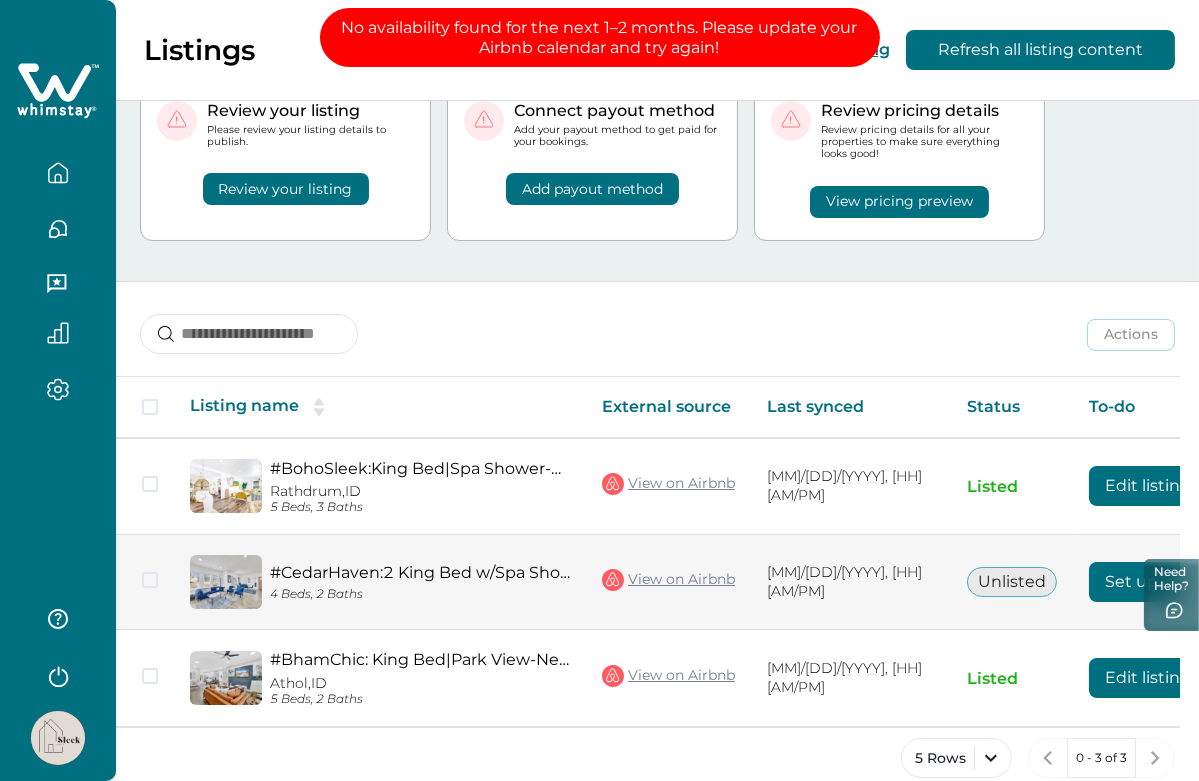 scroll, scrollTop: 110, scrollLeft: 0, axis: vertical 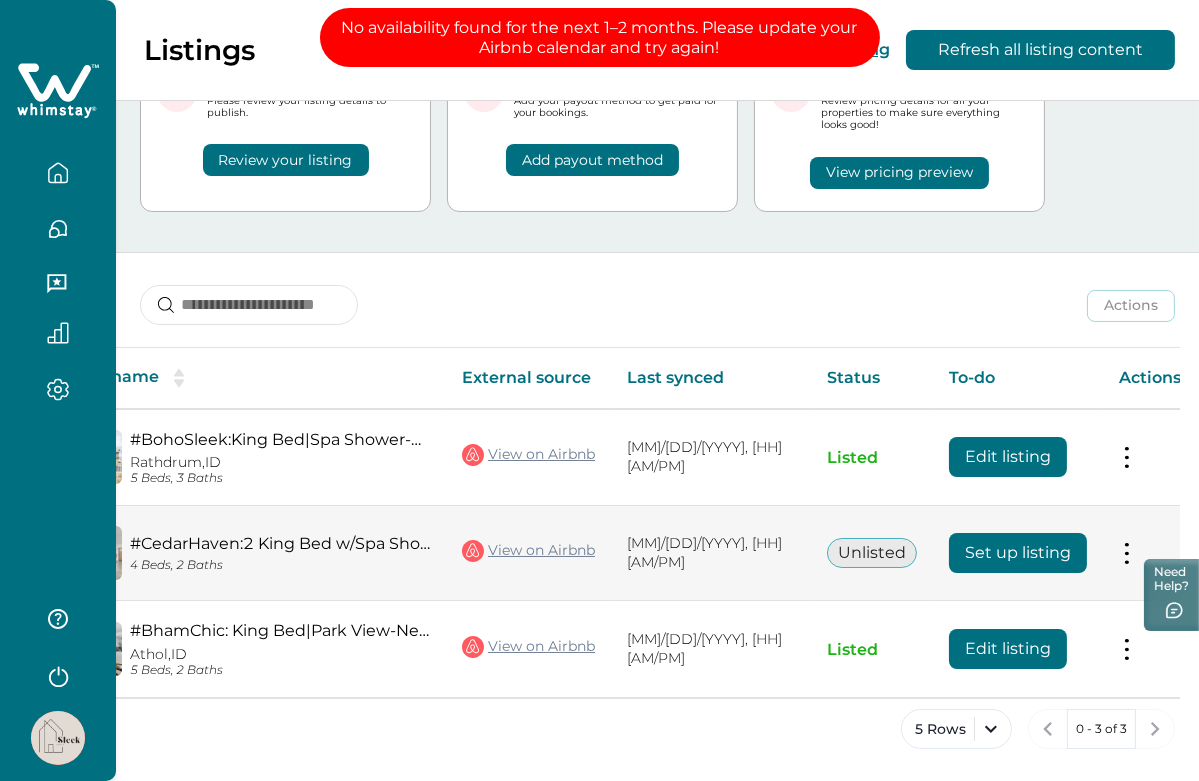 click on "Set up listing" at bounding box center (1018, 553) 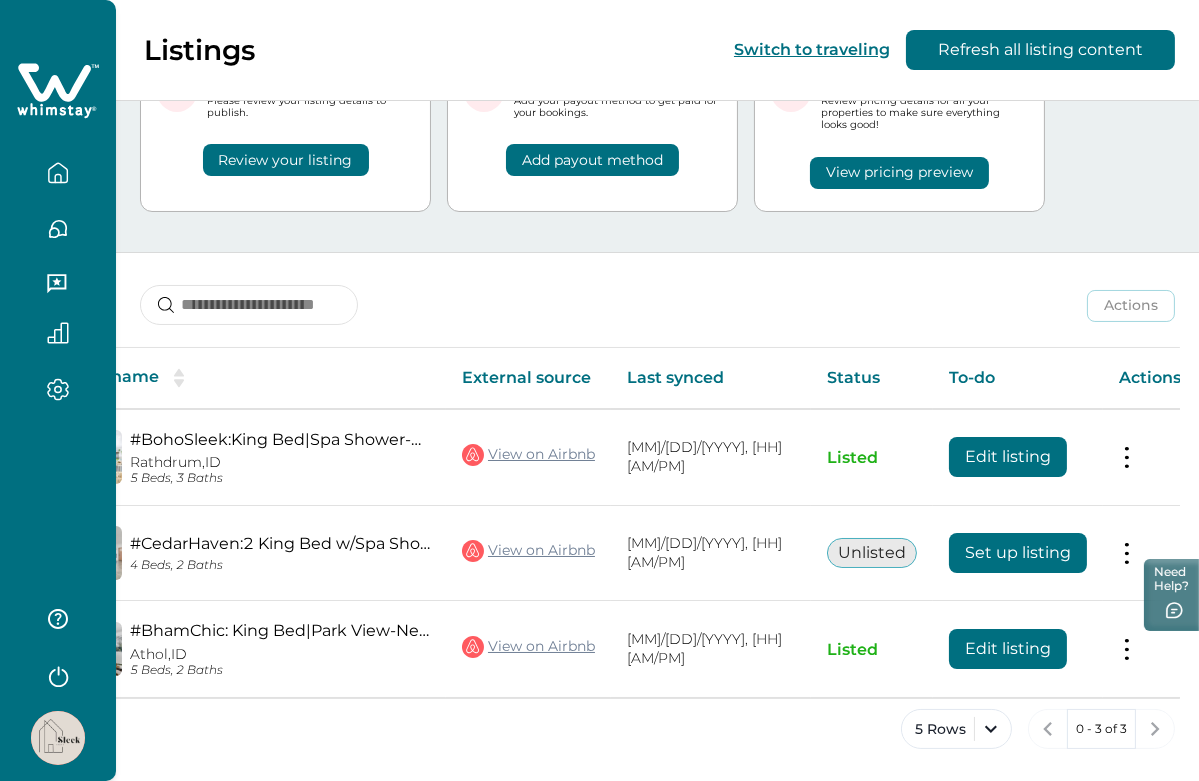 click at bounding box center [58, 738] 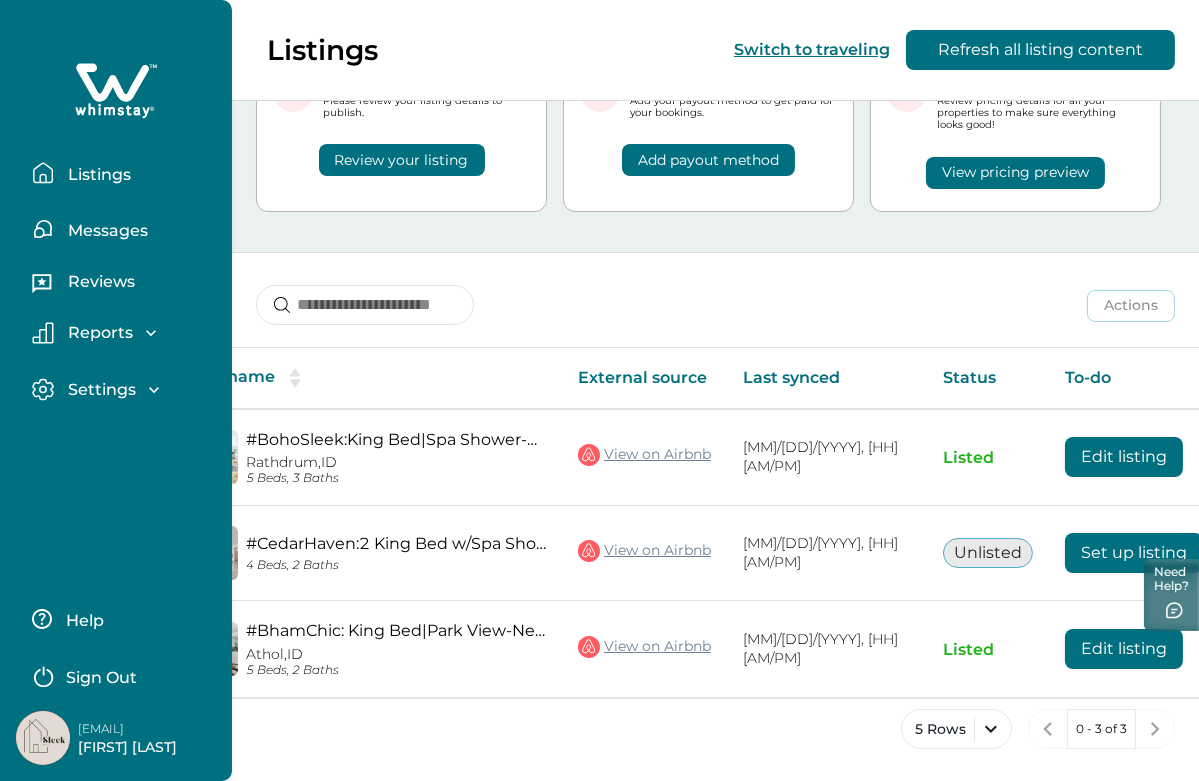 click on "Sign Out" at bounding box center (101, 678) 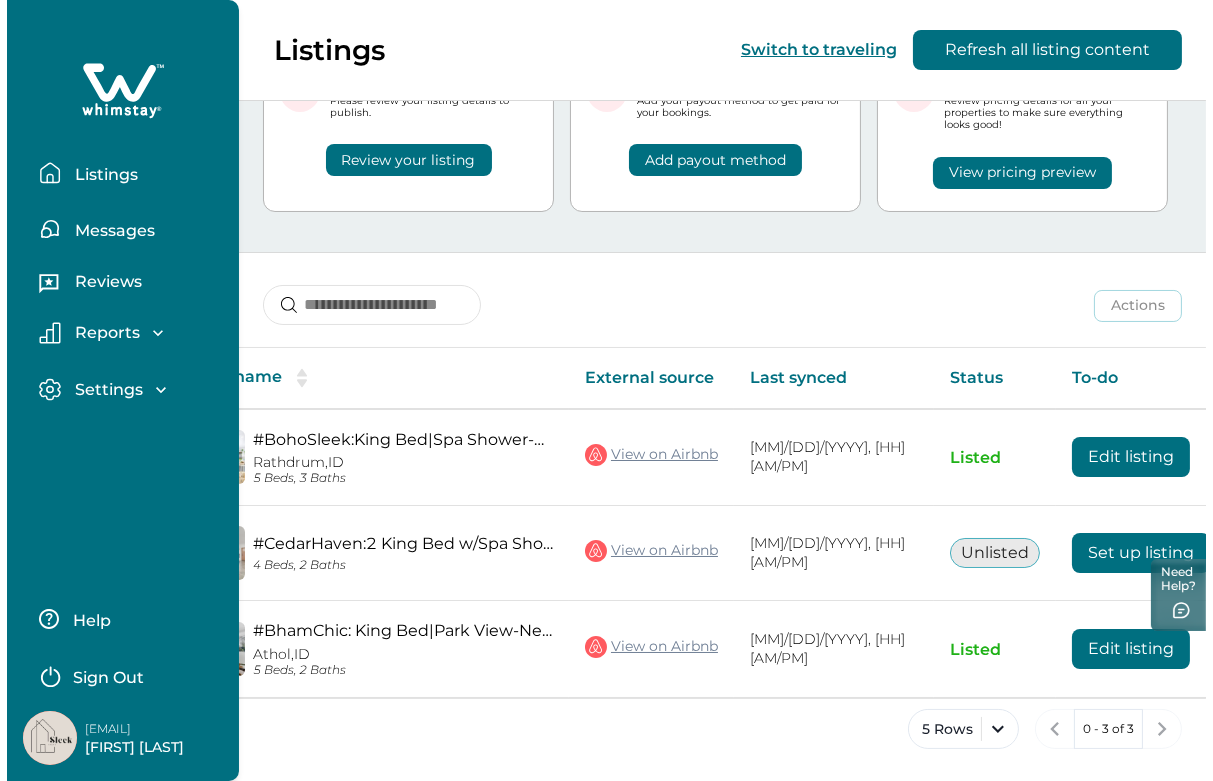 scroll, scrollTop: 0, scrollLeft: 0, axis: both 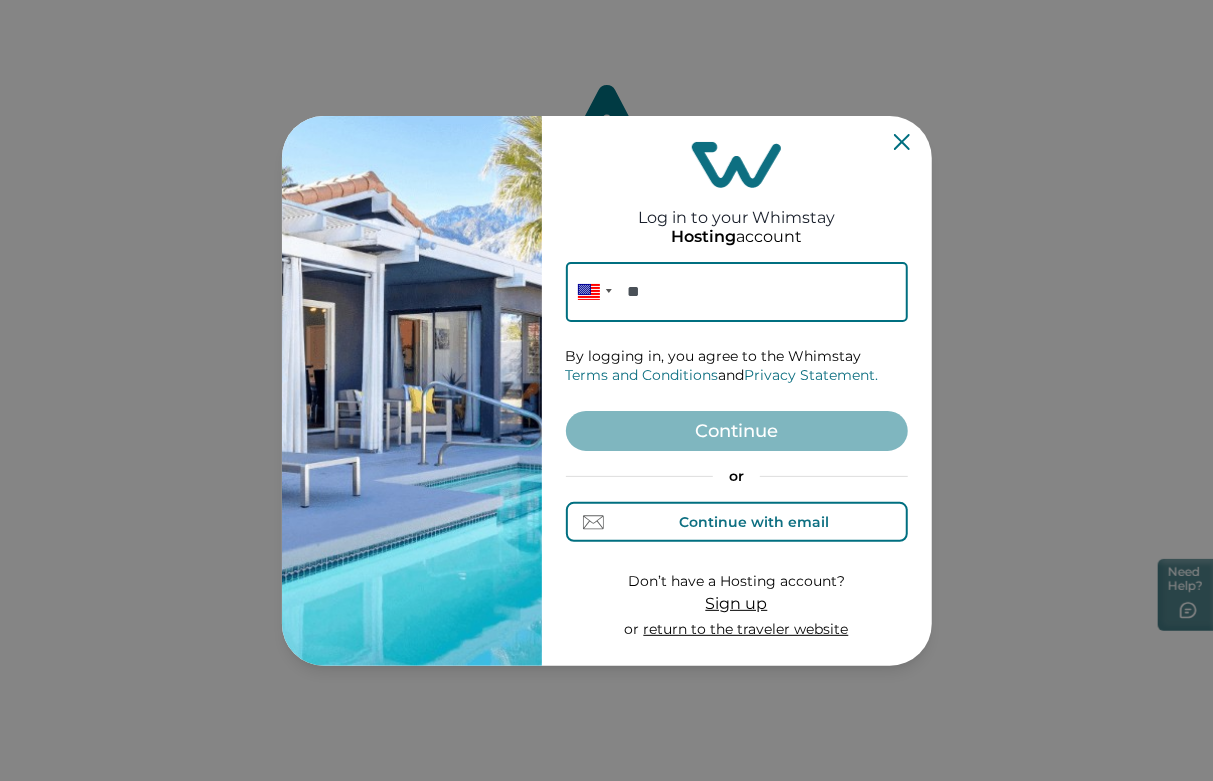 click on "Continue with email" at bounding box center [754, 522] 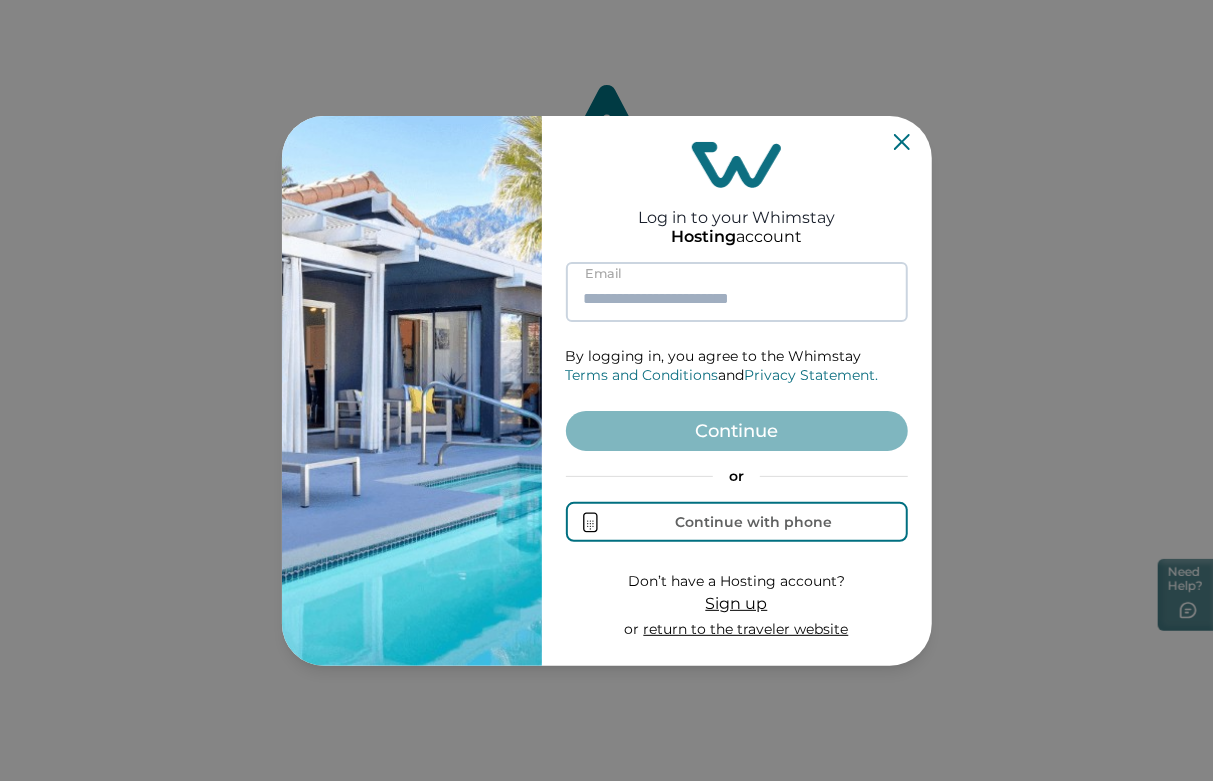 click at bounding box center (737, 292) 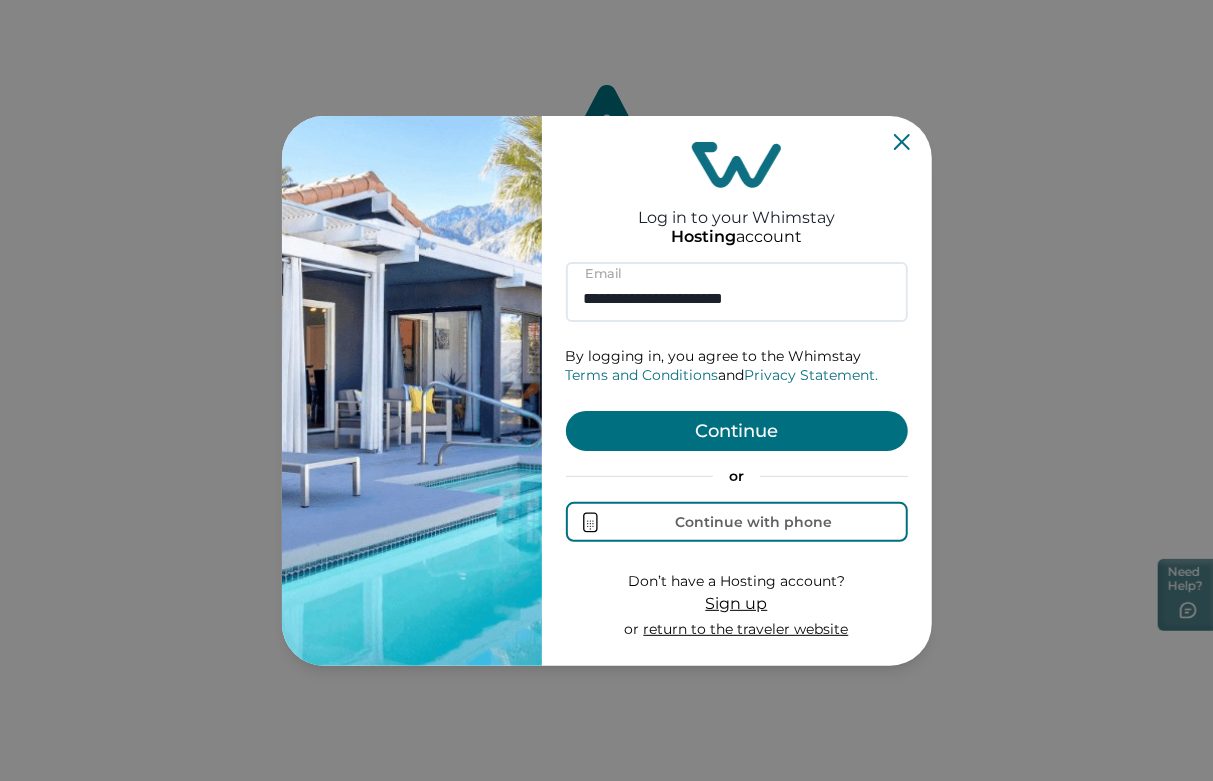 type on "**********" 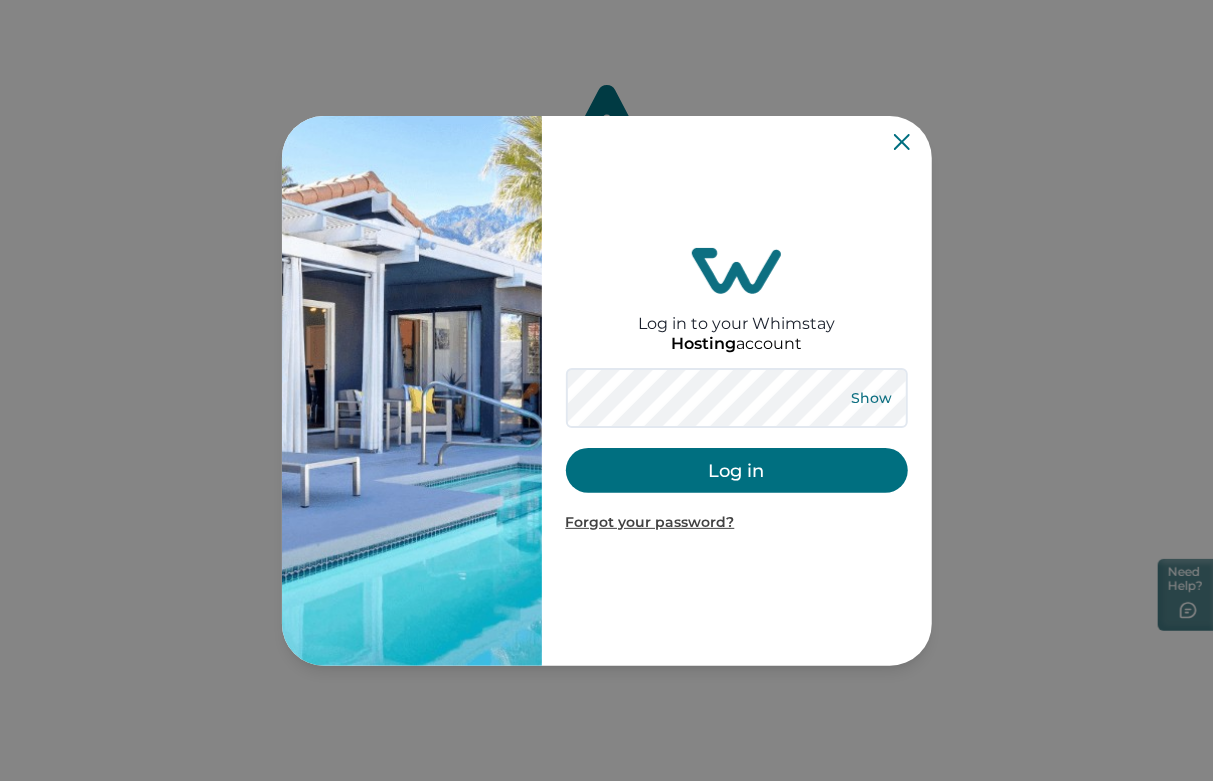 click on "Show" at bounding box center [872, 398] 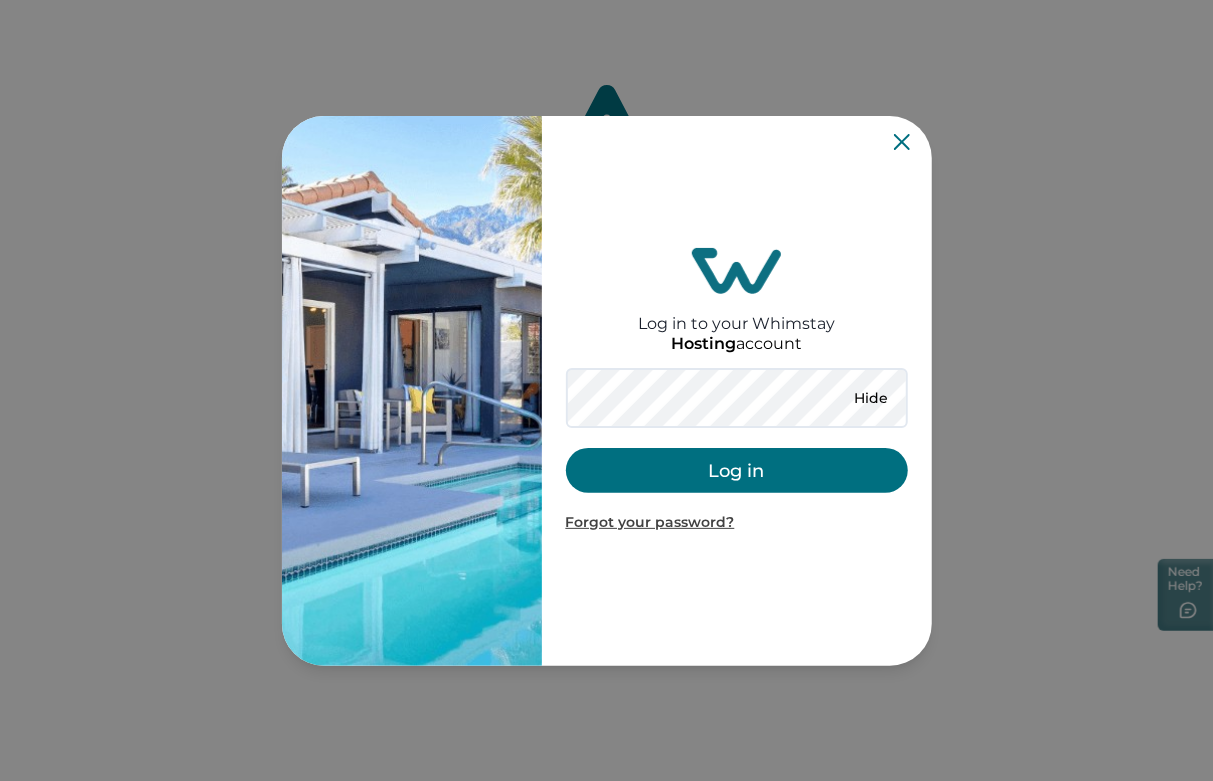 click on "Log in" at bounding box center [737, 470] 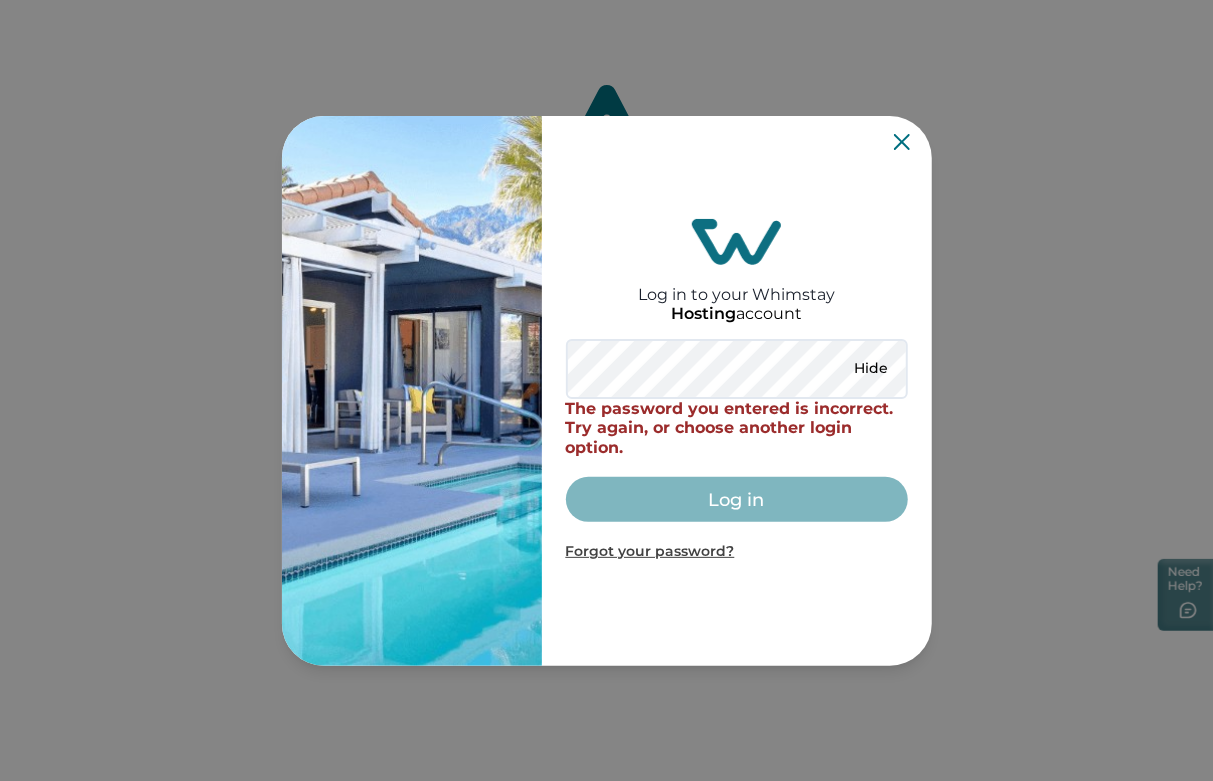 click on "Log in to your Whimstay  Hosting   account Hide The password you entered is incorrect. Try again, or choose another login option. Log in Forgot your password?" at bounding box center (607, 391) 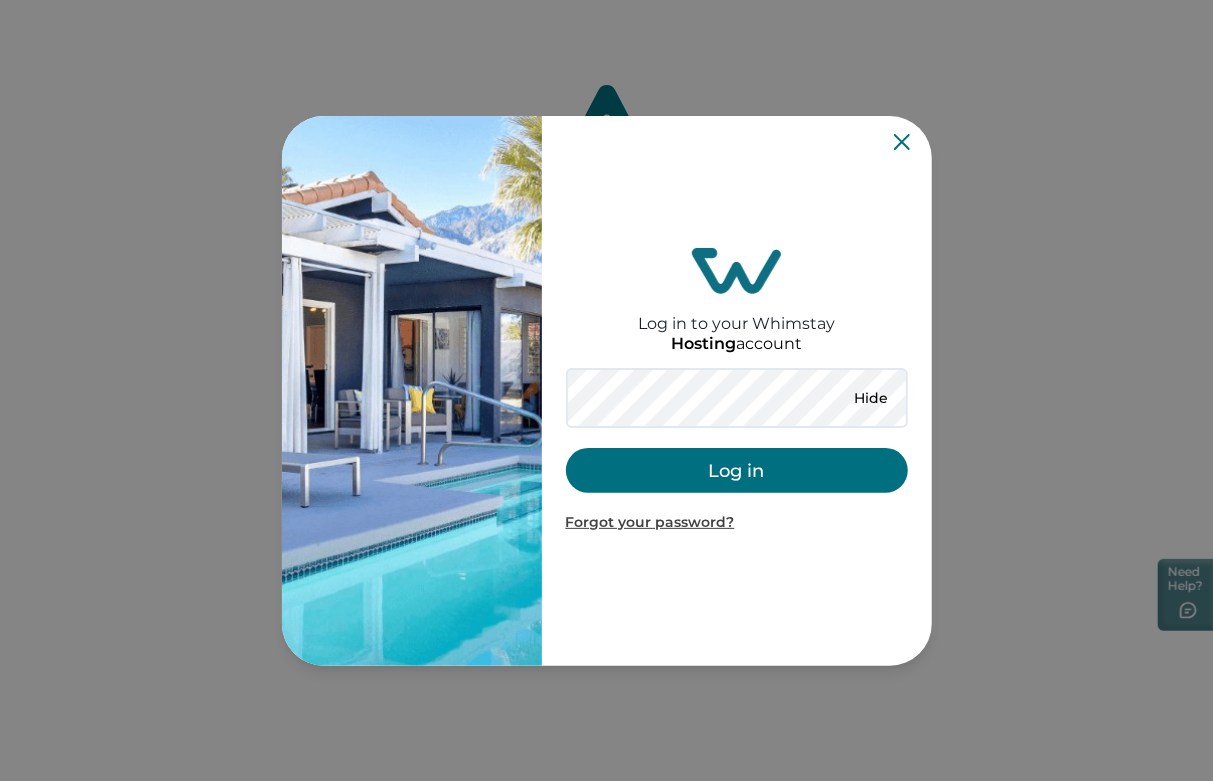 click on "Log in" at bounding box center [737, 470] 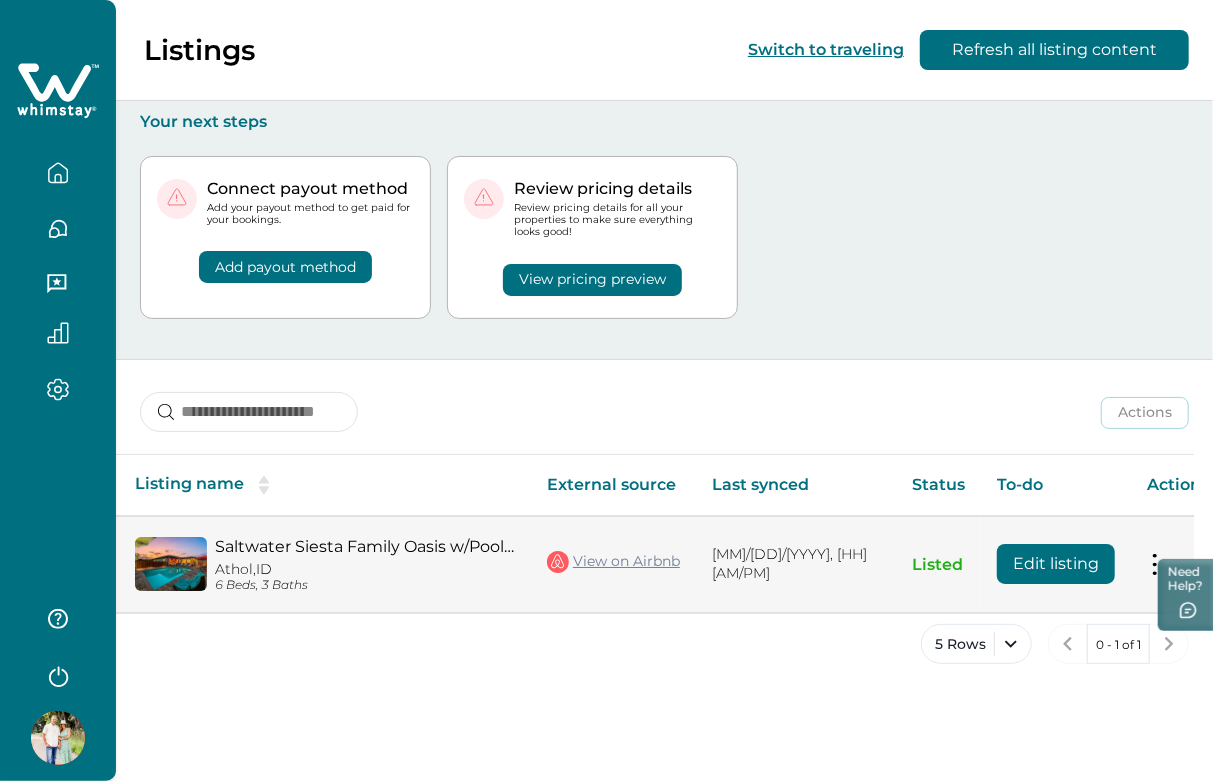 scroll, scrollTop: 0, scrollLeft: 84, axis: horizontal 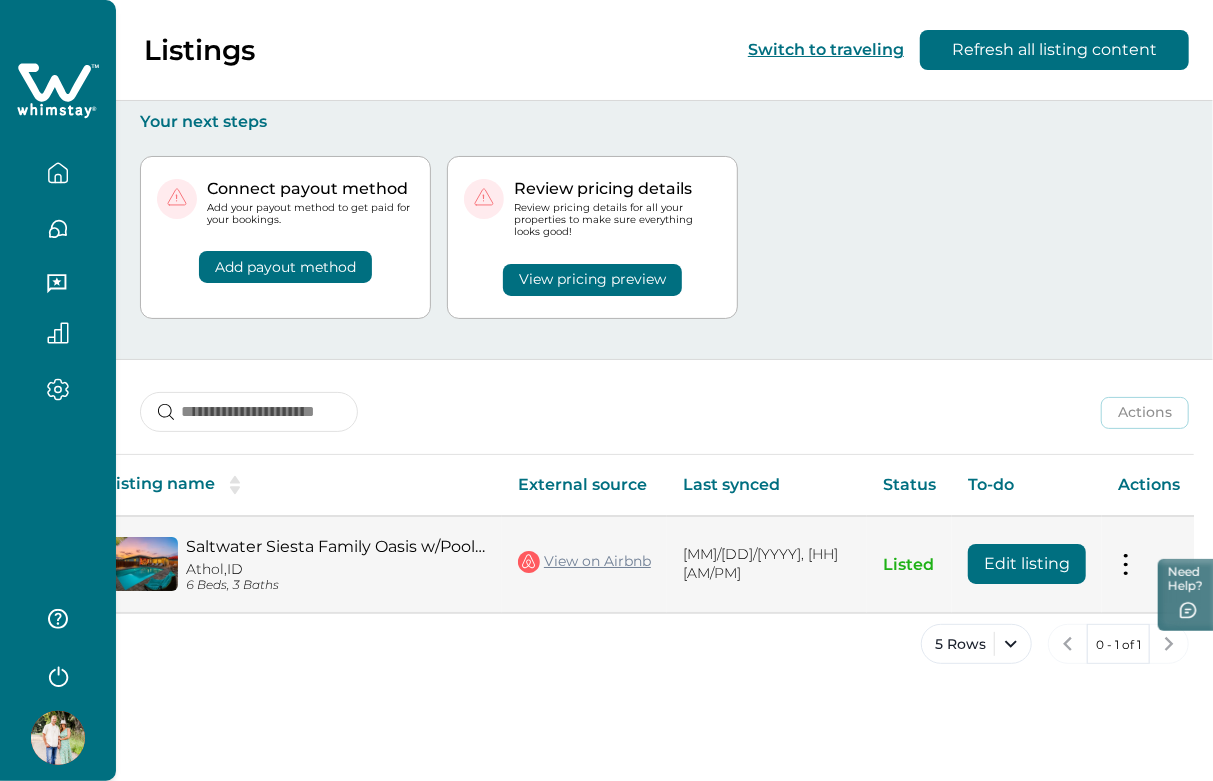click on "View on Airbnb" at bounding box center (584, 562) 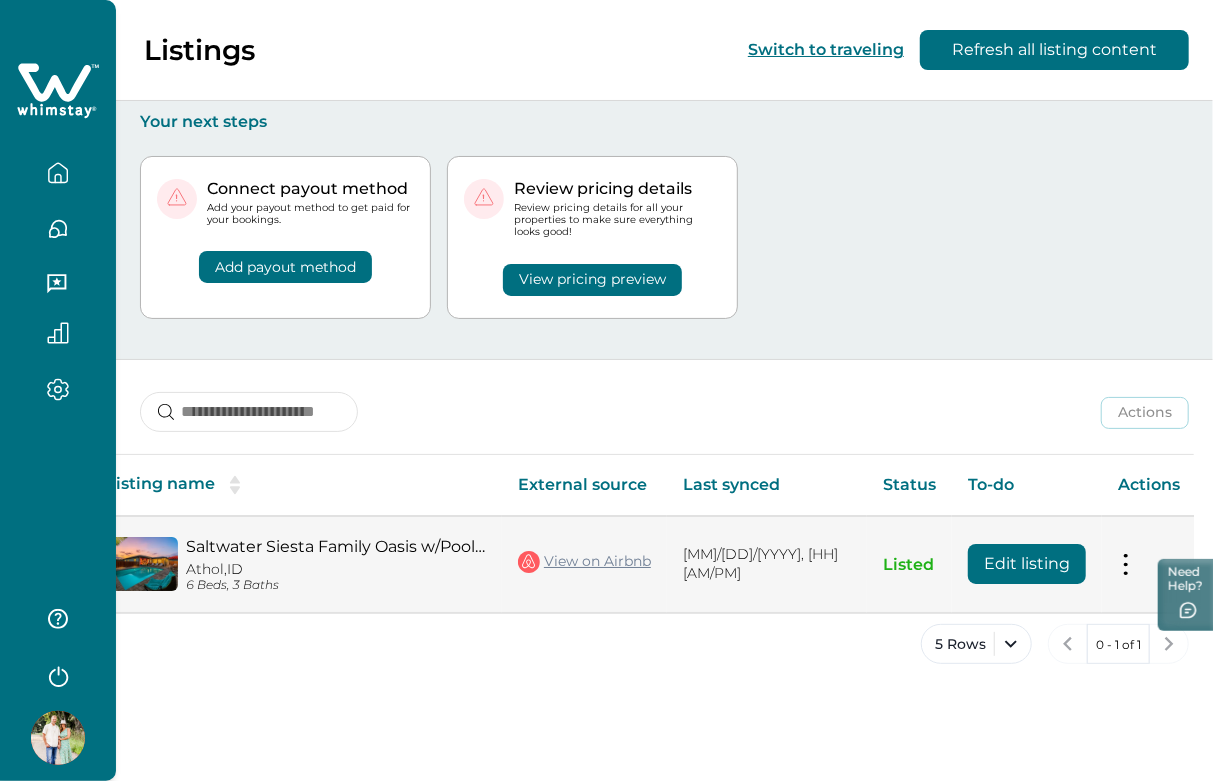 click on "Edit listing" at bounding box center (1027, 564) 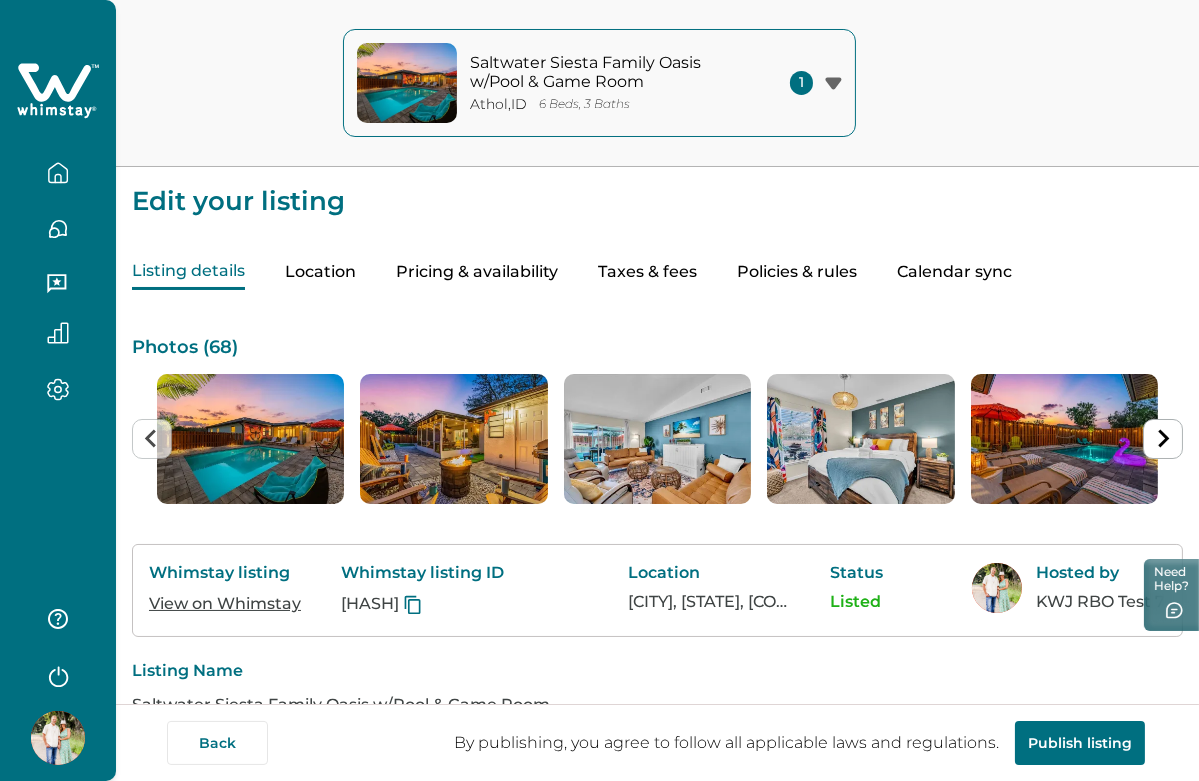 click at bounding box center [58, 173] 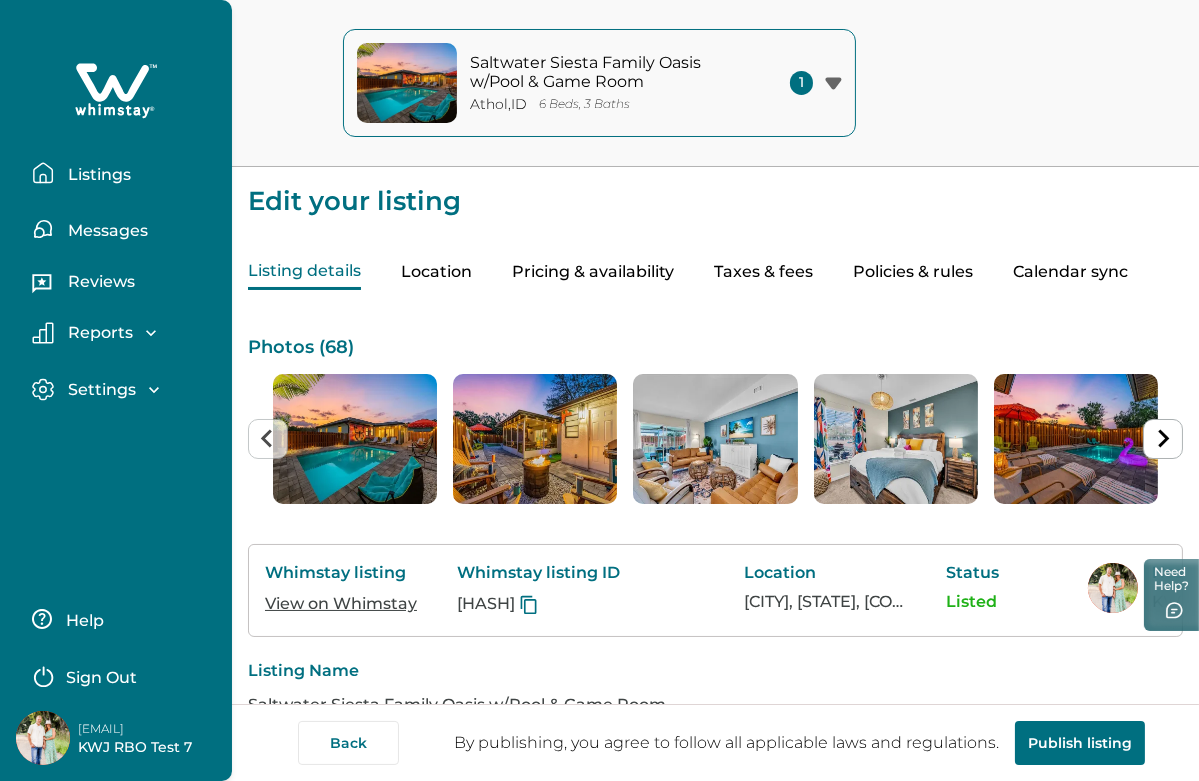 click on "Listings" at bounding box center (96, 175) 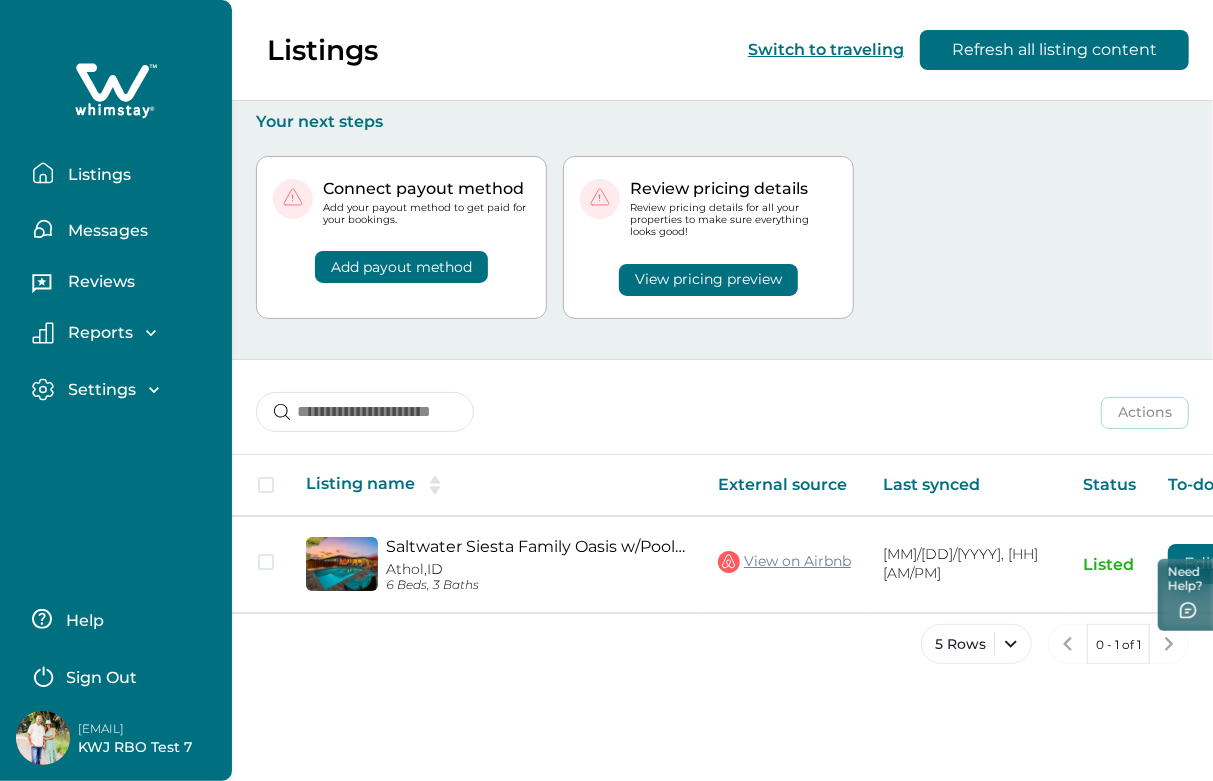 type 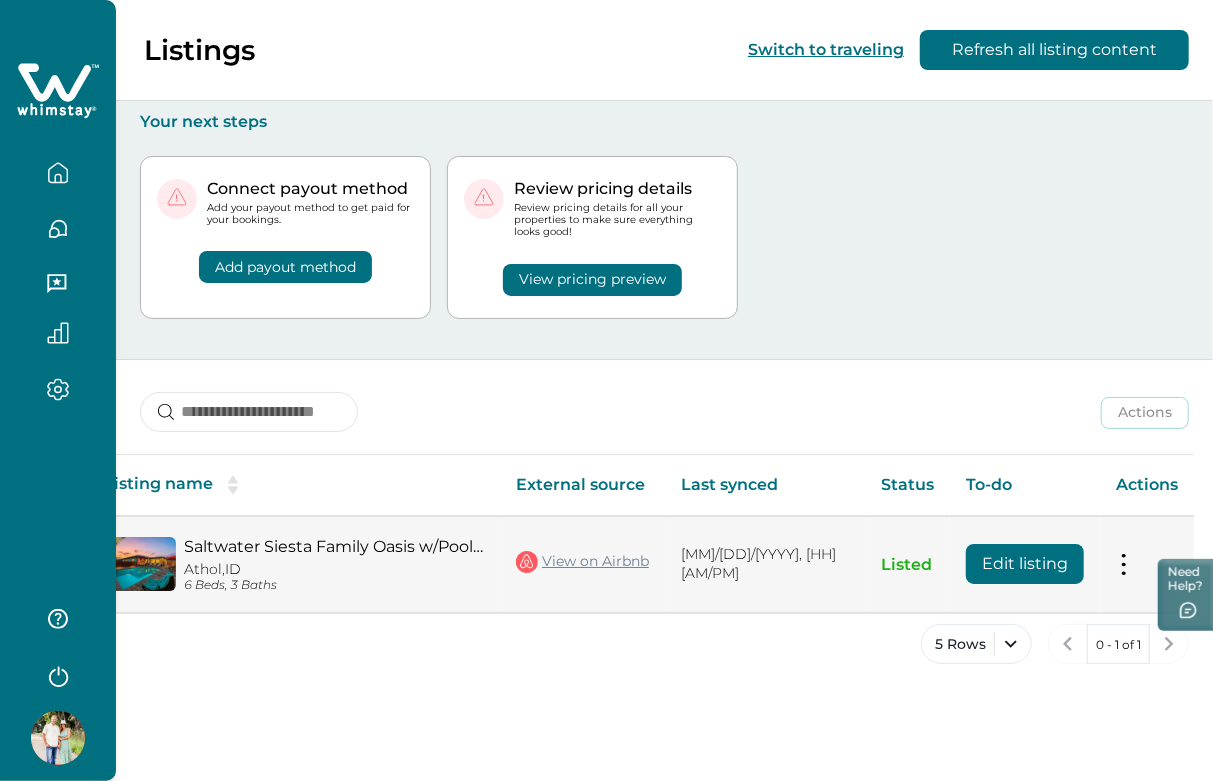 click on "Edit listing" at bounding box center [1025, 564] 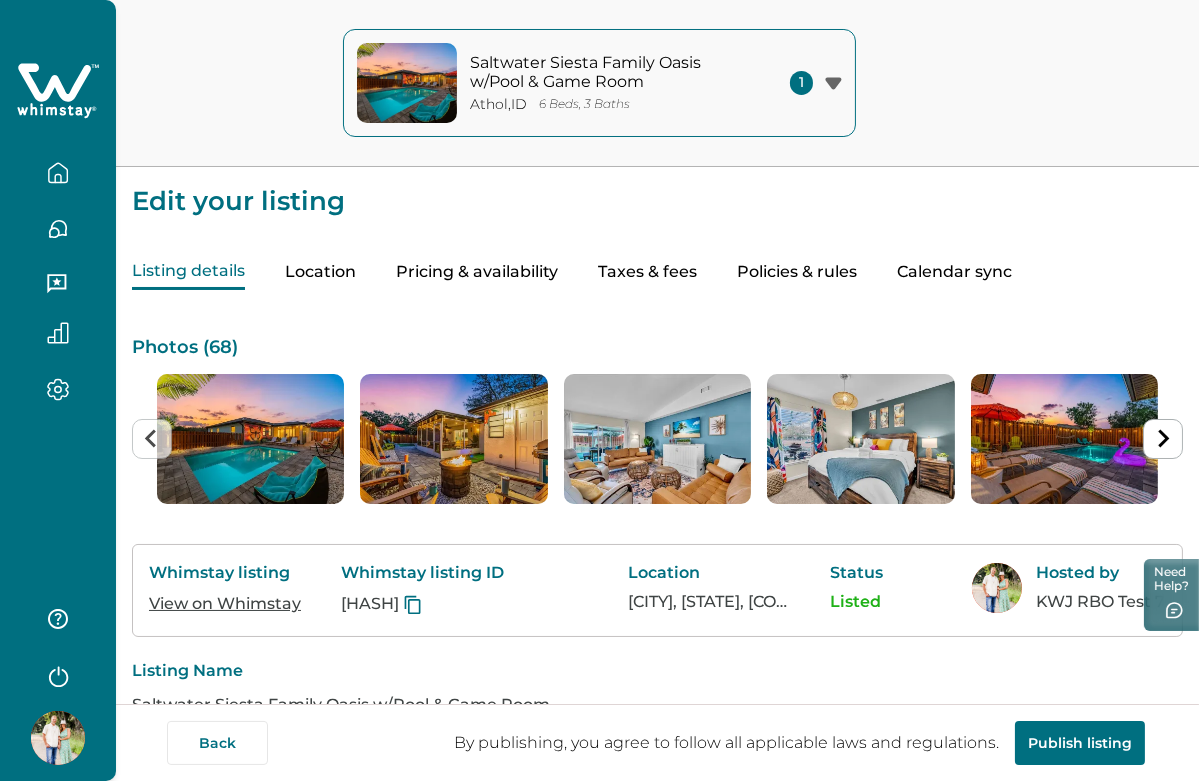 click at bounding box center [58, 173] 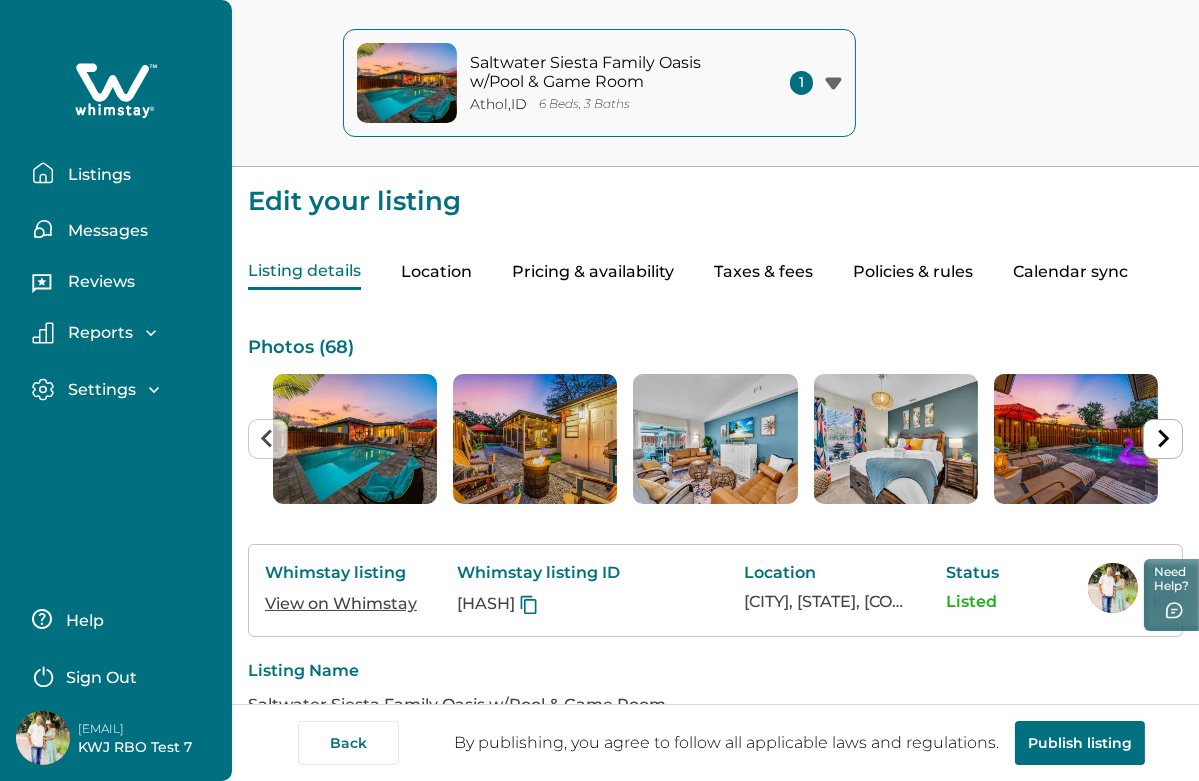 click on "Listings" at bounding box center (96, 175) 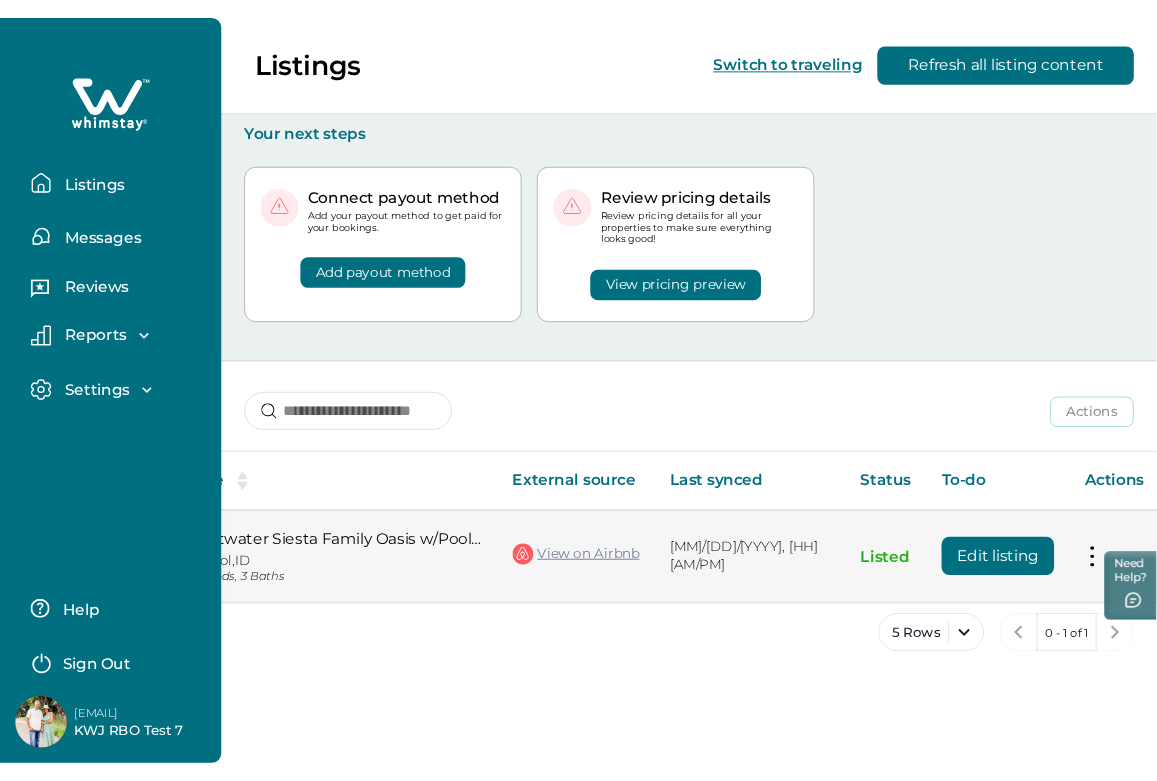 scroll, scrollTop: 0, scrollLeft: 0, axis: both 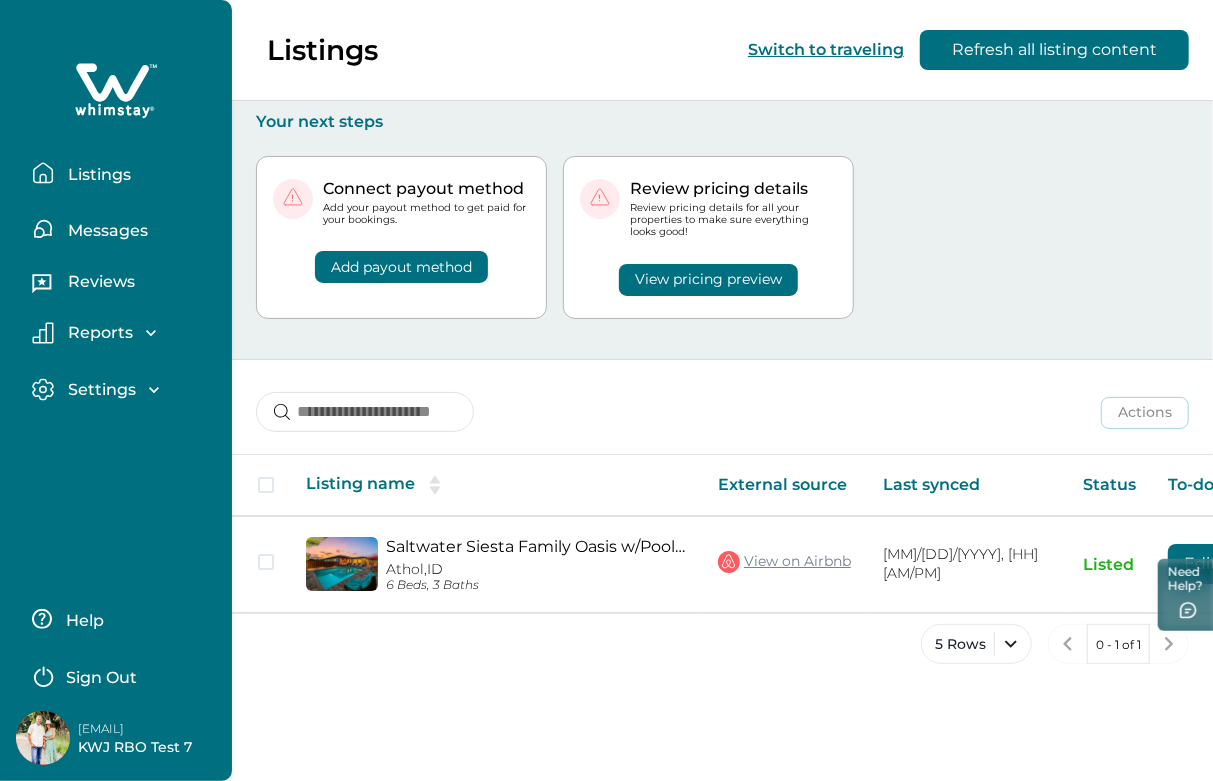 click on "Listings Switch to traveling Refresh all listing content Your next steps Connect payout method Add your payout method to get paid for your bookings. Add payout method Review pricing details Review pricing details for all your properties to make sure everything looks good! View pricing preview Actions Actions Publish listing Unlist listing Listing name External source Last synced Status To-do Actions Saltwater Siesta Family Oasis w/Pool & Game Room Athol,  ID 6 Beds, 3 Baths  View on Airbnb 08/03/2025, 04 AM Listed Edit listing Actions View listing on Whimstay Unlist listing View listing details 5 Rows 0 - 1 of 1" at bounding box center [722, 390] 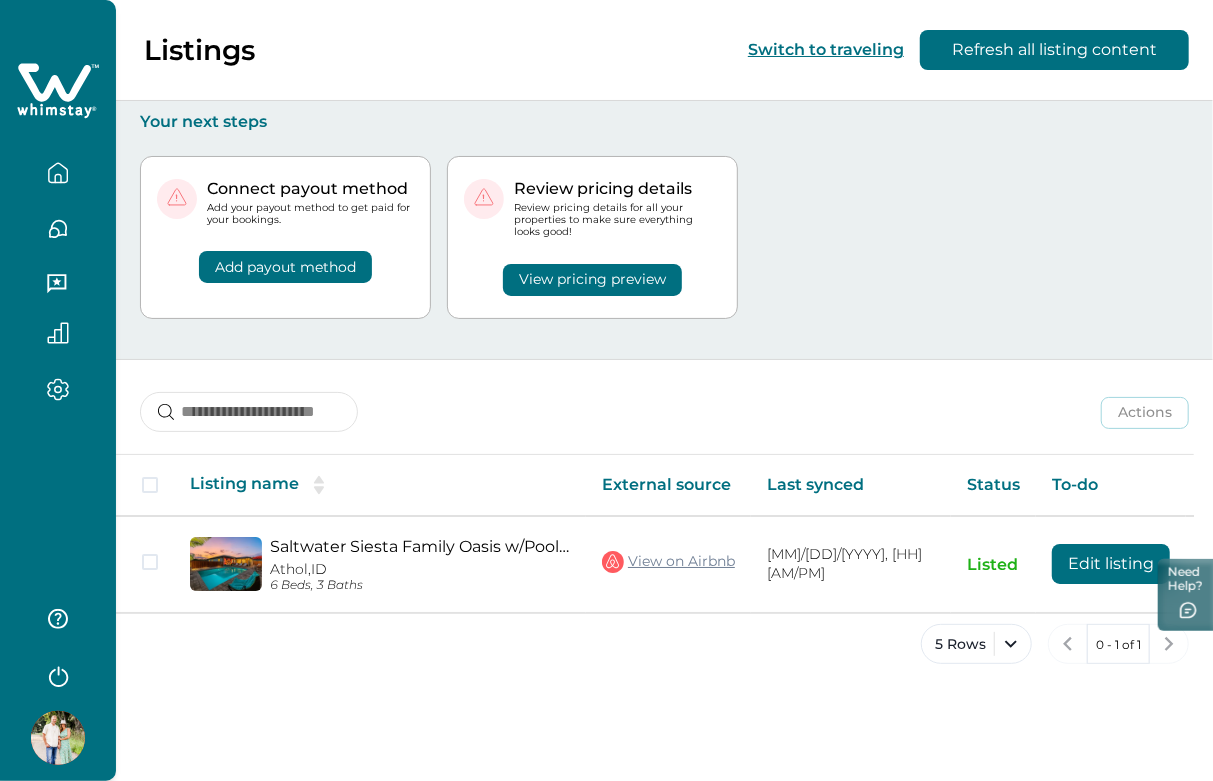 click at bounding box center (58, 738) 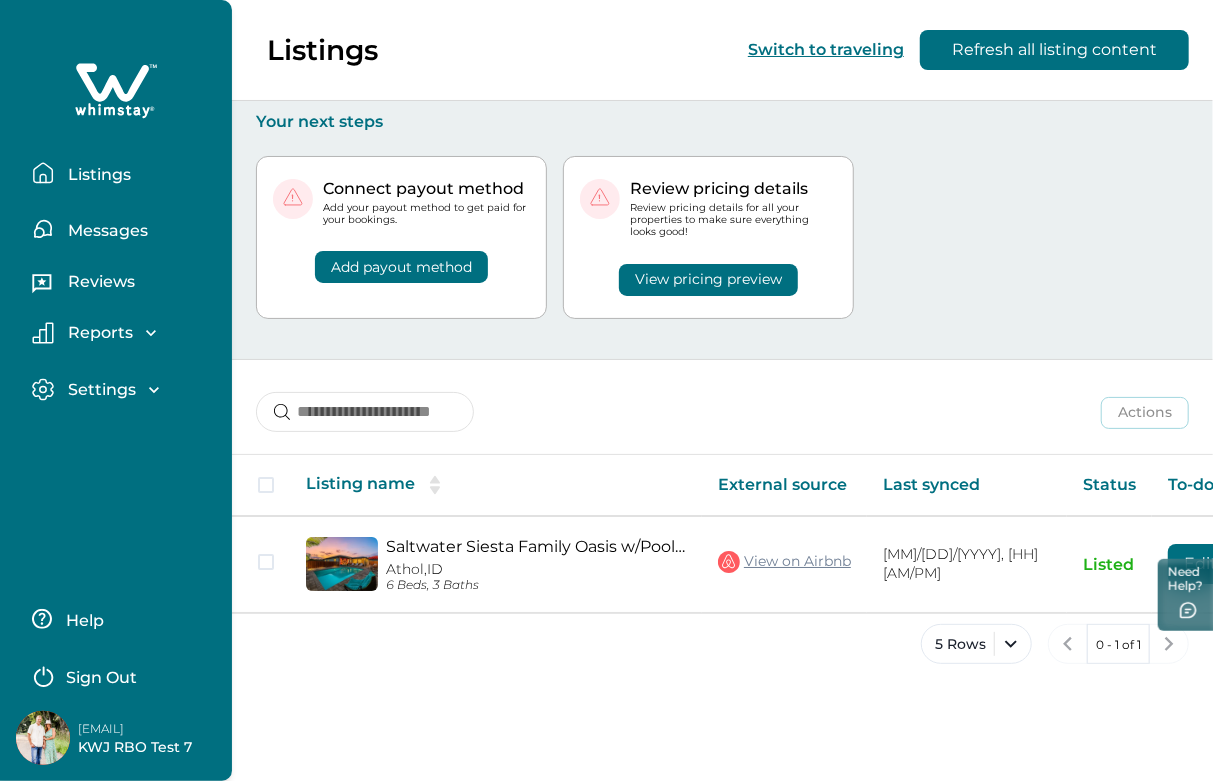 click on "Sign Out" at bounding box center [101, 678] 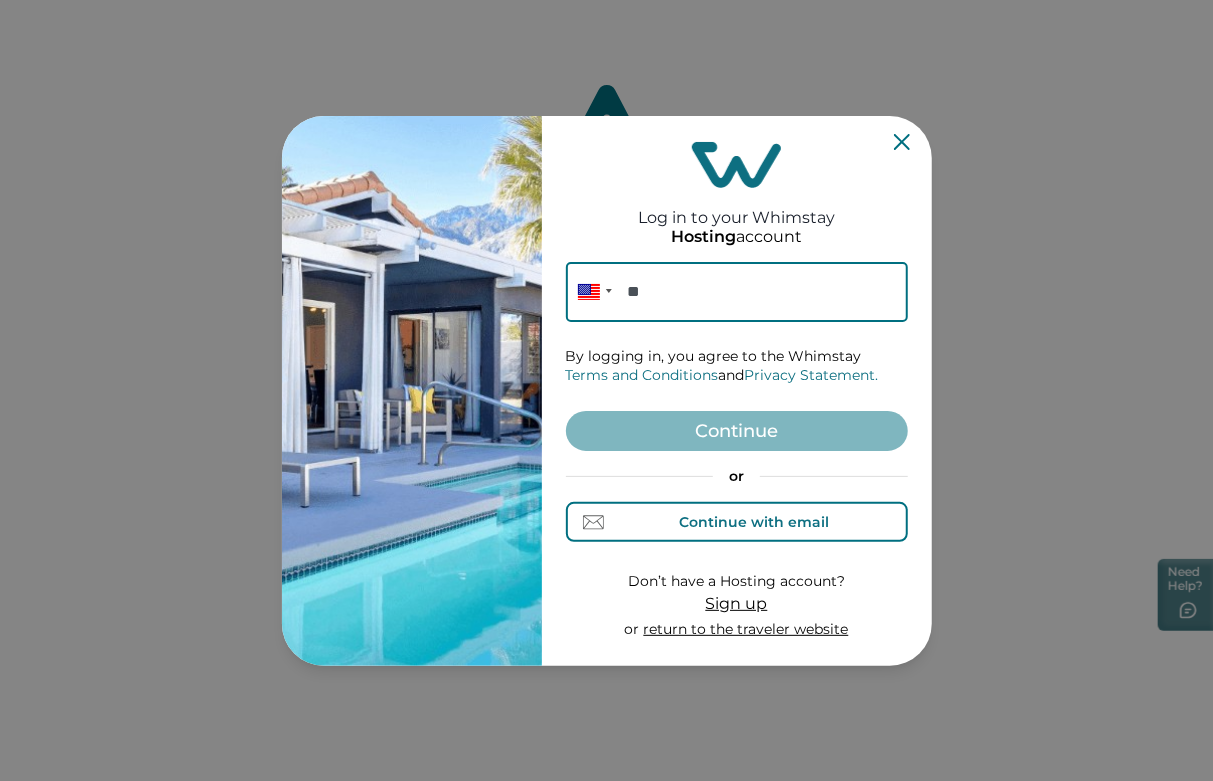 drag, startPoint x: 734, startPoint y: 532, endPoint x: 775, endPoint y: 465, distance: 78.54935 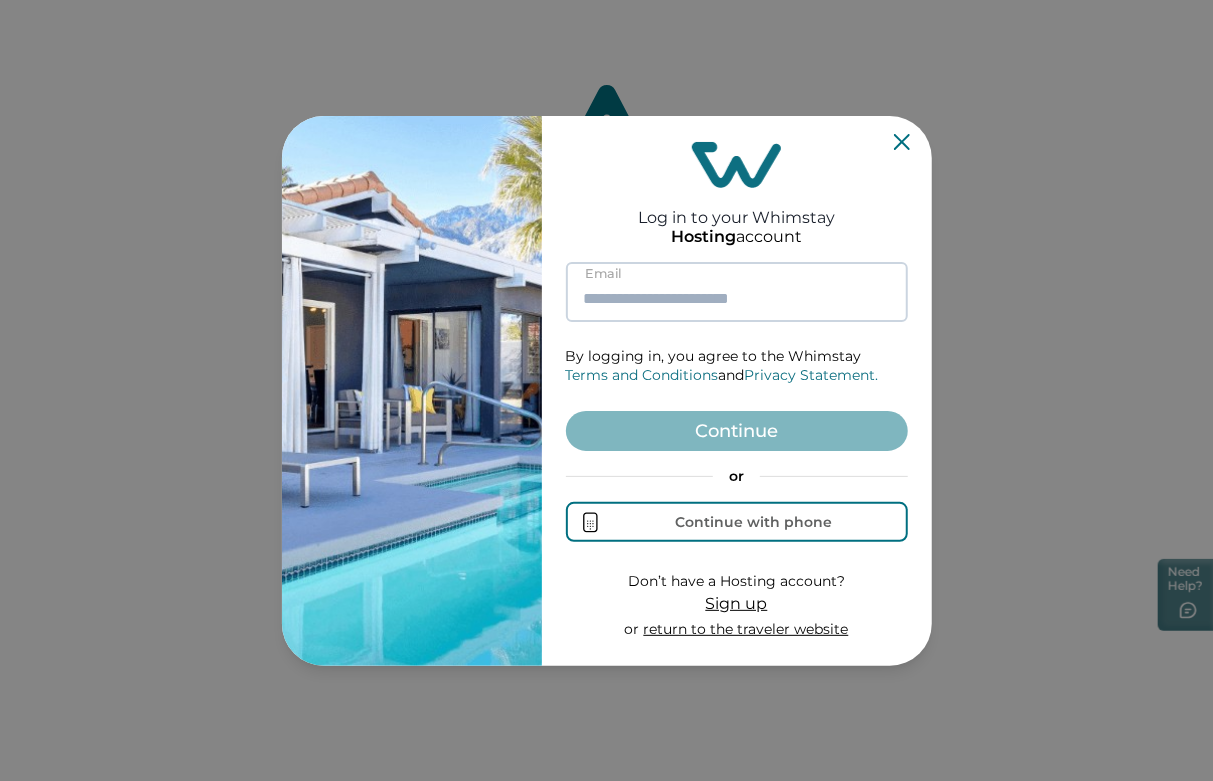 click at bounding box center [737, 292] 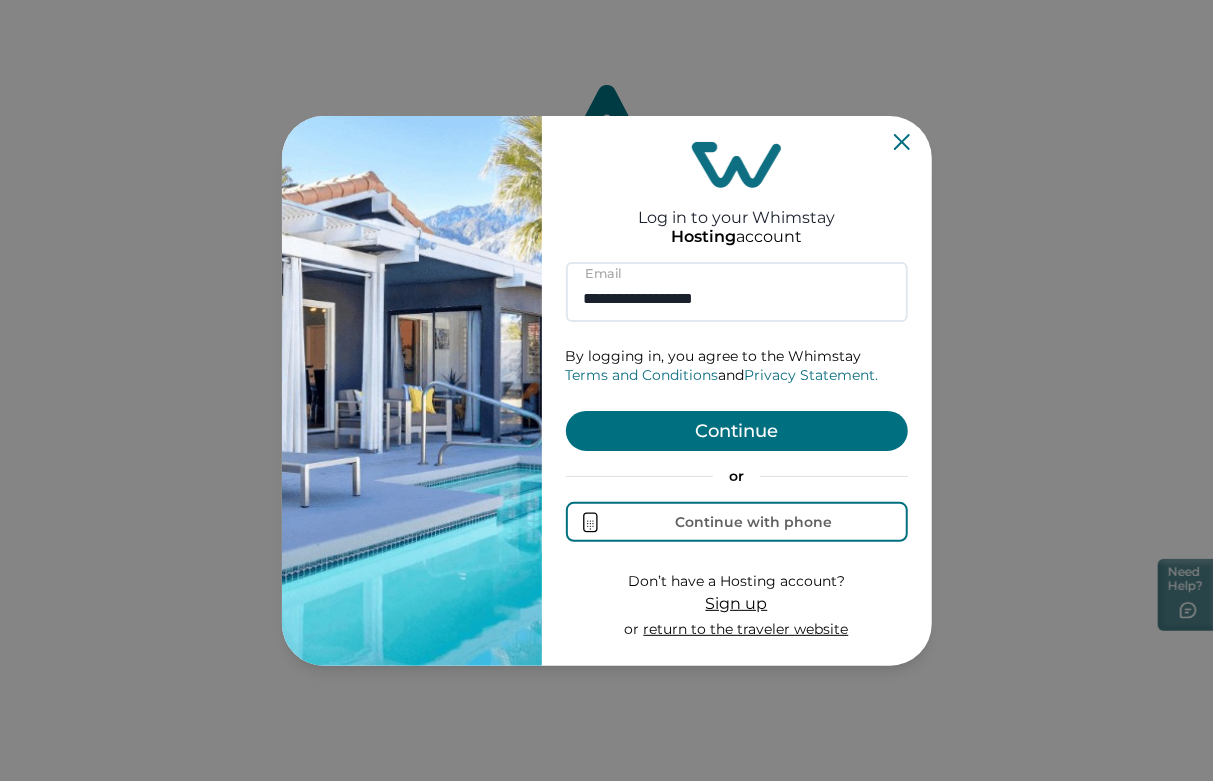 type on "**********" 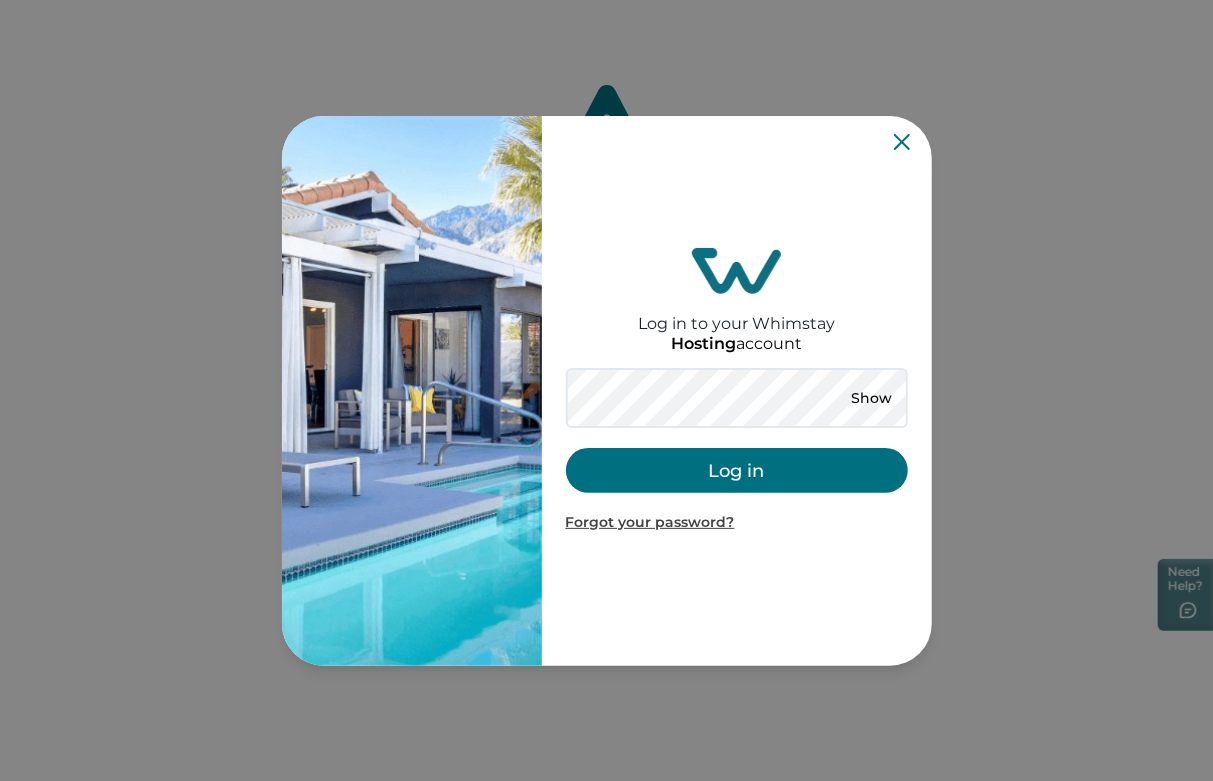 click on "Log in" at bounding box center (737, 470) 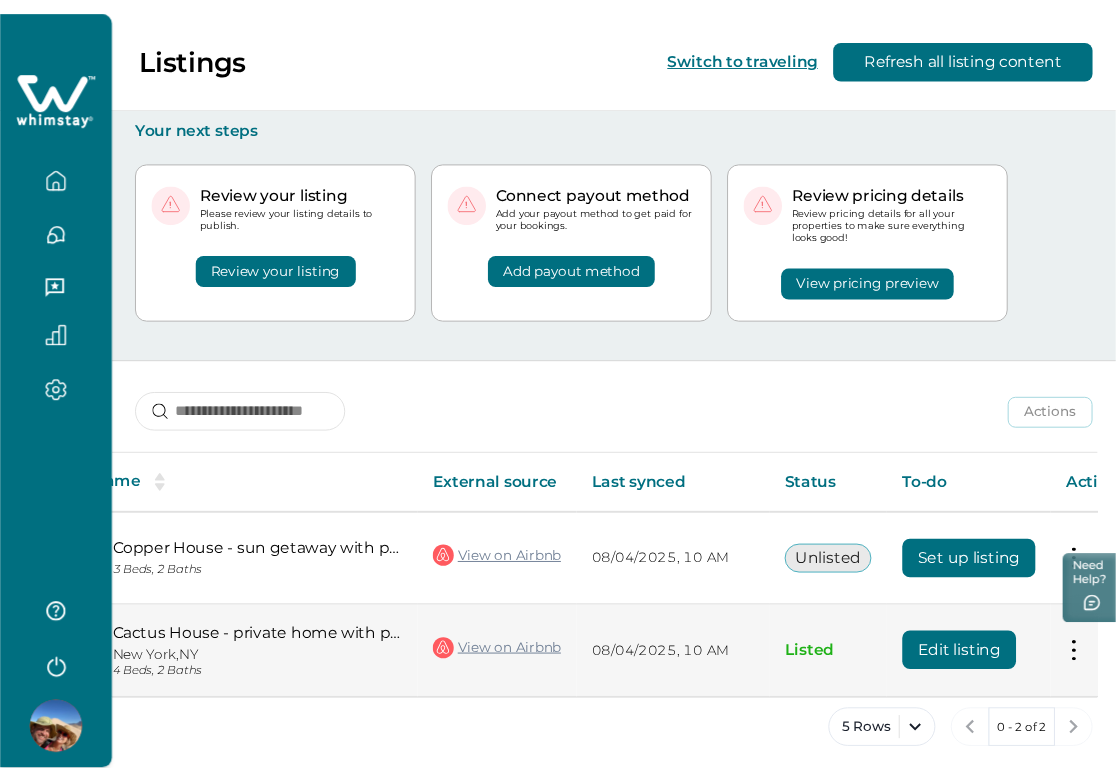 scroll, scrollTop: 0, scrollLeft: 182, axis: horizontal 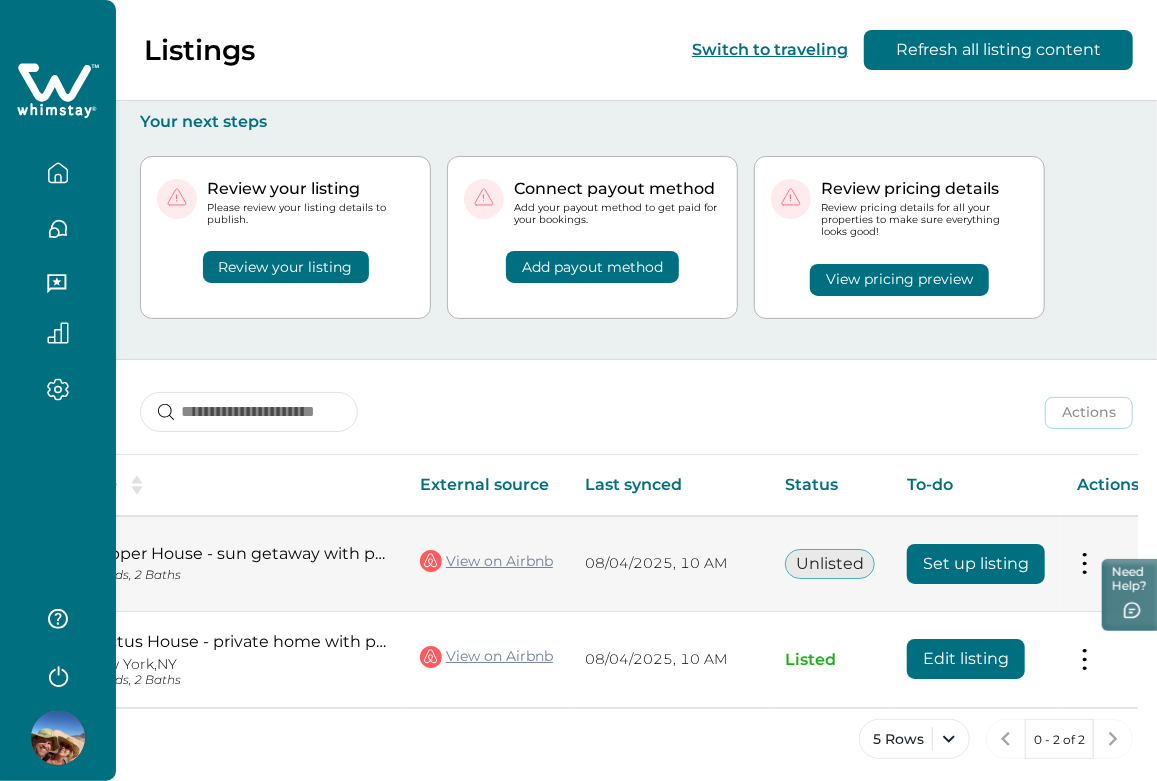 click on "Set up listing" at bounding box center [976, 564] 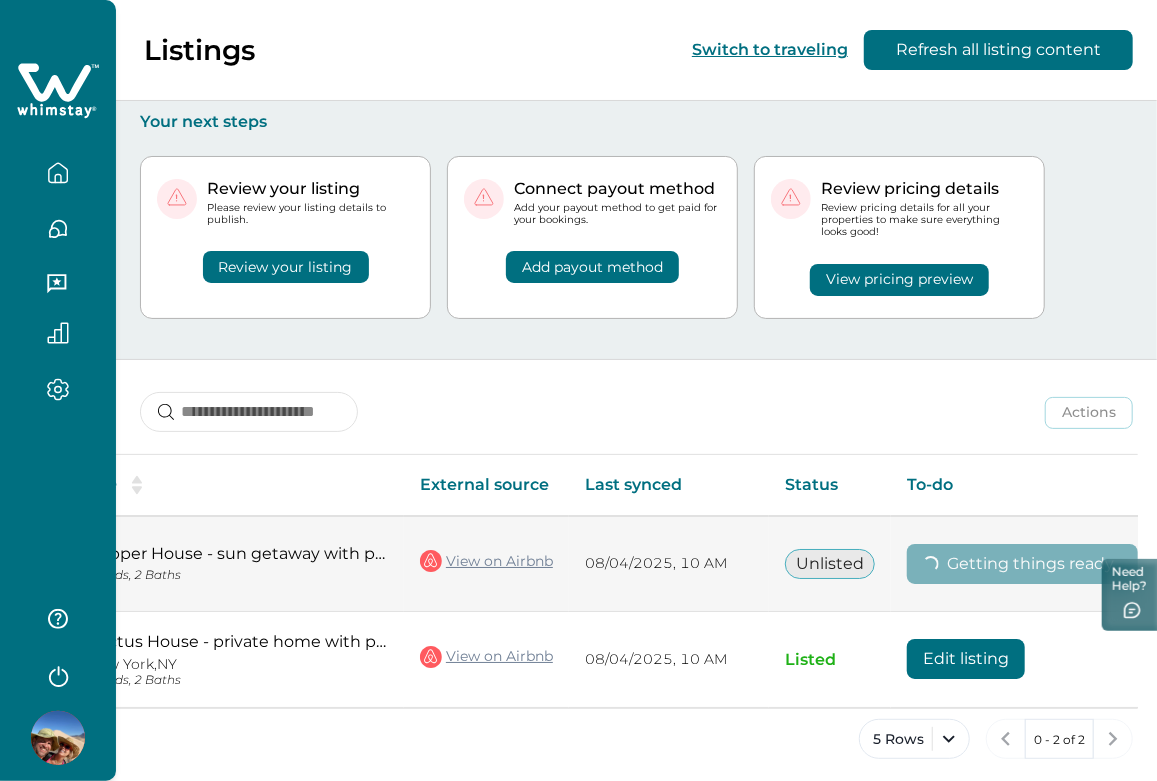 click on "View on Airbnb" at bounding box center (486, 561) 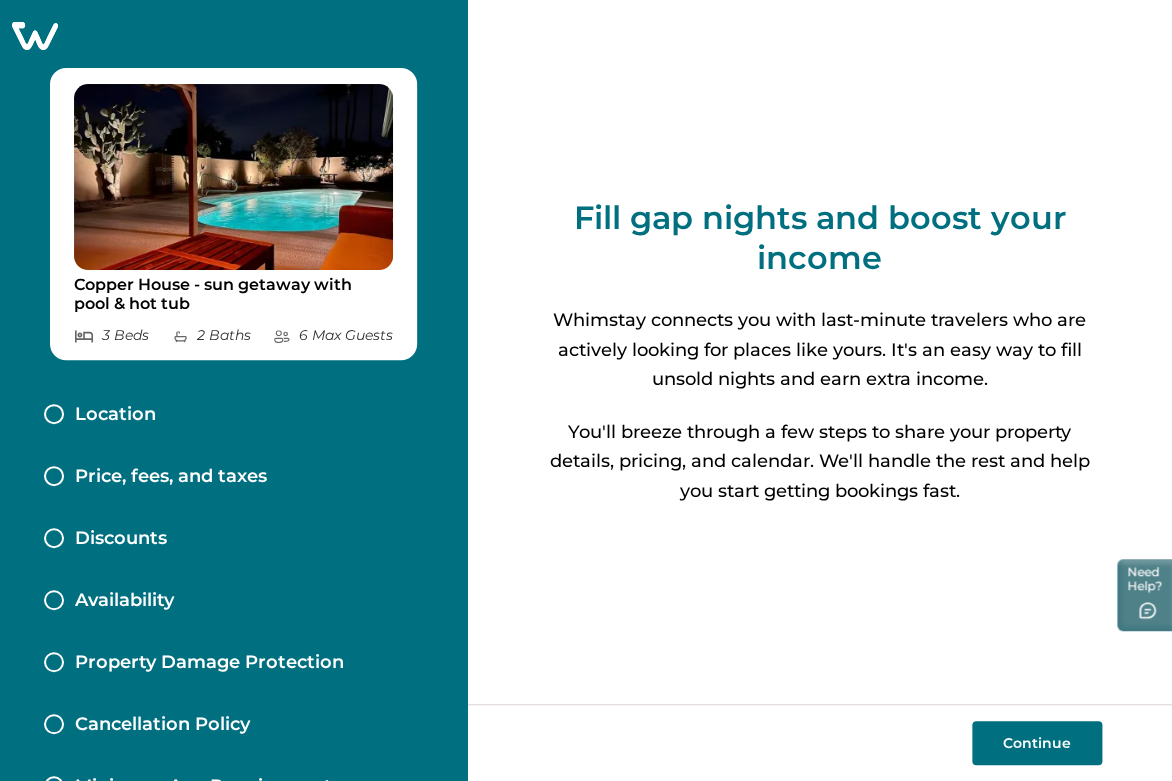 click on "Continue" at bounding box center (1037, 743) 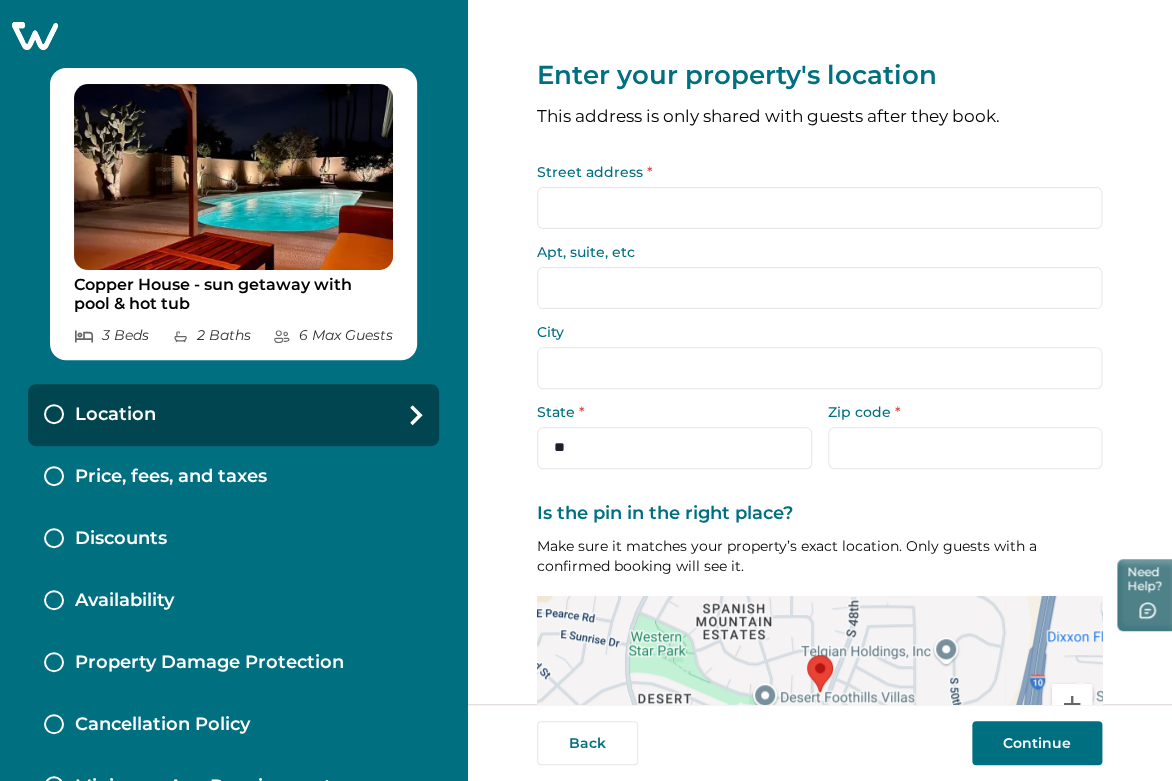 click on "Continue" at bounding box center (1037, 743) 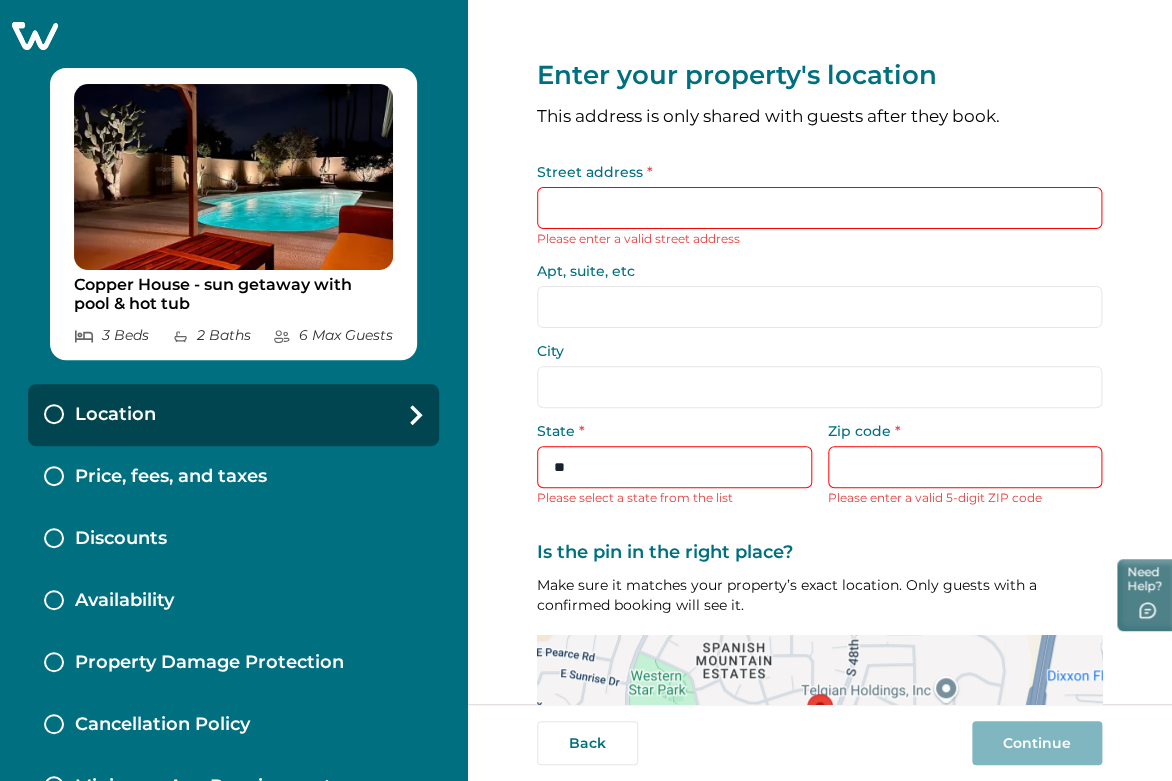 click on "Street address *" at bounding box center (819, 208) 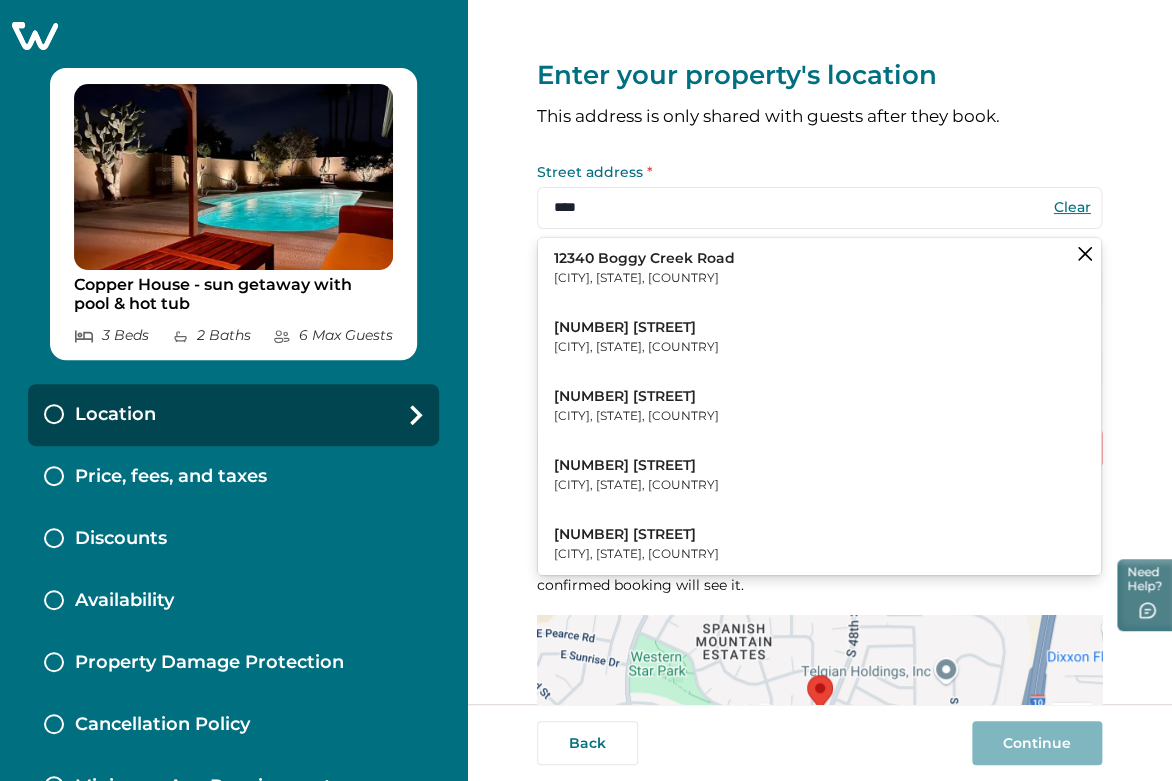 click on "12340 Boggy Creek Road" at bounding box center [644, 259] 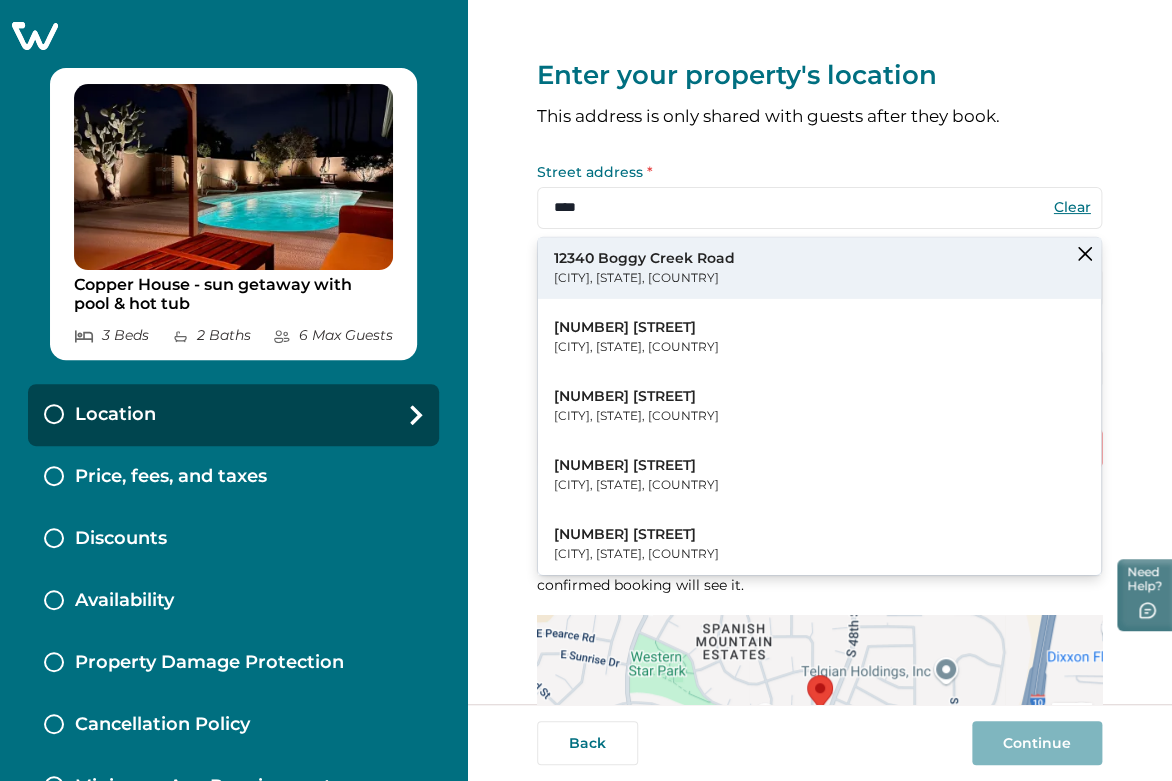 type on "**********" 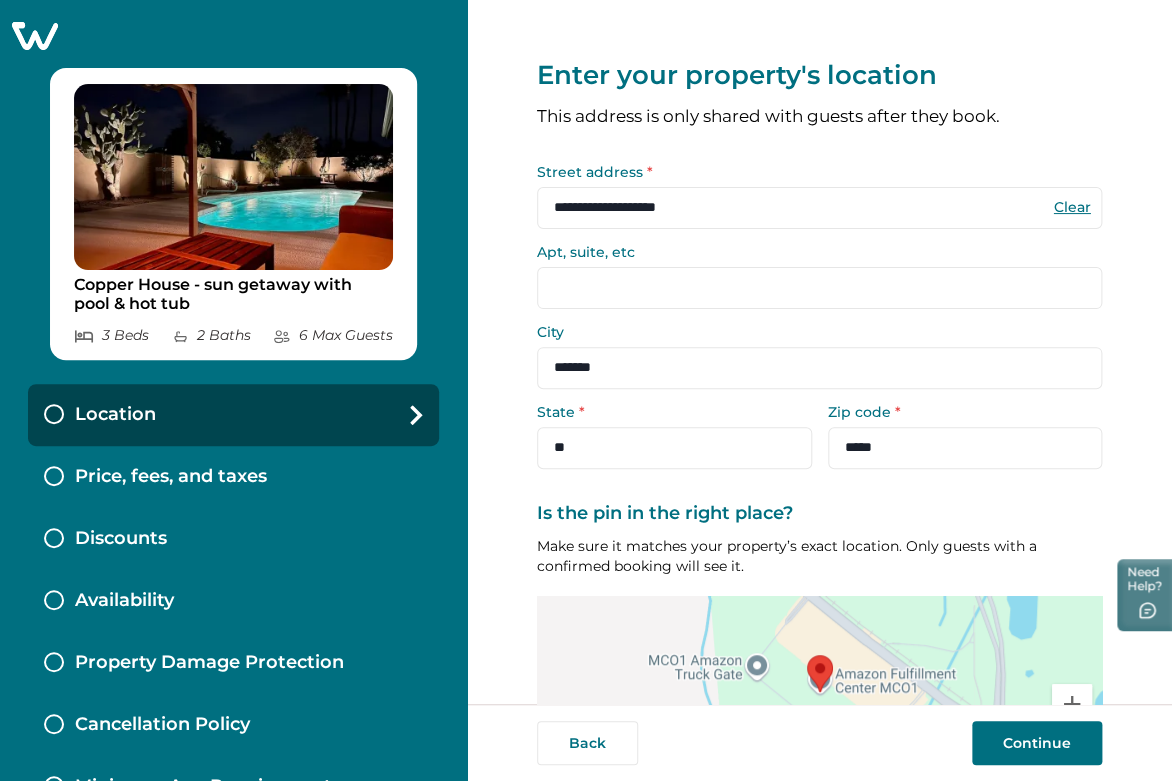 click on "Continue" at bounding box center (1037, 743) 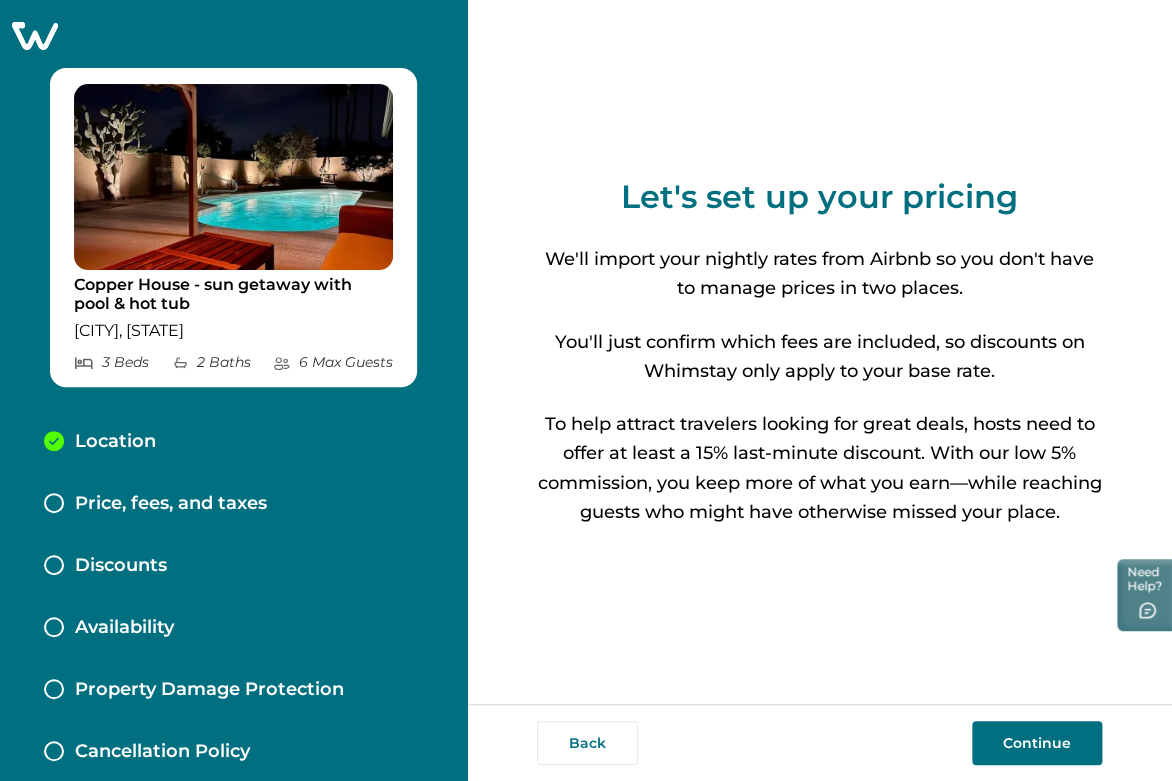 click on "Continue" at bounding box center (1037, 743) 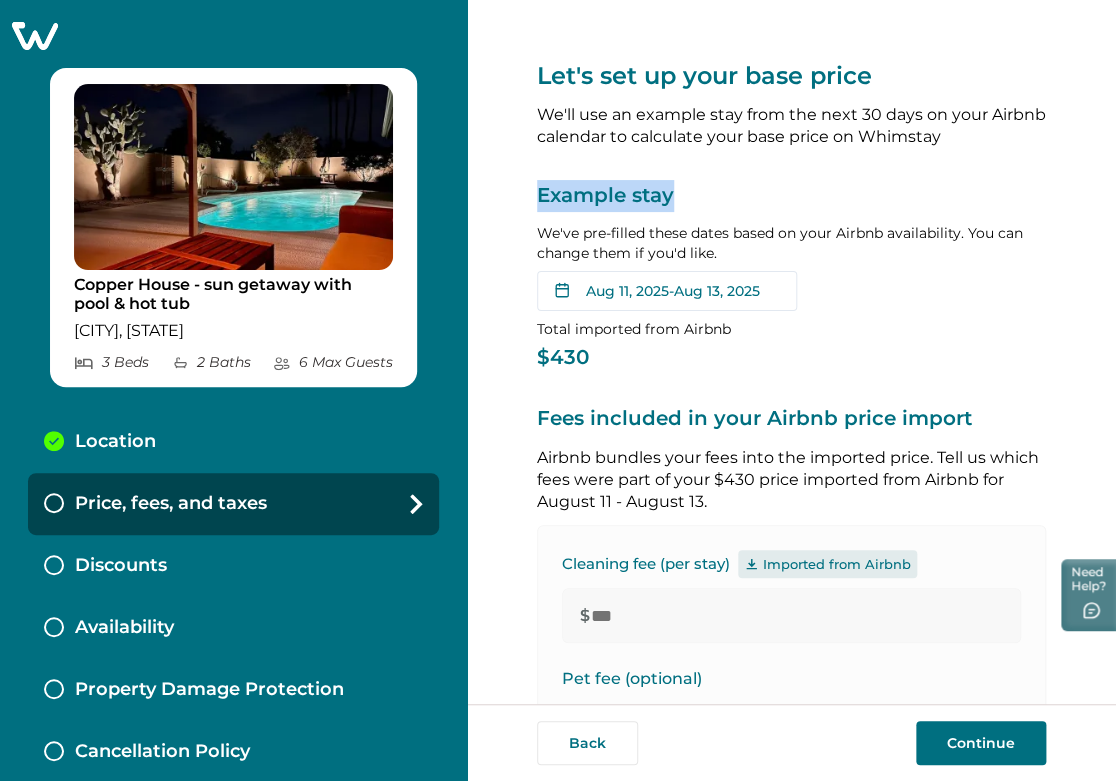 drag, startPoint x: 536, startPoint y: 190, endPoint x: 679, endPoint y: 198, distance: 143.2236 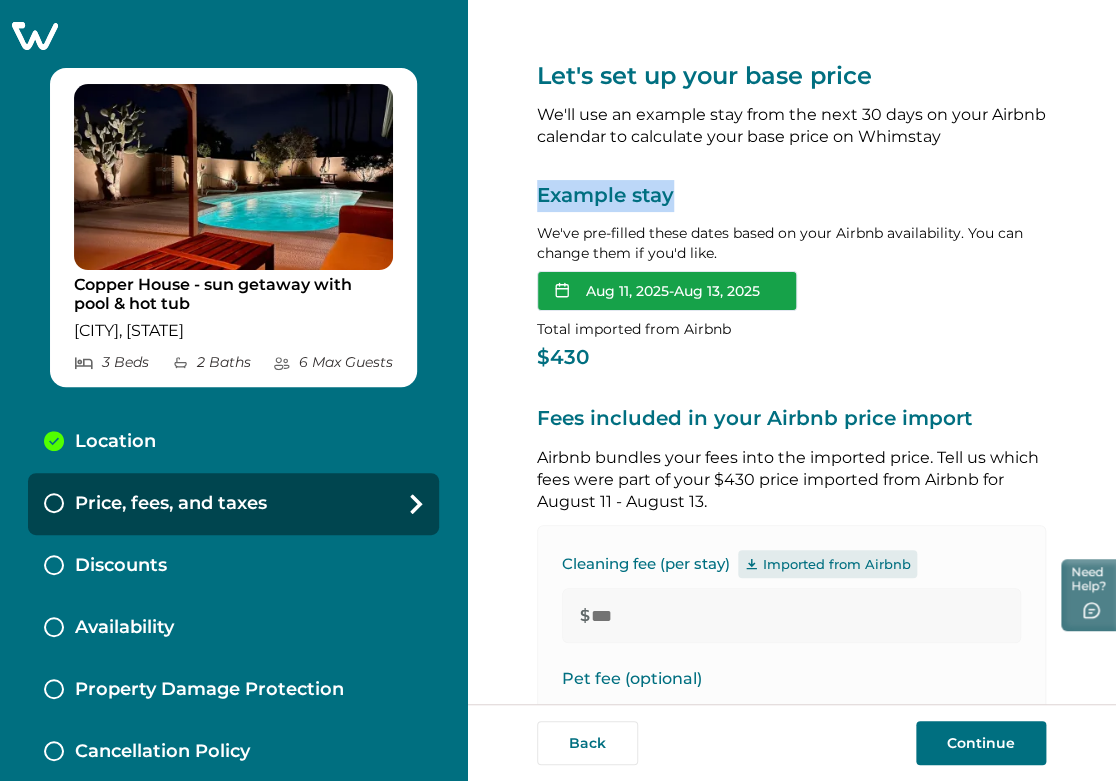 click on "Aug 11, 2025  -  Aug 13, 2025" at bounding box center [667, 291] 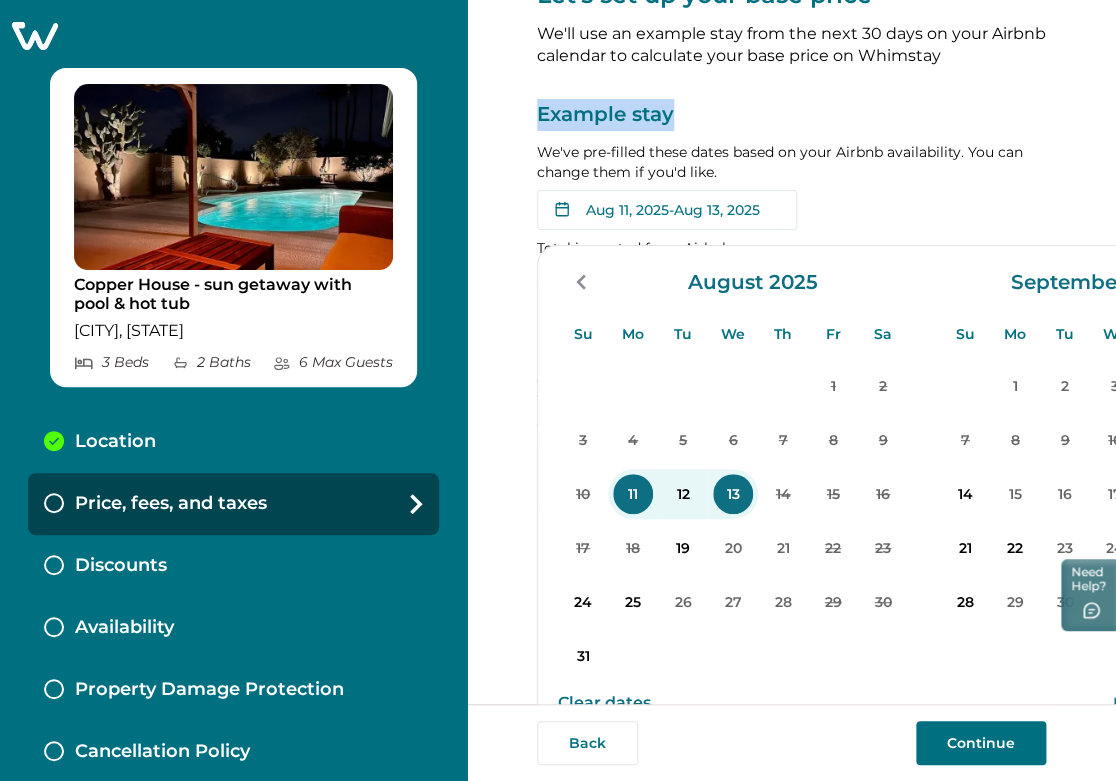 scroll, scrollTop: 0, scrollLeft: 0, axis: both 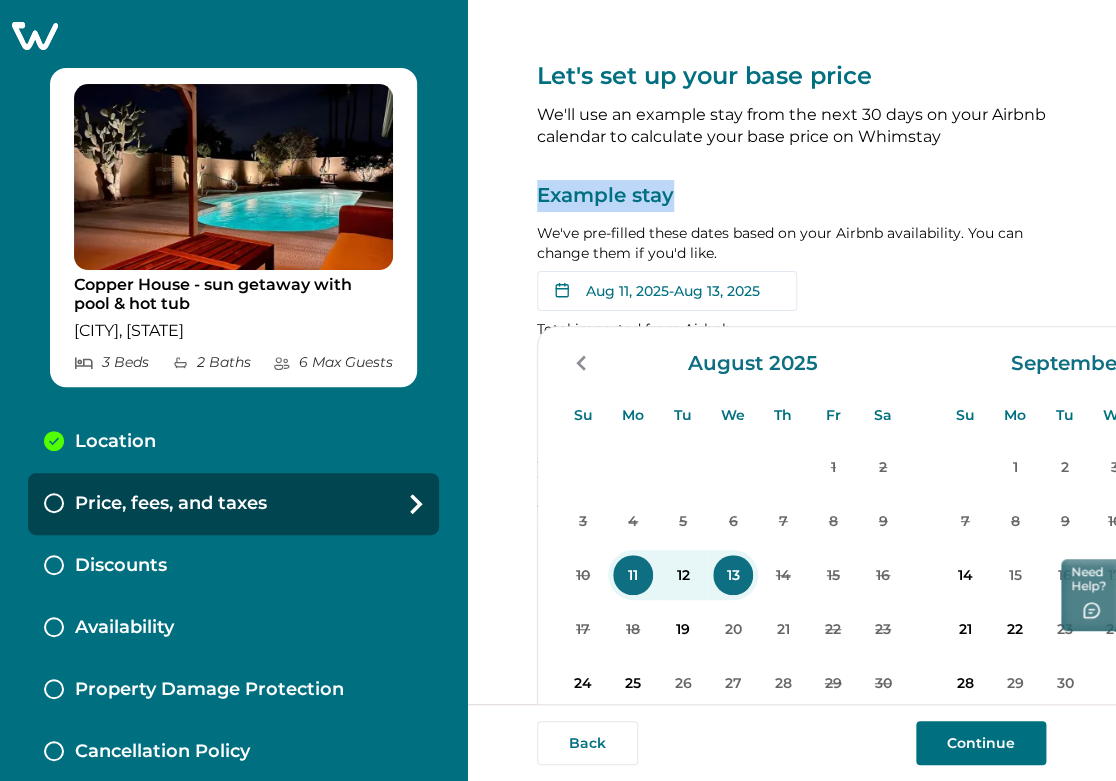 click on "Example stay" at bounding box center (791, 196) 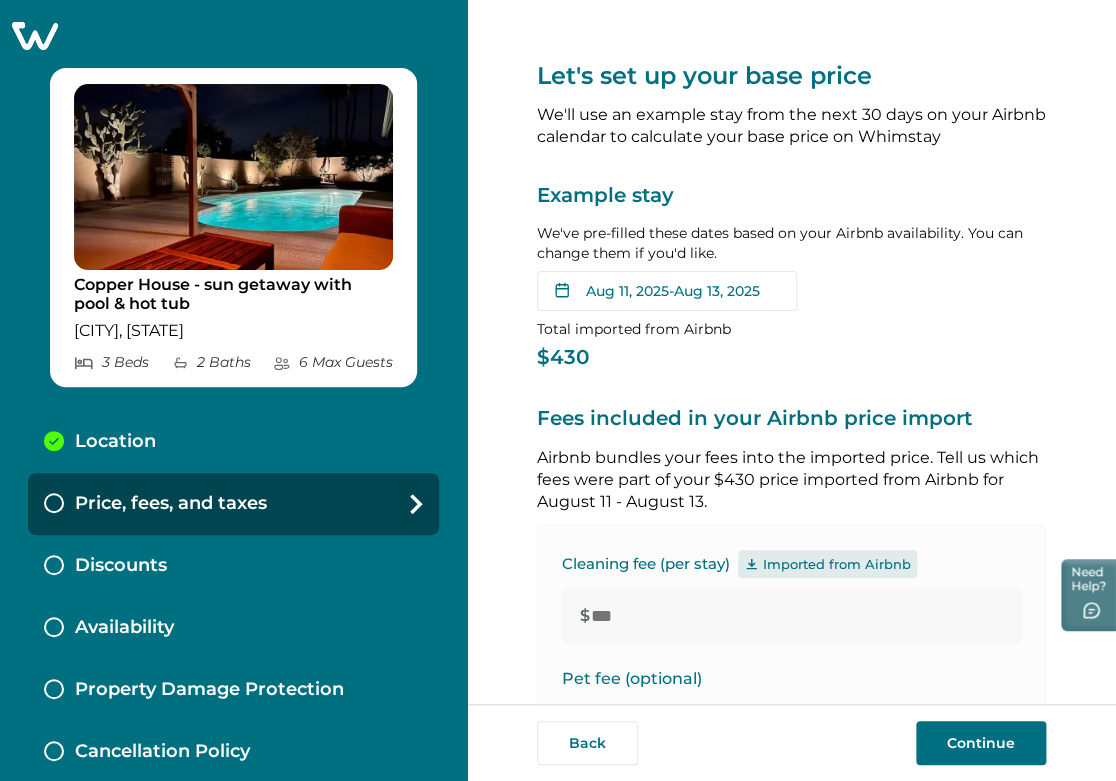 click on "Let's set up your base price We'll use an example stay from the next 30 days on your Airbnb calendar to calculate your base price on Whimstay Example stay We've pre-filled these dates based on your Airbnb availability. You can change them if you'd like. Aug 11, 2025  -  Aug 13, 2025 Su Mo Tu We Th Fr Sa Su Mo Tu We Th Fr Sa August 2025 Su Mo Tu We Th Fr Sa 1 2 3 4 5 6 7 8 9 10 11 12 13 14 15 16 17 18 19 20 21 22 23 24 25 26 27 28 29 30 31 September 2025 Su Mo Tu We Th Fr Sa 1 2 3 4 5 6 7 8 9 10 11 12 13 14 15 16 17 18 19 20 21 22 23 24 25 26 27 28 29 30 Clear dates Minimum nights vary Total imported from Airbnb $430 Fees included in your Airbnb price import Airbnb bundles your fees into the imported price. Tell us which fees
were part of your $430 price imported from Airbnb for August 11 - August 13. Cleaning fee (per stay) Imported from Airbnb $ *** Pet fee (optional) If you charge a pet fee on Airbnb, add it here Maximum number of pets allowed: 1 Fee per stay Fee per night $ * per stay 1 $ * Taxes *" at bounding box center (791, 732) 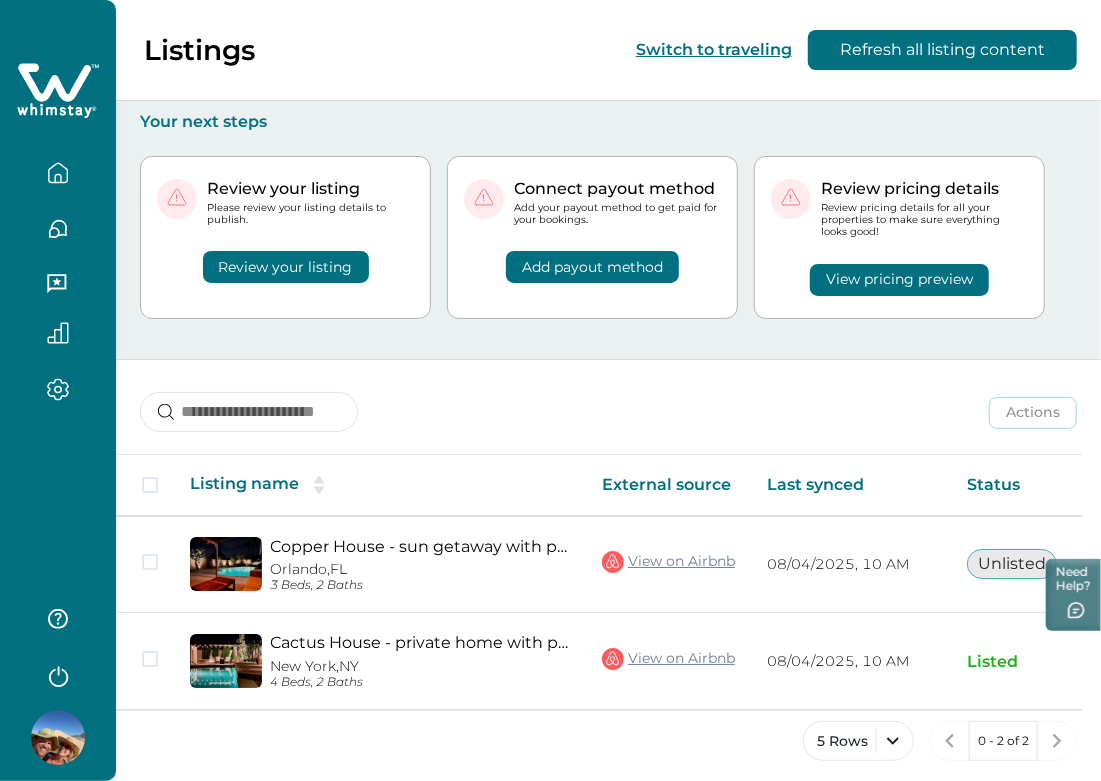 click at bounding box center [58, 738] 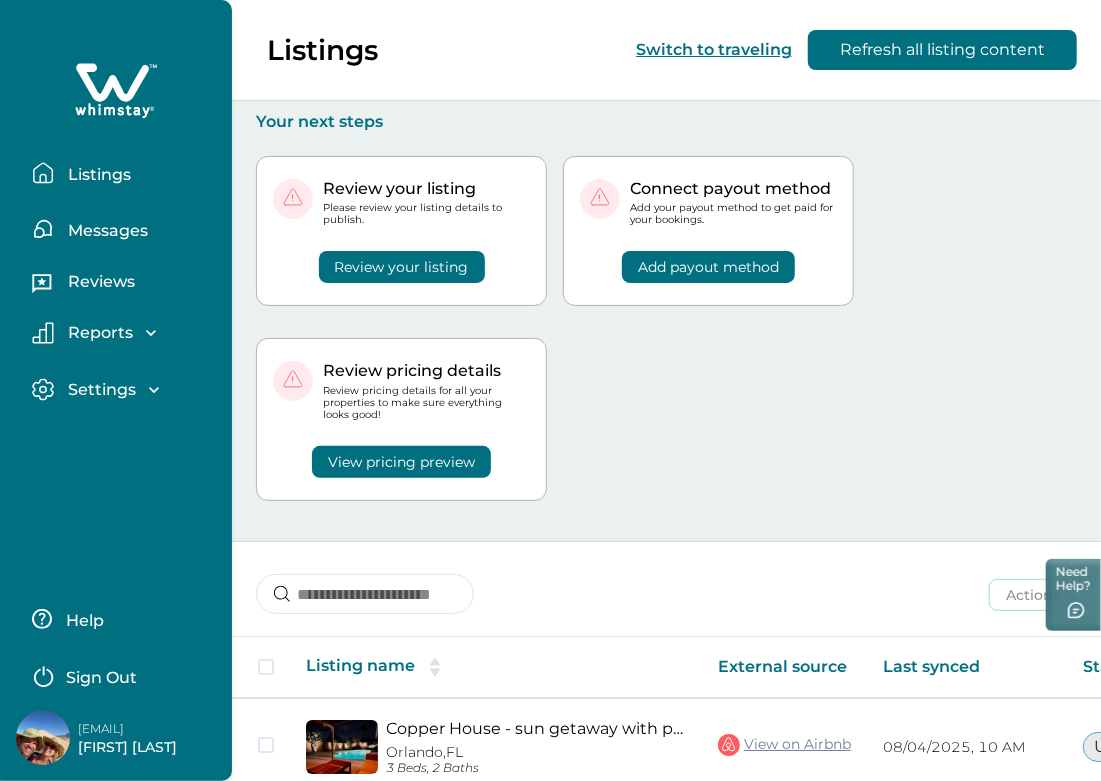 click on "Sign Out" at bounding box center [120, 675] 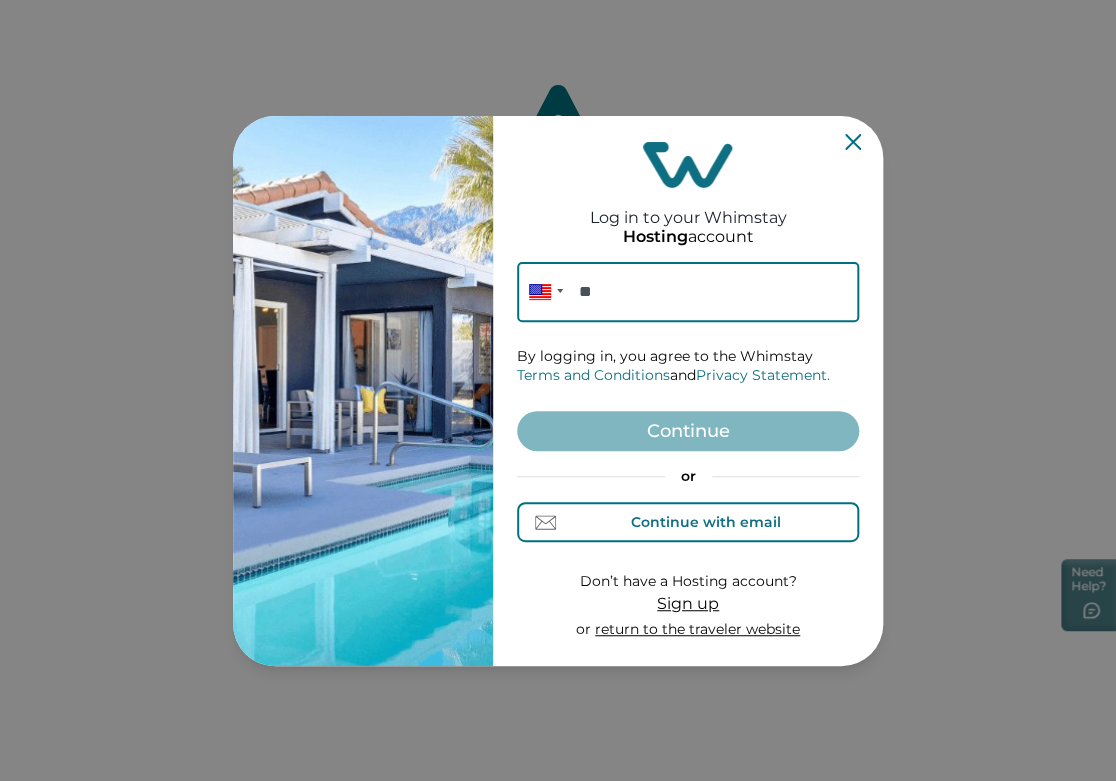 click on "Continue with email" at bounding box center (706, 522) 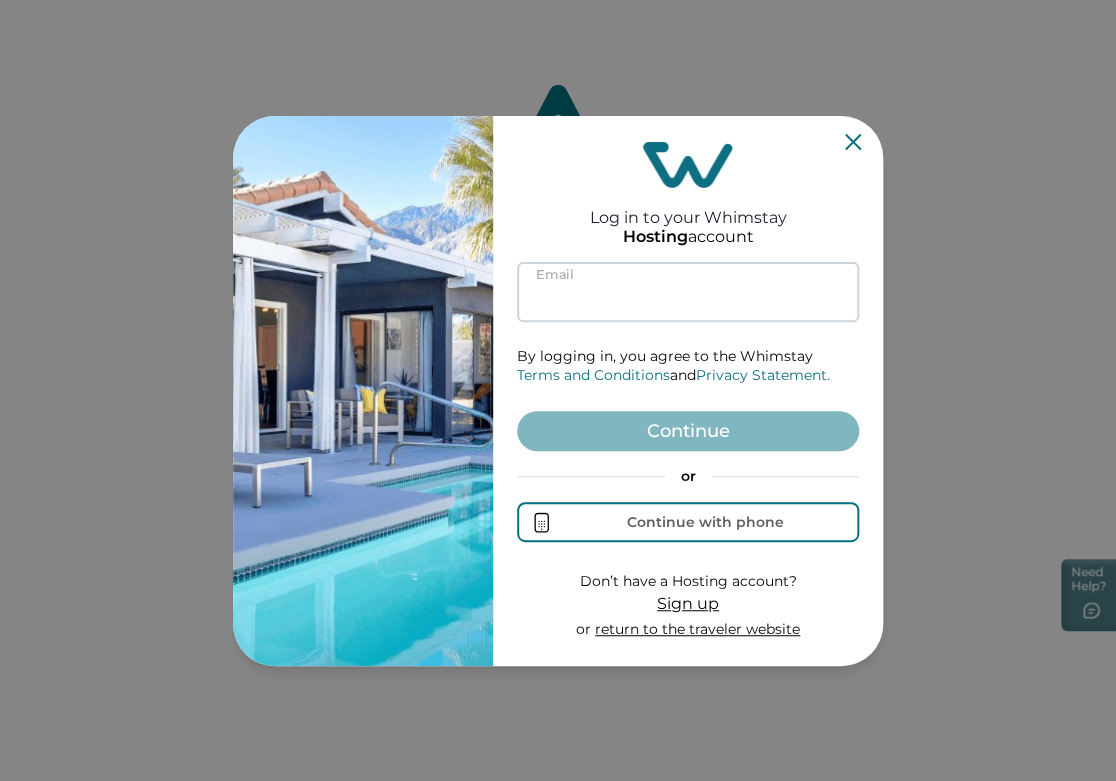 click at bounding box center [688, 292] 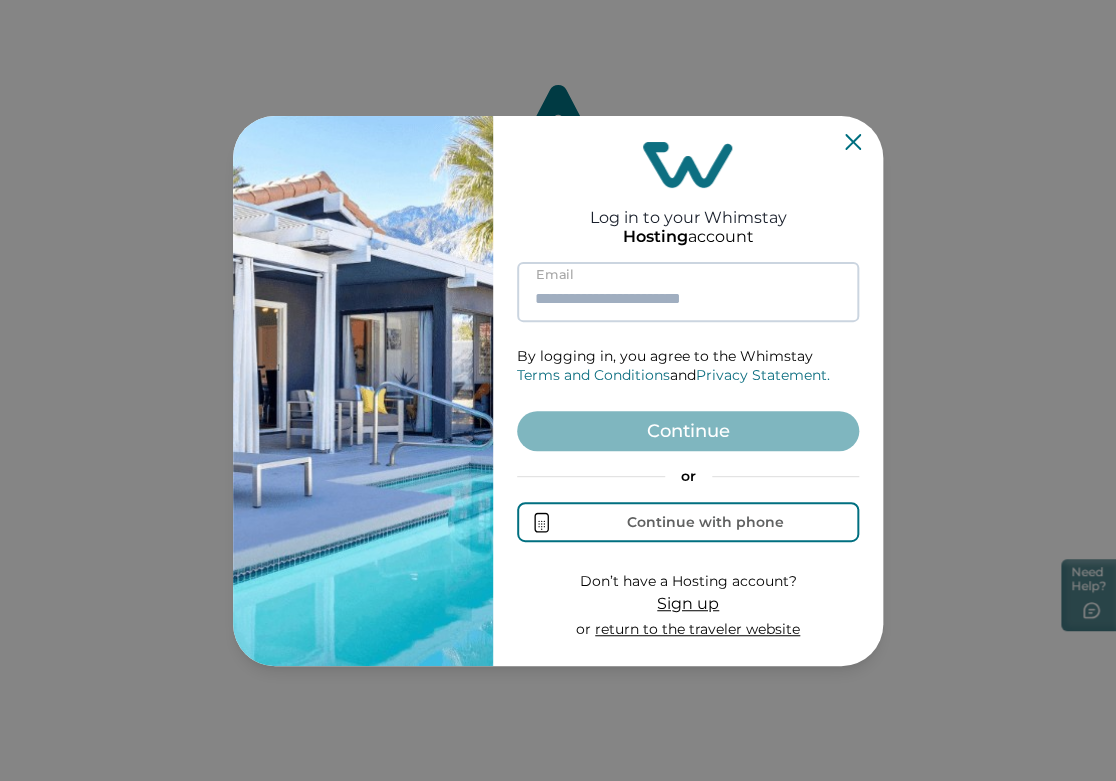 paste on "**********" 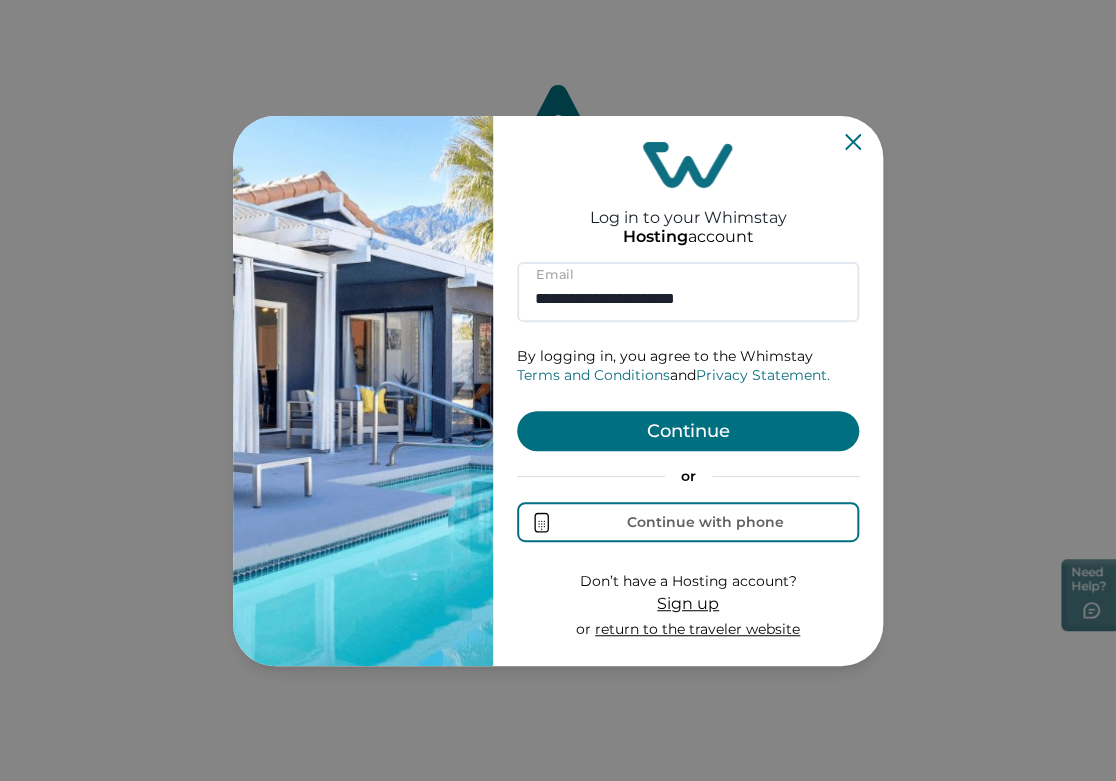 type on "**********" 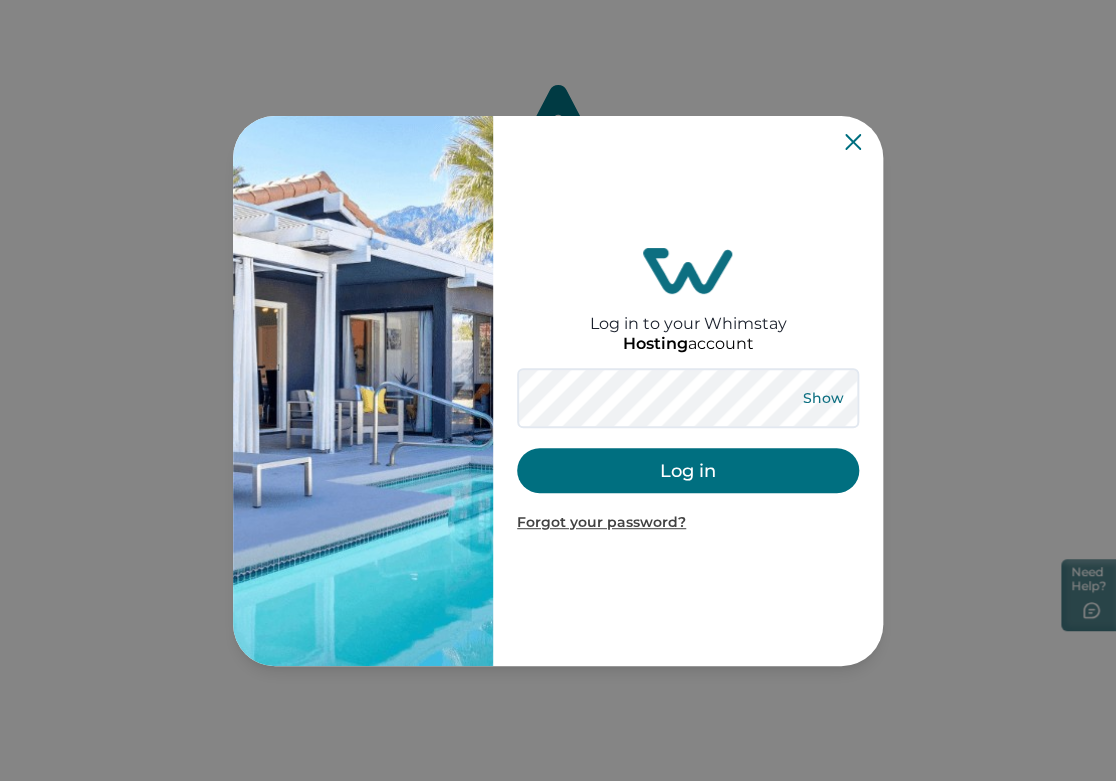 click on "Show" at bounding box center (823, 398) 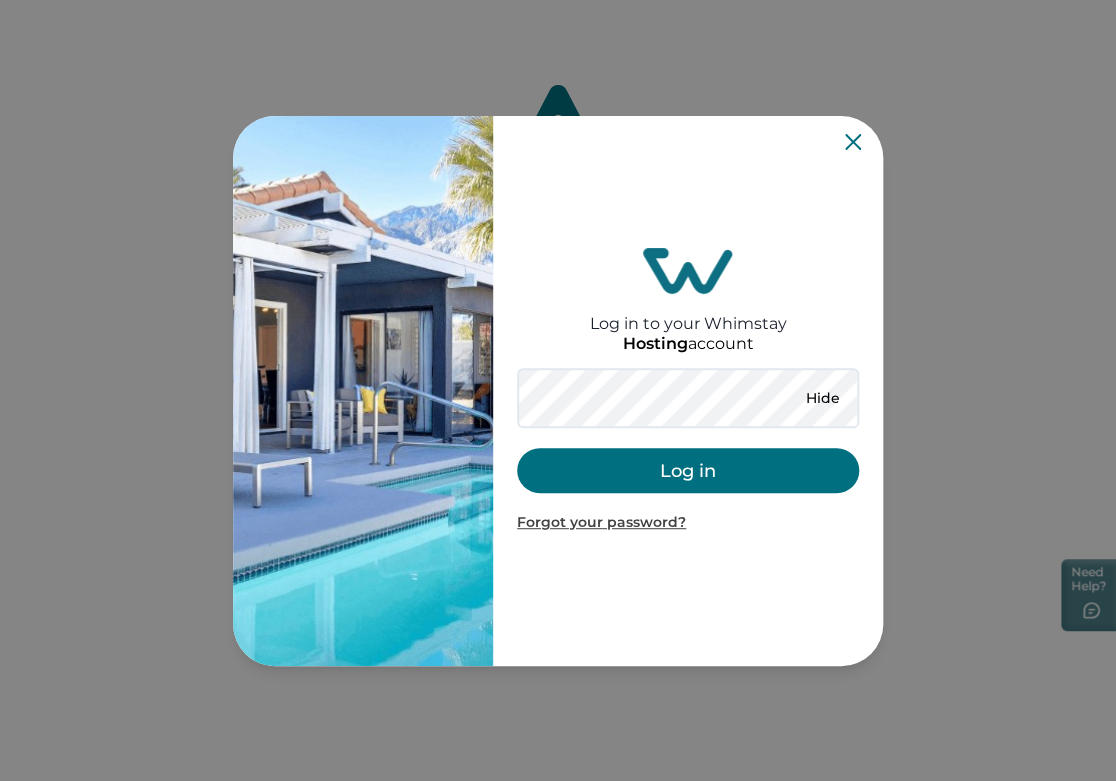 click on "Log in" at bounding box center (688, 470) 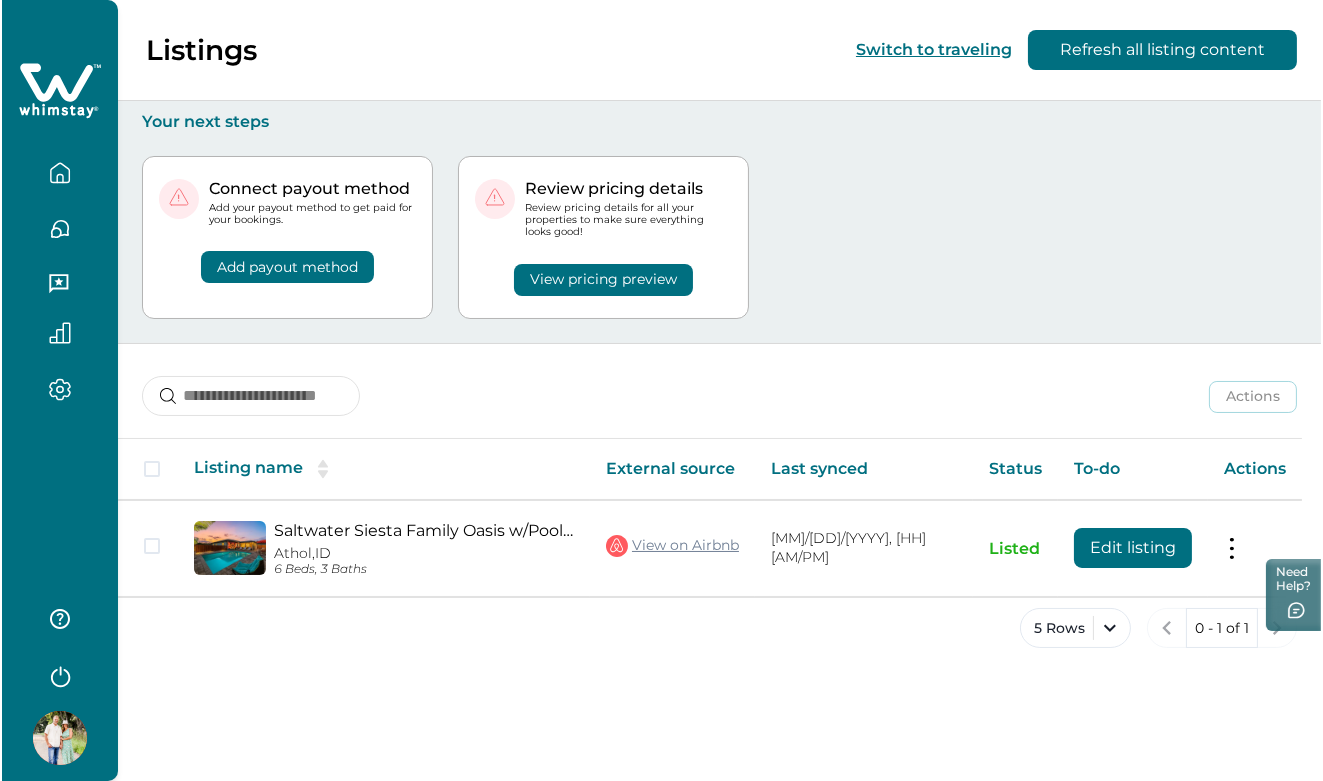 scroll, scrollTop: 0, scrollLeft: 0, axis: both 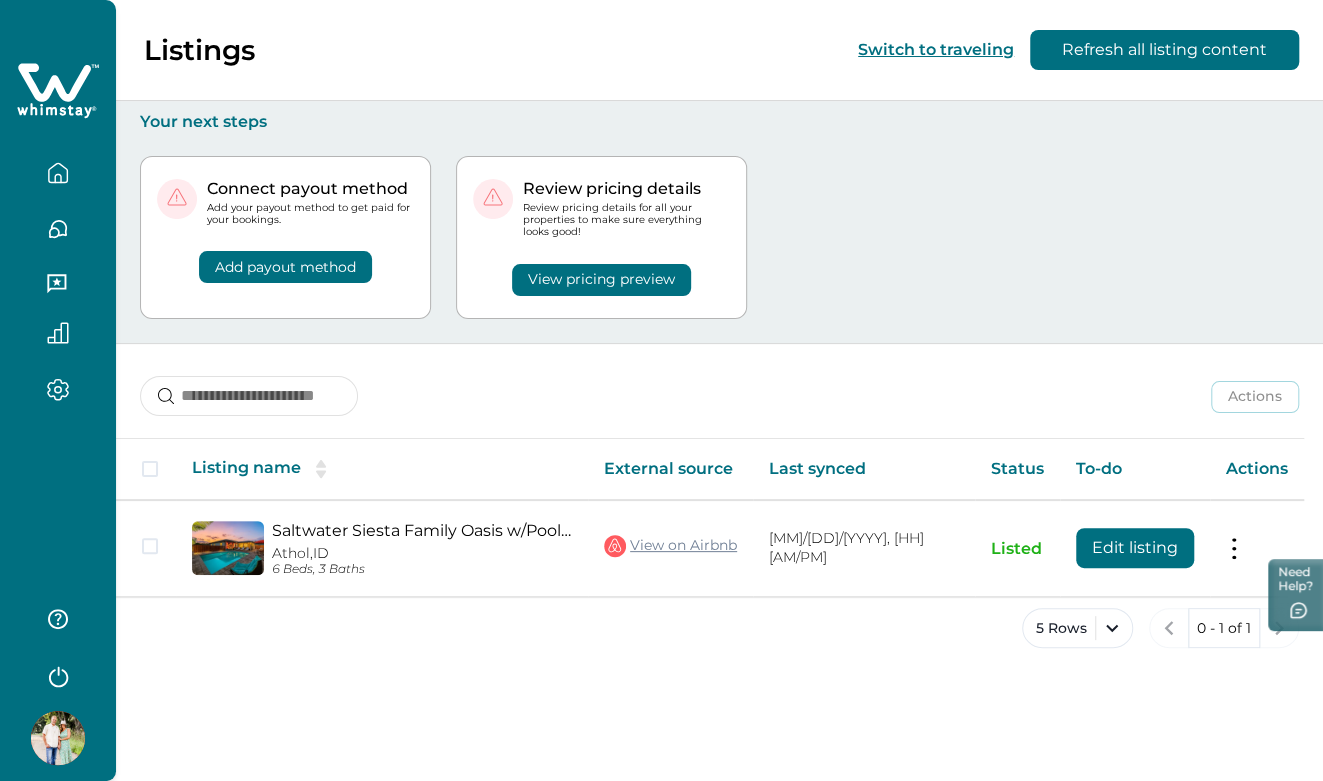 click at bounding box center (58, 738) 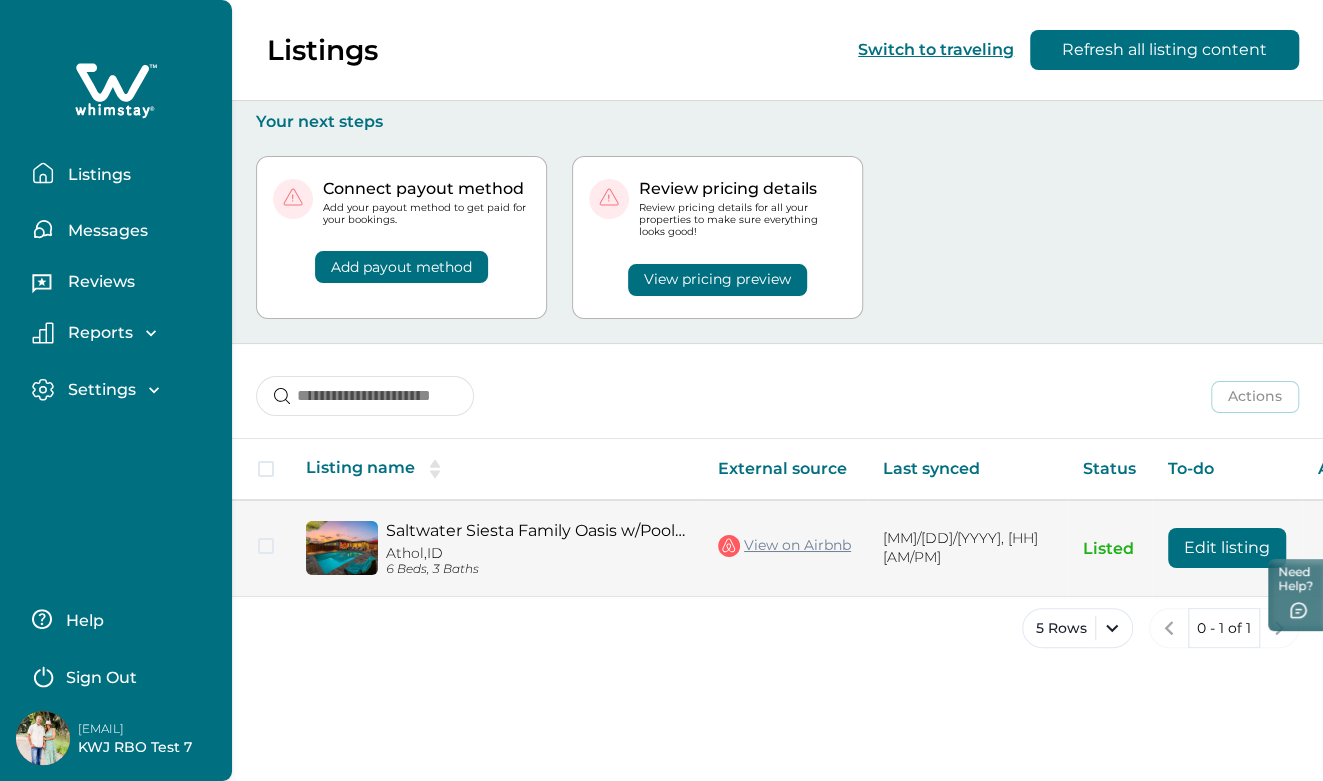 click on "View on Airbnb" at bounding box center (784, 546) 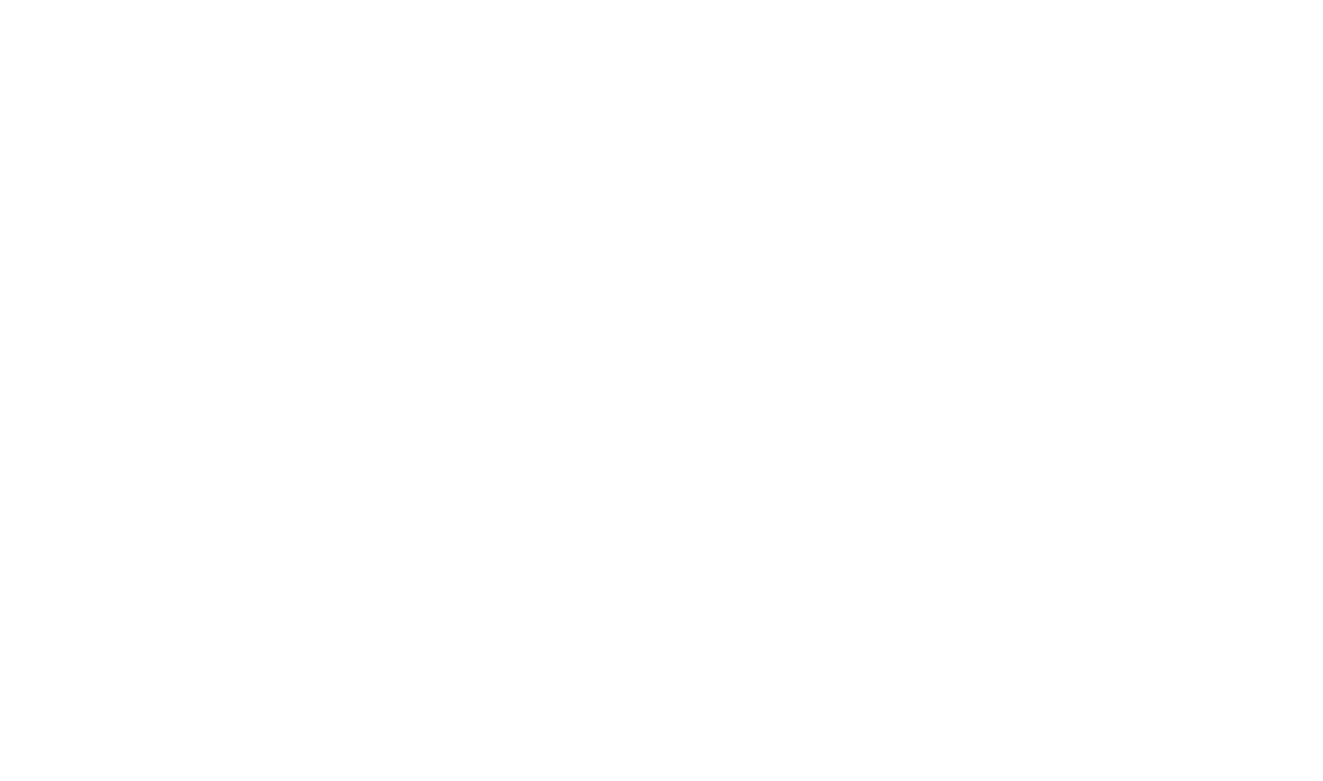 scroll, scrollTop: 0, scrollLeft: 0, axis: both 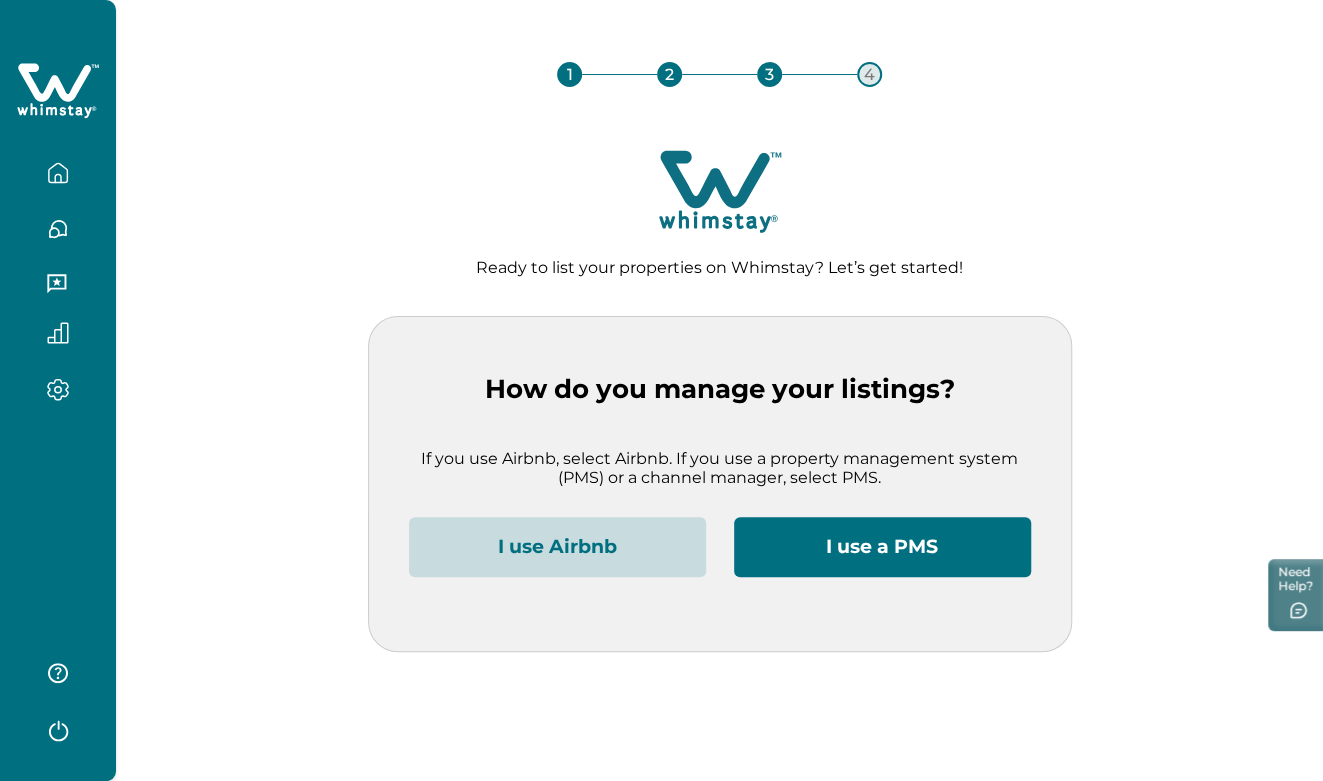 click on "I use Airbnb" at bounding box center [557, 547] 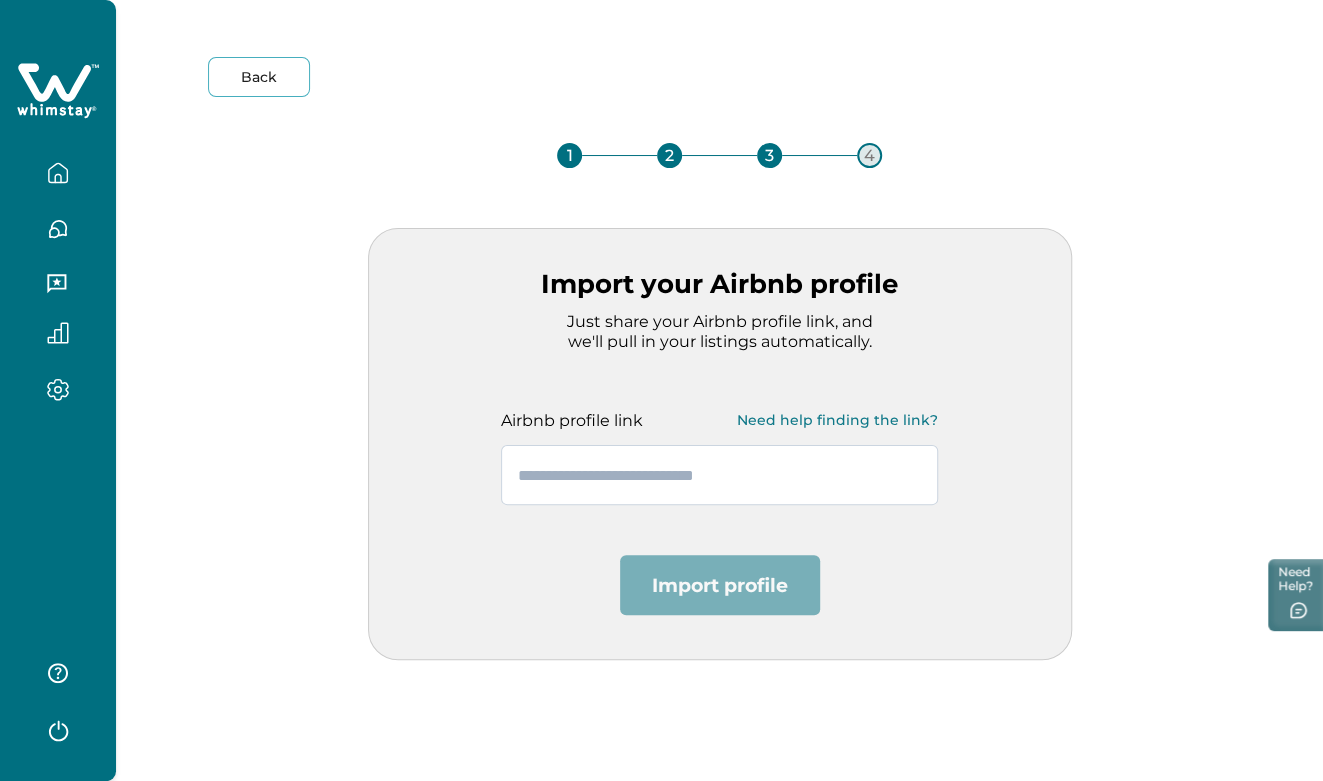 click at bounding box center [719, 475] 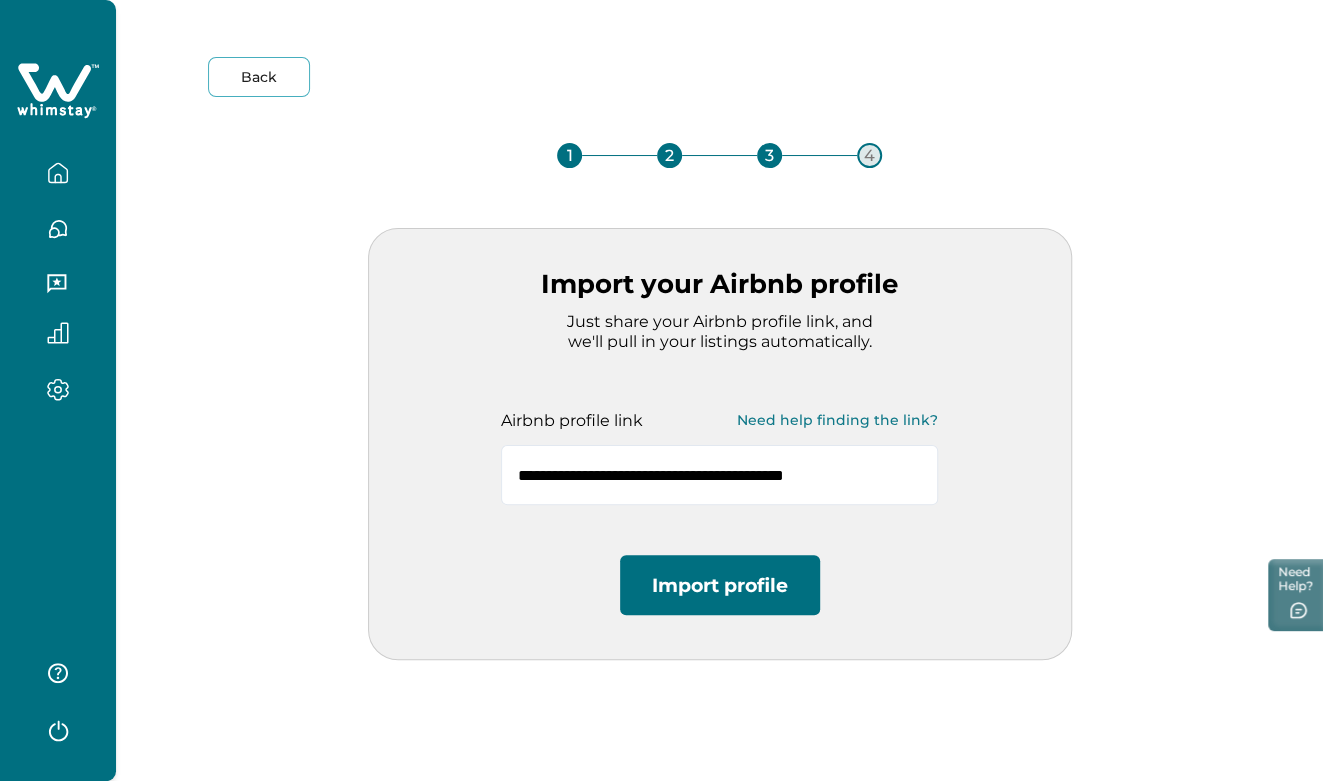 type on "**********" 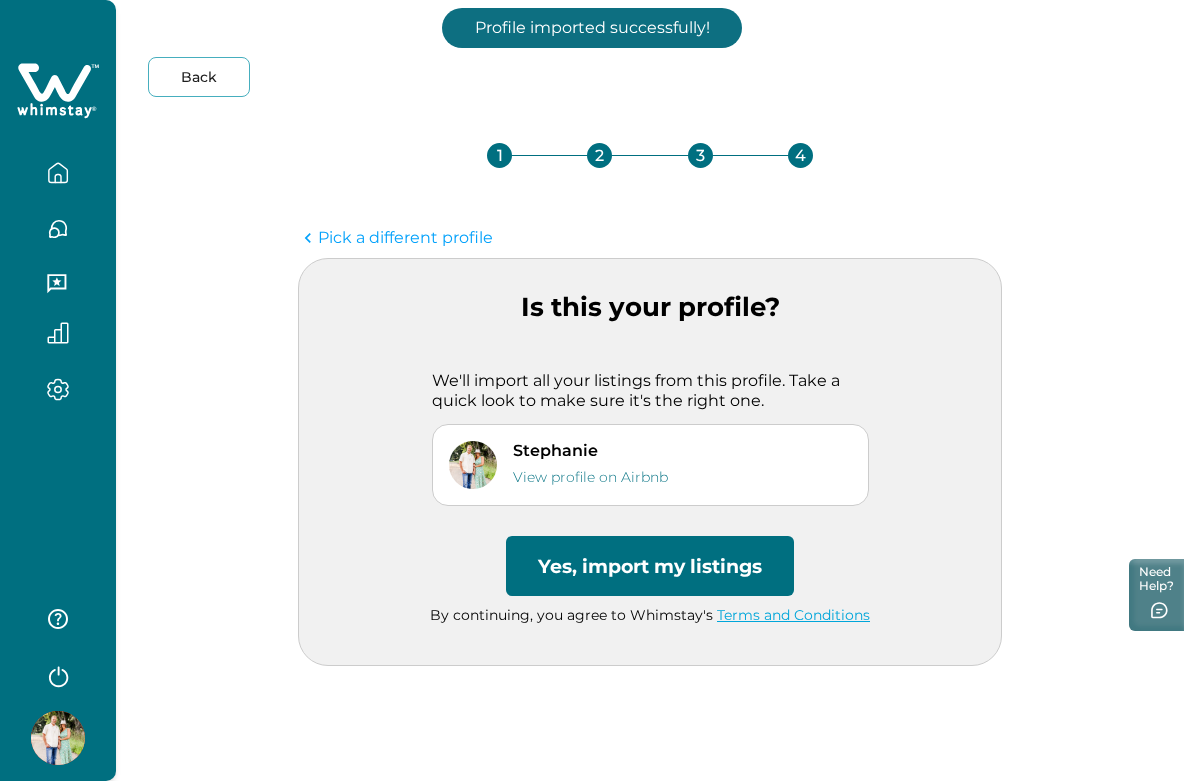 click on "Yes, import my listings" at bounding box center [650, 566] 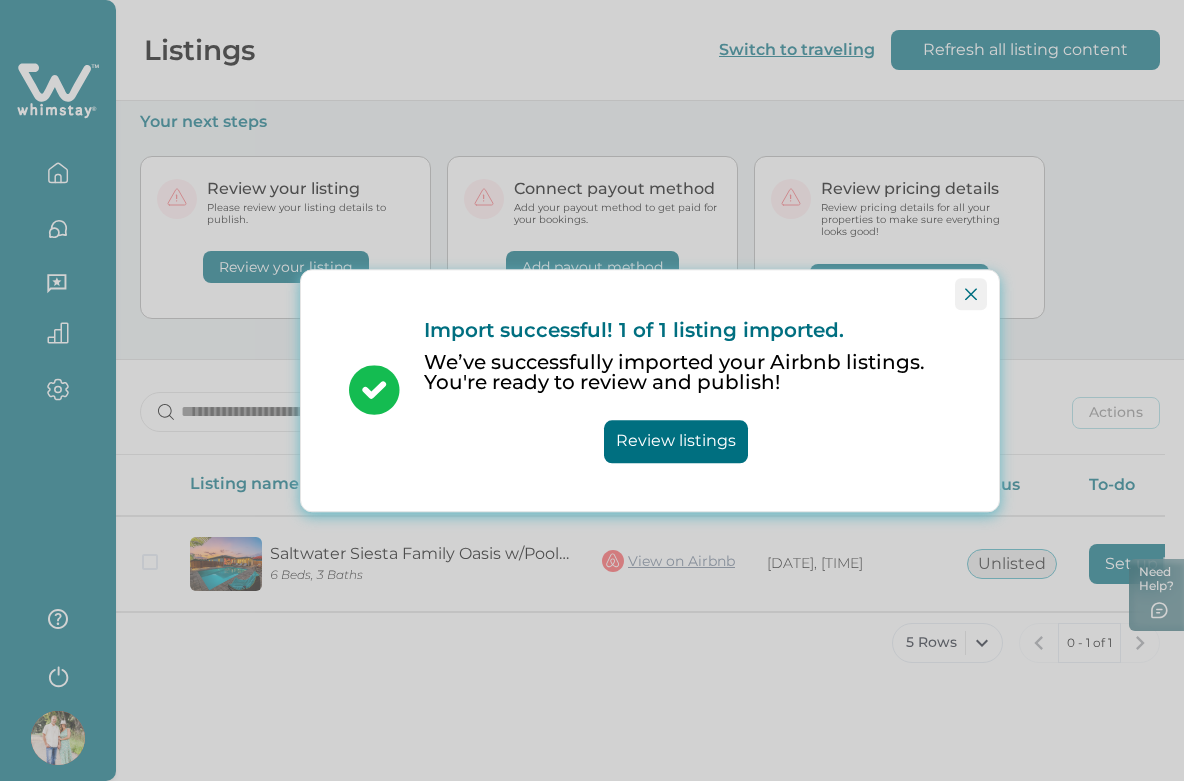 click at bounding box center (971, 294) 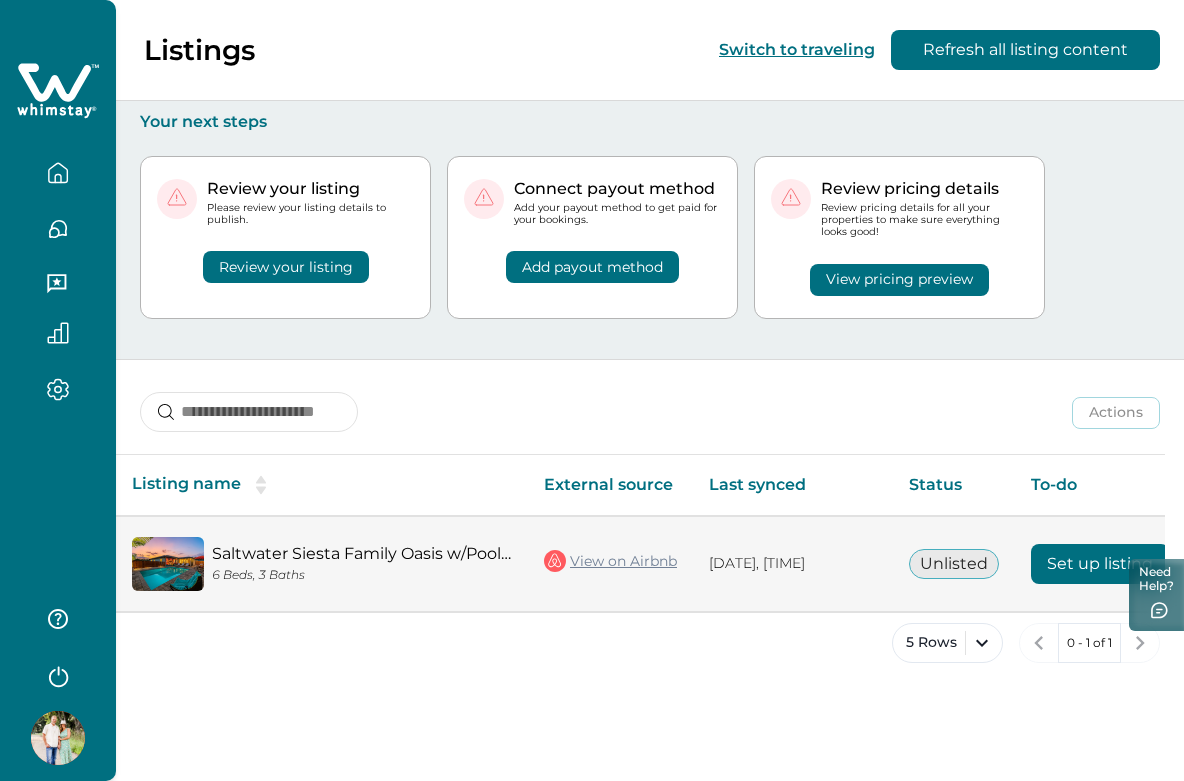 scroll, scrollTop: 0, scrollLeft: 169, axis: horizontal 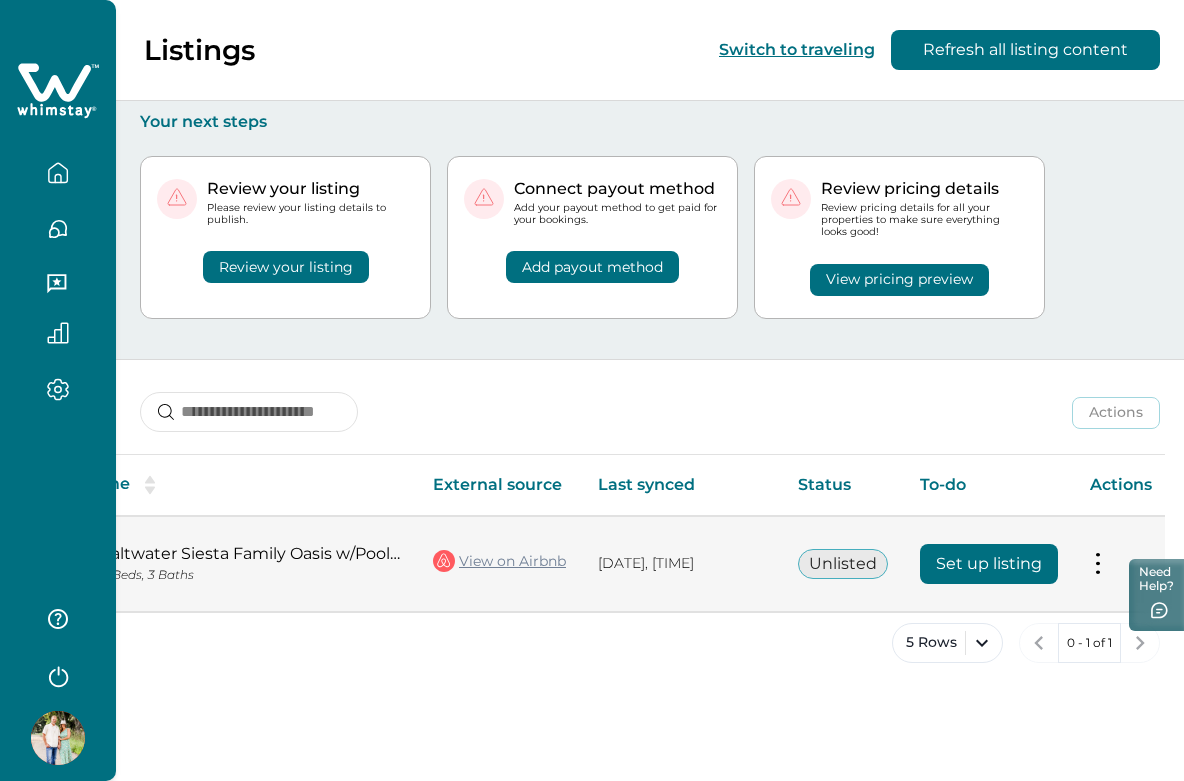 click on "Set up listing" at bounding box center (989, 564) 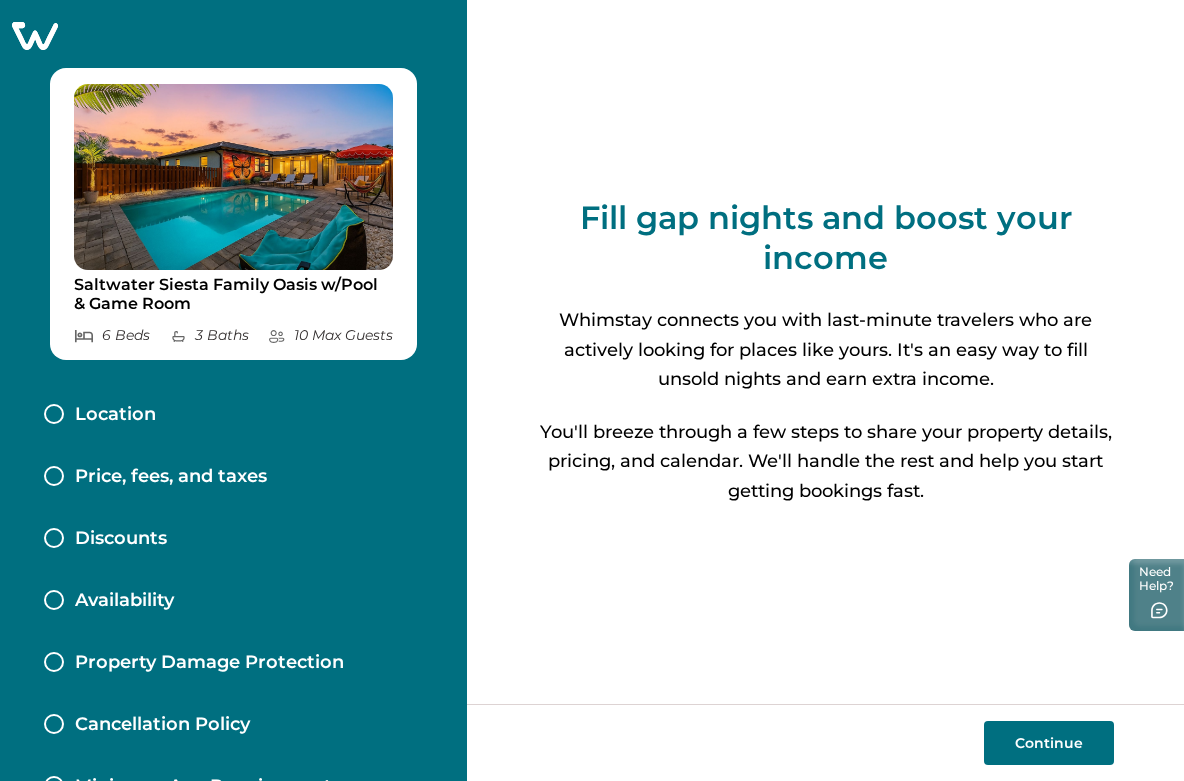 click on "Continue" at bounding box center [1049, 743] 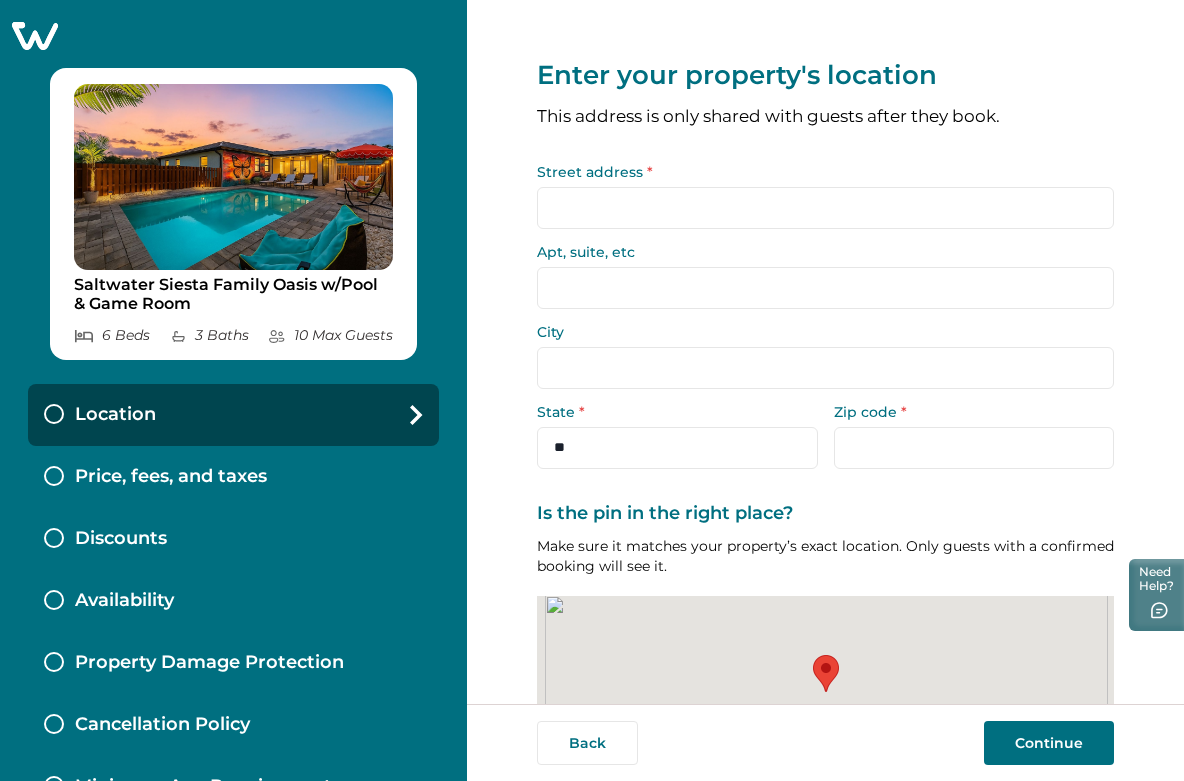 click on "Continue" at bounding box center [1049, 743] 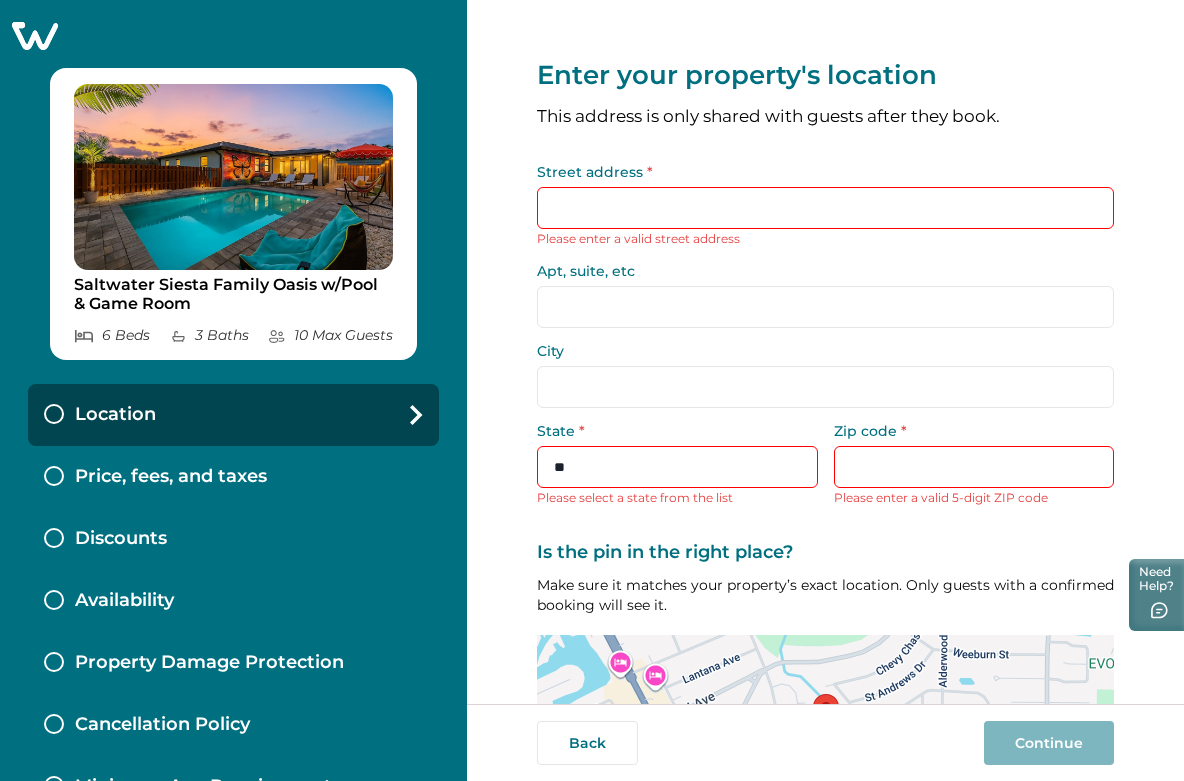 click on "Street address *" at bounding box center [825, 208] 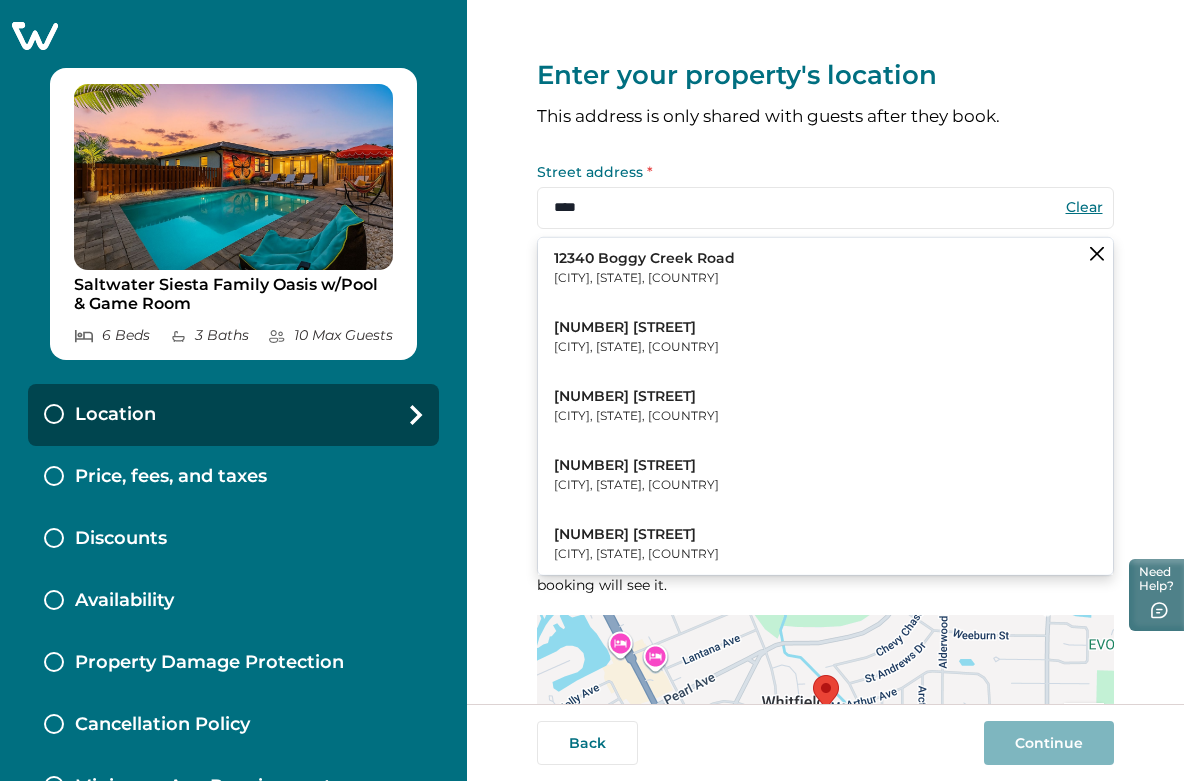 click on "[CITY], [STATE], [COUNTRY]" at bounding box center [644, 278] 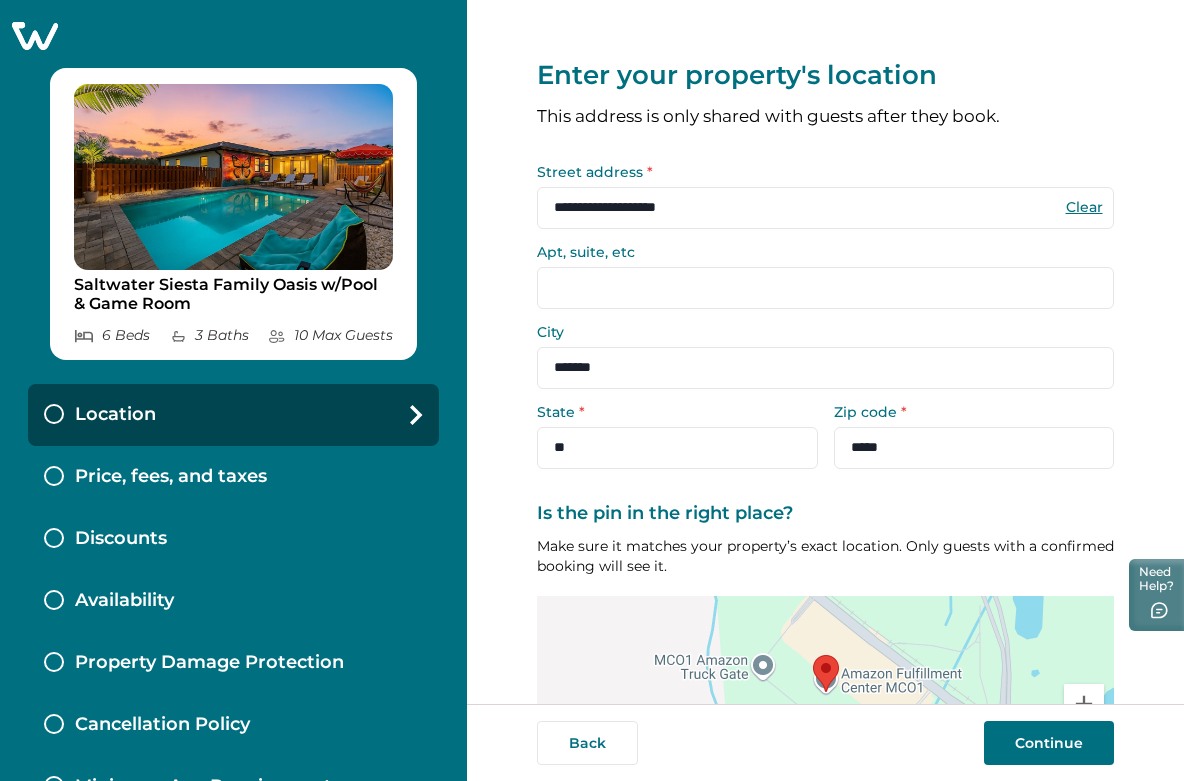 click on "Continue" at bounding box center (1049, 743) 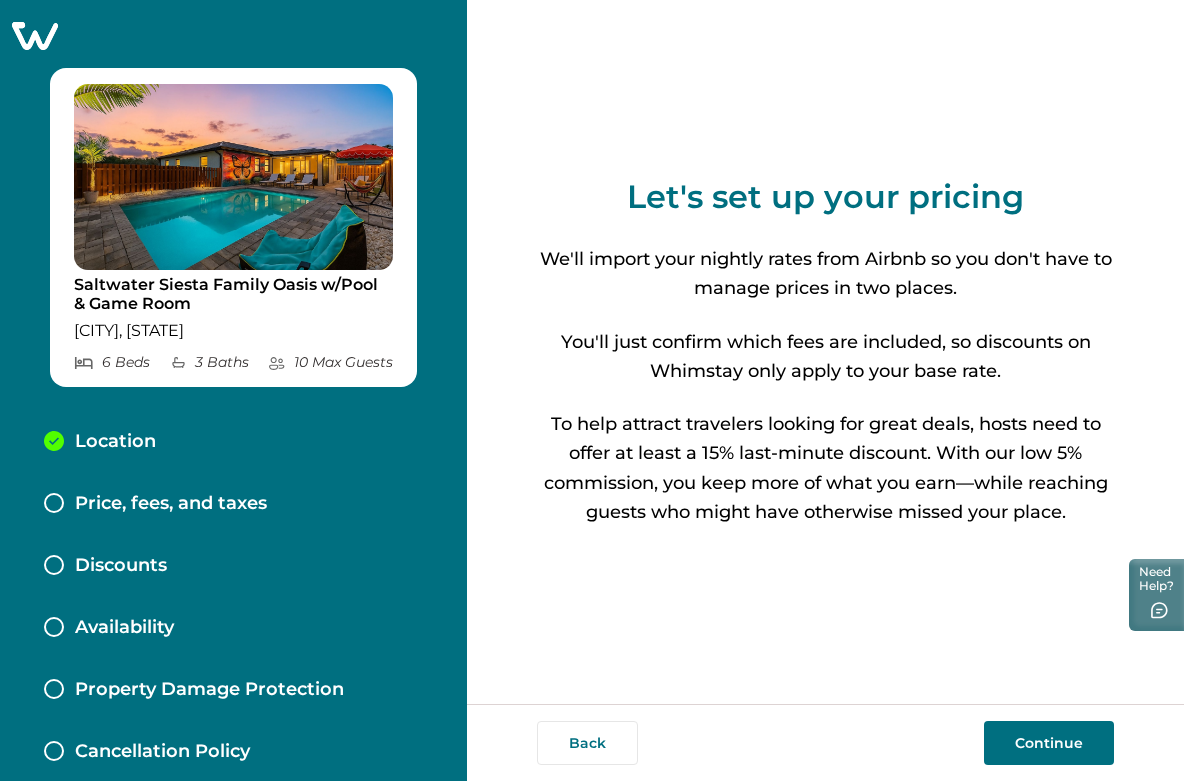 click on "Continue" at bounding box center [1049, 743] 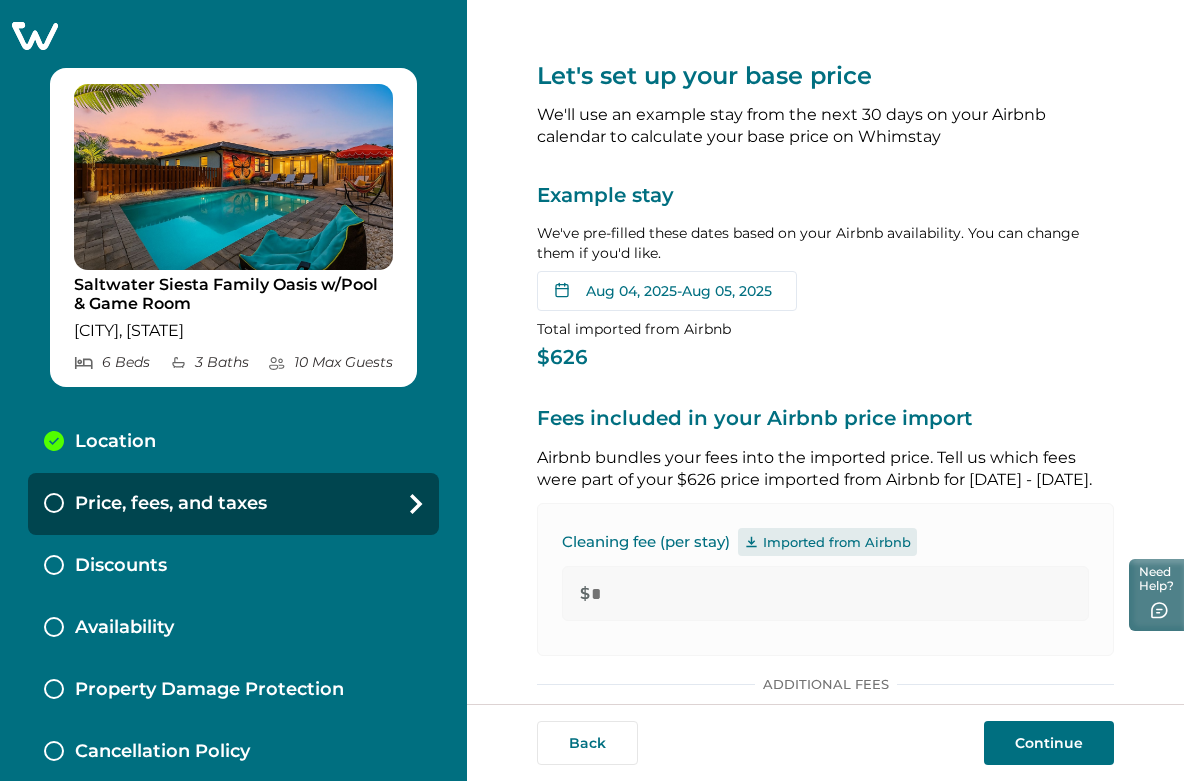 click 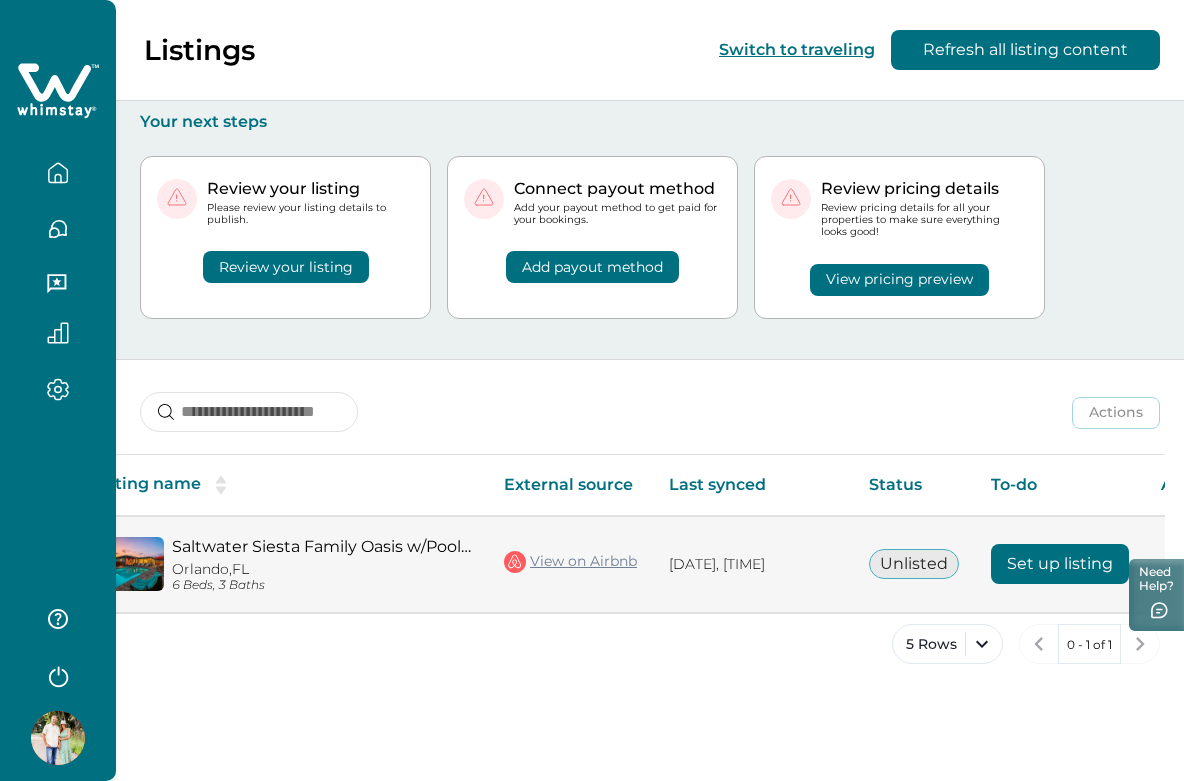 scroll, scrollTop: 0, scrollLeft: 169, axis: horizontal 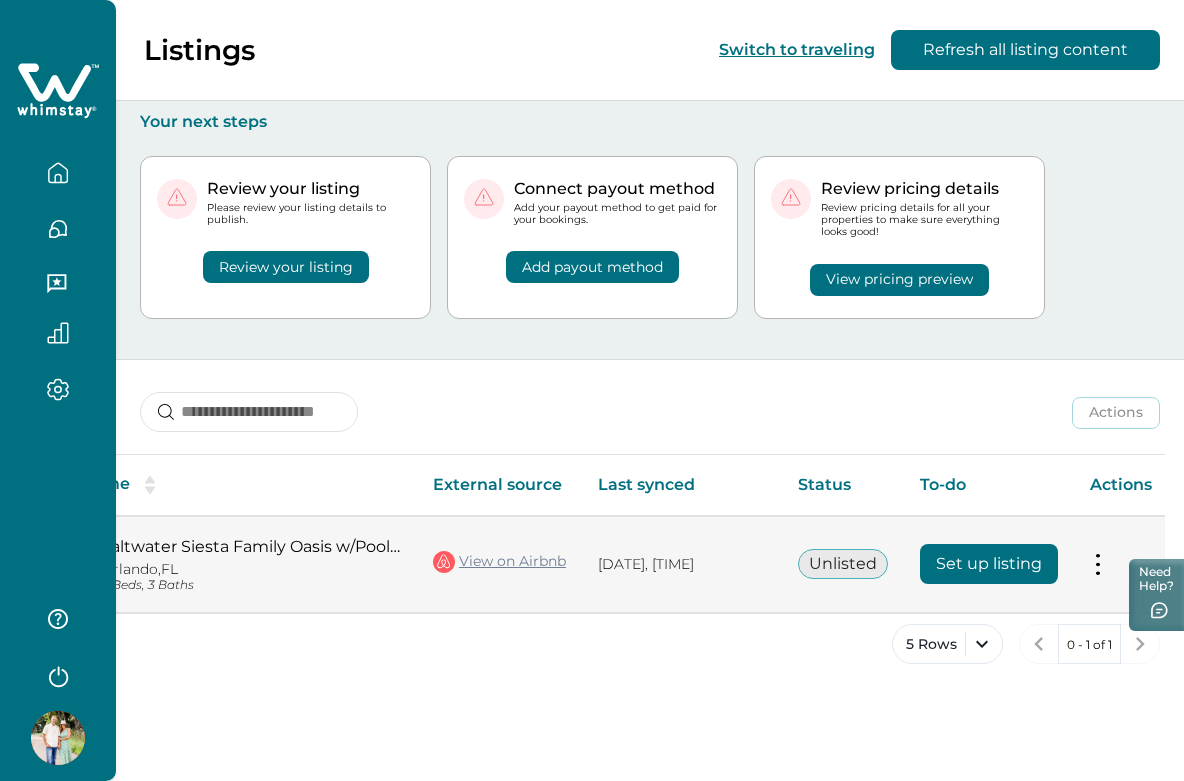 click on "Set up listing" at bounding box center (989, 564) 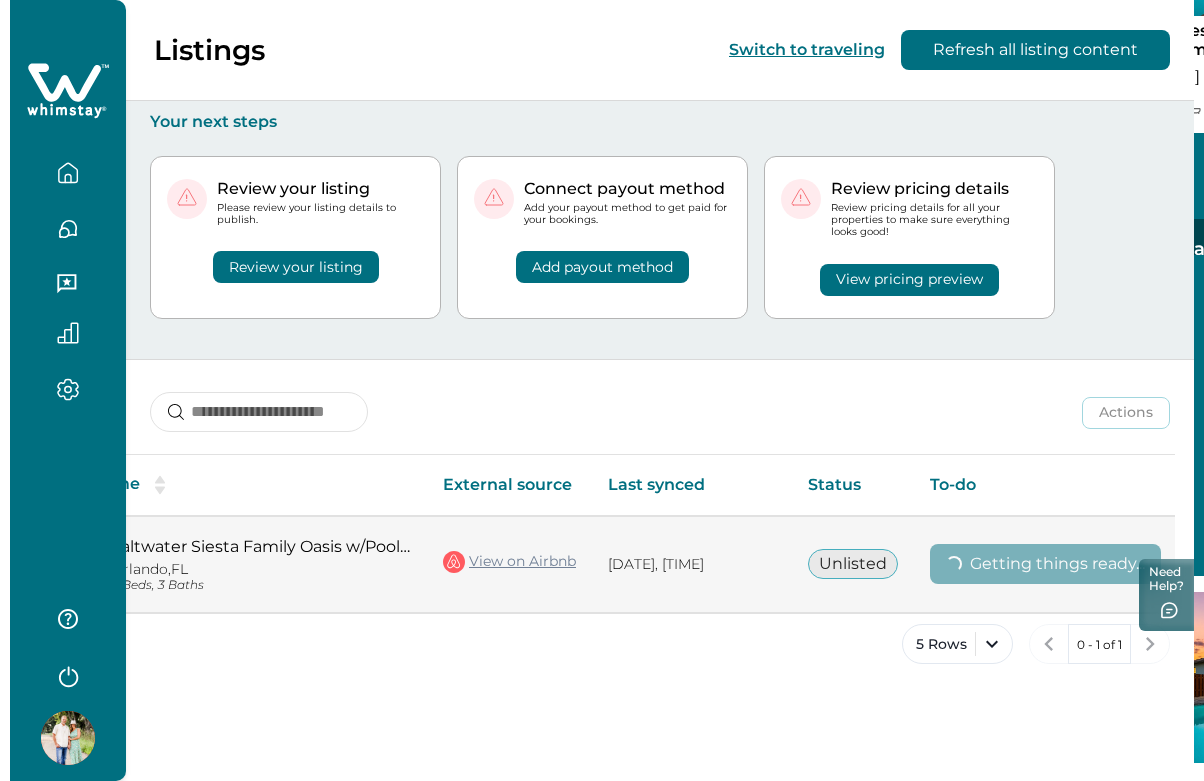 scroll, scrollTop: 0, scrollLeft: 264, axis: horizontal 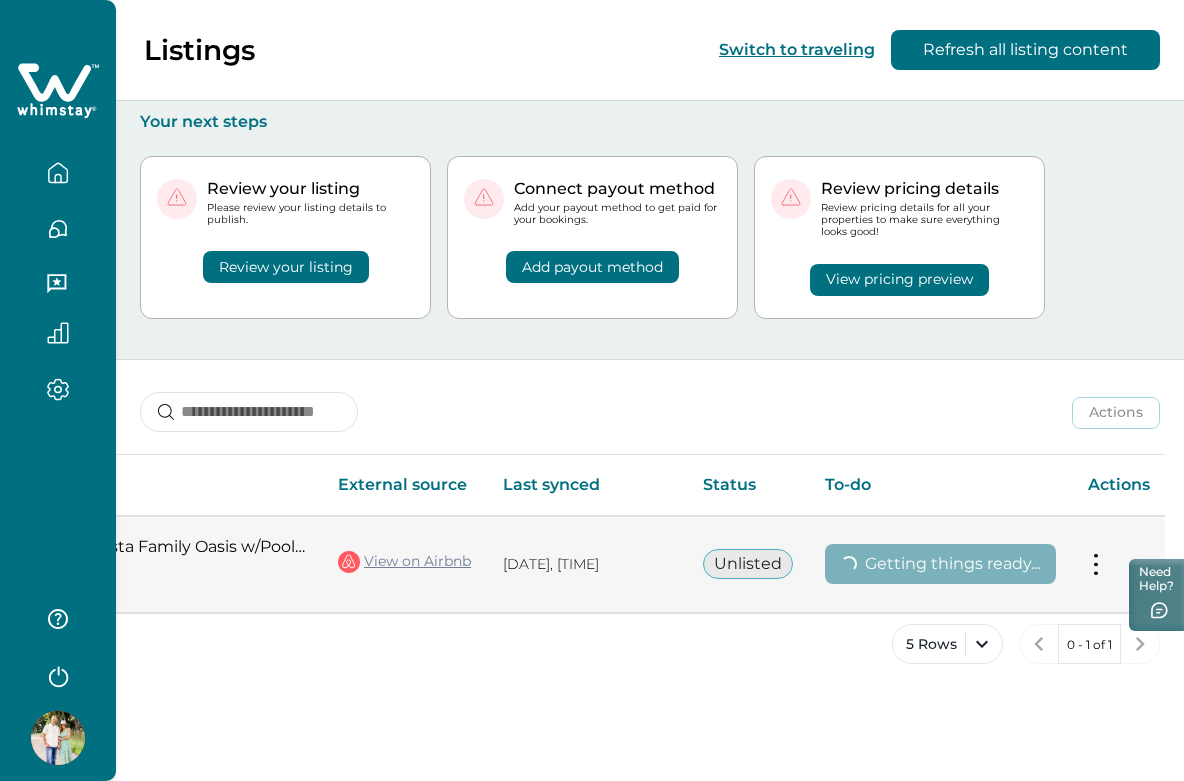 type 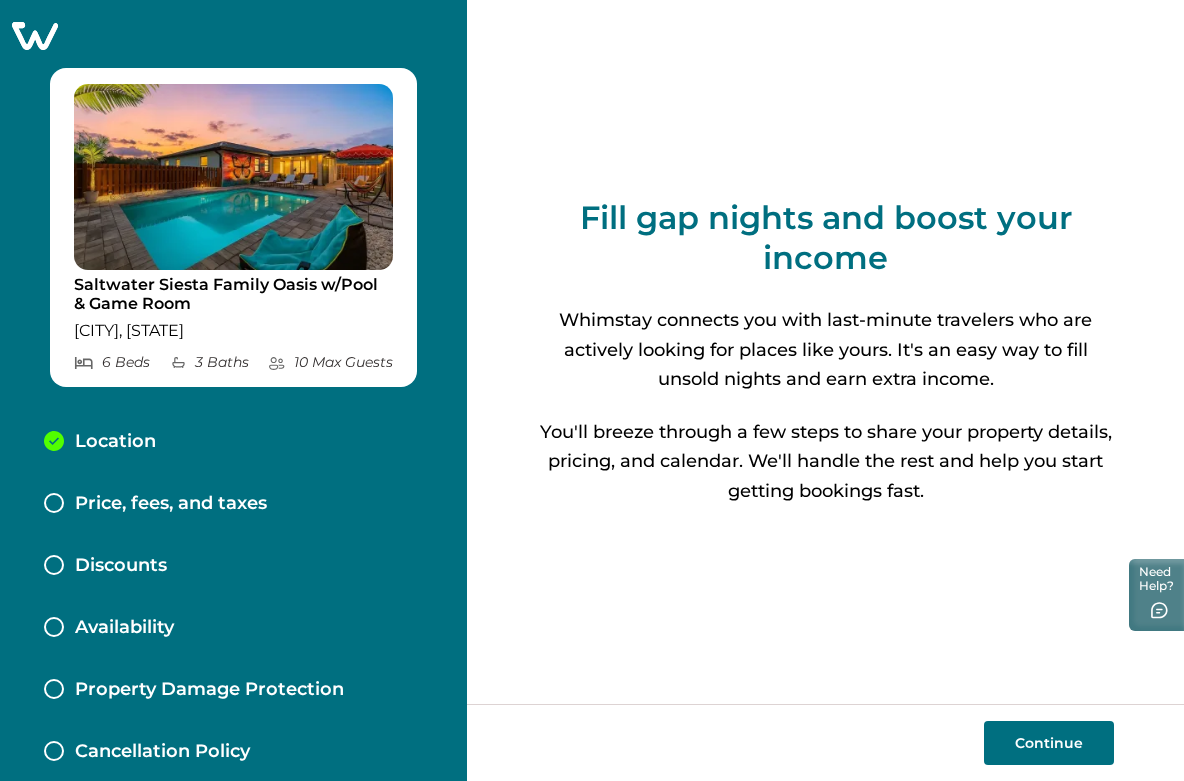 click on "Continue" at bounding box center [1049, 743] 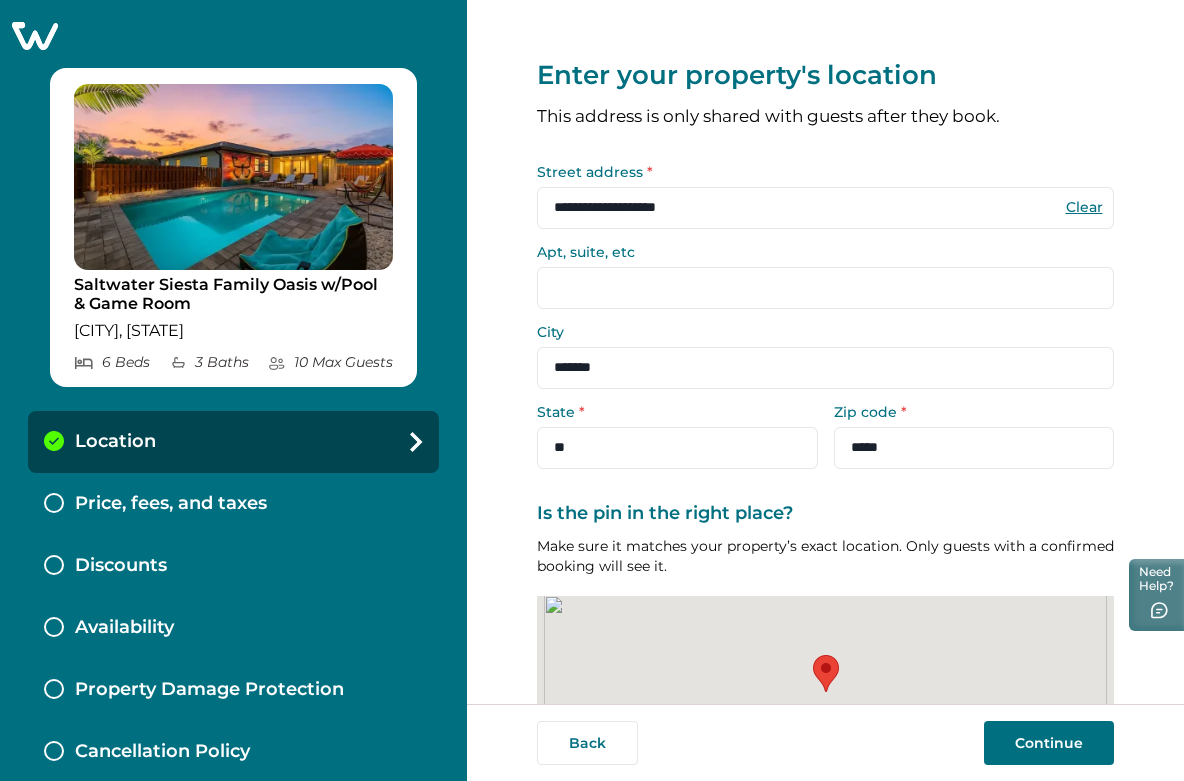click on "Continue" at bounding box center [1049, 743] 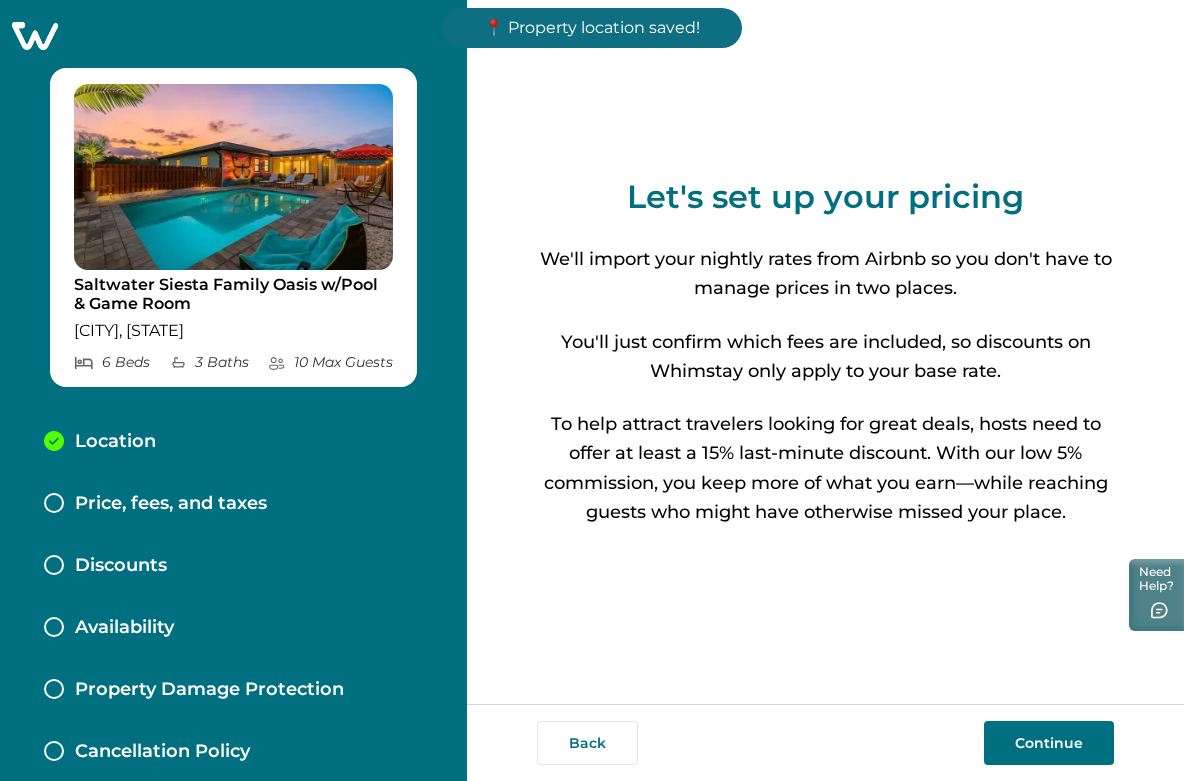 click on "Continue" at bounding box center (1049, 743) 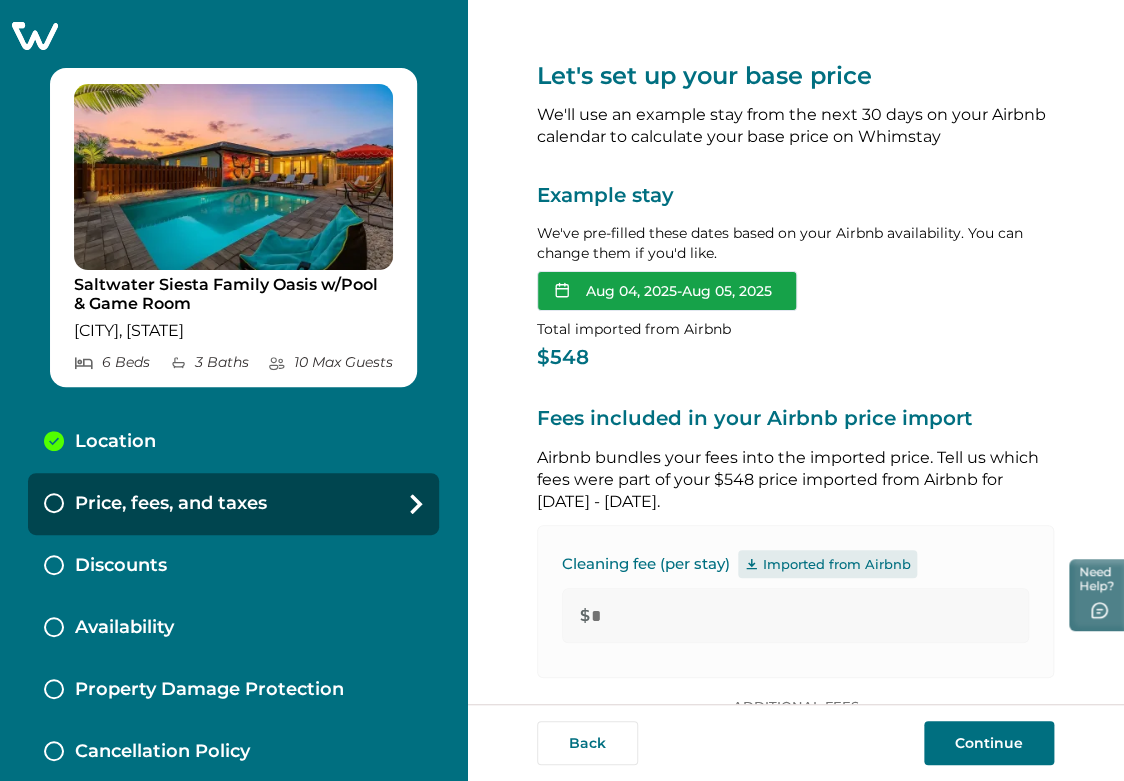 click on "Aug 04, 2025  -  Aug 05, 2025" at bounding box center (667, 291) 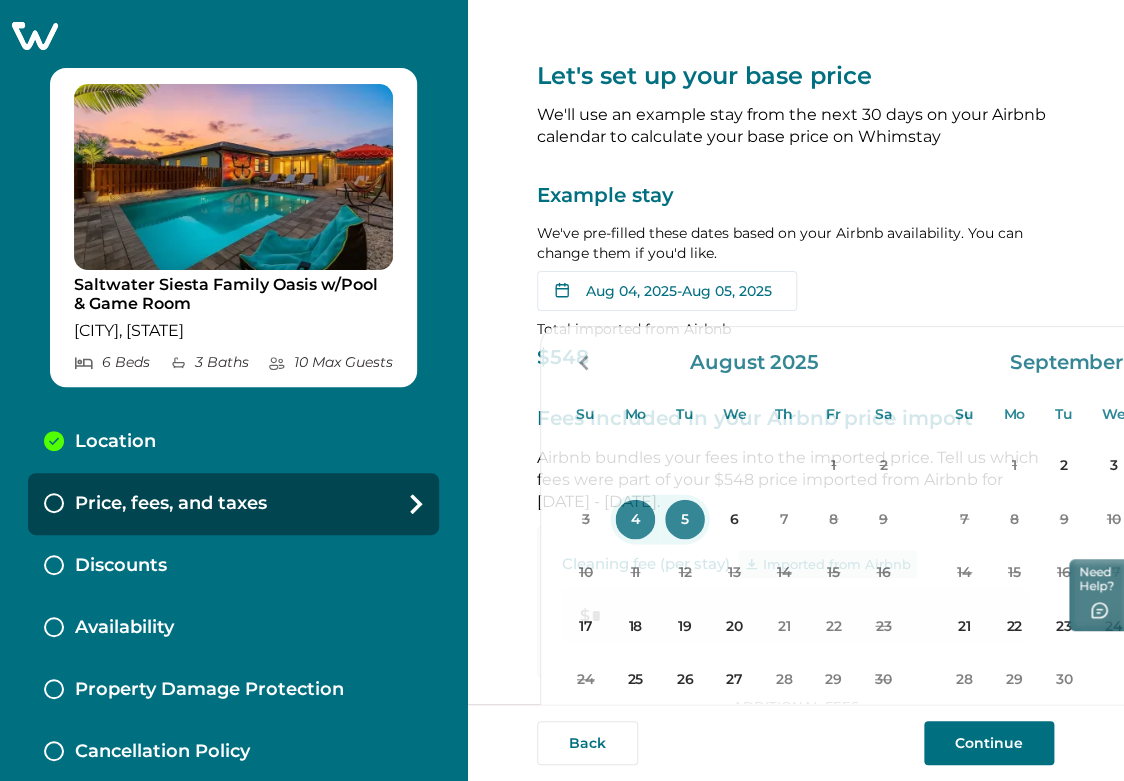 click on "Aug 04, 2025  -  Aug 05, 2025 Su Mo Tu We Th Fr Sa Su Mo Tu We Th Fr Sa August 2025 Su Mo Tu We Th Fr Sa 1 2 3 4 5 6 7 8 9 10 11 12 13 14 15 16 17 18 19 20 21 22 23 24 25 26 27 28 29 30 31 September 2025 Su Mo Tu We Th Fr Sa 1 2 3 4 5 6 7 8 9 10 11 12 13 14 15 16 17 18 19 20 21 22 23 24 25 26 27 28 29 30 Clear dates Minimum nights vary" at bounding box center [795, 291] 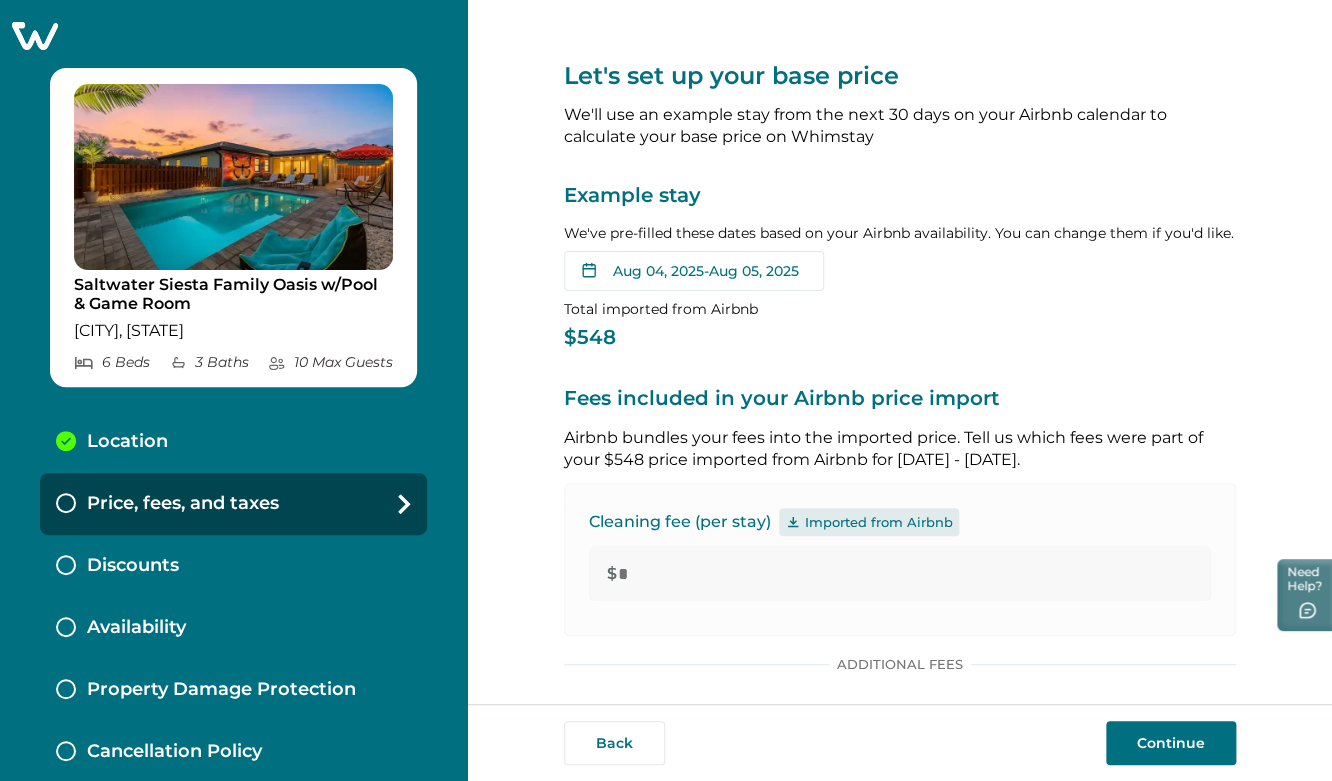 click 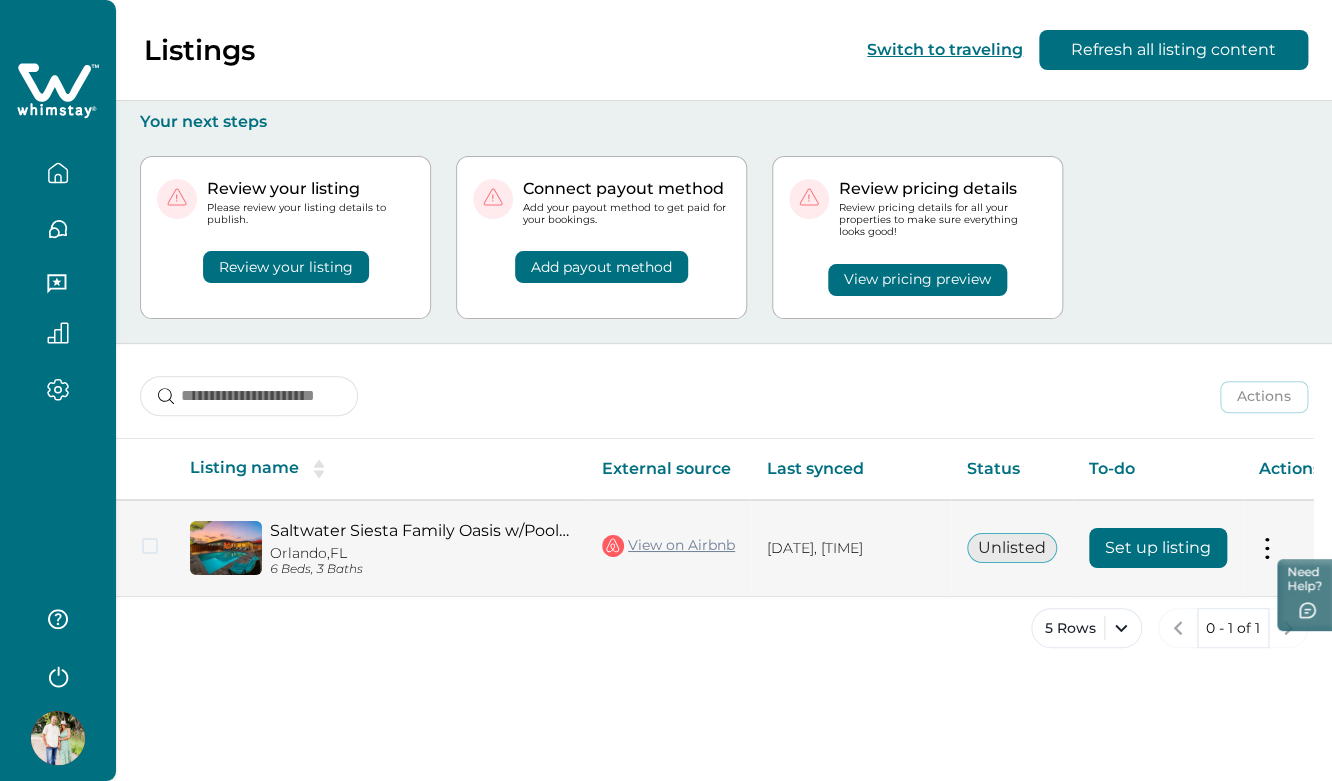 click on "View on Airbnb" at bounding box center [668, 546] 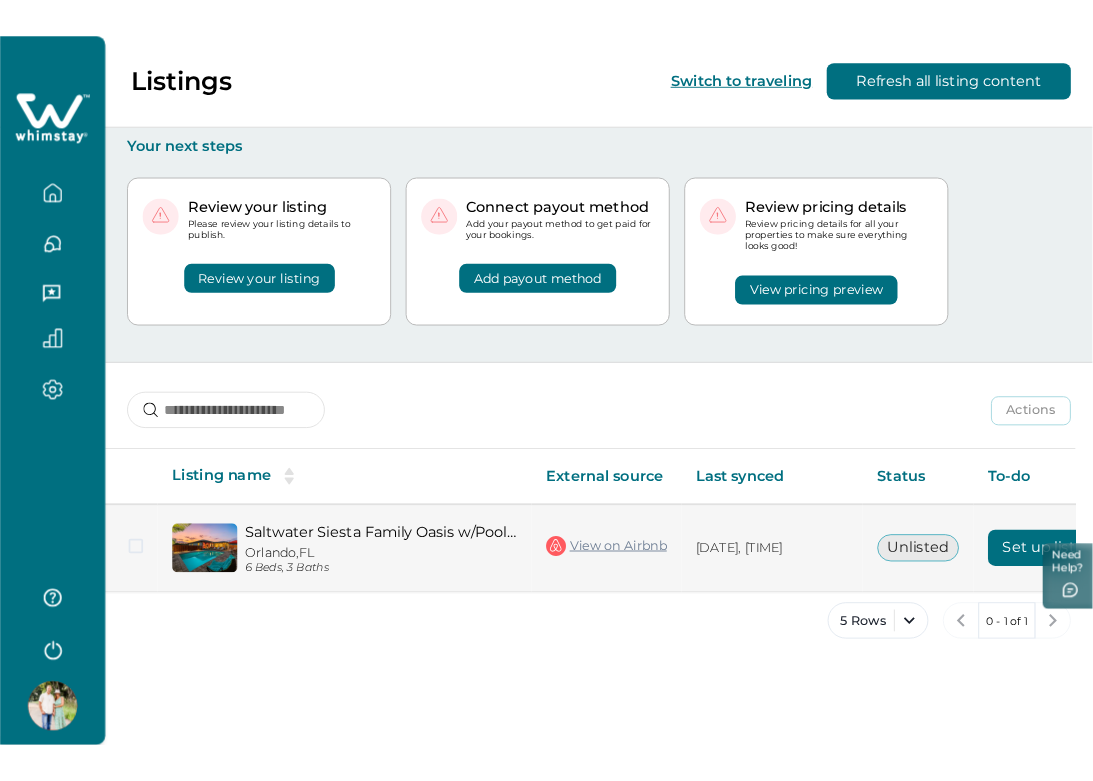 scroll, scrollTop: 0, scrollLeft: 149, axis: horizontal 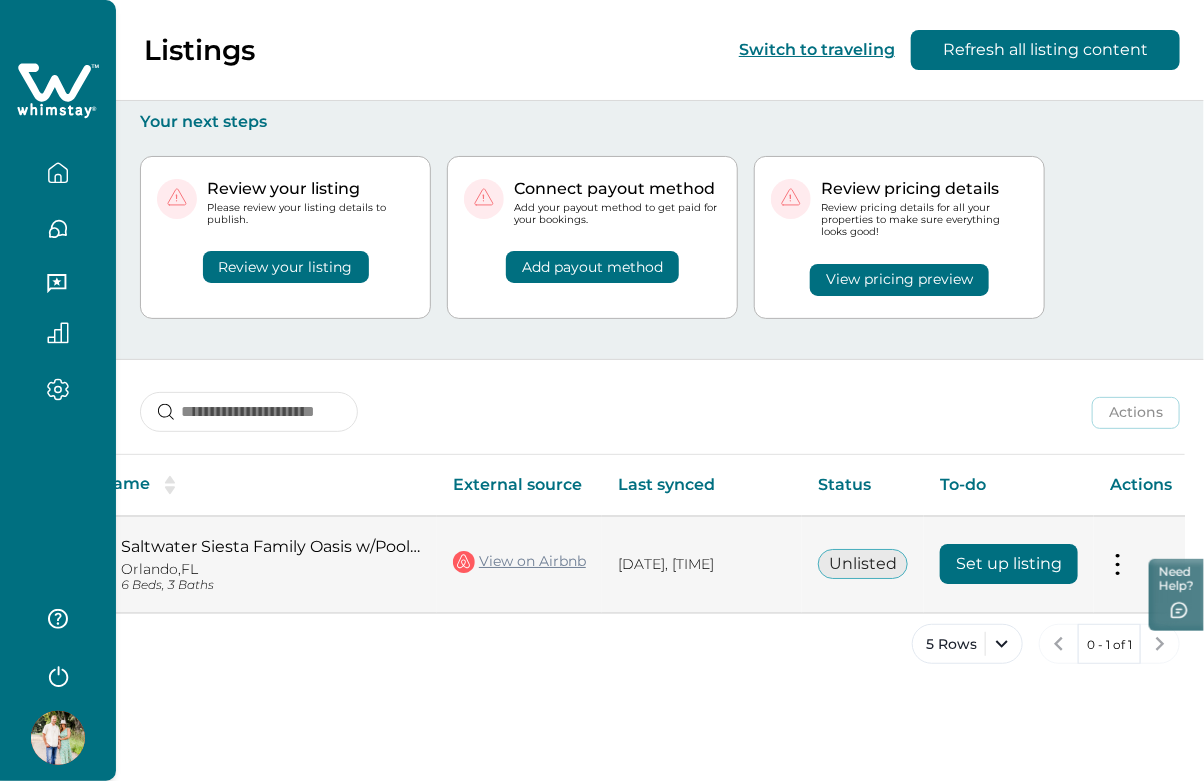 click on "Set up listing" at bounding box center (1009, 564) 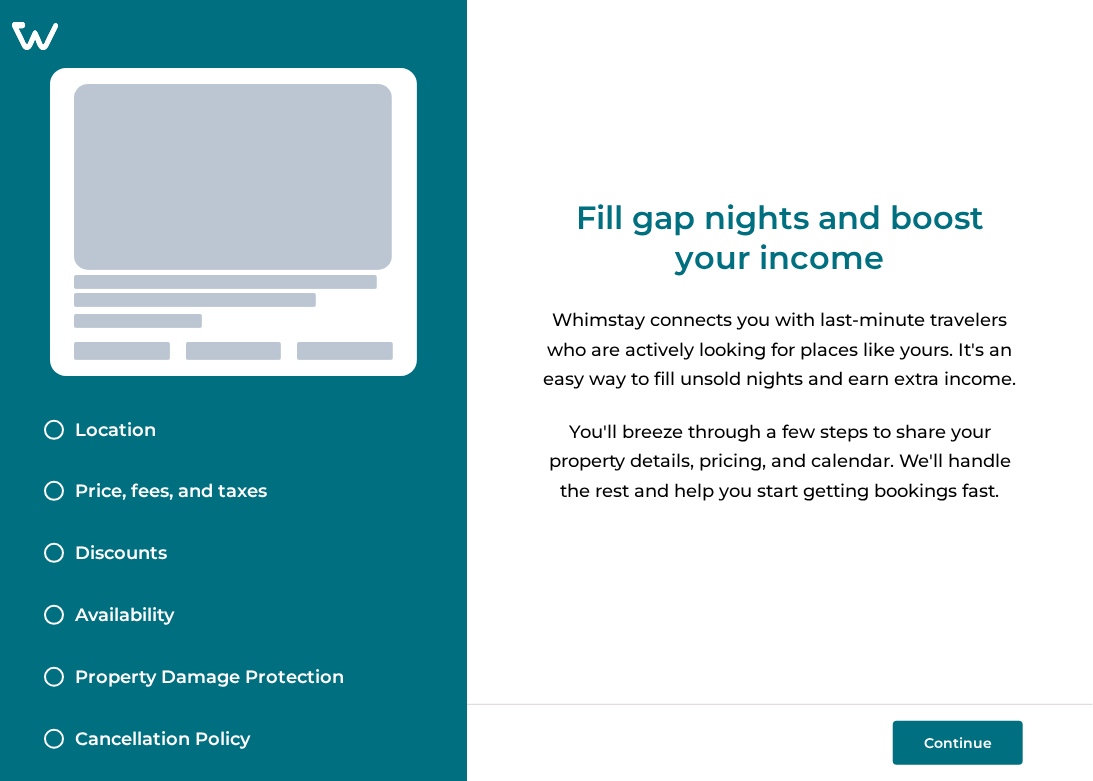 scroll, scrollTop: 0, scrollLeft: 0, axis: both 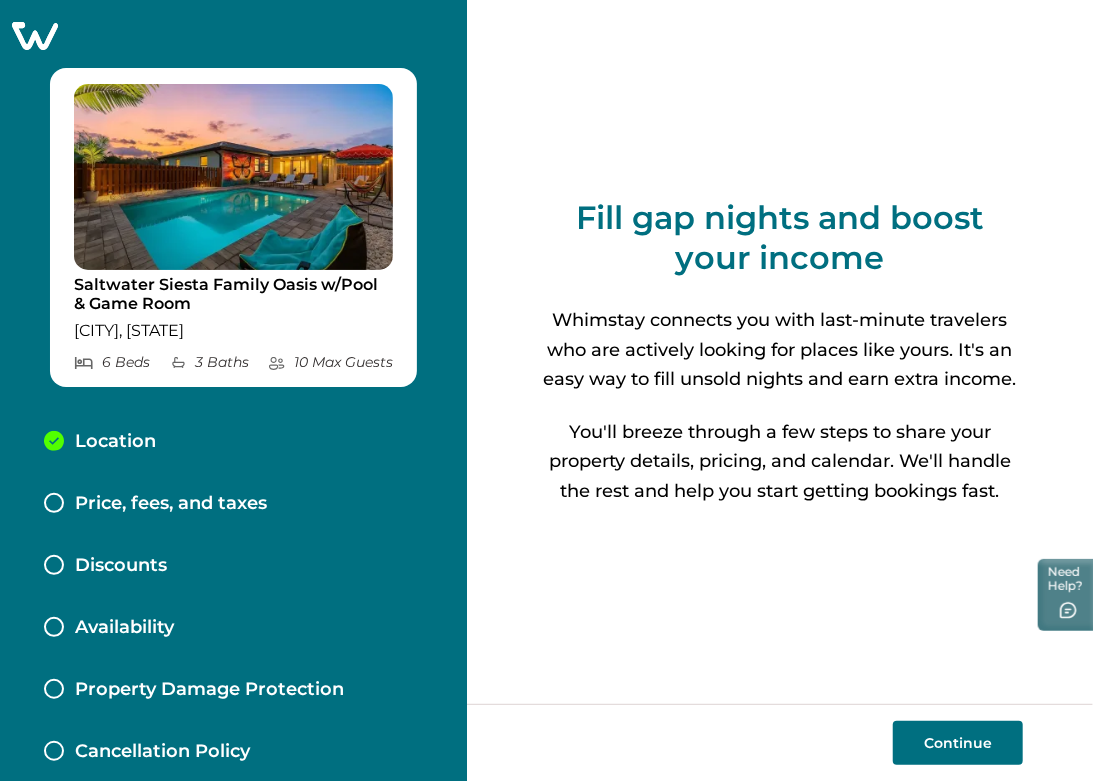 click on "Continue" at bounding box center [958, 743] 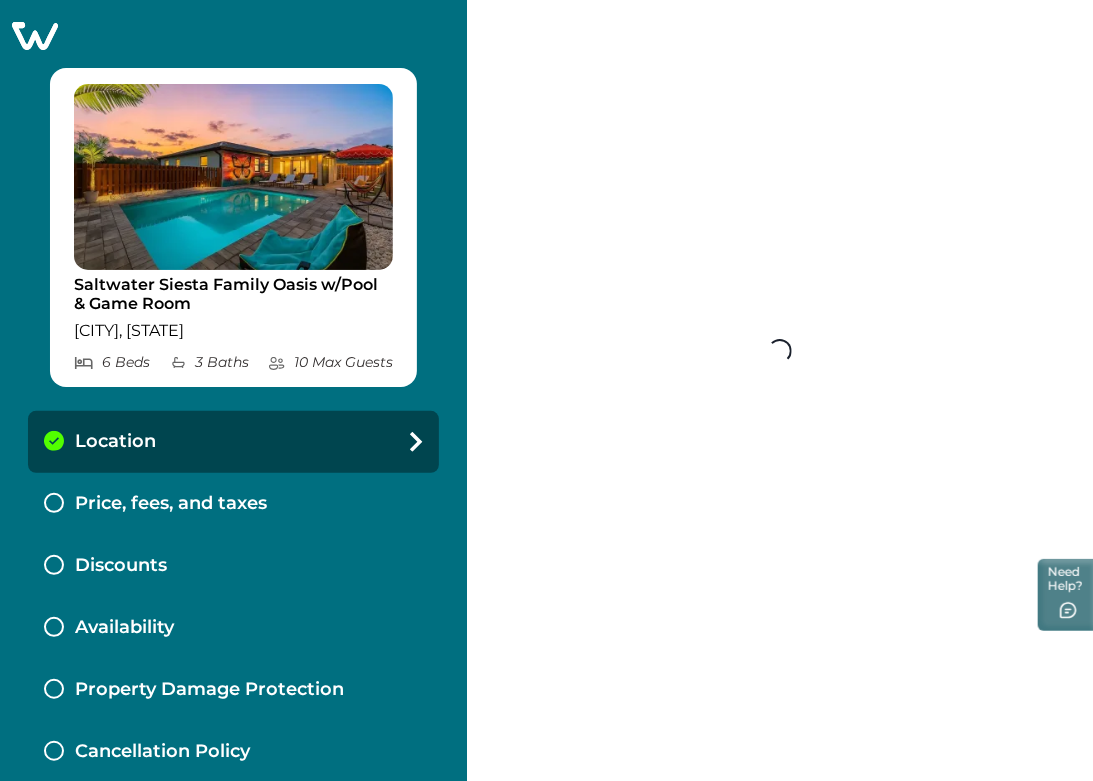 select on "**" 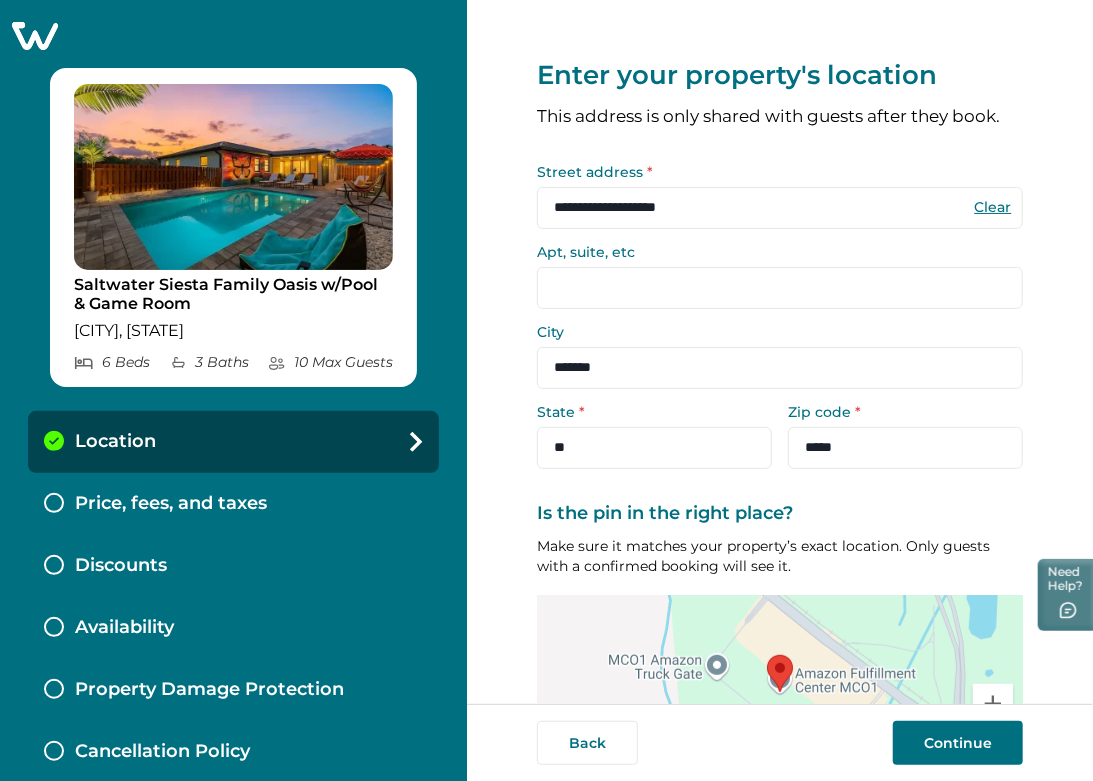 click on "Continue" at bounding box center [958, 743] 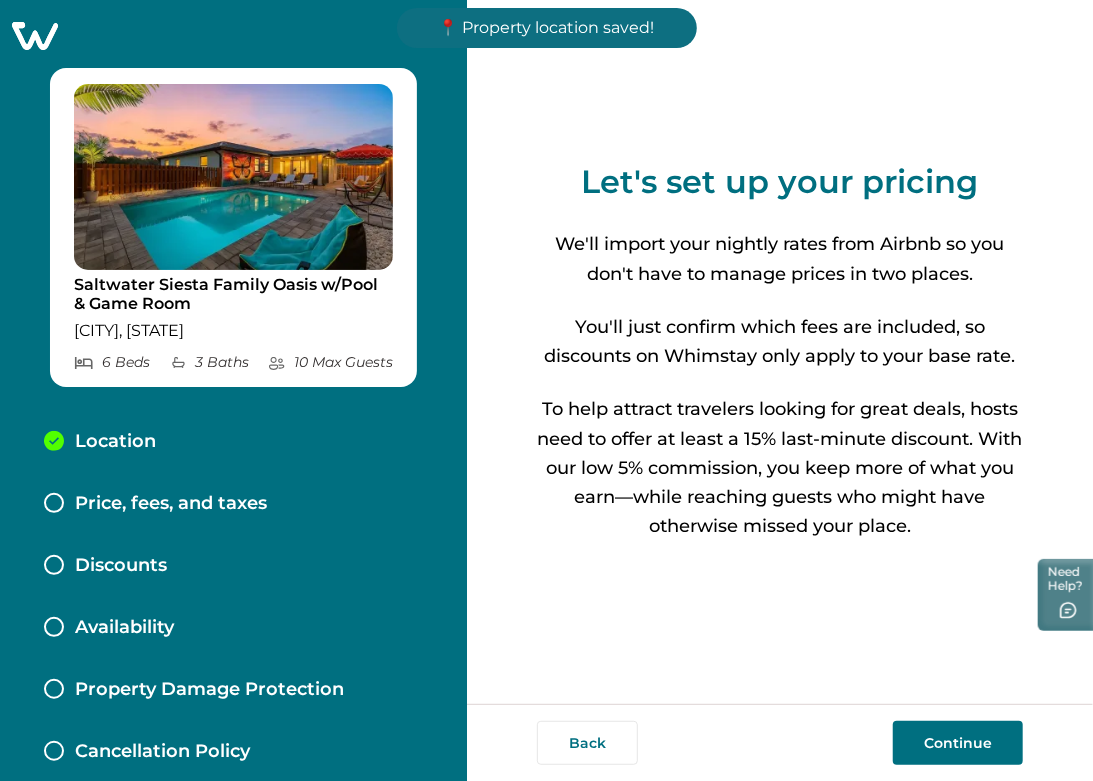 click on "Continue" at bounding box center [958, 743] 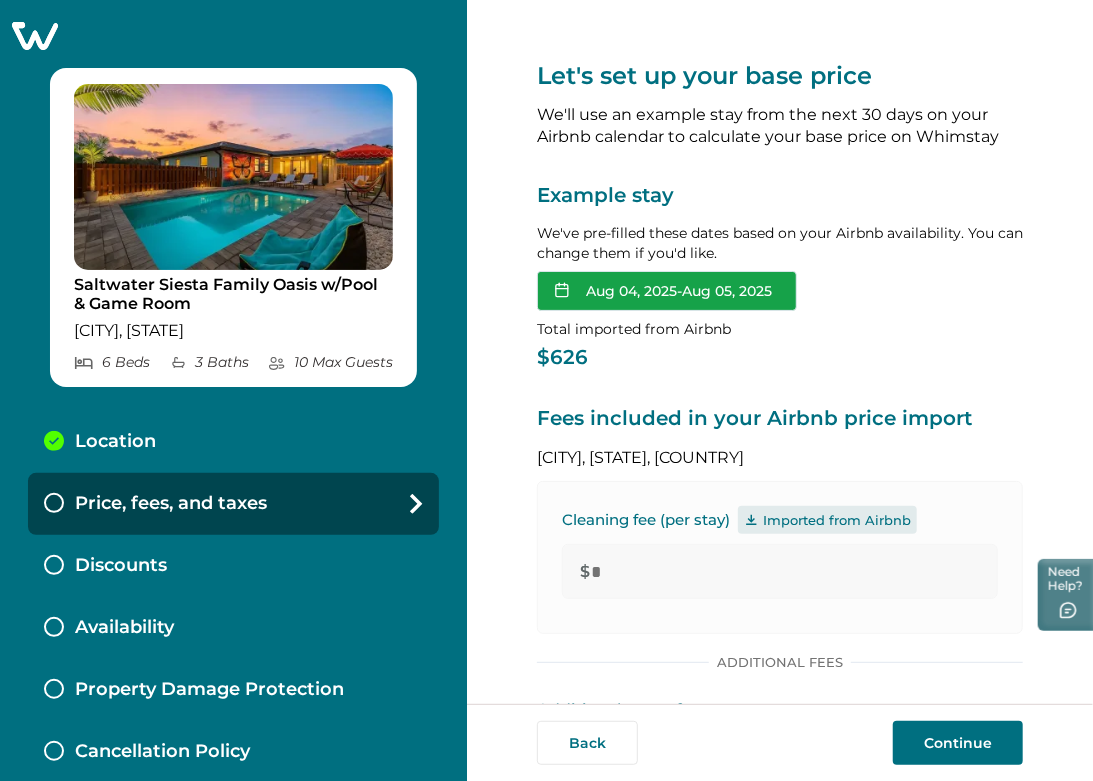 click on "Aug 04, 2025  -  Aug 05, 2025" at bounding box center [667, 291] 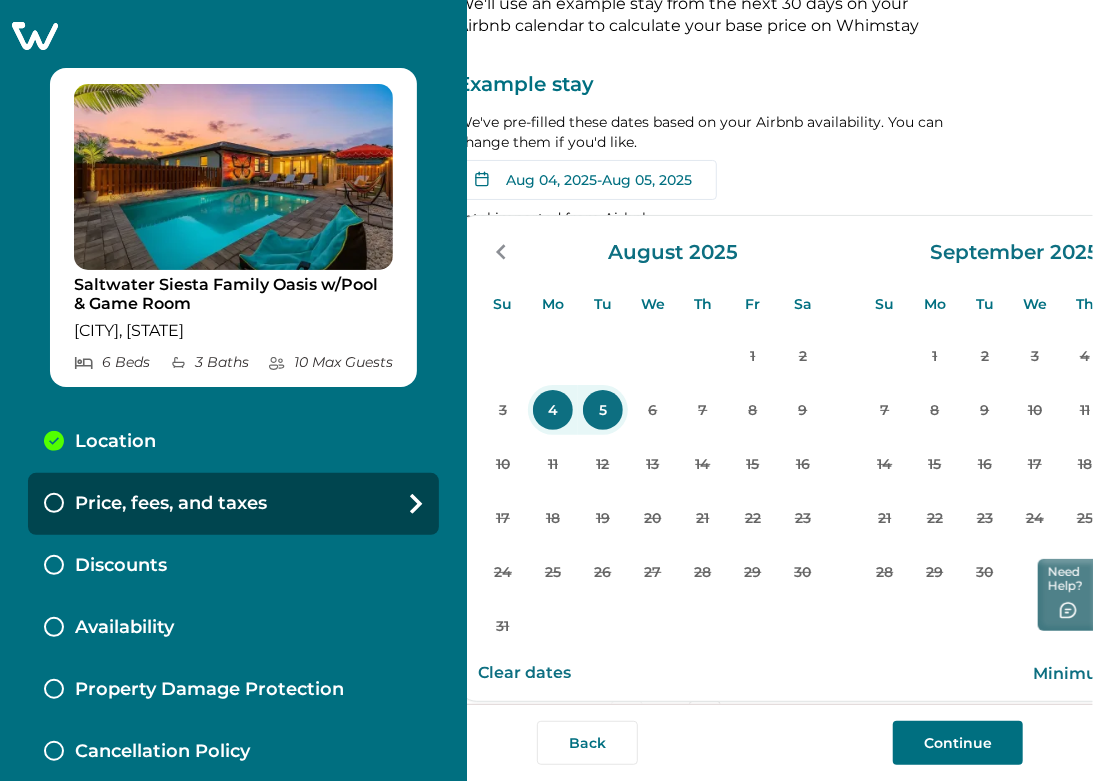 scroll, scrollTop: 111, scrollLeft: 0, axis: vertical 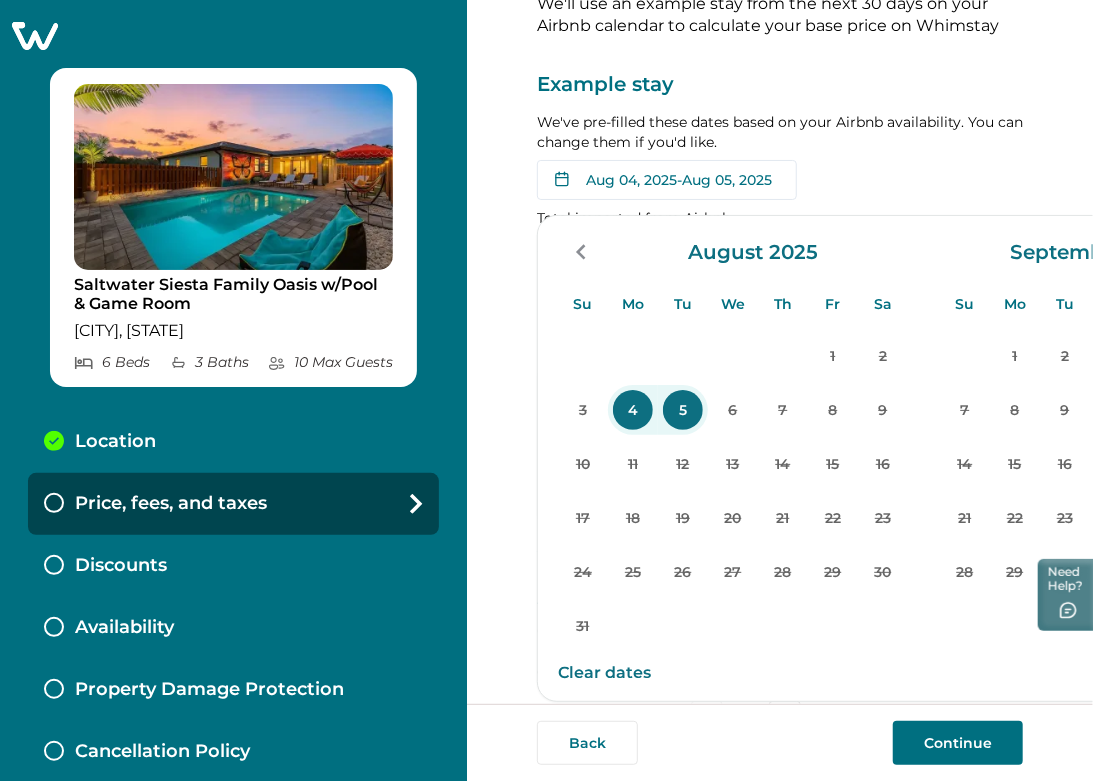click 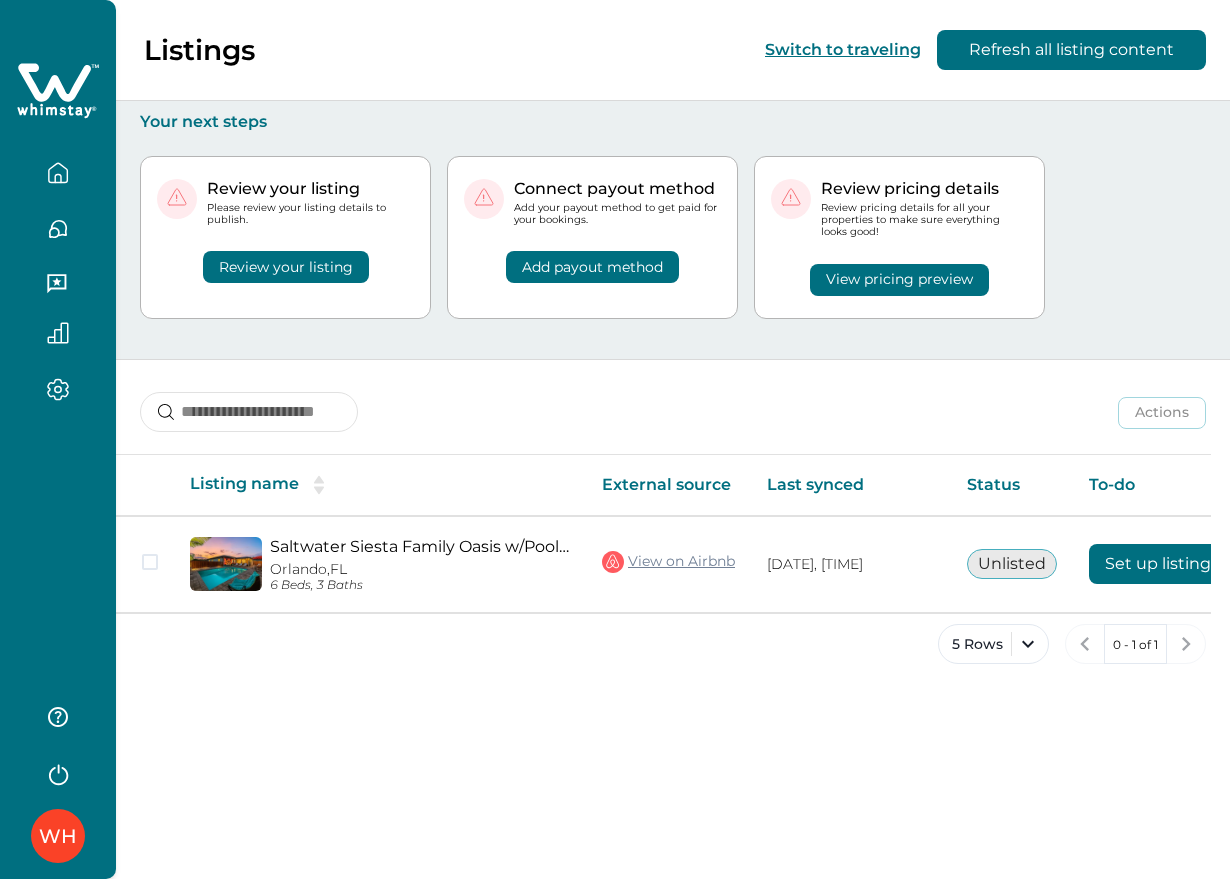 scroll, scrollTop: 0, scrollLeft: 0, axis: both 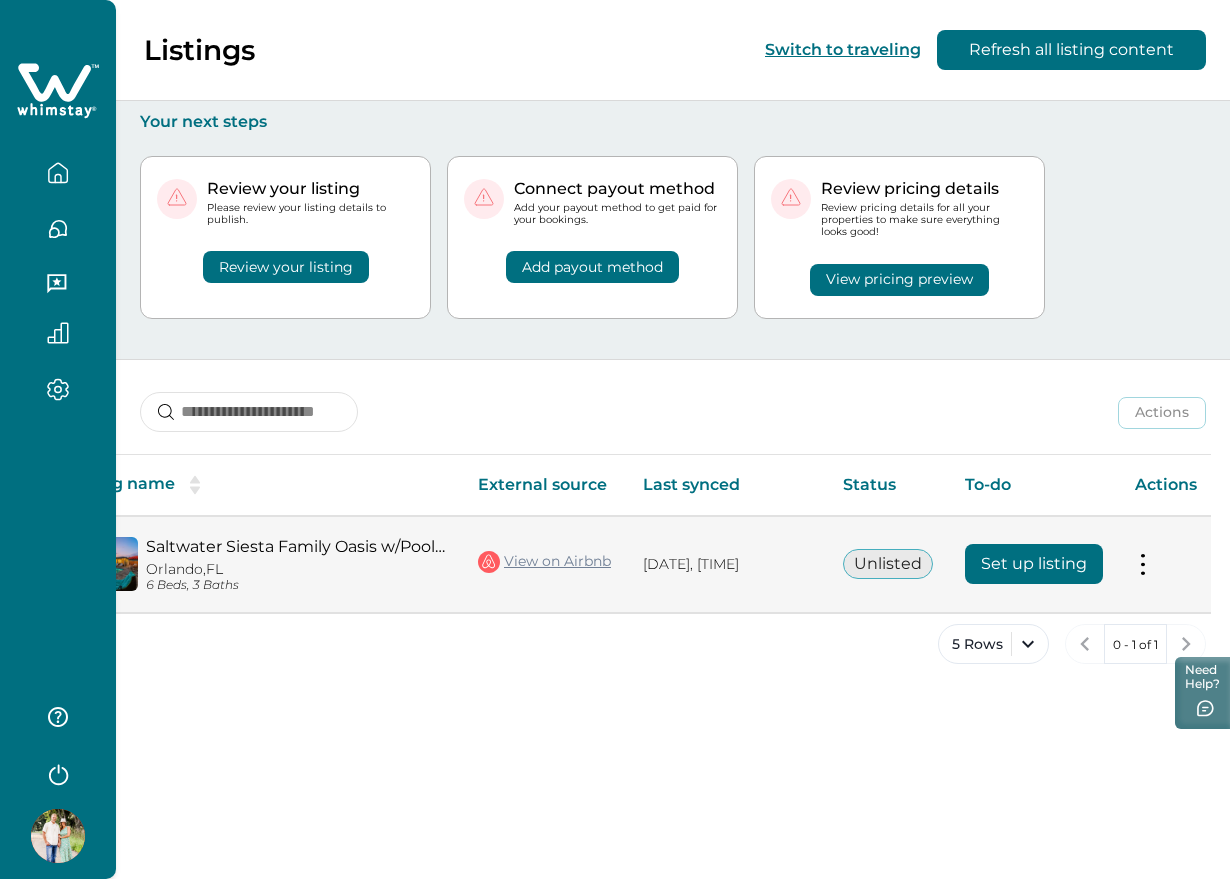 click on "View on Airbnb" at bounding box center (544, 562) 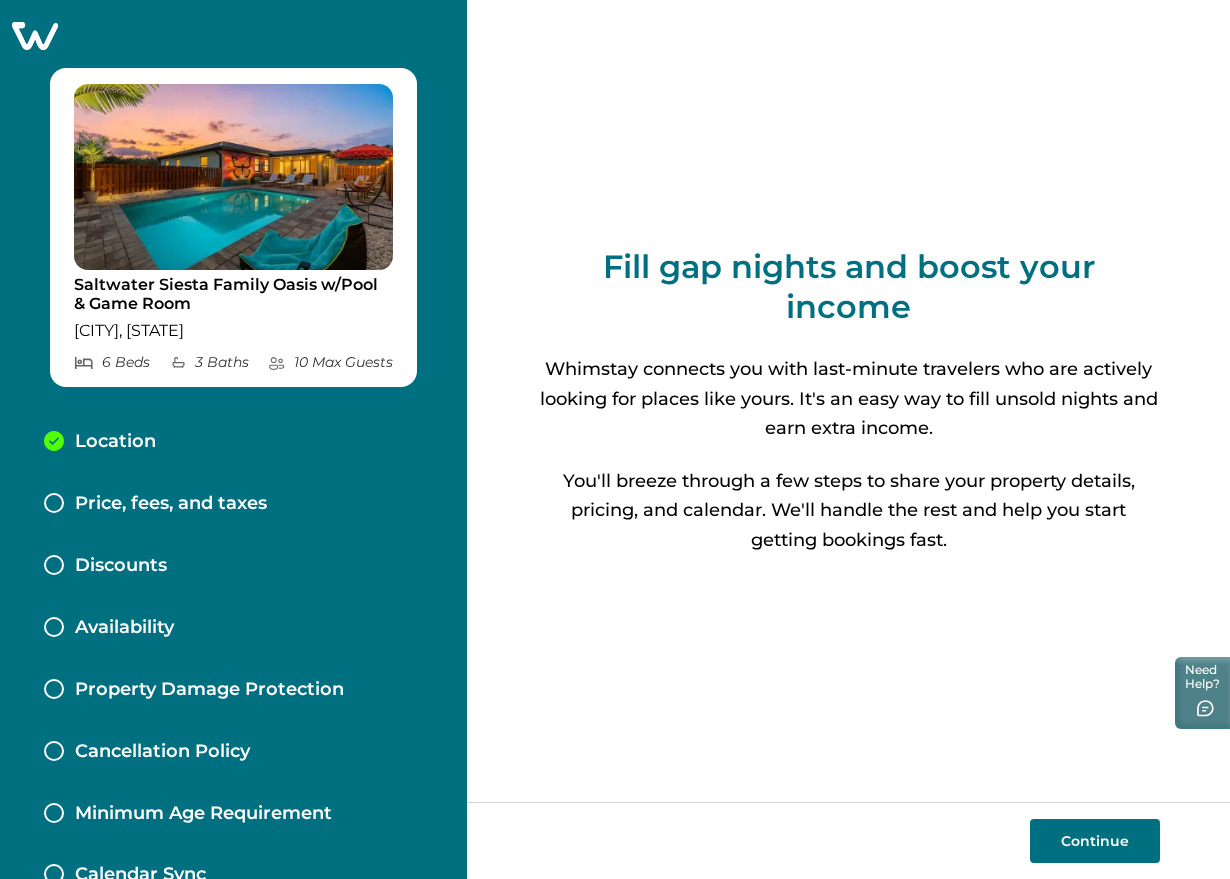 click on "Continue" at bounding box center (1095, 841) 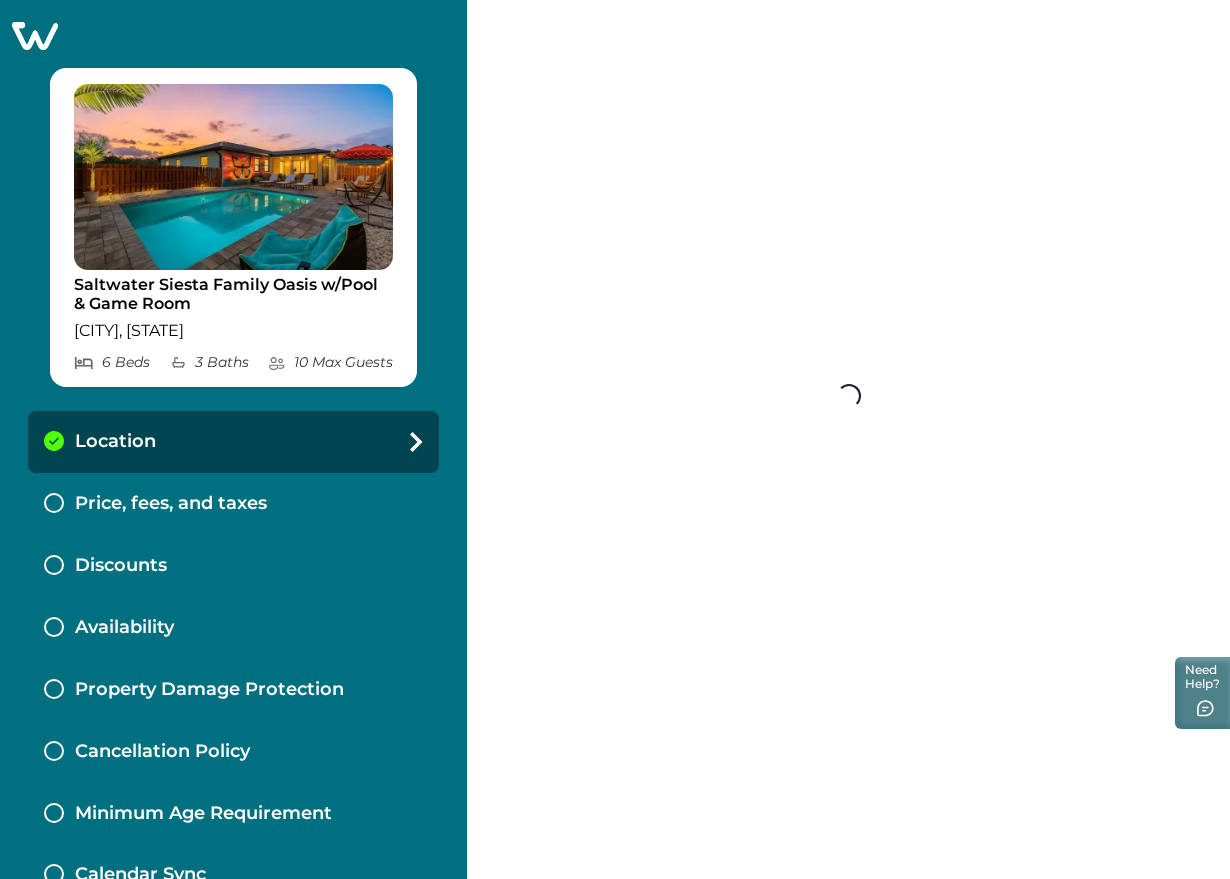 select on "**" 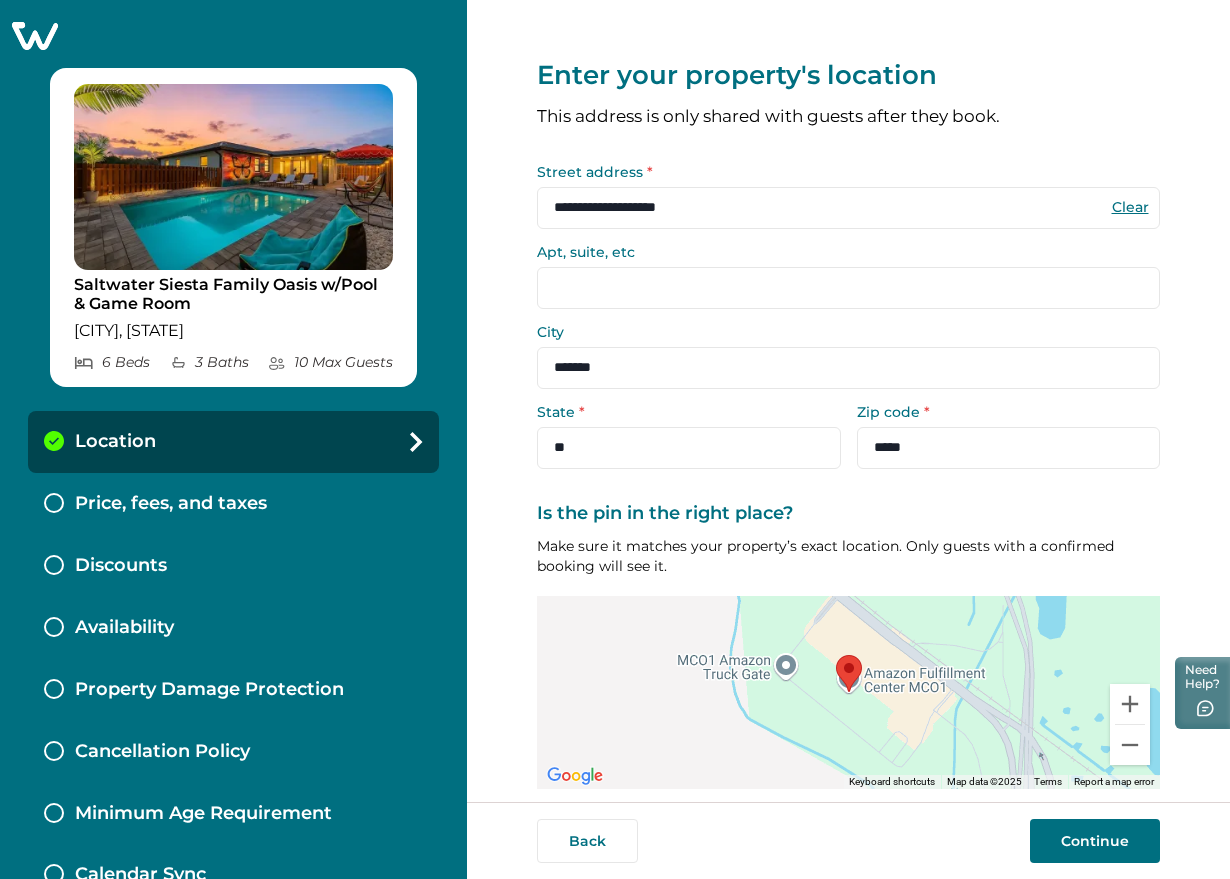 click on "Continue" at bounding box center [1095, 841] 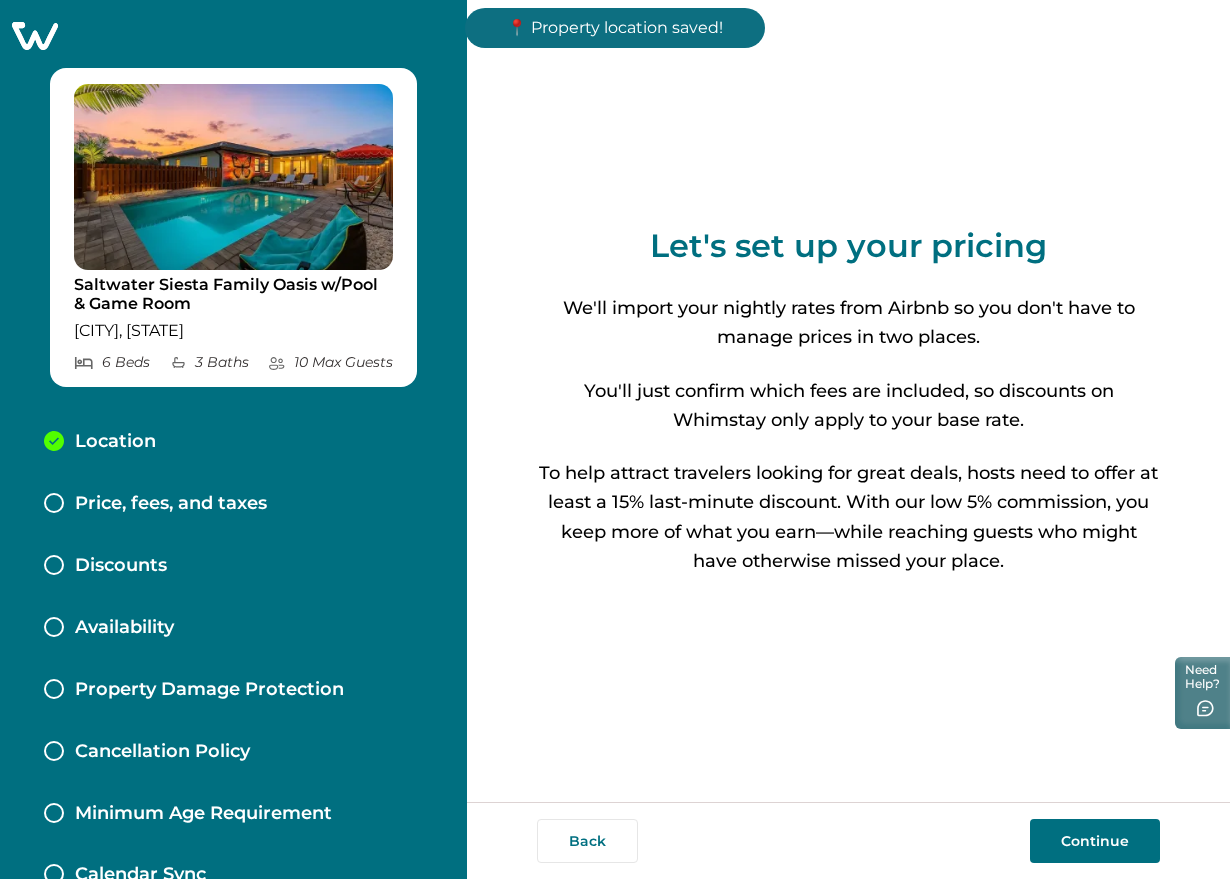 click on "Continue" at bounding box center (1095, 841) 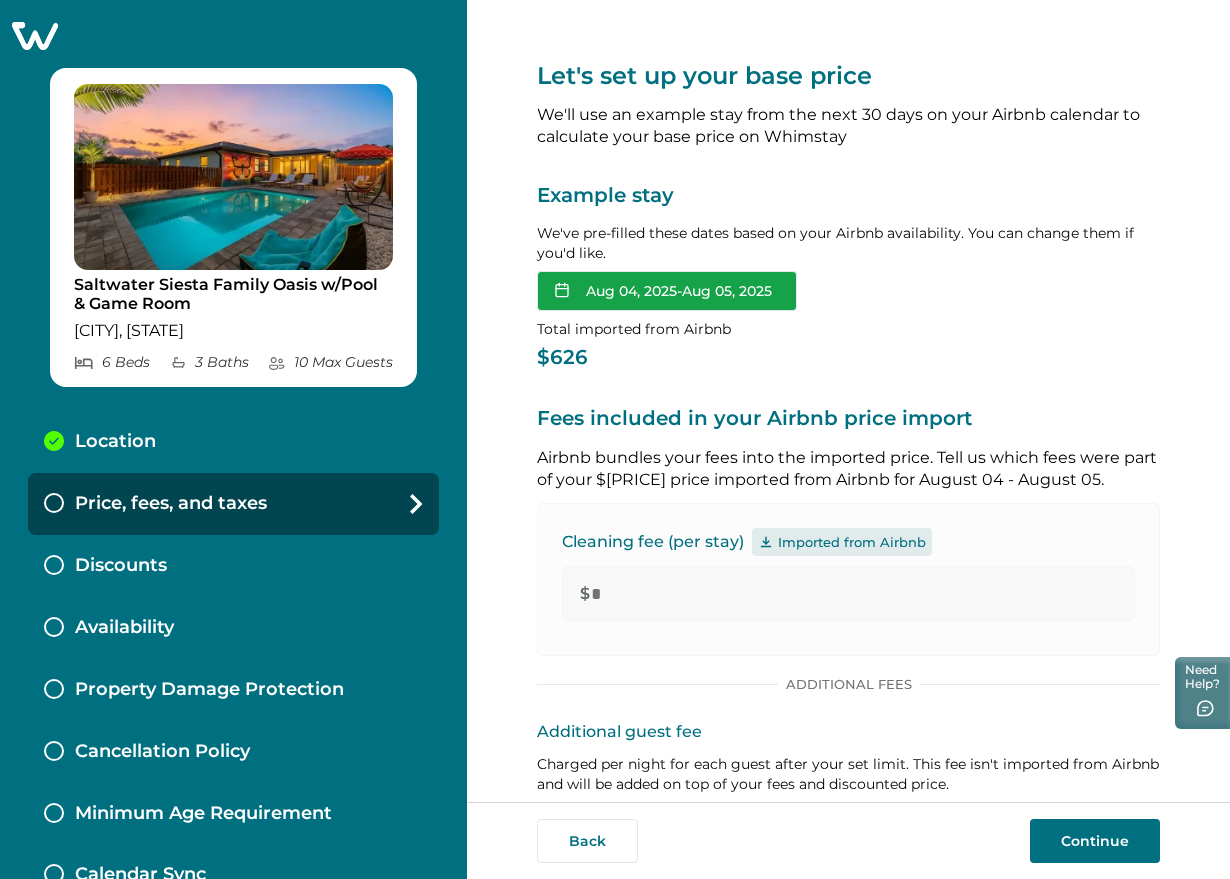 click on "Aug 04, 2025  -  Aug 05, 2025" at bounding box center (667, 291) 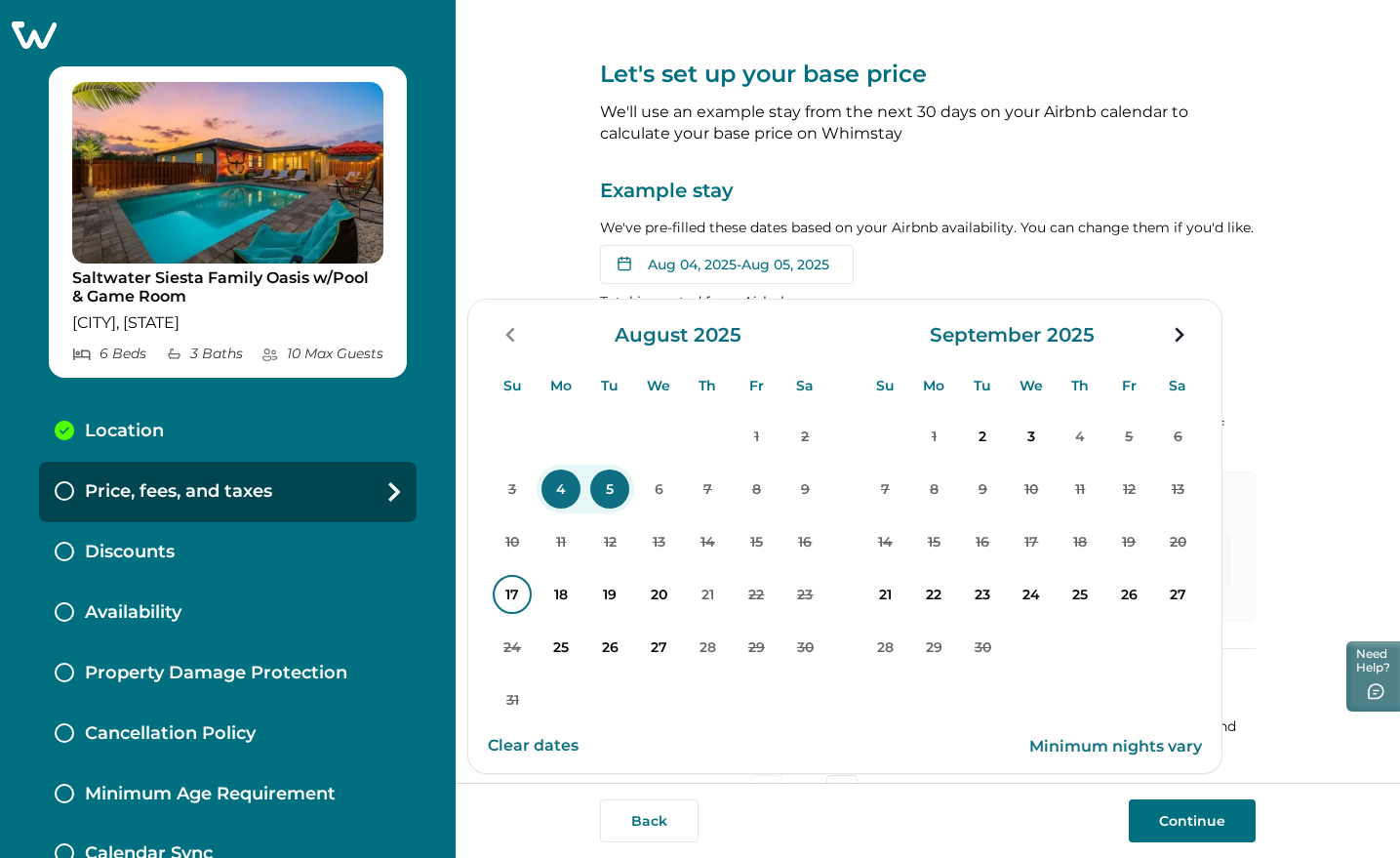 click on "17" at bounding box center (512, 594) 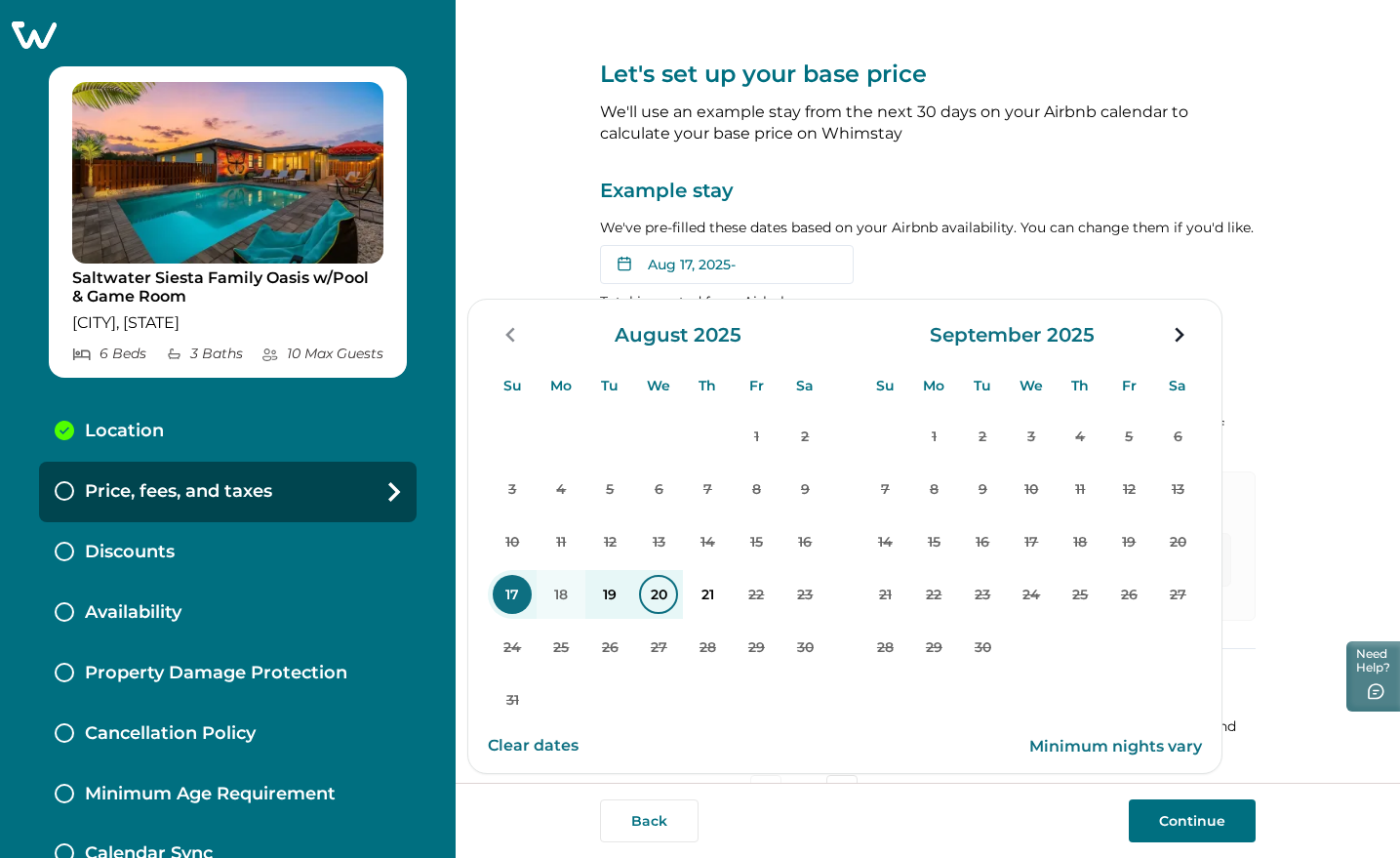 click on "20" at bounding box center (659, 594) 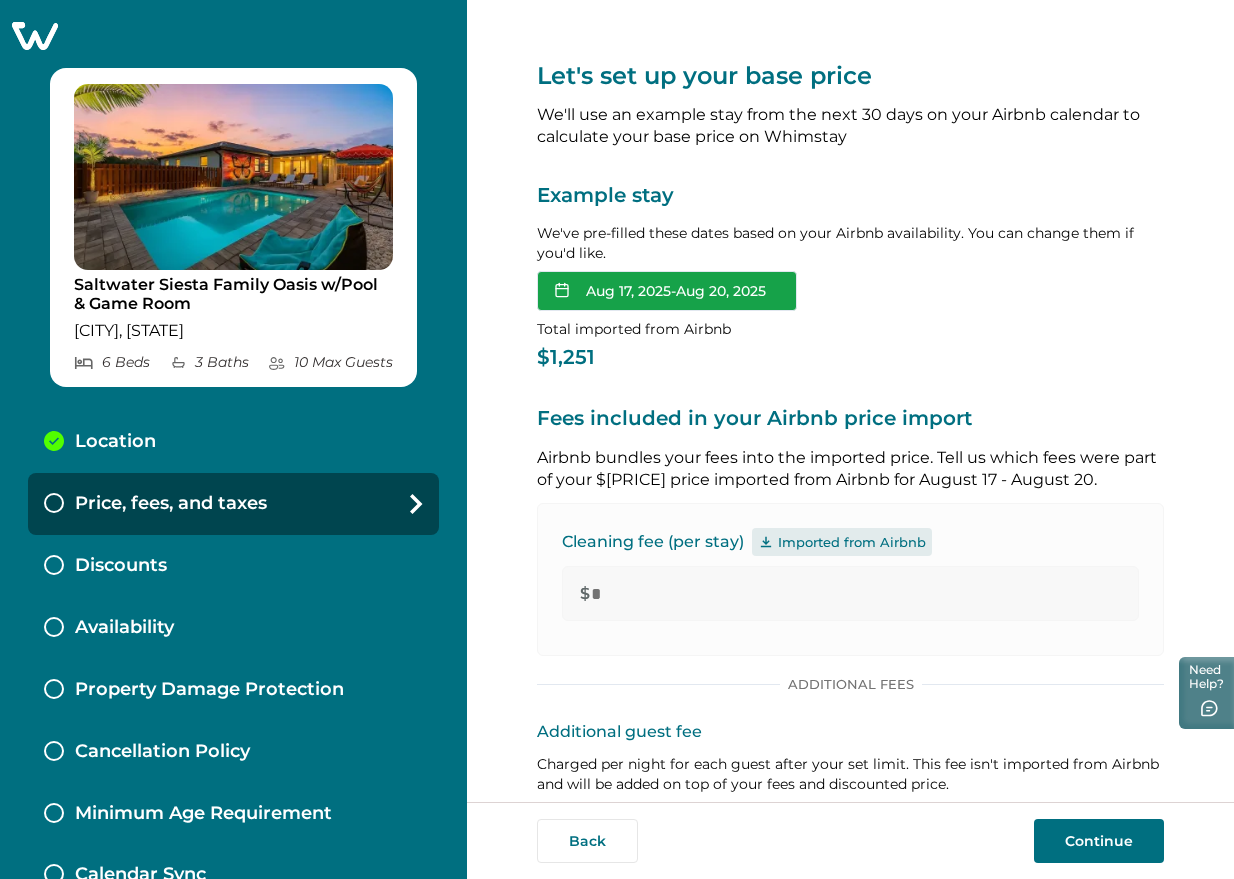 click on "Aug 17, 2025  -  Aug 20, 2025" at bounding box center (667, 291) 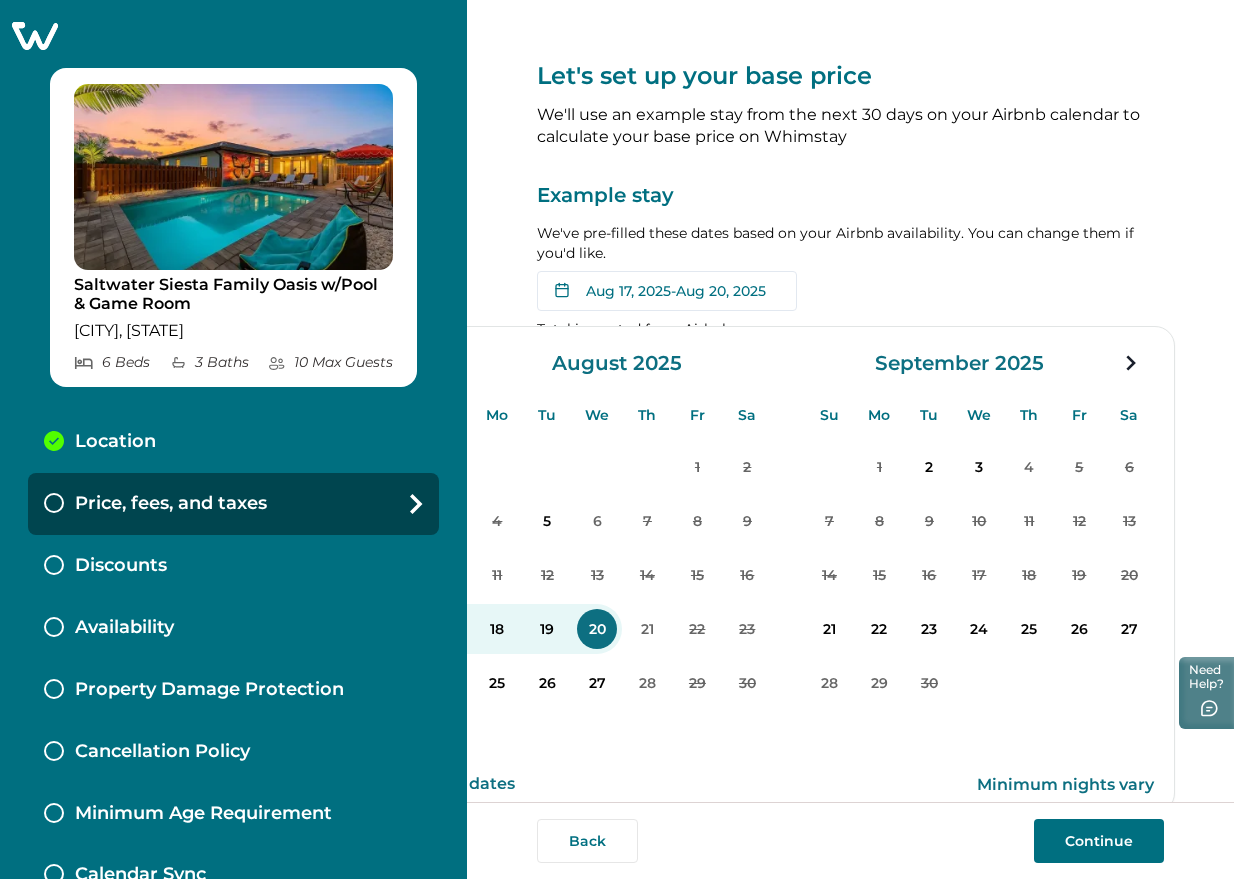 click on "Aug 17, 2025  -  Aug 20, 2025 Su Mo Tu We Th Fr Sa Su Mo Tu We Th Fr Sa August 2025 Su Mo Tu We Th Fr Sa 1 2 3 4 5 6 7 8 9 10 11 12 13 14 15 16 17 18 19 20 21 22 23 24 25 26 27 28 29 30 31 September 2025 Su Mo Tu We Th Fr Sa 1 2 3 4 5 6 7 8 9 10 11 12 13 14 15 16 17 18 19 20 21 22 23 24 25 26 27 28 29 30 Clear dates Minimum nights vary" at bounding box center (850, 291) 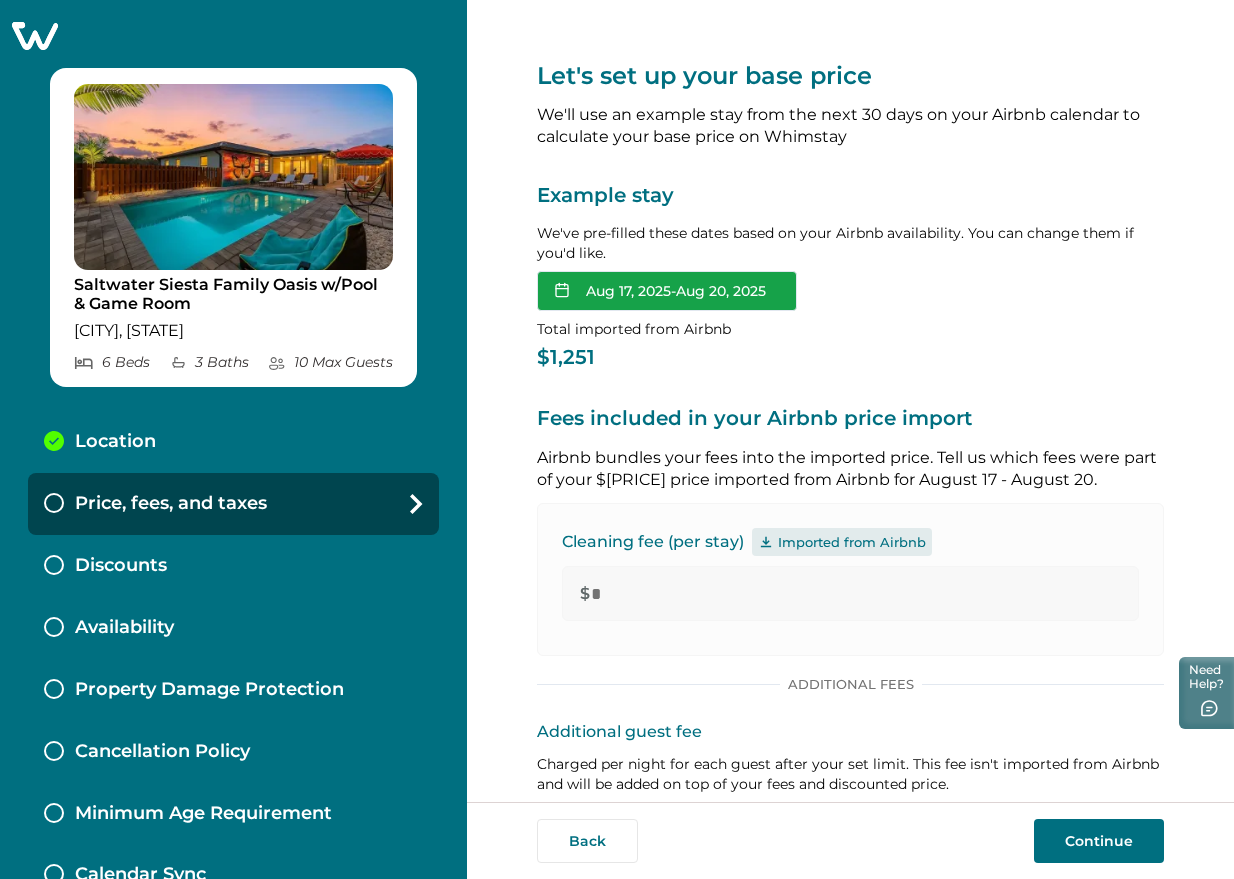 click on "Aug 17, 2025  -  Aug 20, 2025" at bounding box center [667, 291] 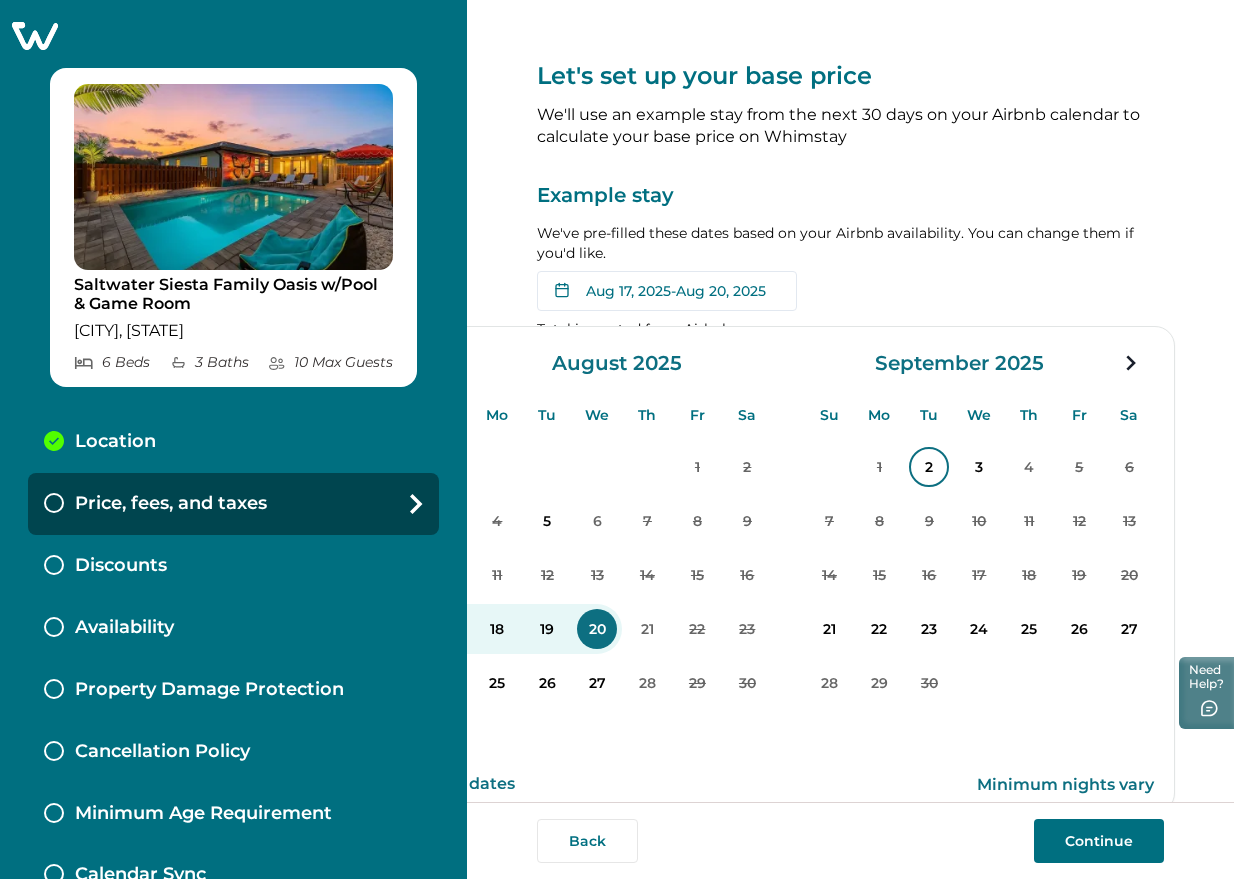 click on "2" at bounding box center [929, 467] 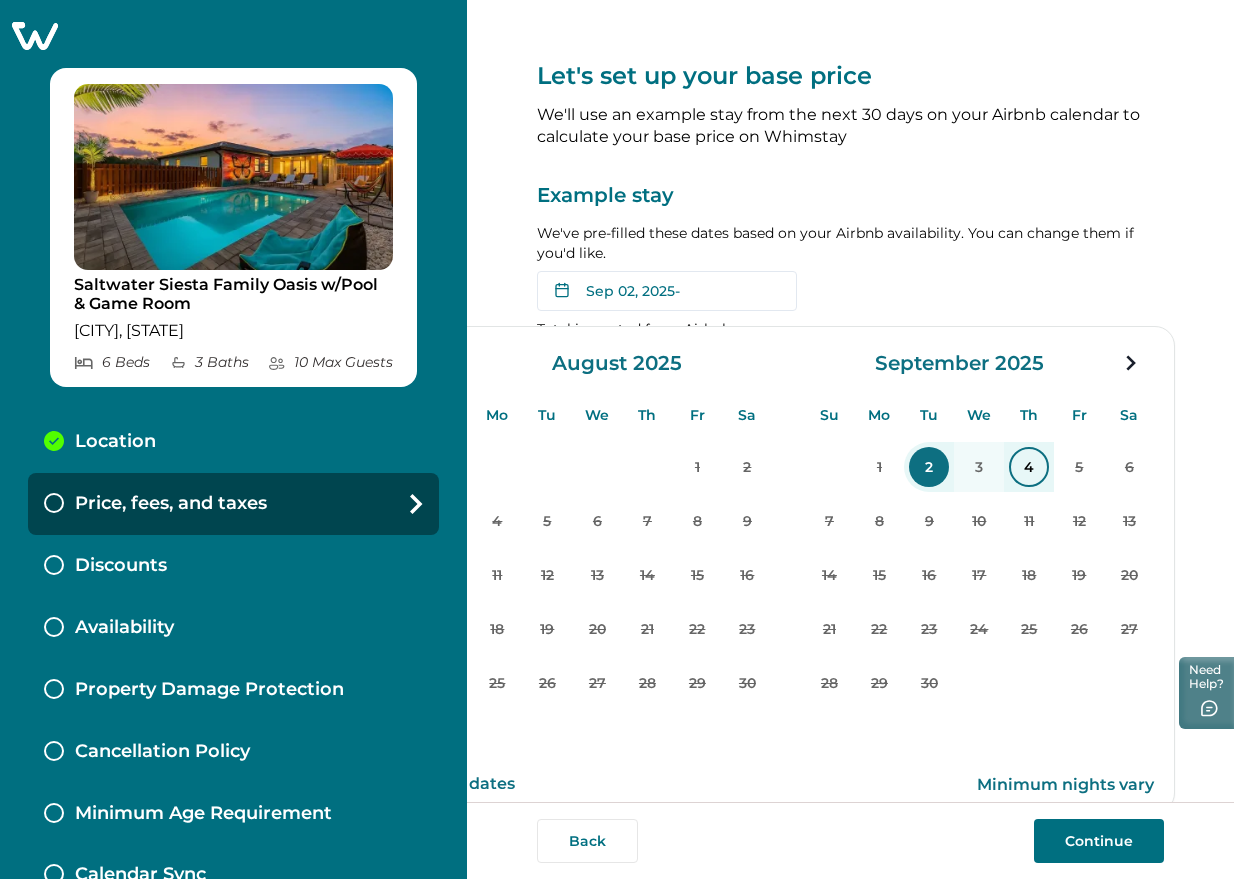 click on "4" at bounding box center [1029, 467] 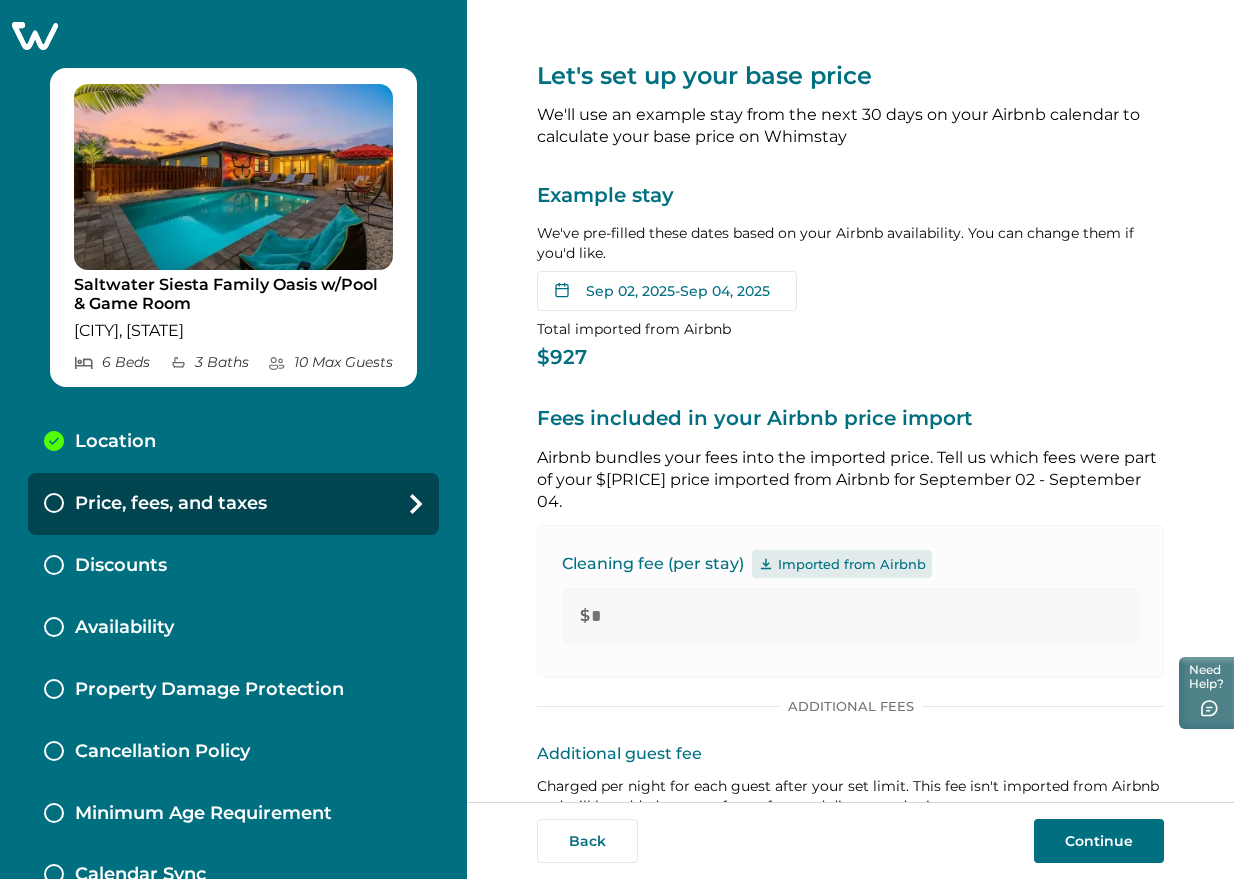 click 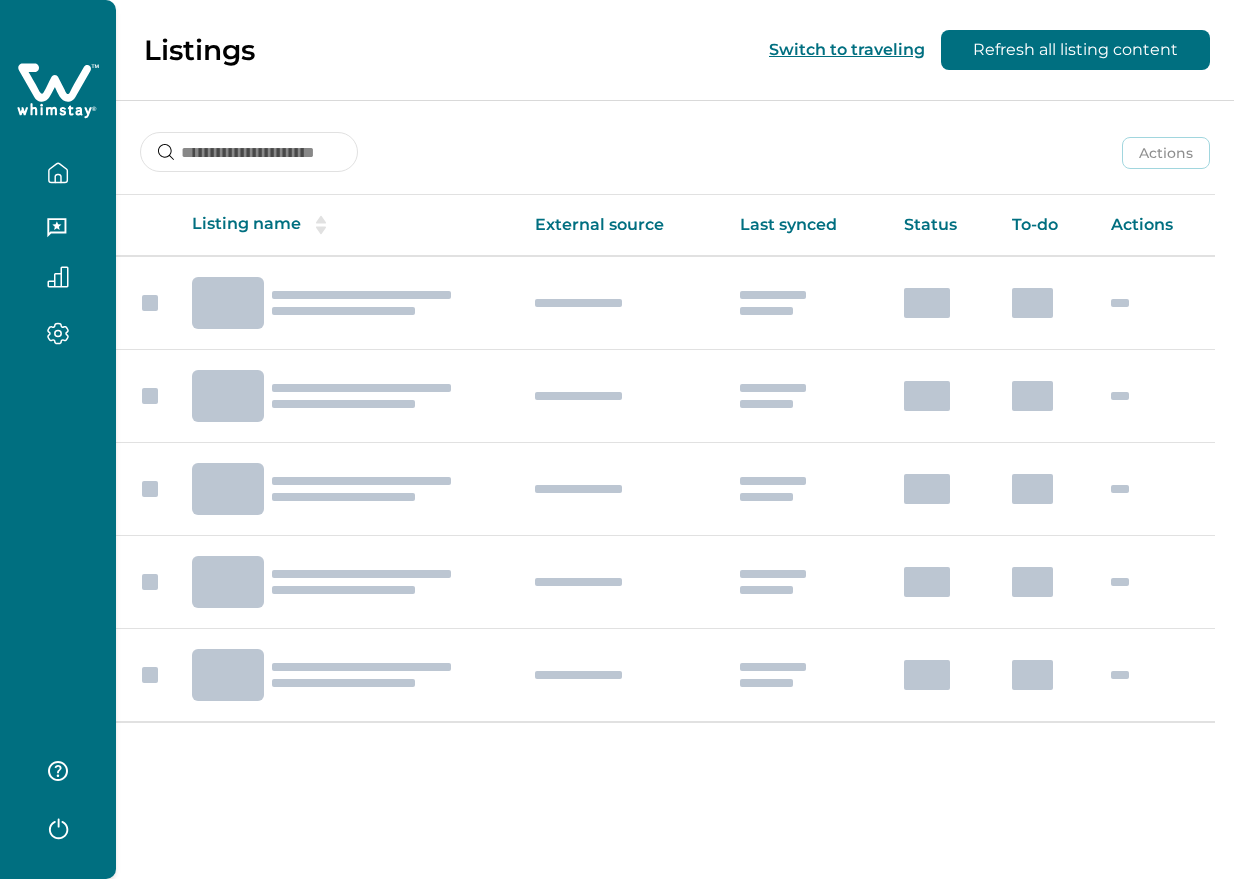 scroll, scrollTop: 0, scrollLeft: 0, axis: both 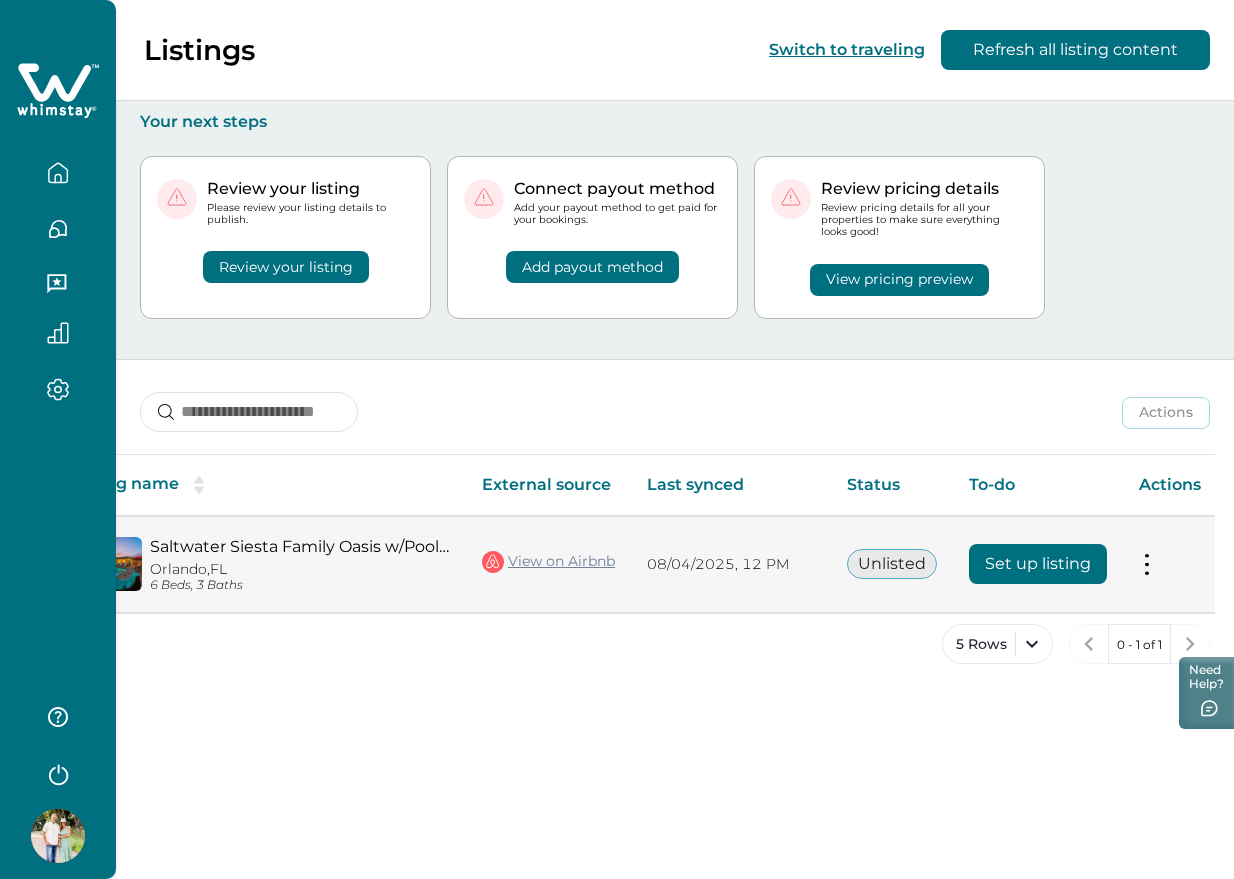 click on "Set up listing" at bounding box center [1038, 564] 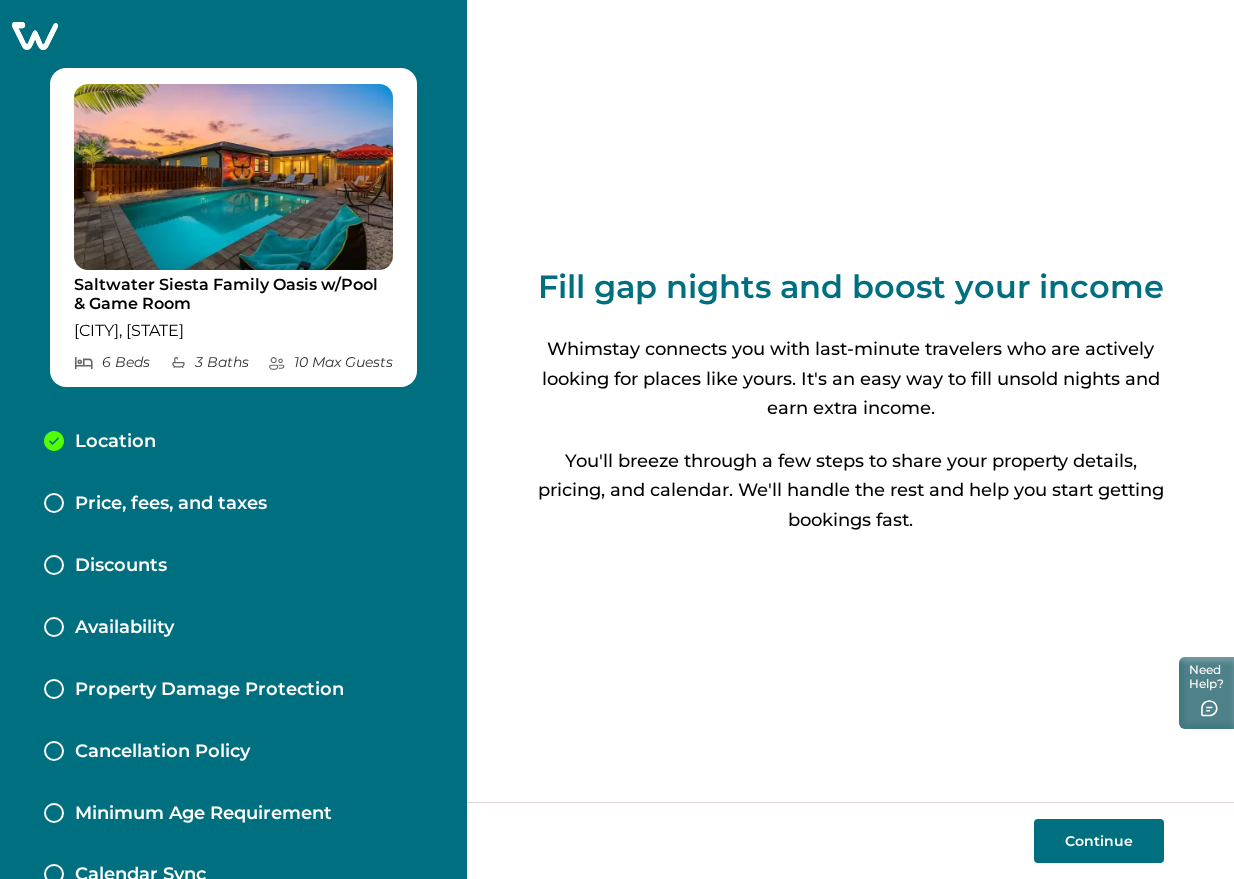 click on "Continue" at bounding box center [1099, 841] 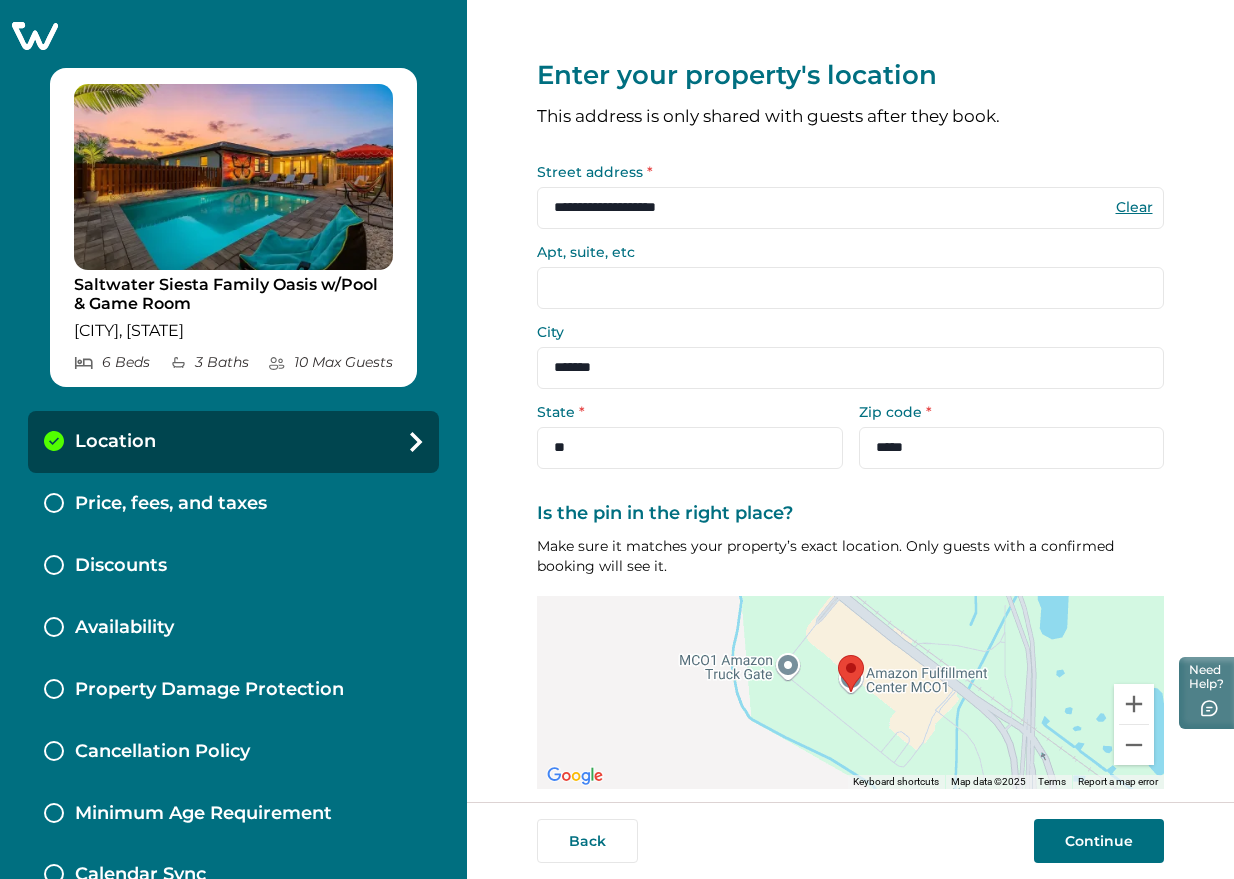 click on "Continue" at bounding box center [1099, 841] 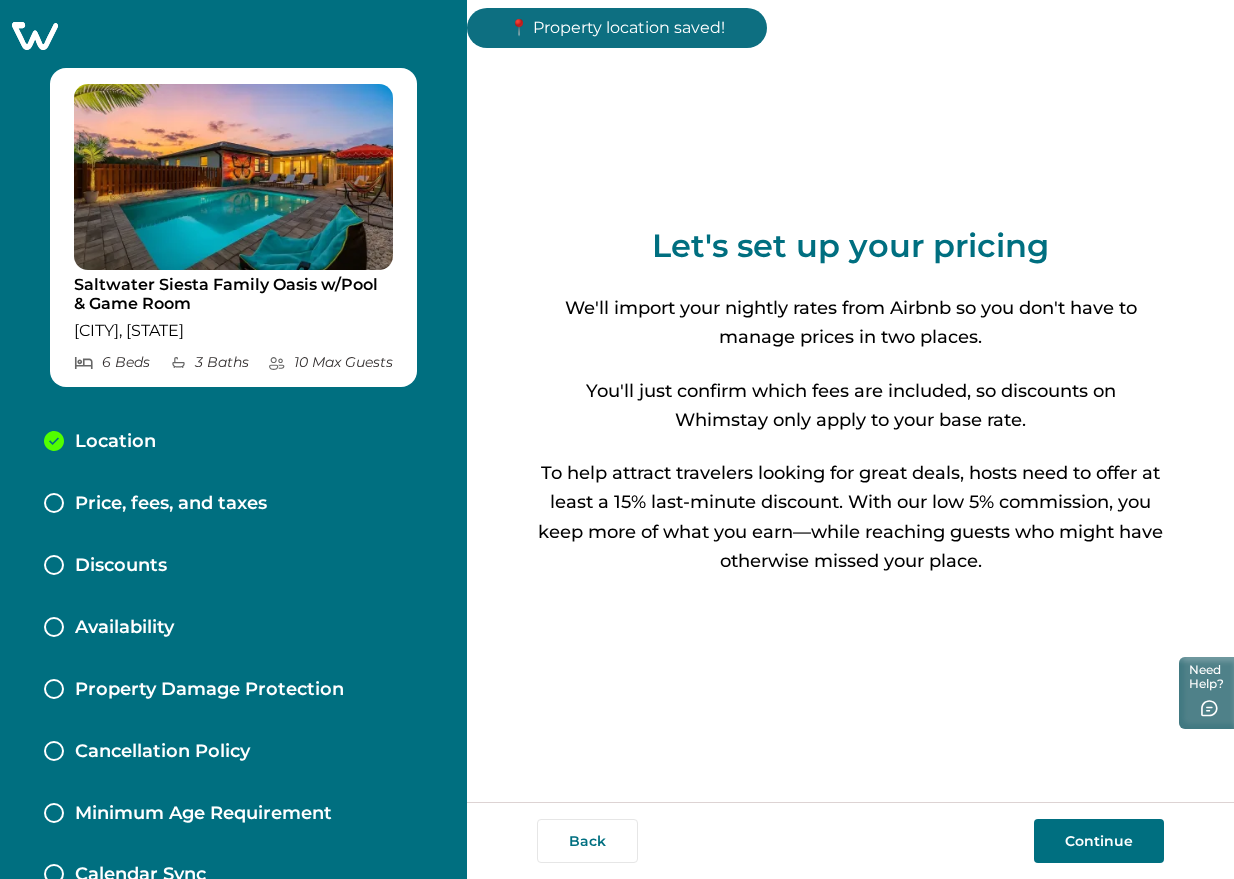 click on "Continue" at bounding box center (1099, 841) 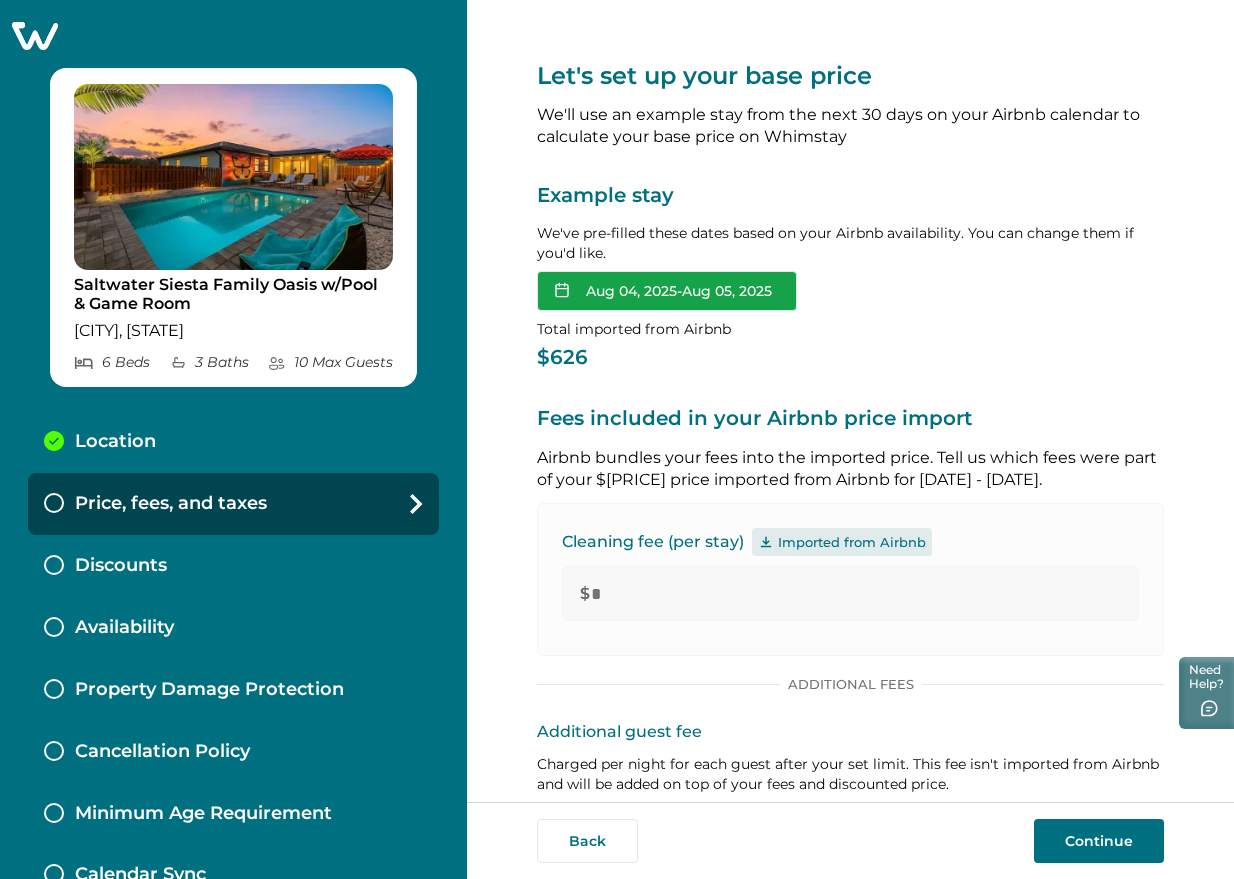 click on "Aug 04, 2025  -  Aug 05, 2025" at bounding box center (667, 291) 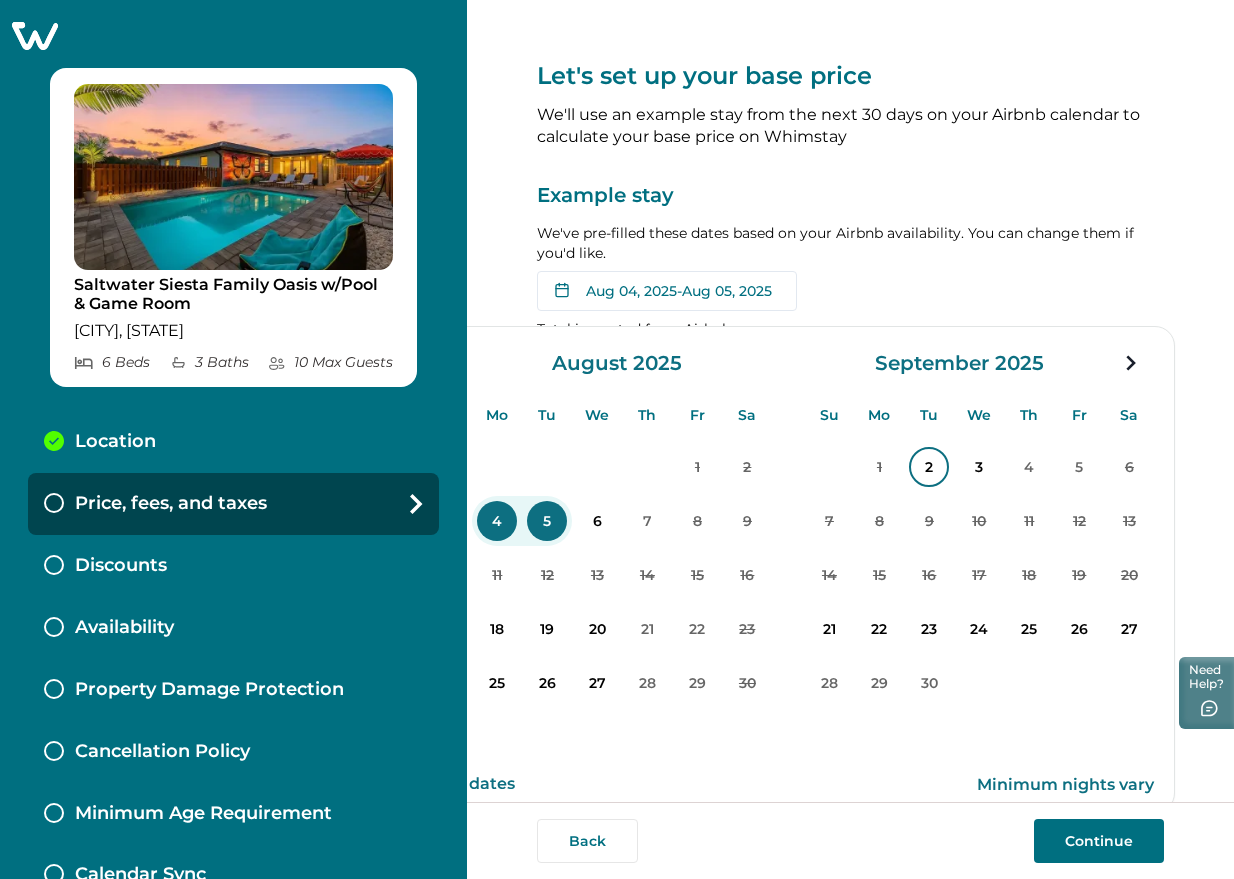 click on "2" at bounding box center (929, 467) 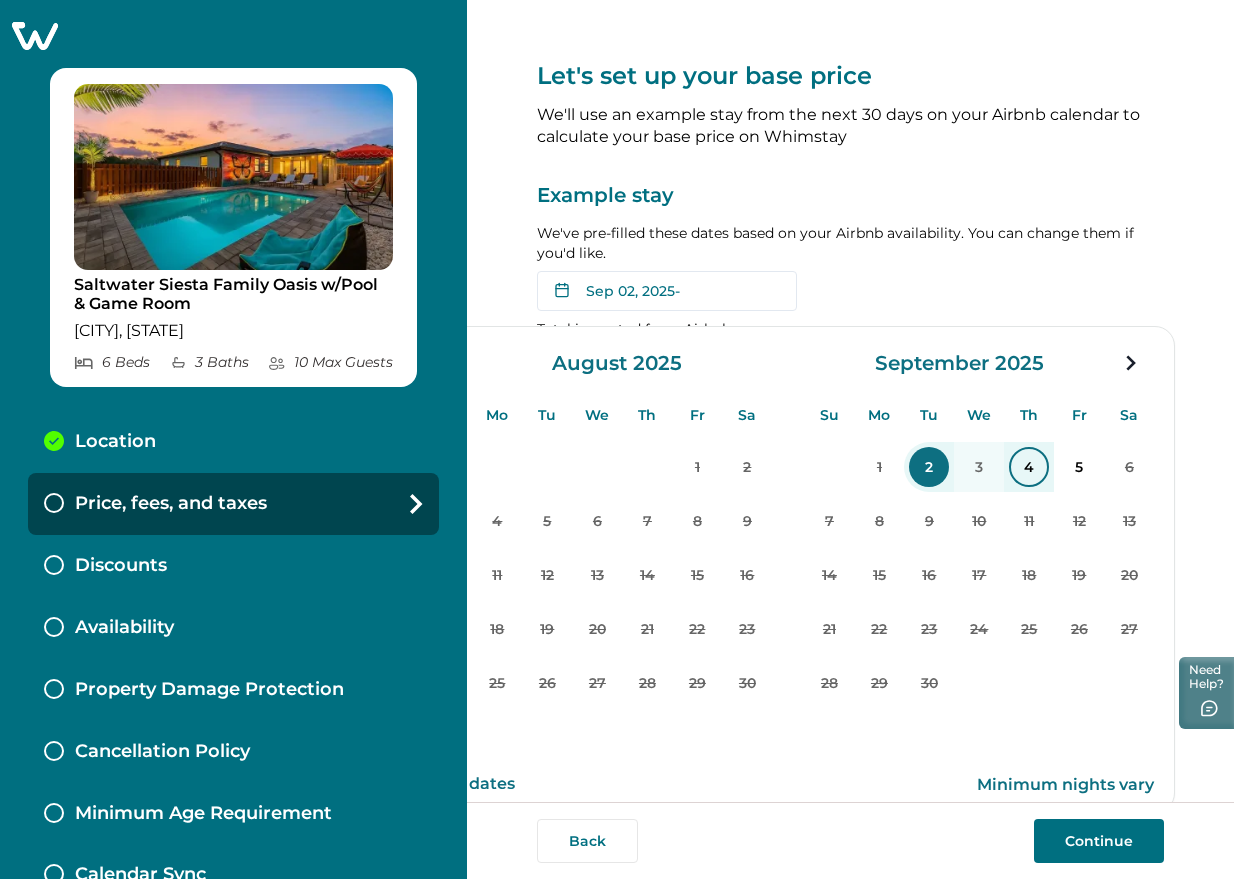 click on "4" at bounding box center (1029, 467) 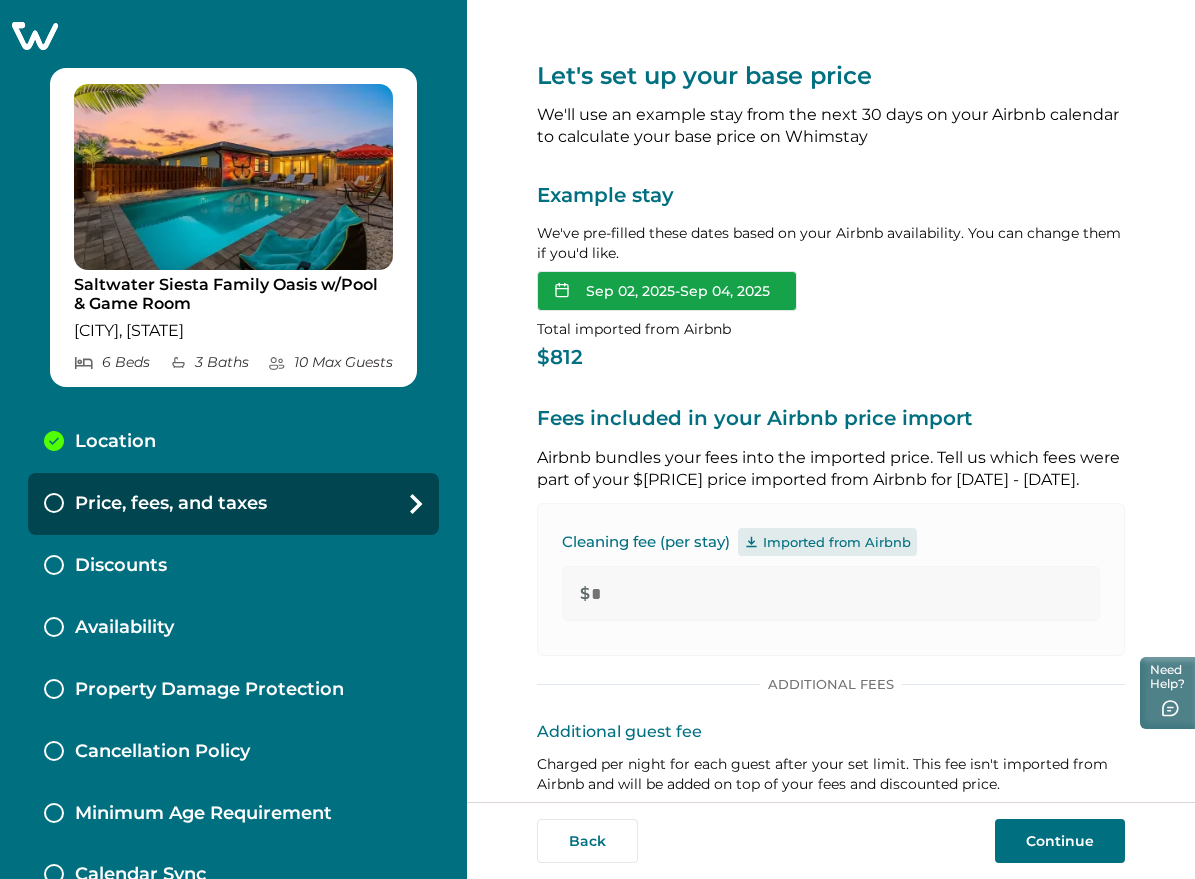click on "[DATE]  -  [DATE]" at bounding box center (667, 291) 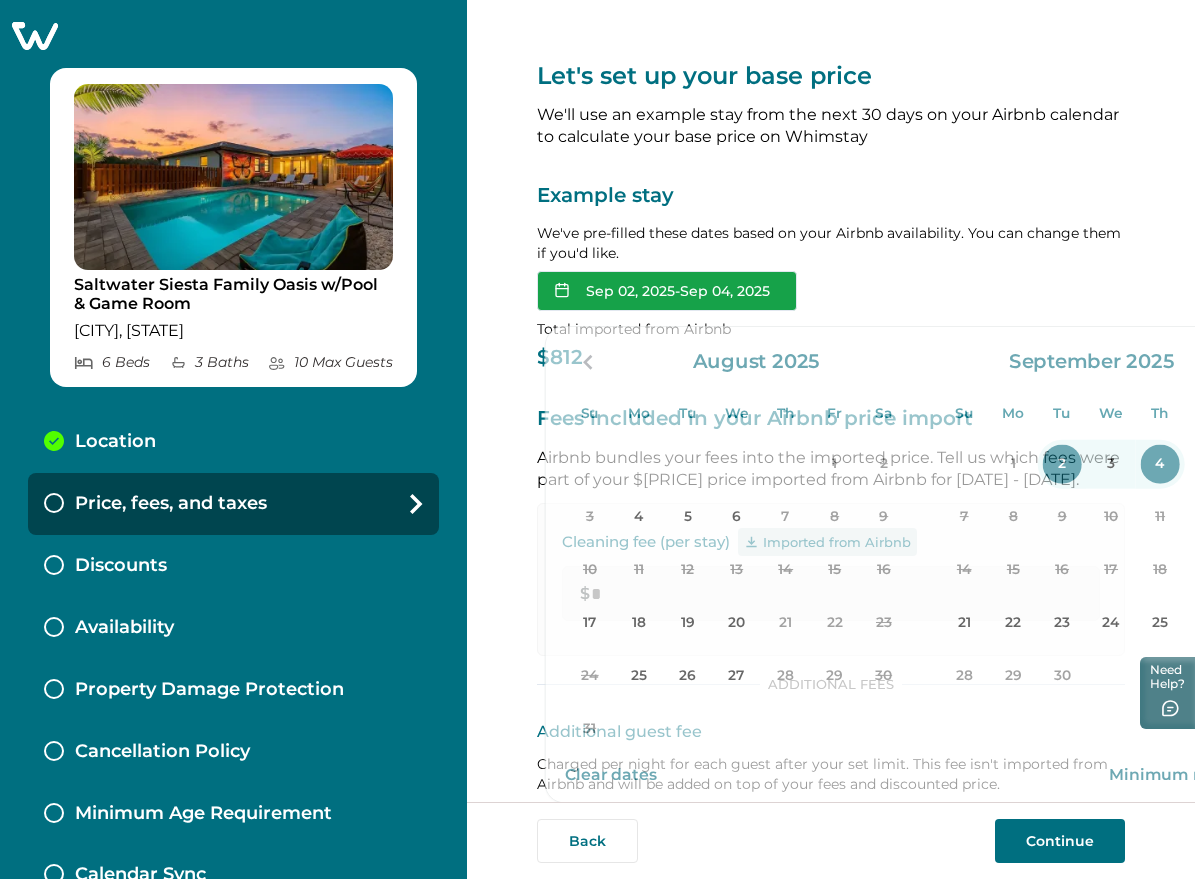 click on "[DATE]  -  [DATE]" at bounding box center [667, 291] 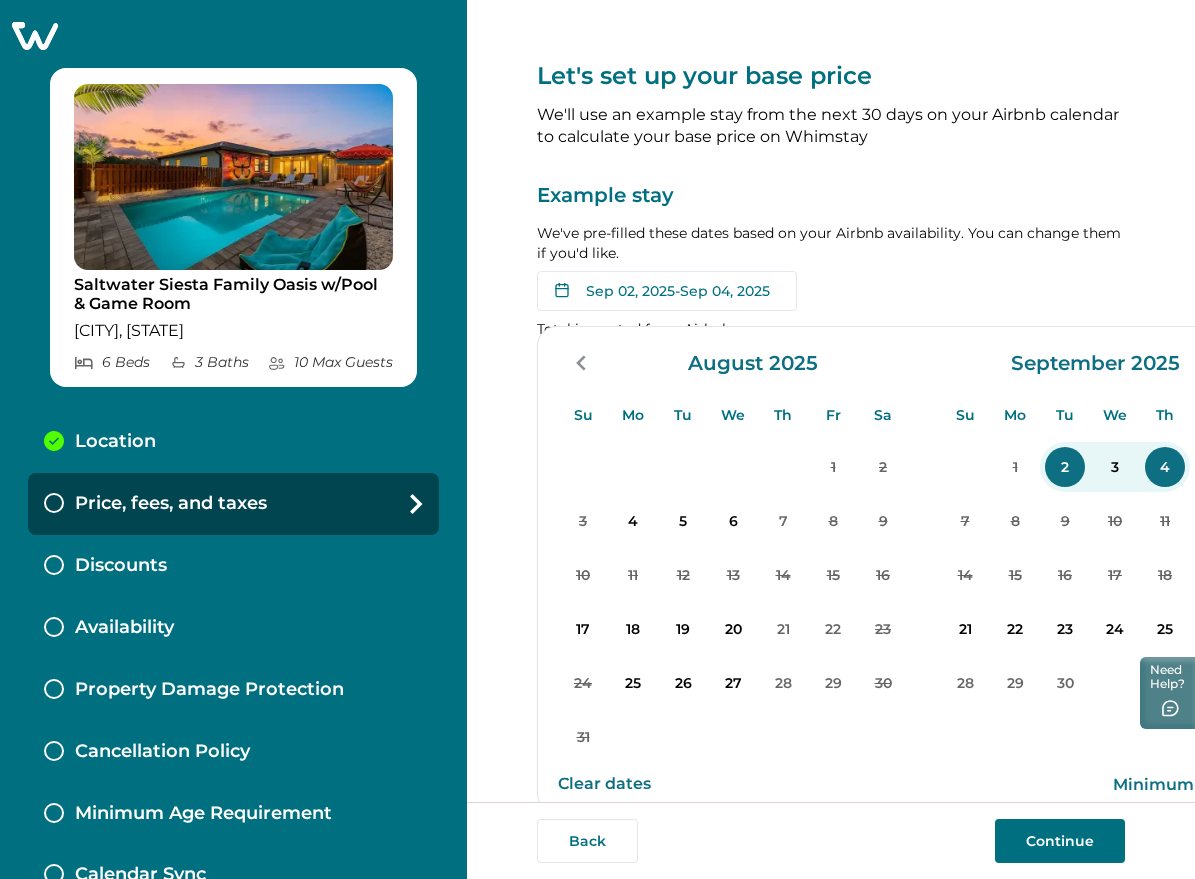 click on "[DATE]  -  [DATE] Su Mo Tu We Th Fr Sa Su Mo Tu We Th Fr Sa August 2025 Su Mo Tu We Th Fr Sa 1 2 3 4 5 6 7 8 9 10 11 12 13 14 15 16 17 18 19 20 21 22 23 24 25 26 27 28 29 30 31 September 2025 Su Mo Tu We Th Fr Sa 1 2 3 4 5 6 7 8 9 10 11 12 13 14 15 16 17 18 19 20 21 22 23 24 25 26 27 28 29 30 Clear dates Minimum nights vary" at bounding box center (831, 291) 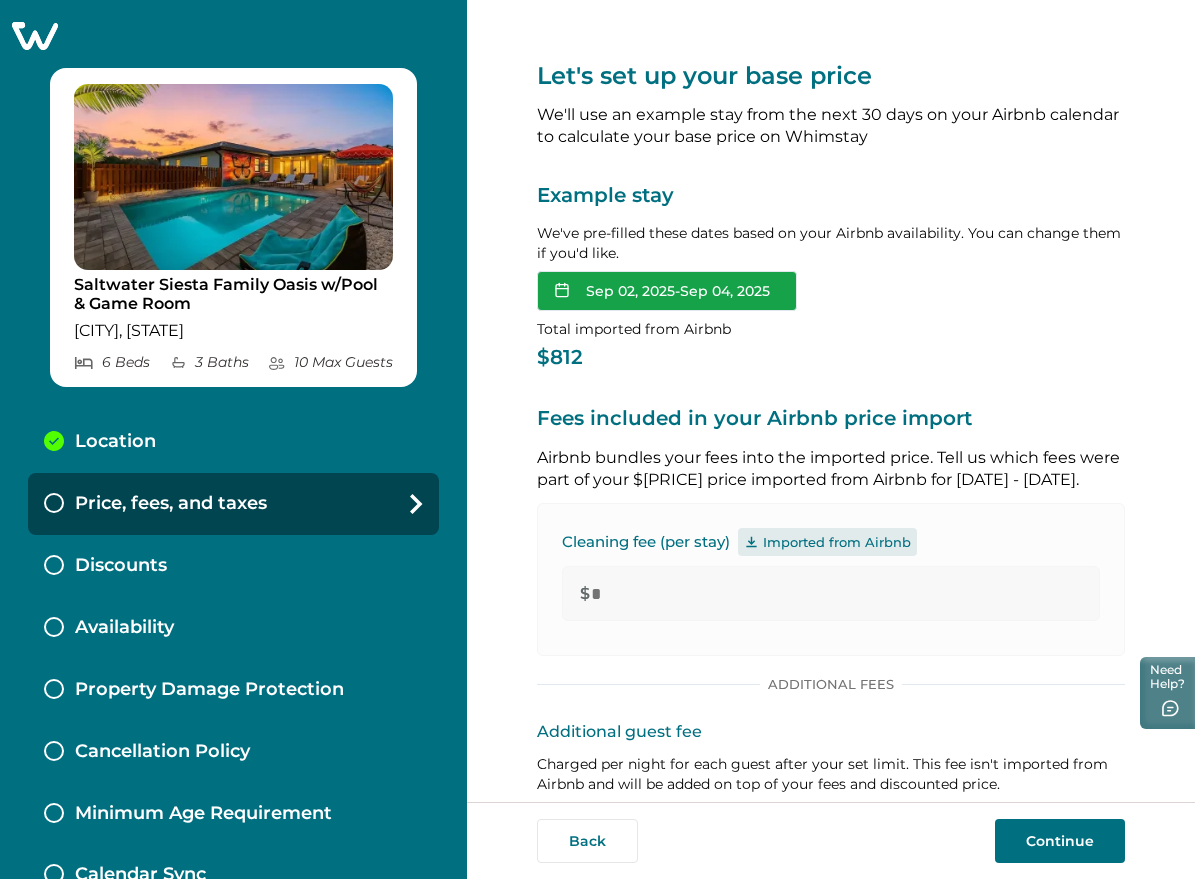 click on "[DATE]  -  [DATE]" at bounding box center [667, 291] 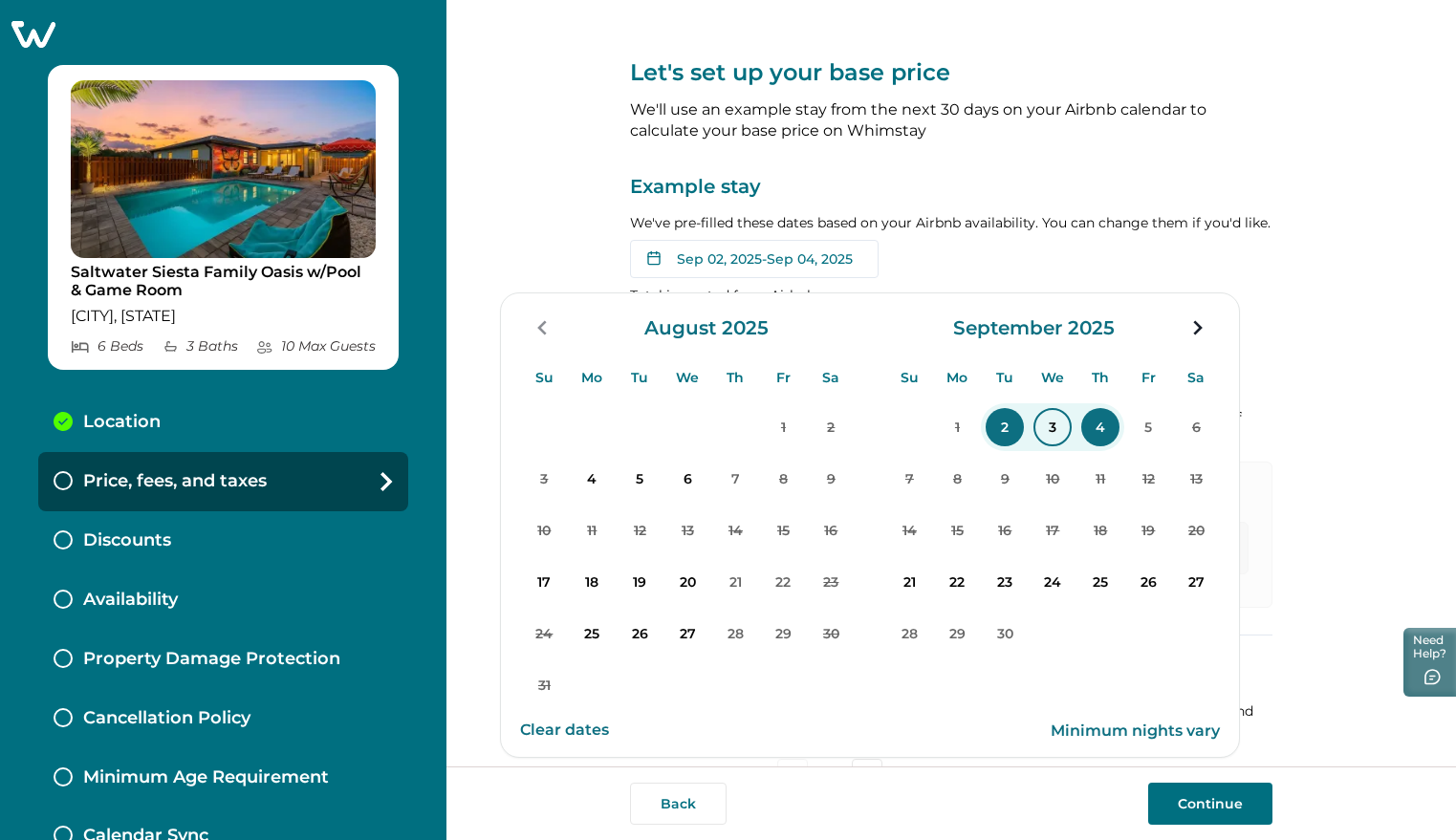 click on "3" at bounding box center [1053, 427] 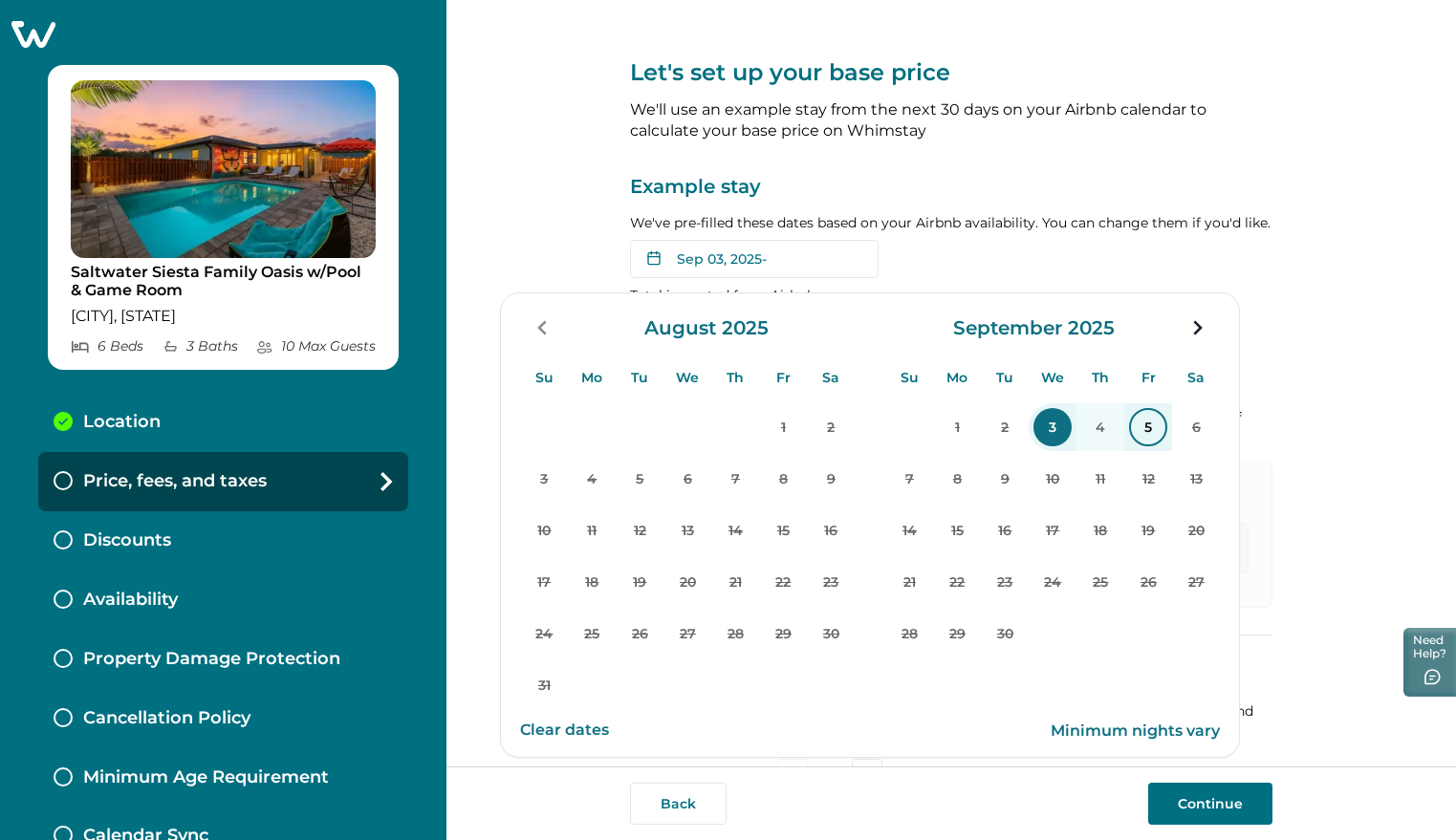 click on "5" at bounding box center (1148, 427) 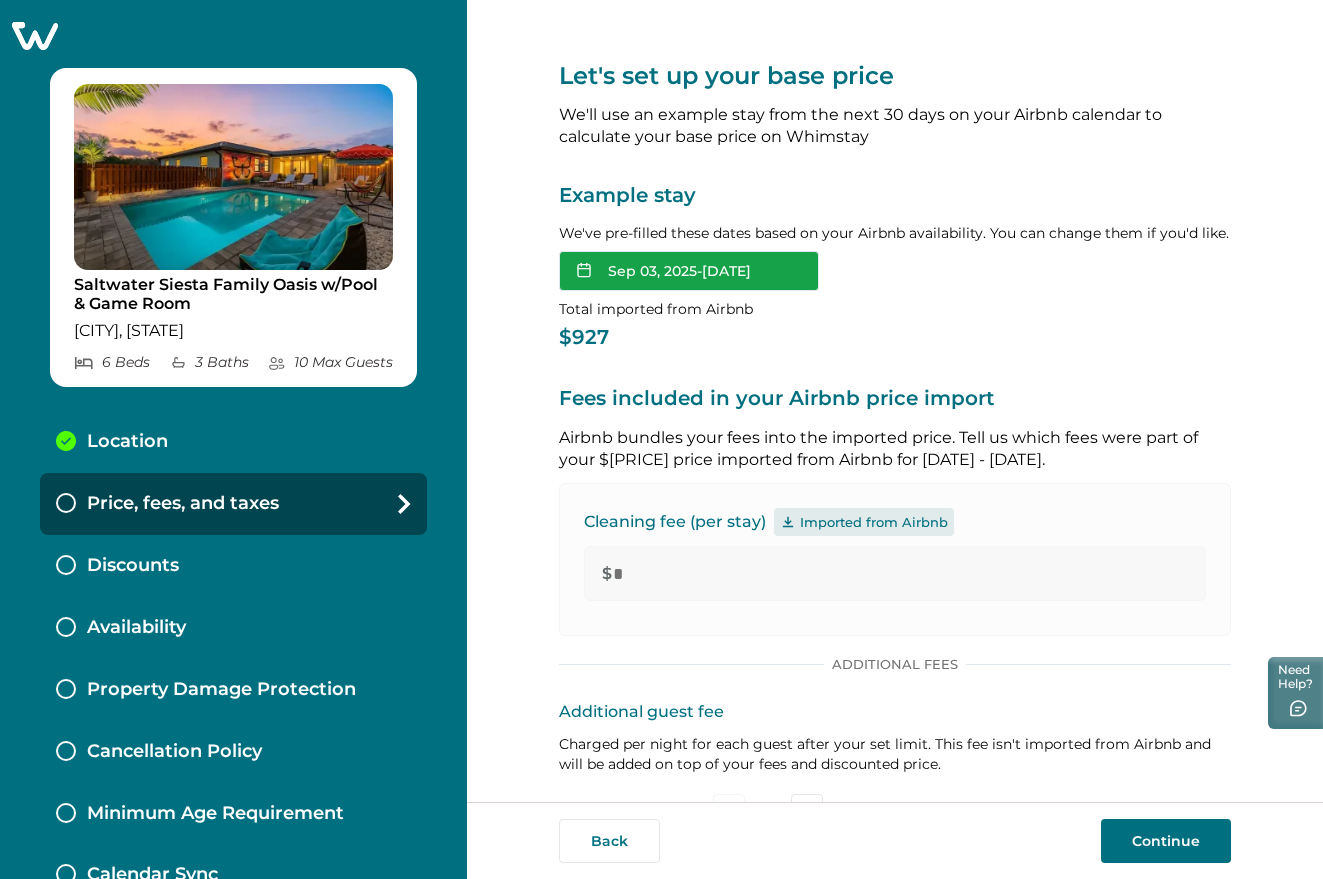 click on "[DATE]  -  [DATE]" at bounding box center (689, 271) 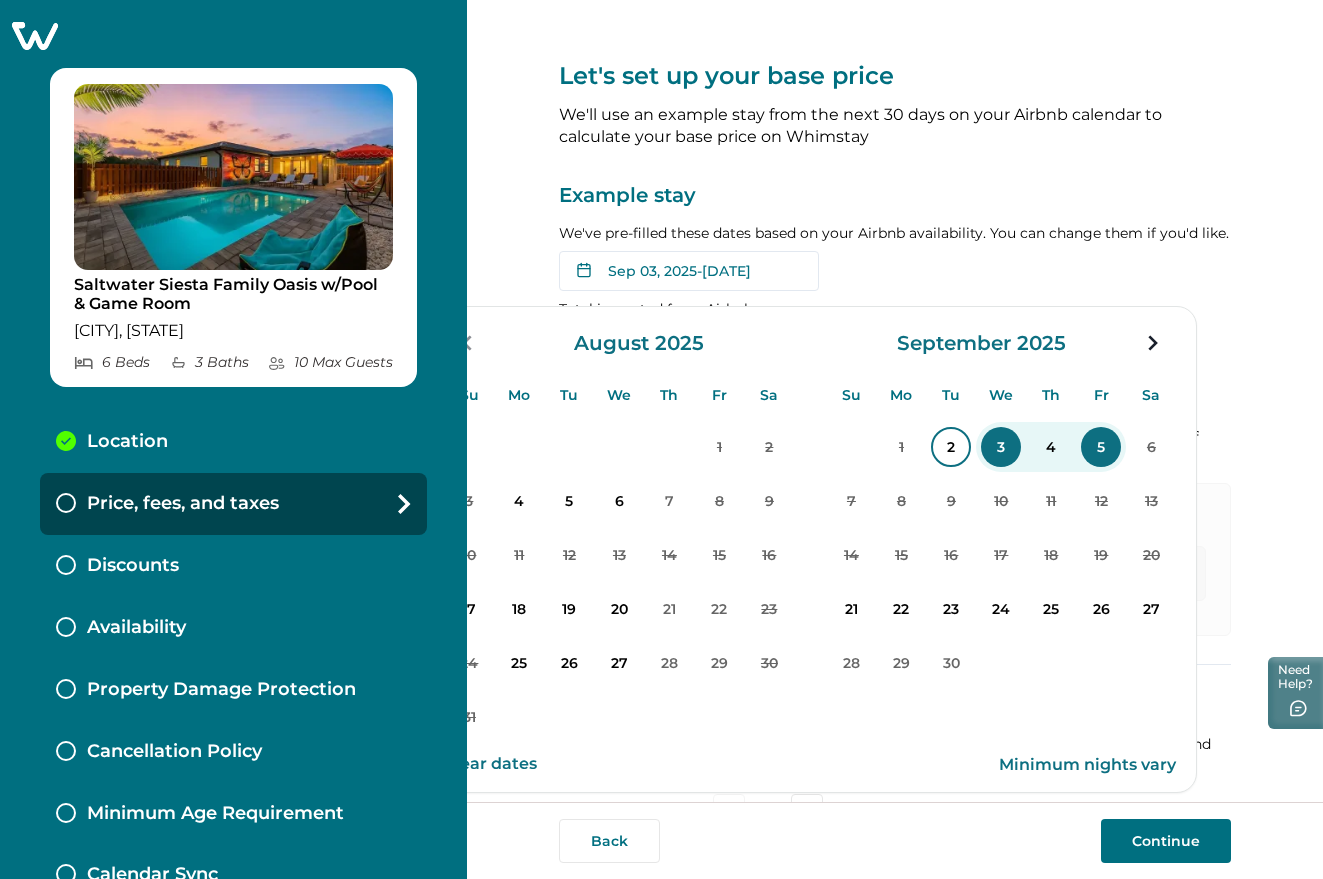click on "2" at bounding box center (951, 447) 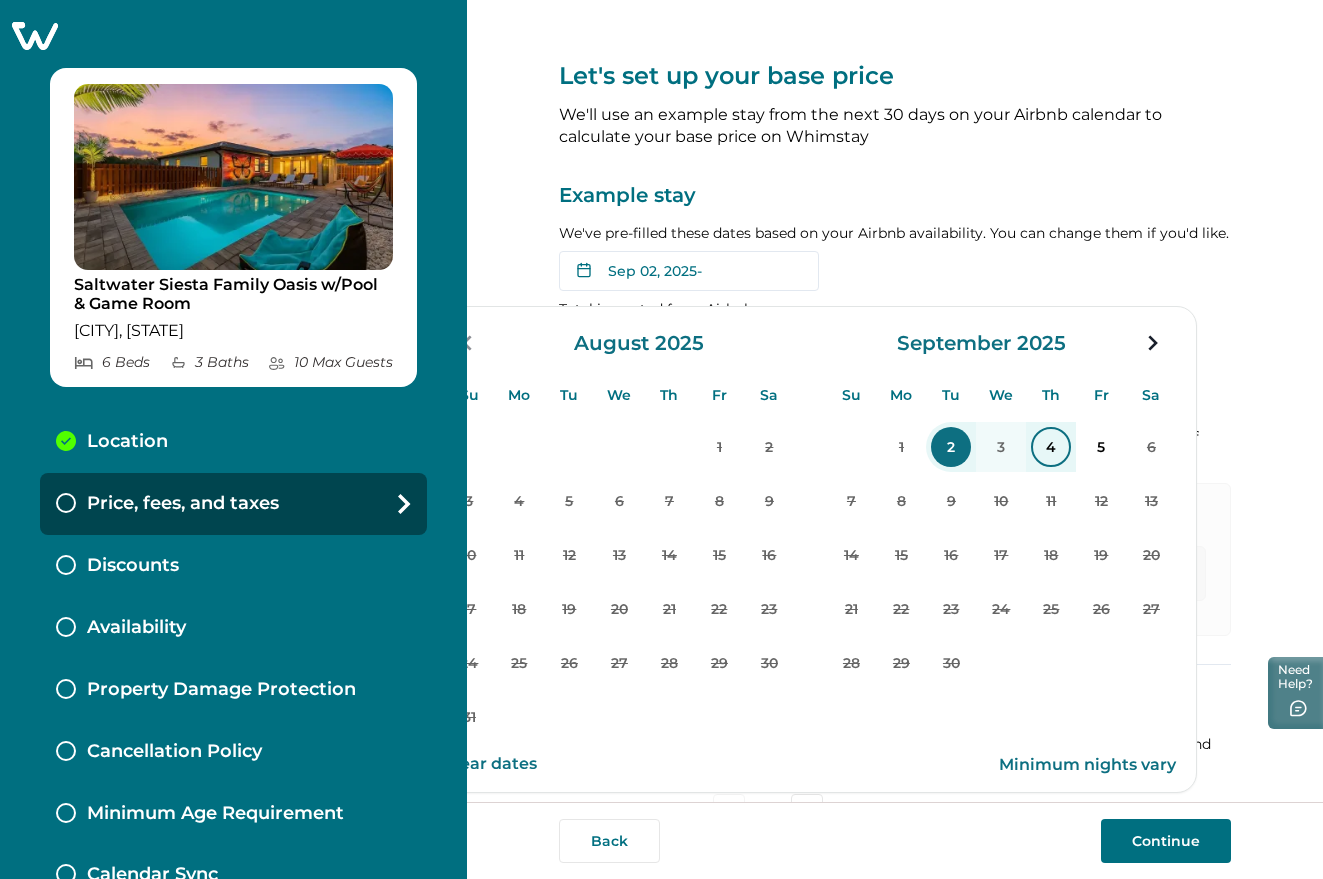 click on "4" at bounding box center [1051, 447] 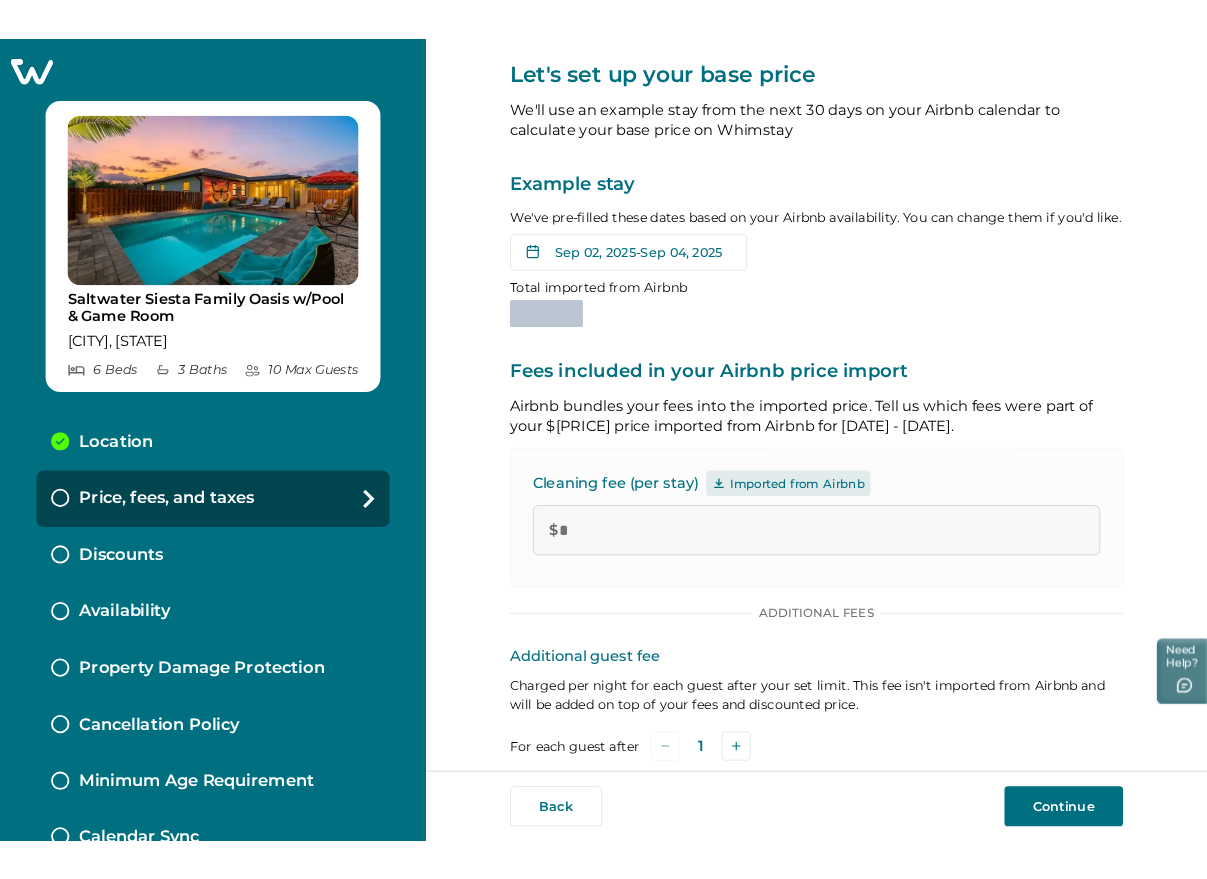 scroll, scrollTop: 0, scrollLeft: 0, axis: both 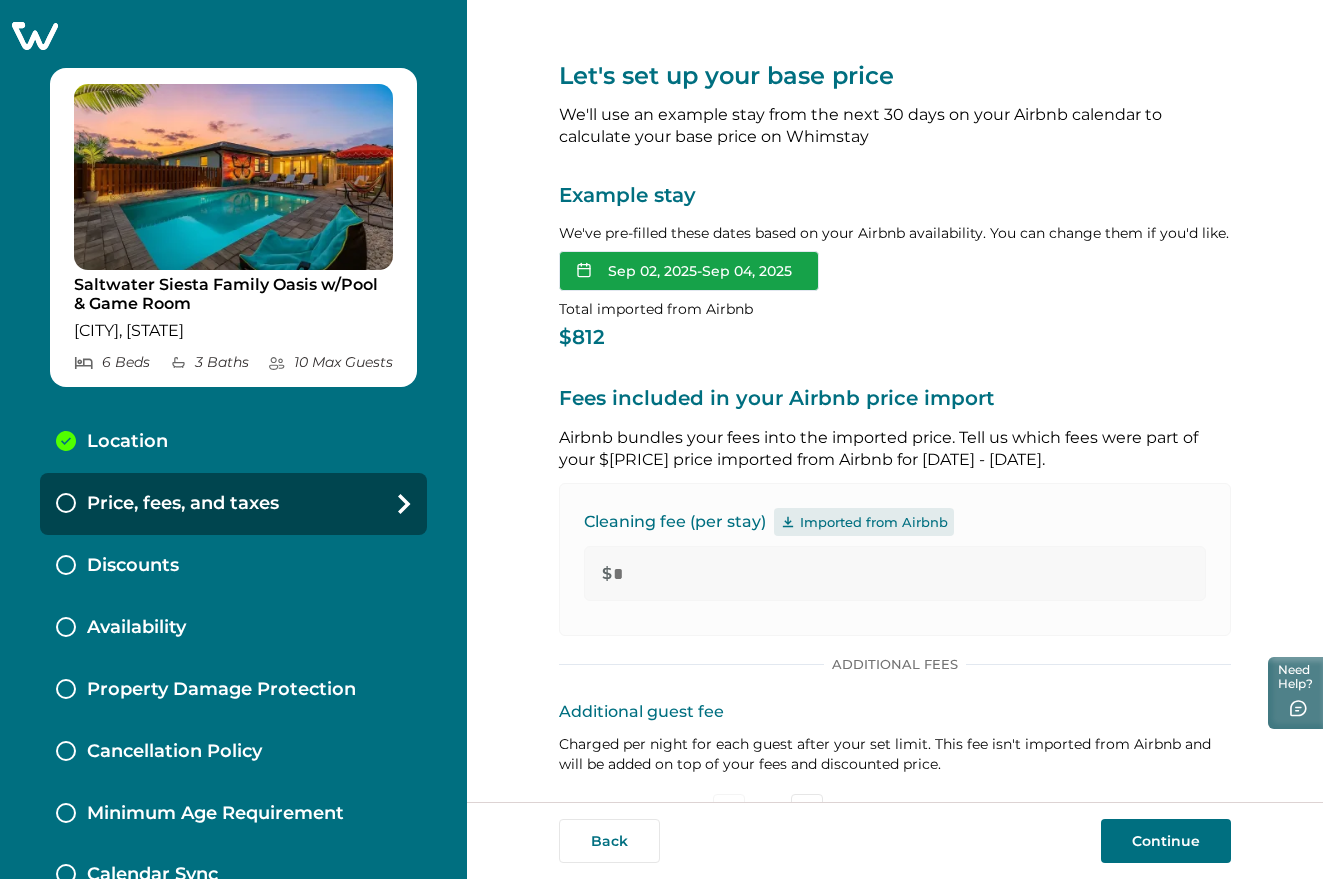 click on "[DATE]  -  [DATE]" at bounding box center (689, 271) 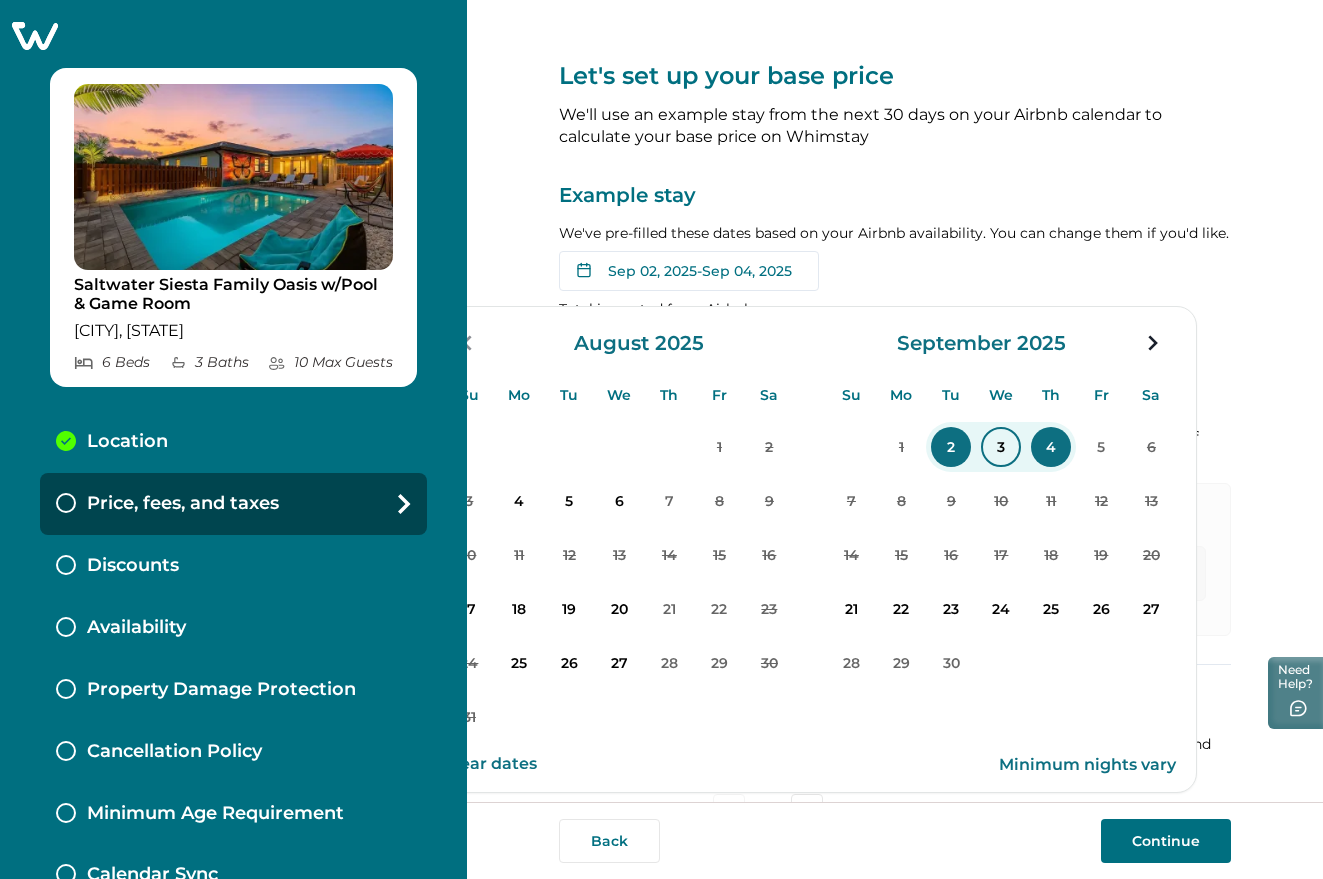 click on "3" at bounding box center (1001, 447) 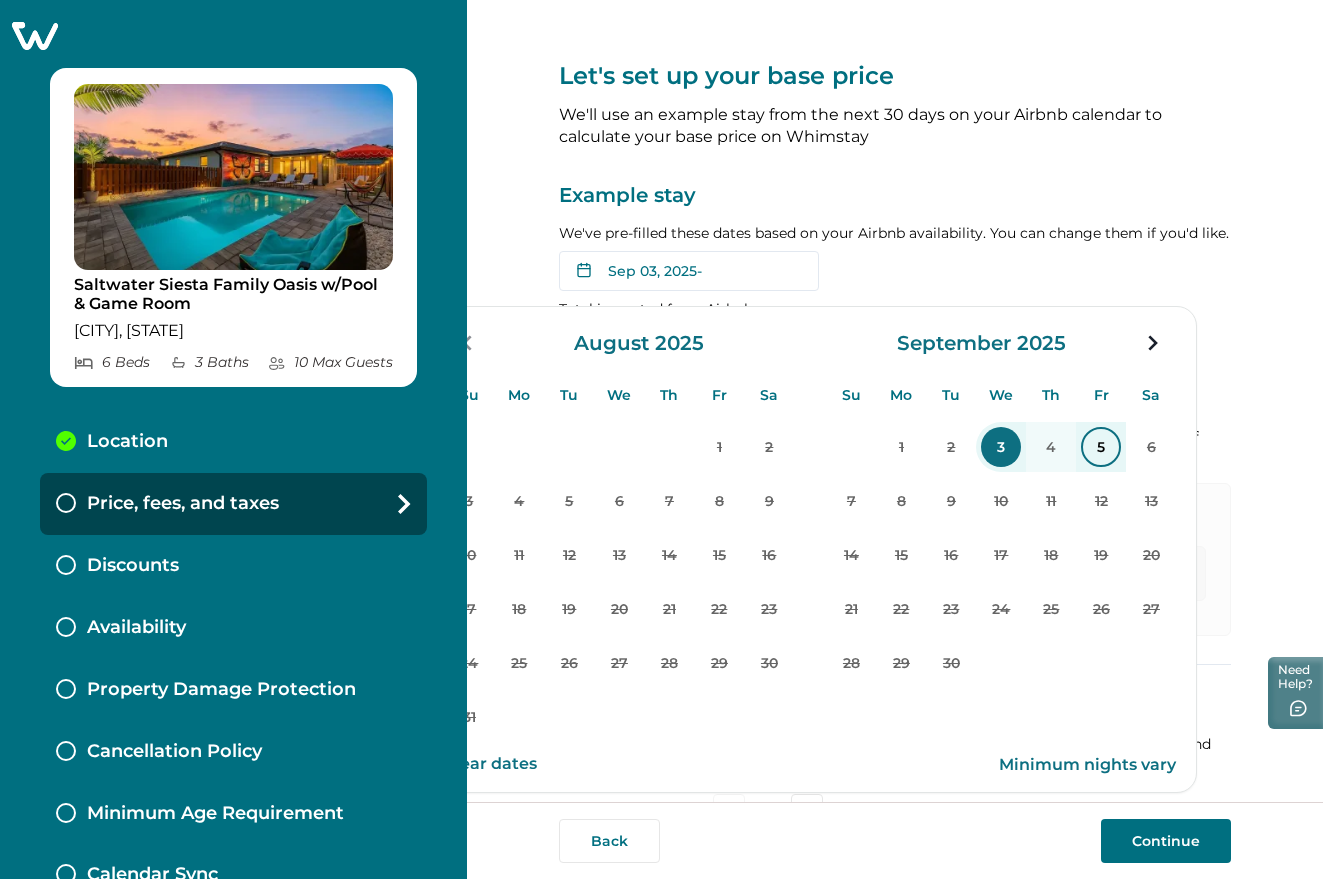 click on "5" at bounding box center [1101, 447] 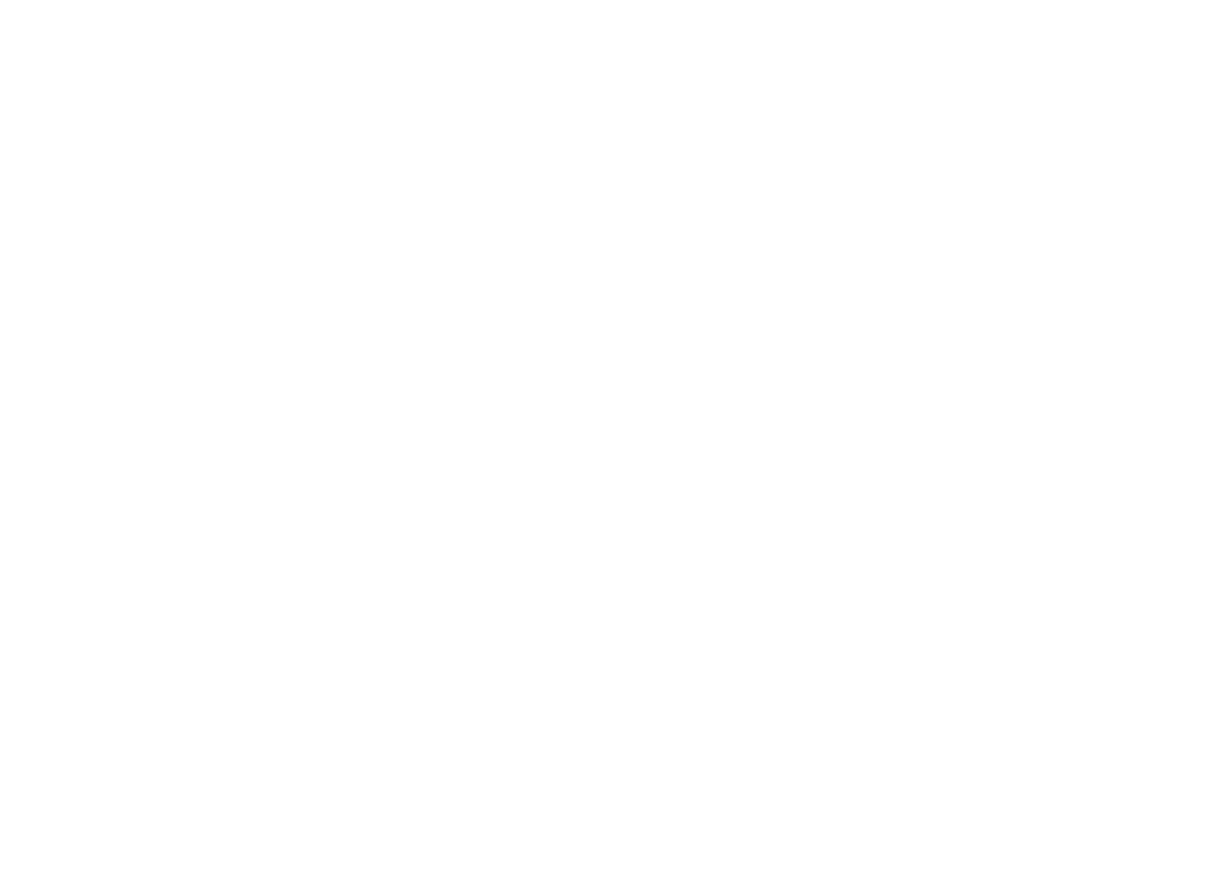 scroll, scrollTop: 0, scrollLeft: 0, axis: both 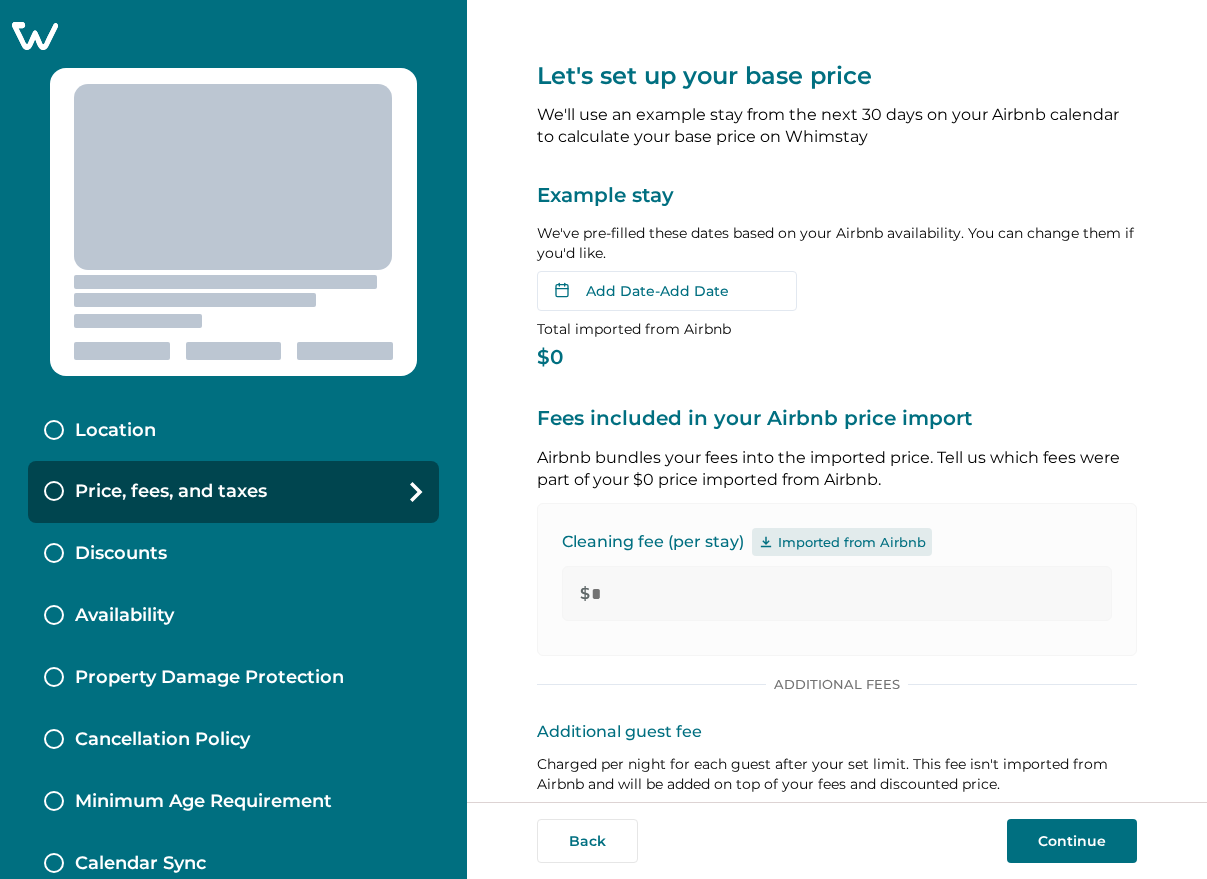 click 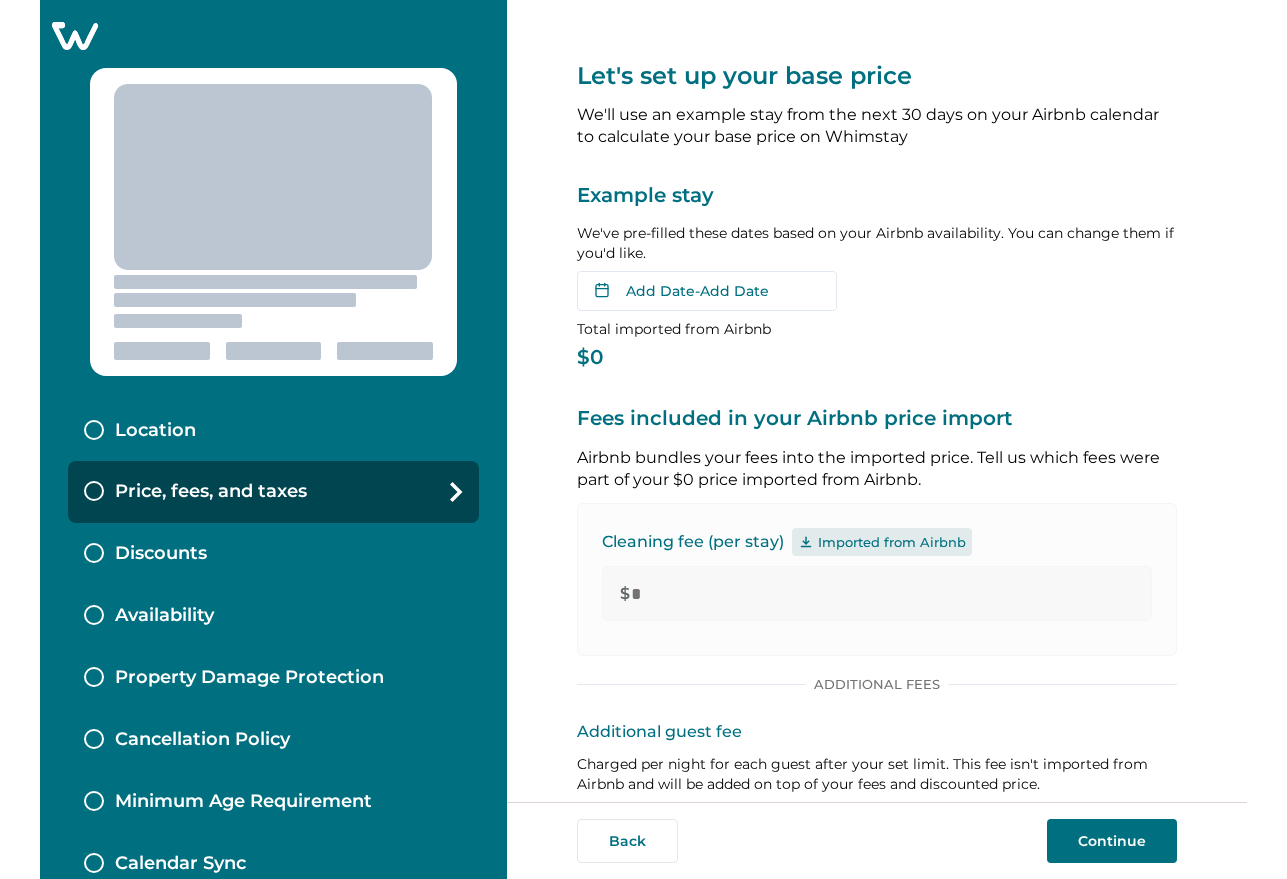 scroll, scrollTop: 0, scrollLeft: 0, axis: both 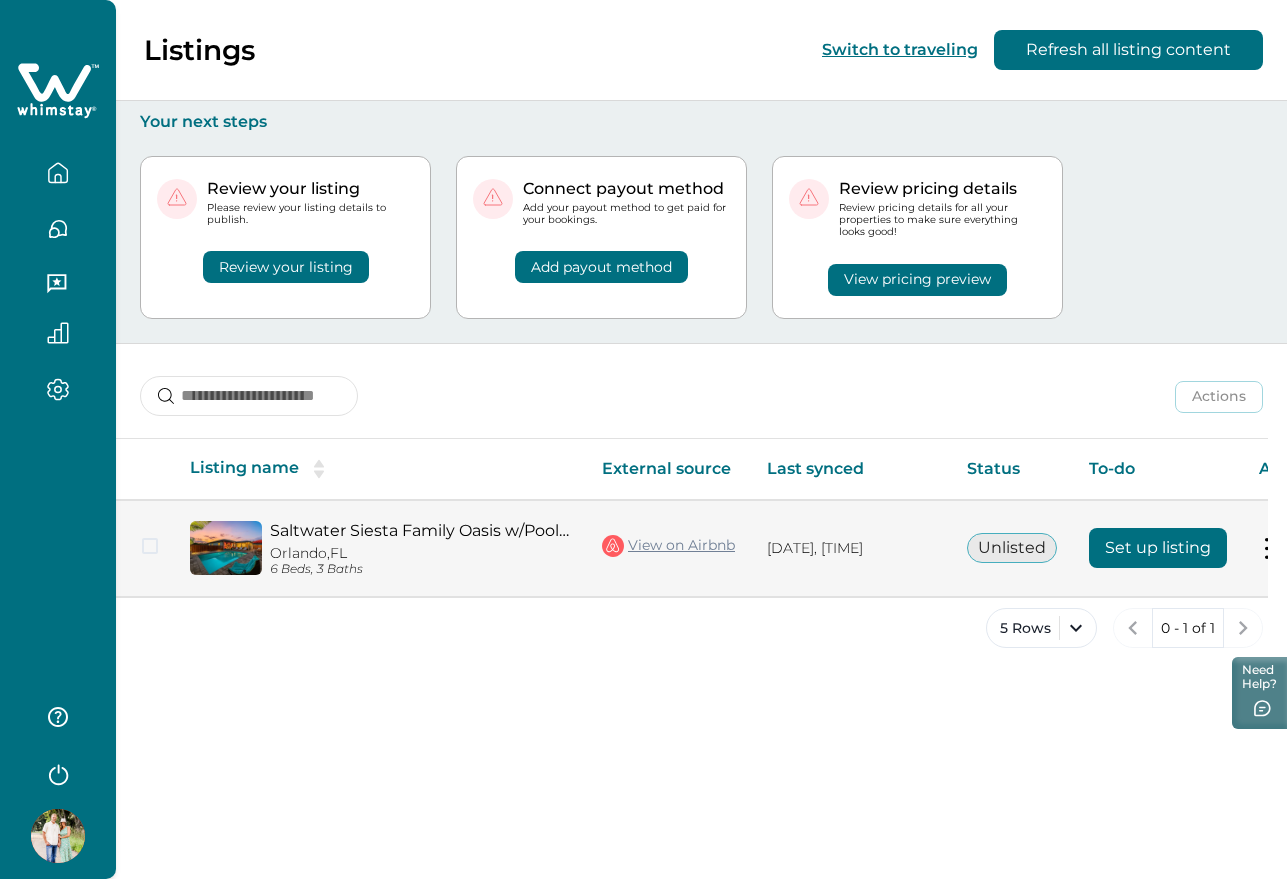 click on "Set up listing" at bounding box center (1158, 548) 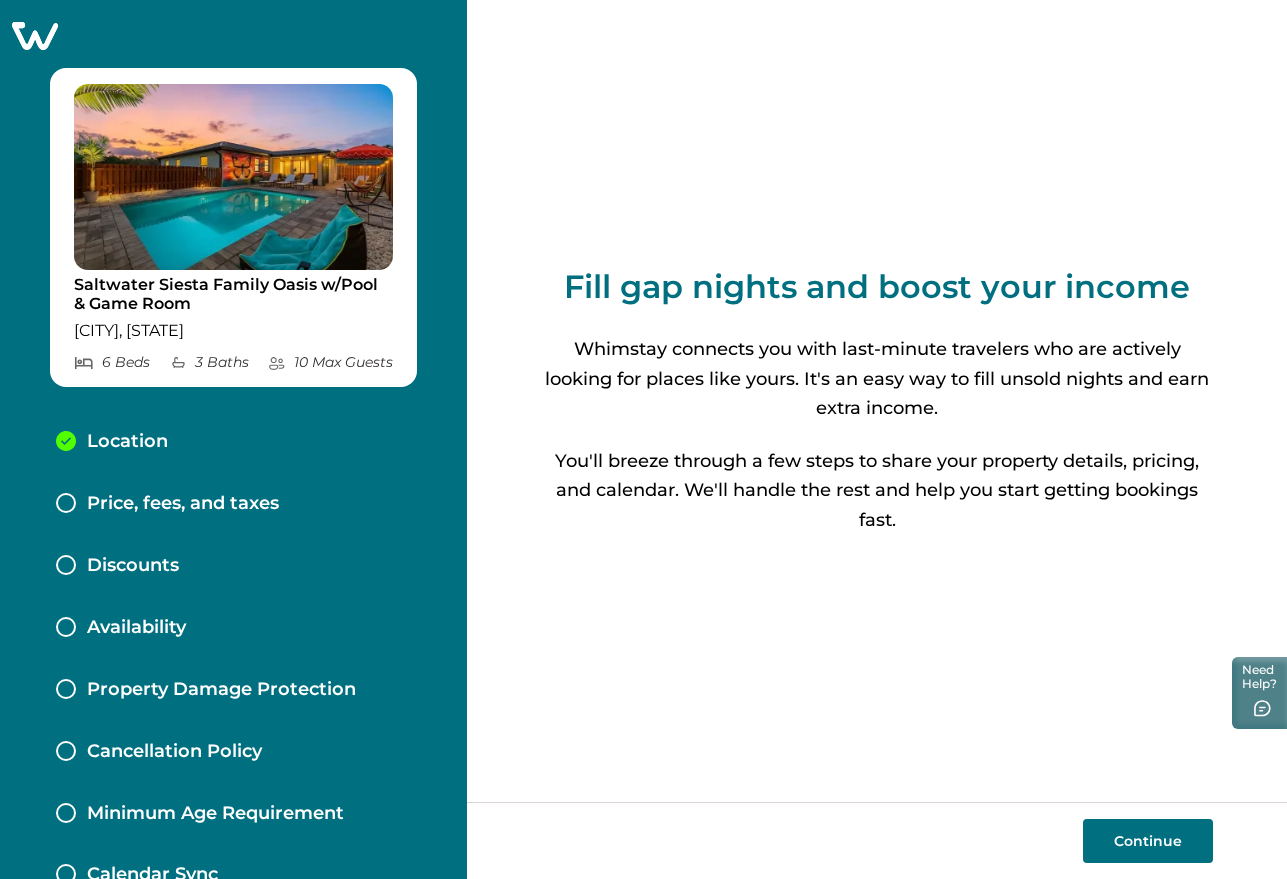 click on "Continue" at bounding box center (1148, 841) 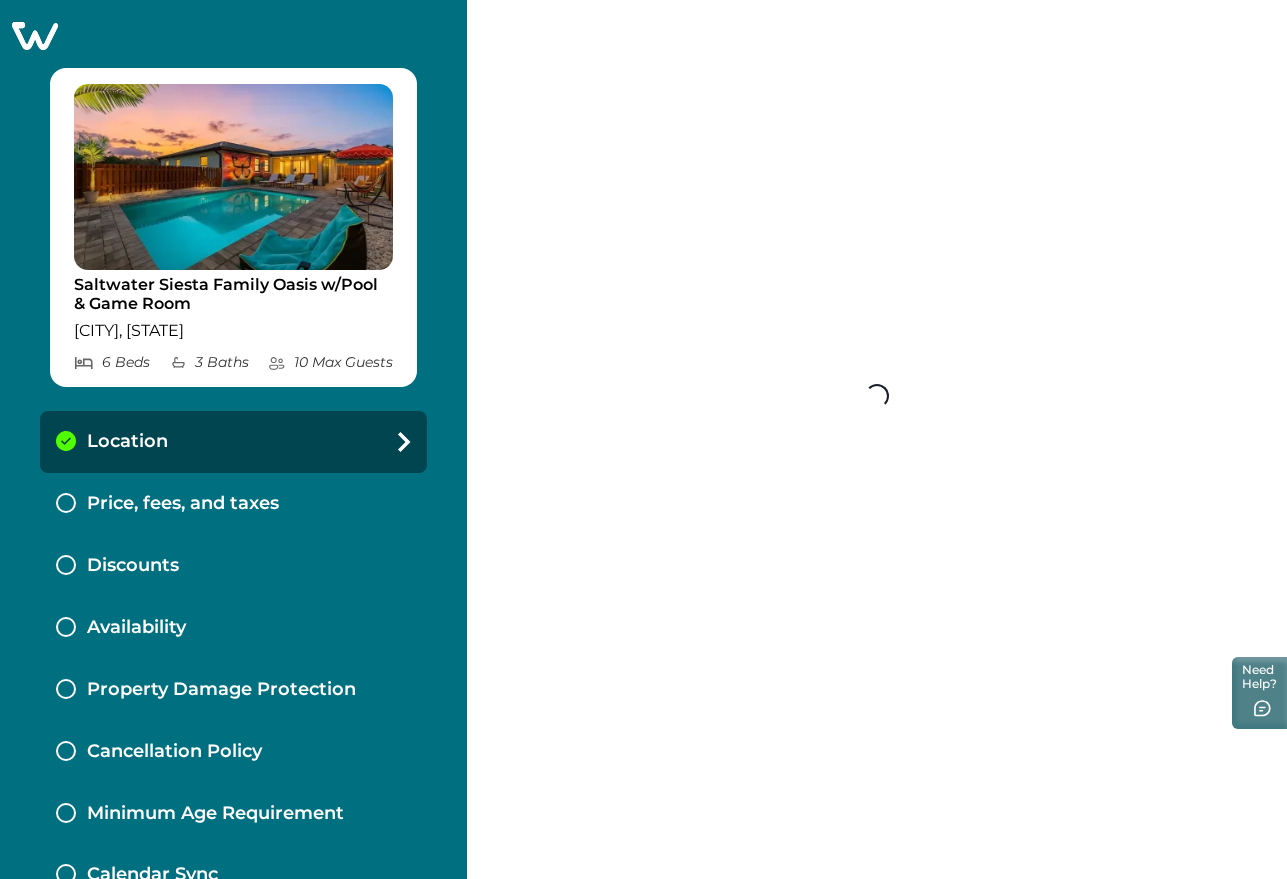 select on "**" 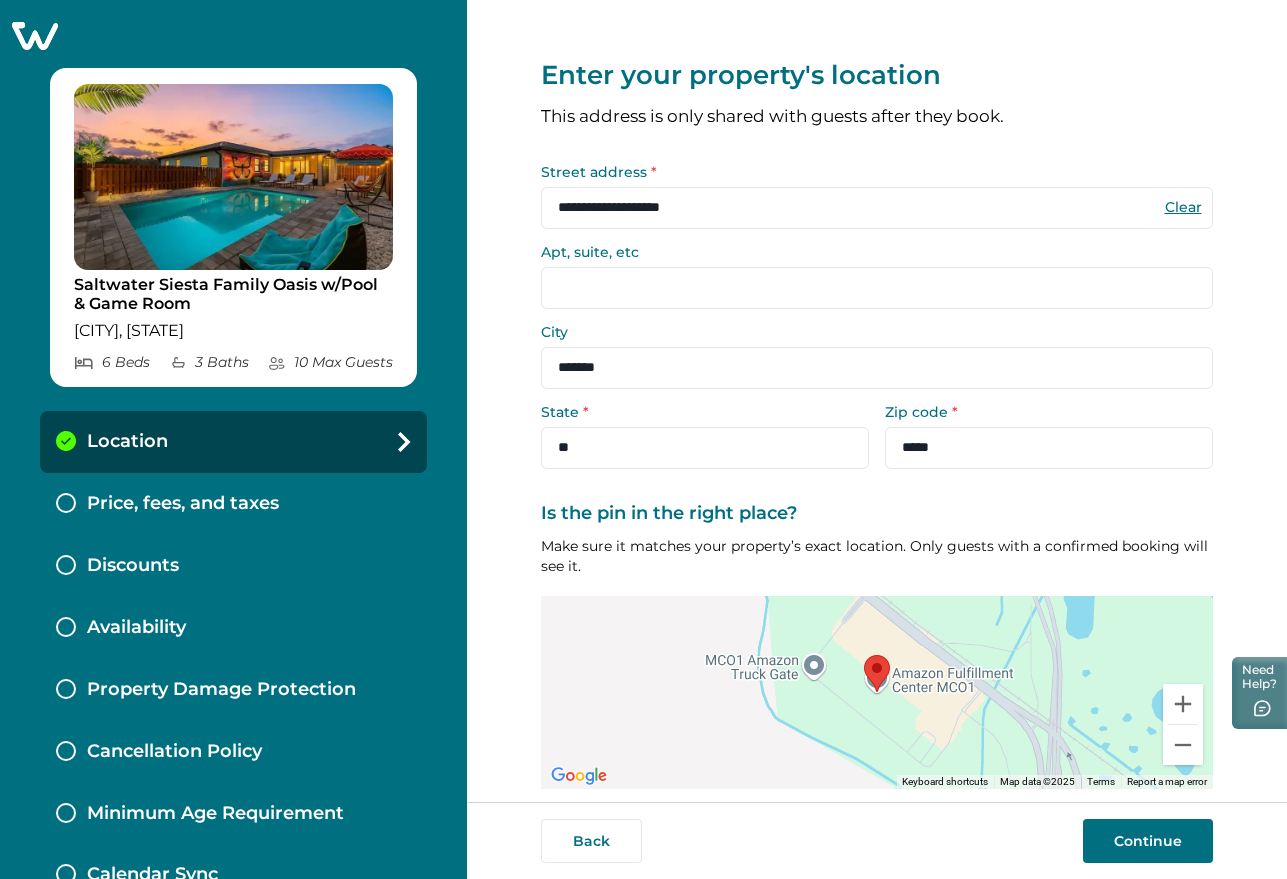 click on "Continue" at bounding box center (1148, 841) 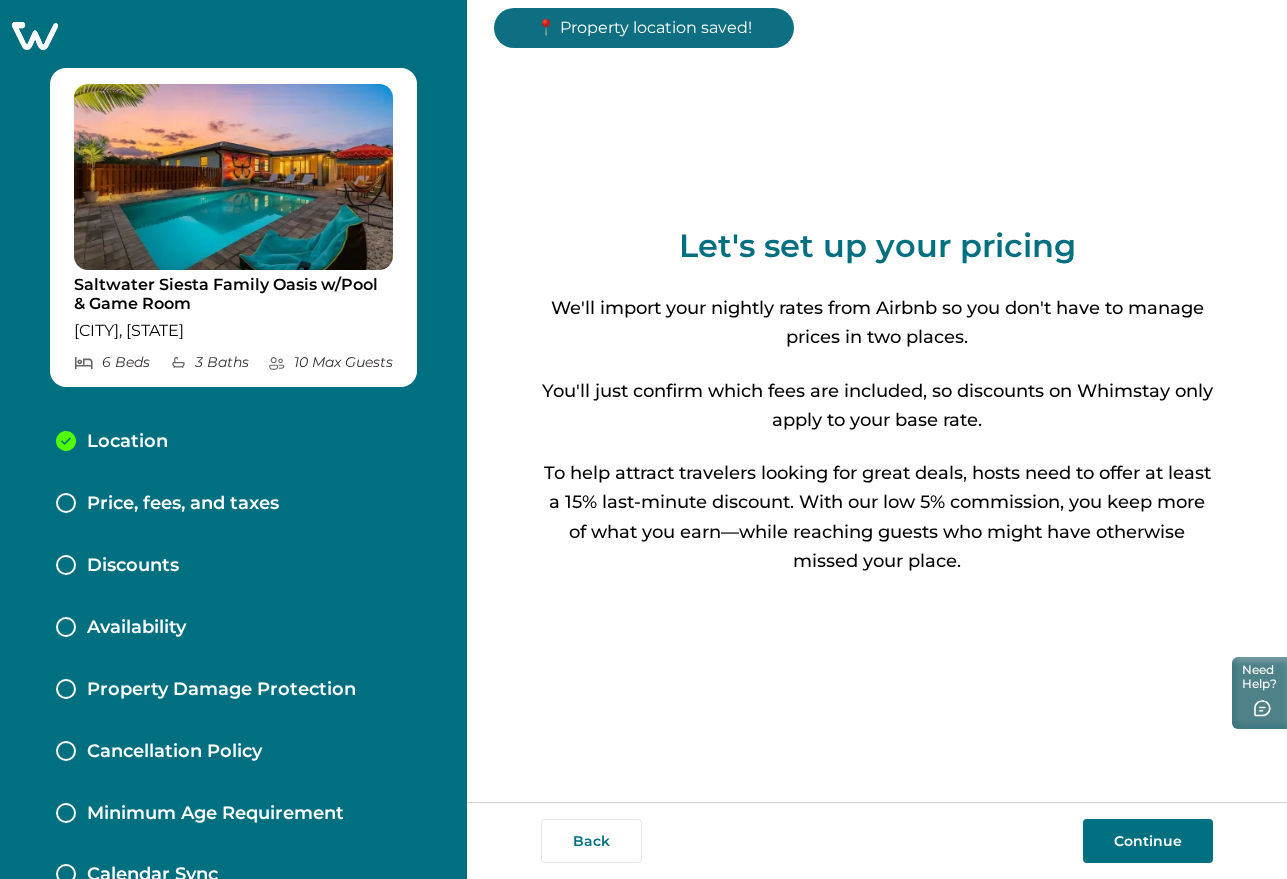 click on "Continue" at bounding box center (1148, 841) 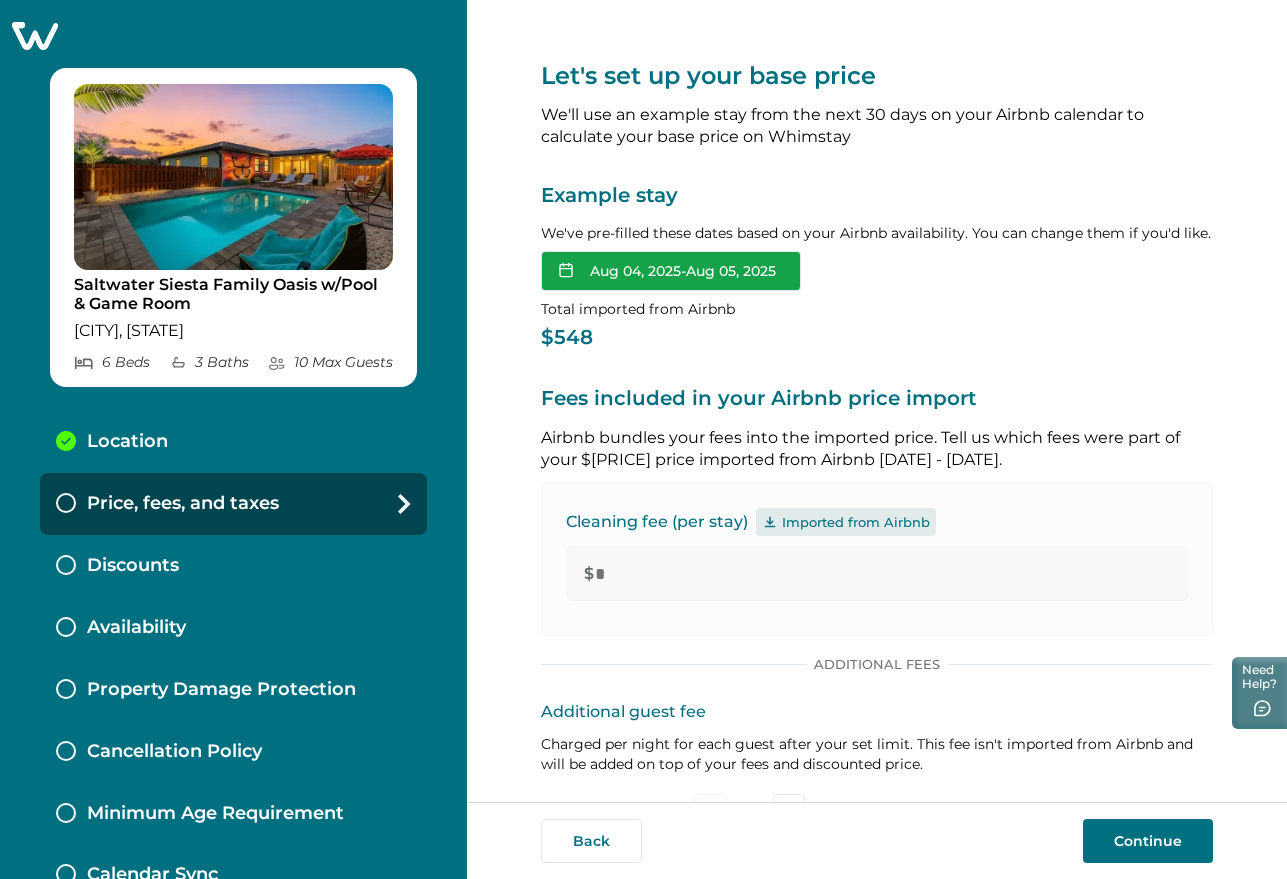 click on "Aug 04, 2025  -  Aug 05, 2025" at bounding box center [671, 271] 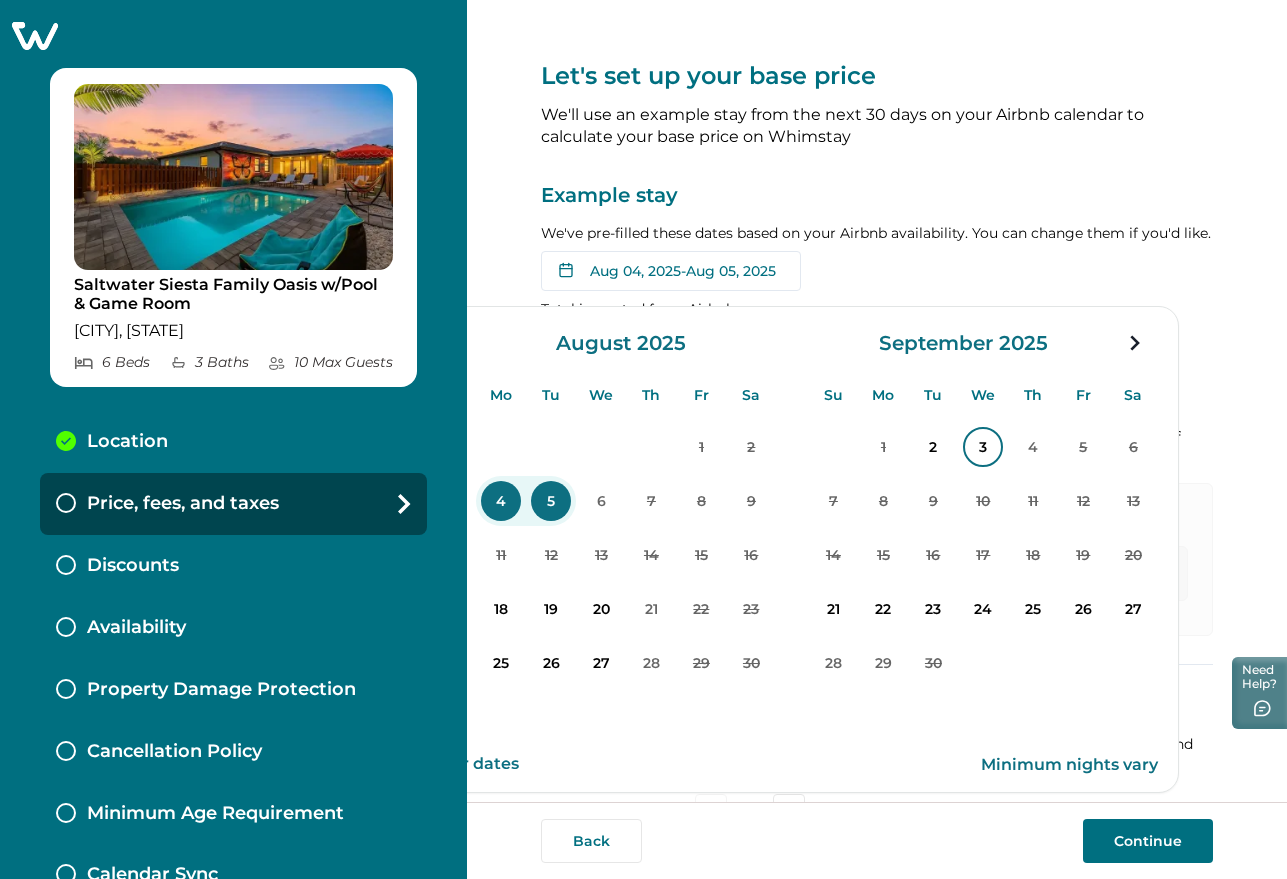click on "3" at bounding box center (983, 447) 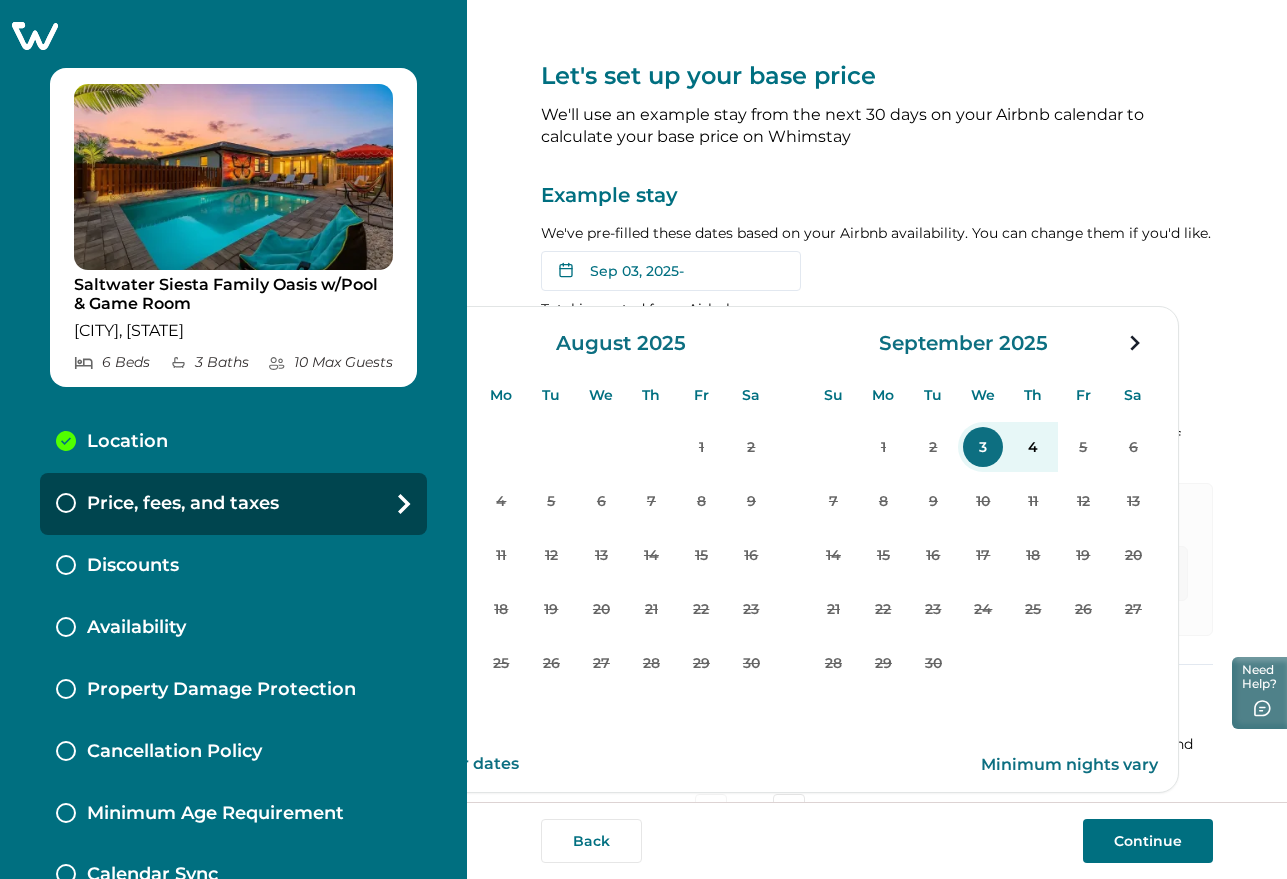 click on "[DATE]  -  Su Mo Tu We Th Fr Sa Su Mo Tu We Th Fr Sa August 2025 Su Mo Tu We Th Fr Sa 1 2 3 4 5 6 7 8 9 10 11 12 13 14 15 16 17 18 19 20 21 22 23 24 25 26 27 28 29 30 31 September 2025 Su Mo Tu We Th Fr Sa 1 2 3 4 5 6 7 8 9 10 11 12 13 14 15 16 17 18 19 20 21 22 23 24 25 26 27 28 29 30 Clear dates Minimum nights vary" at bounding box center [877, 271] 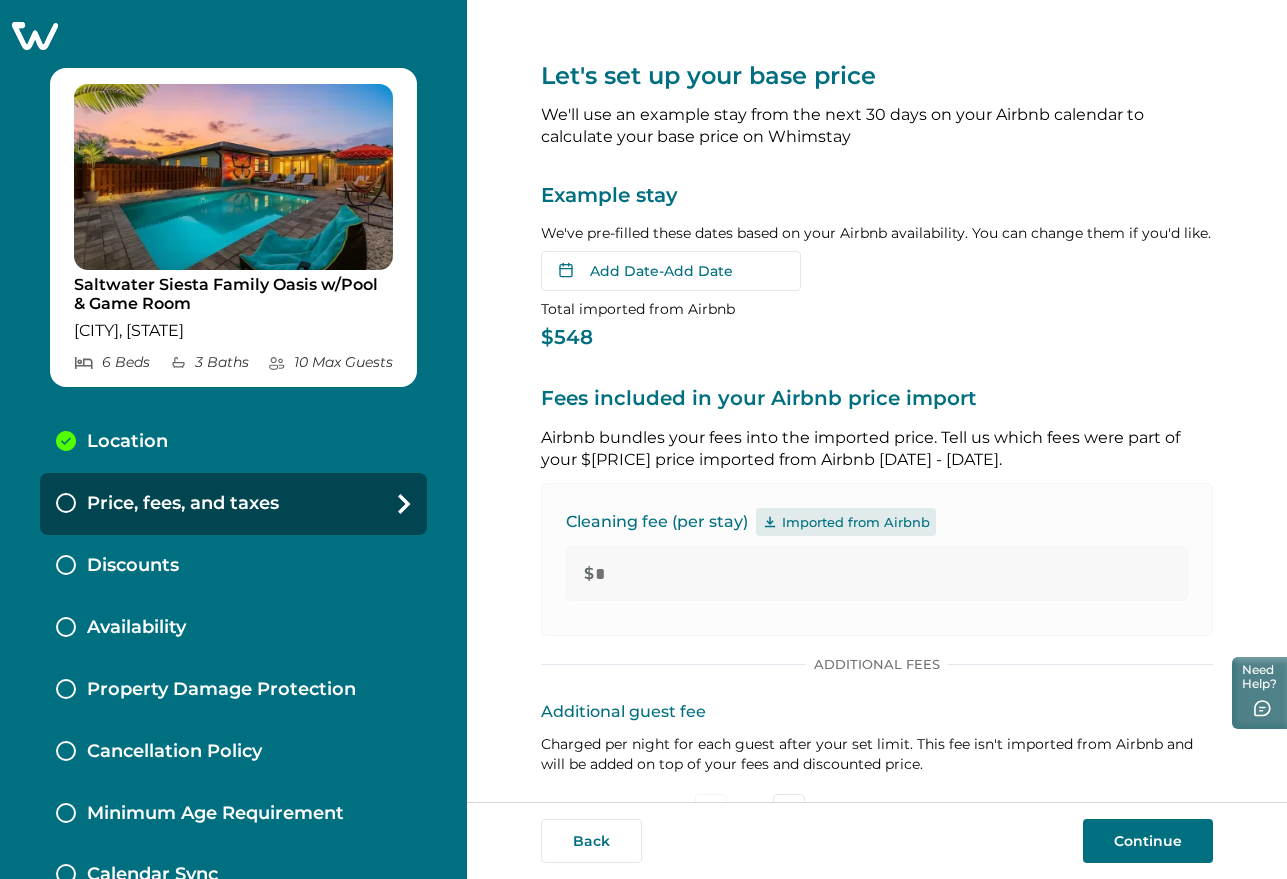 click on "Location" at bounding box center [233, 442] 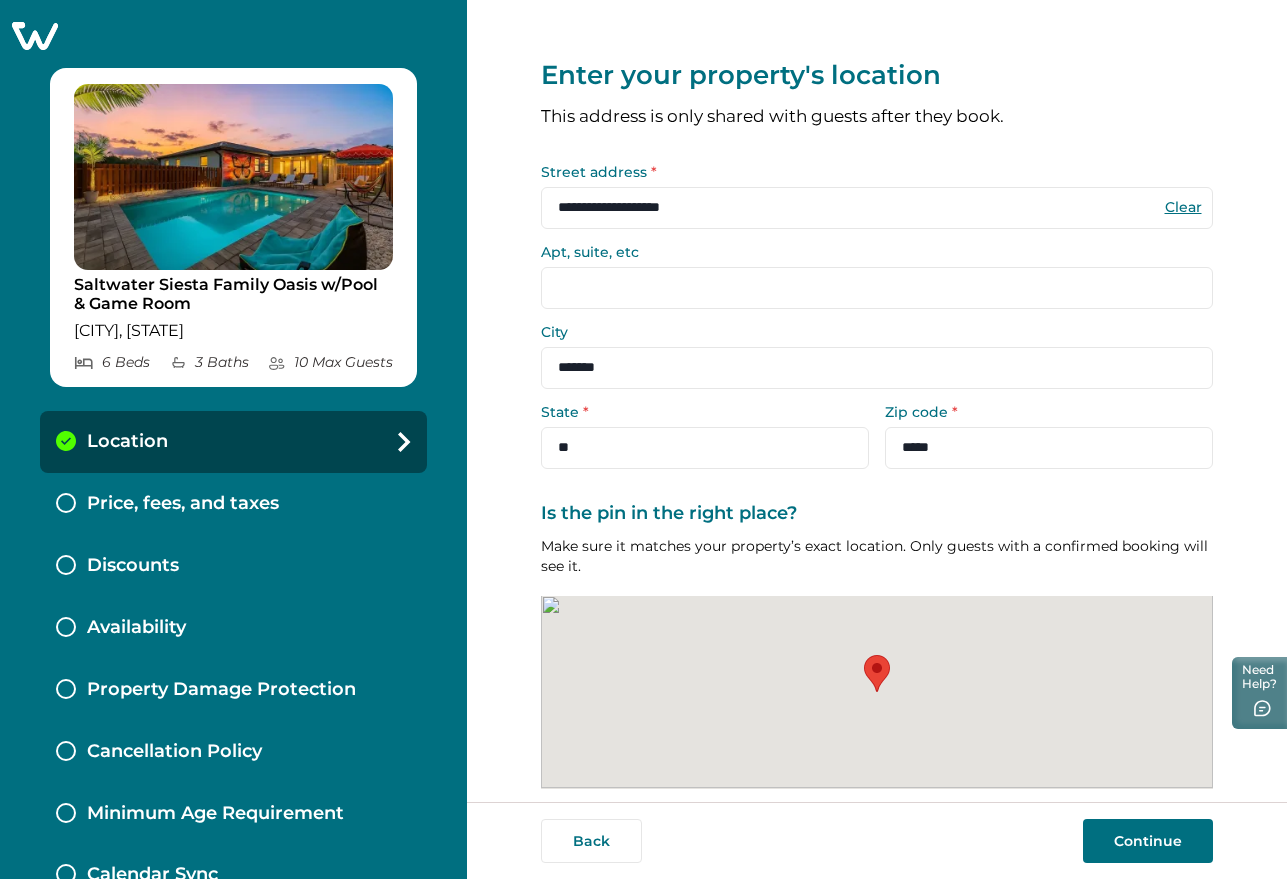 click on "Price, fees, and taxes" at bounding box center (183, 504) 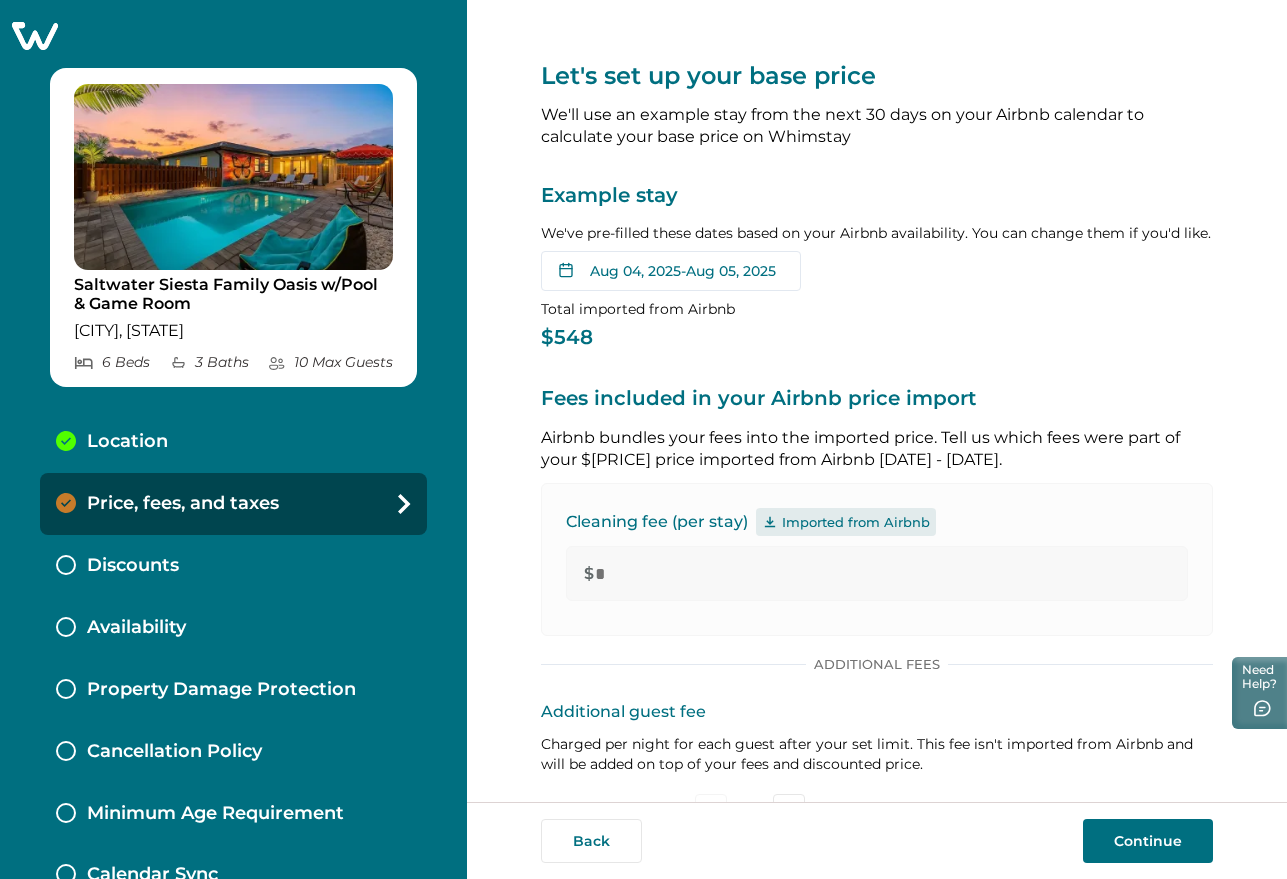 type on "*" 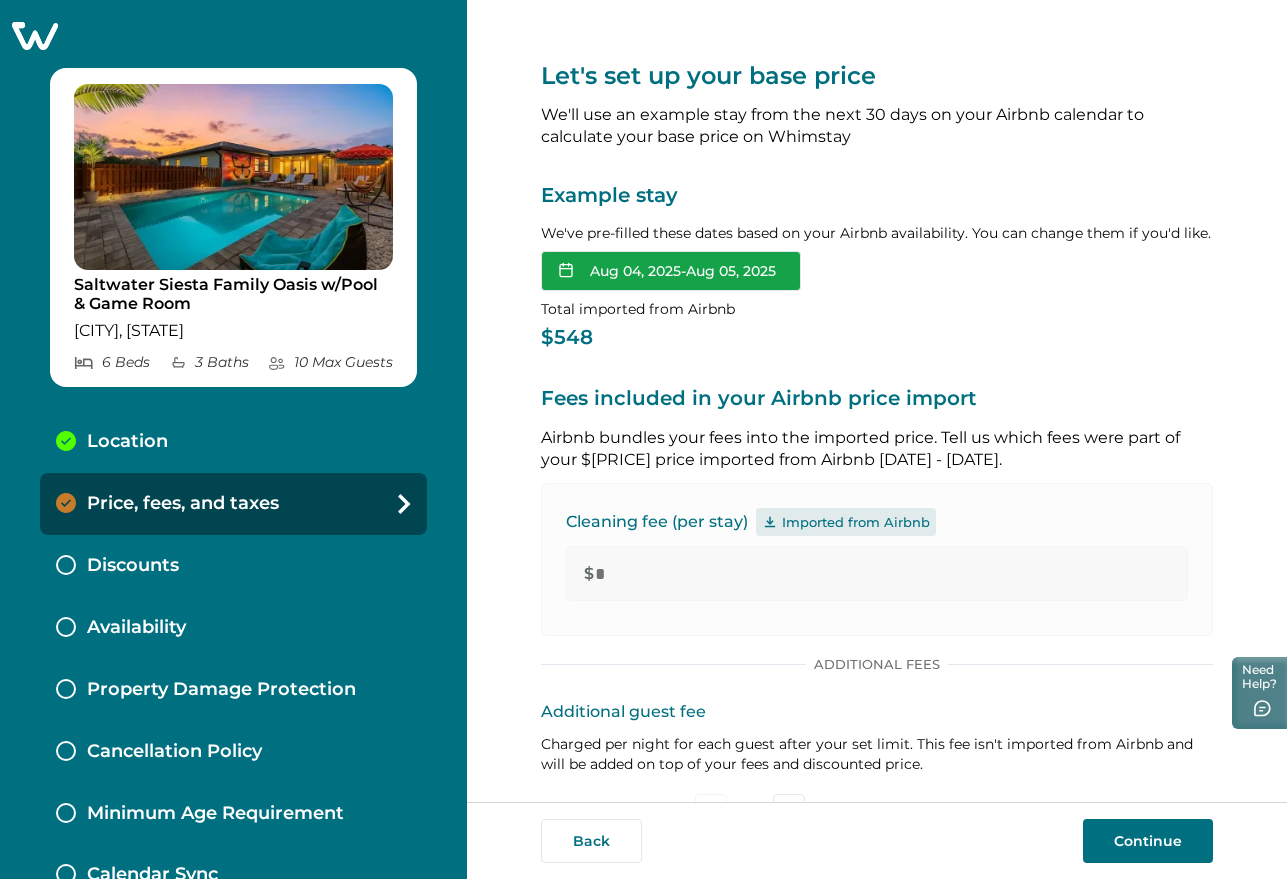 click on "Aug 04, 2025  -  Aug 05, 2025" at bounding box center (671, 271) 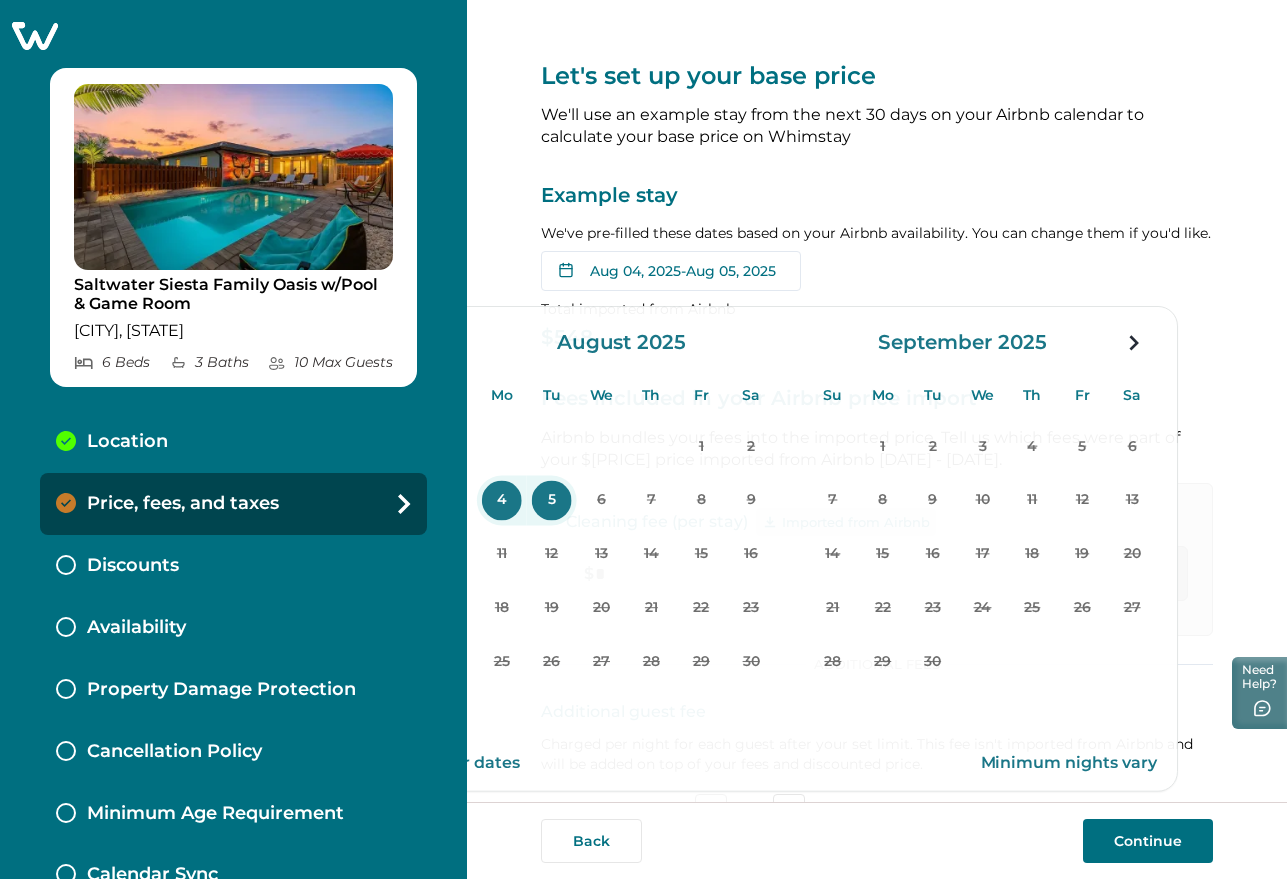 click 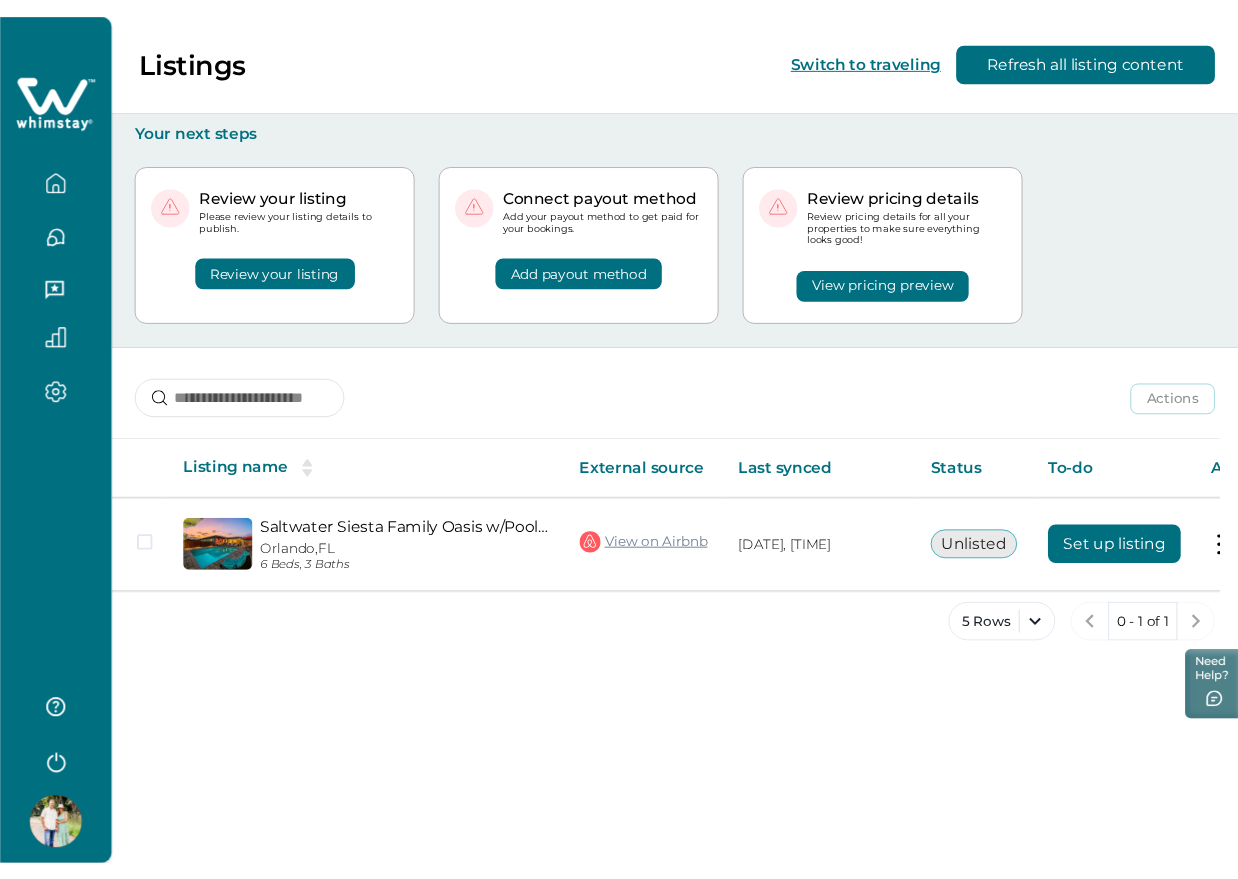 scroll, scrollTop: 0, scrollLeft: 0, axis: both 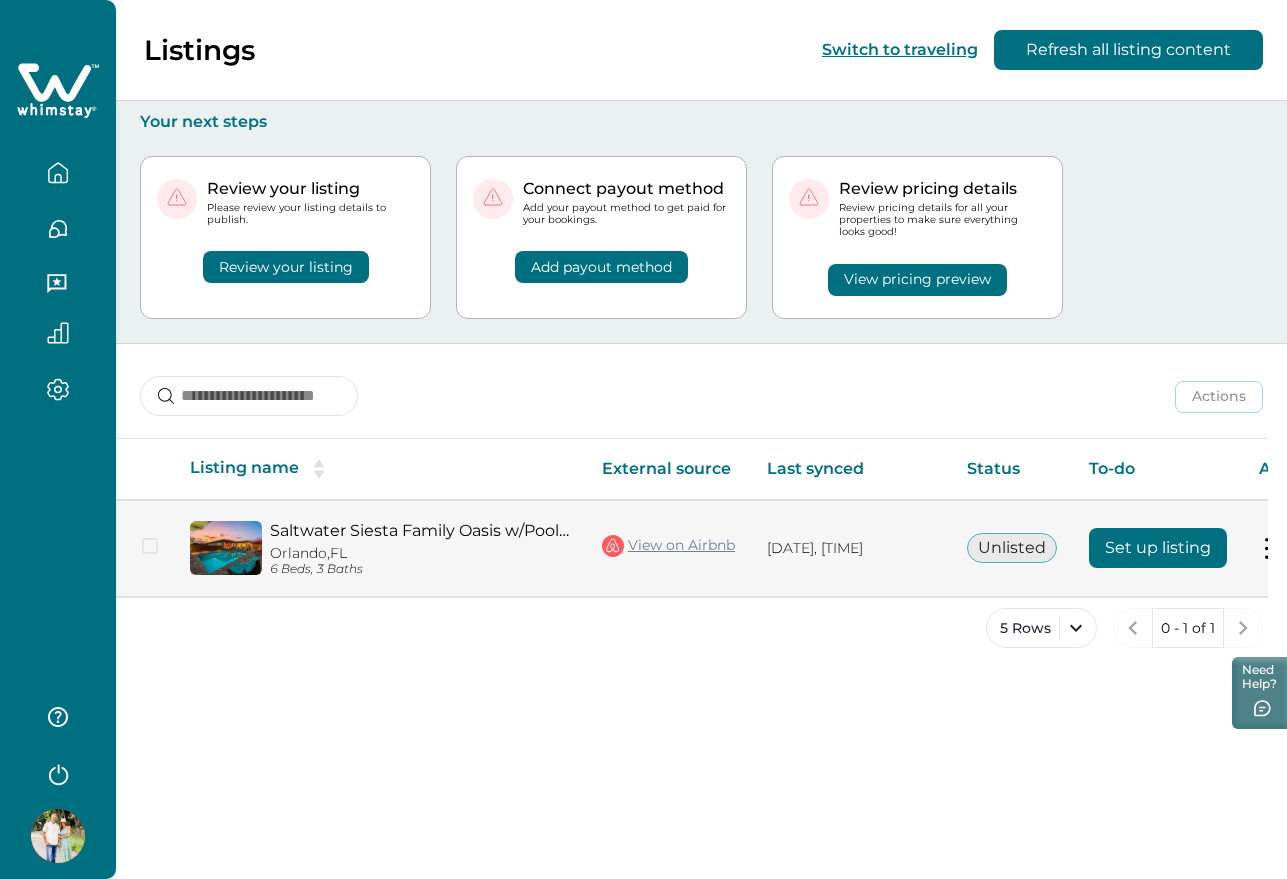click on "Set up listing" at bounding box center (1158, 548) 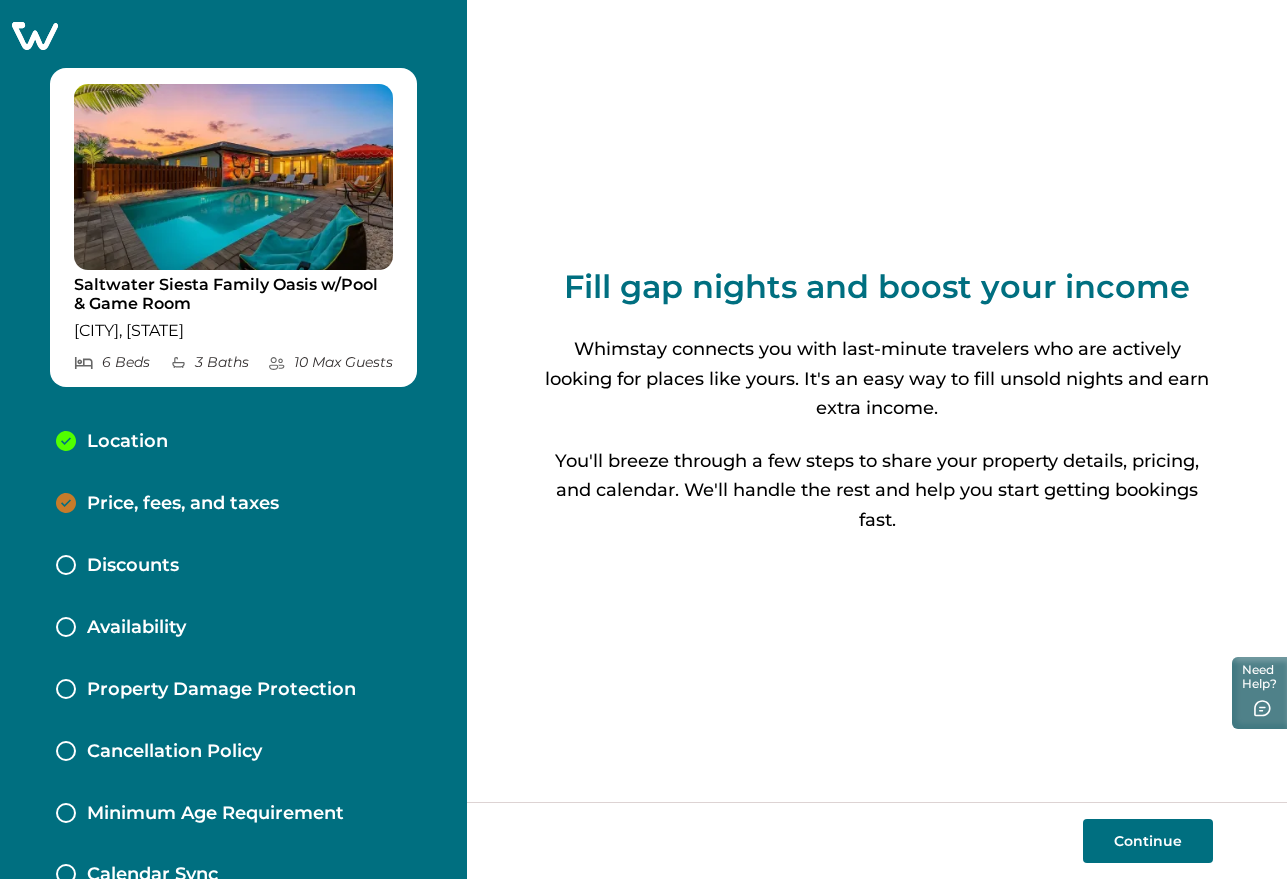 click on "Continue" at bounding box center (1148, 841) 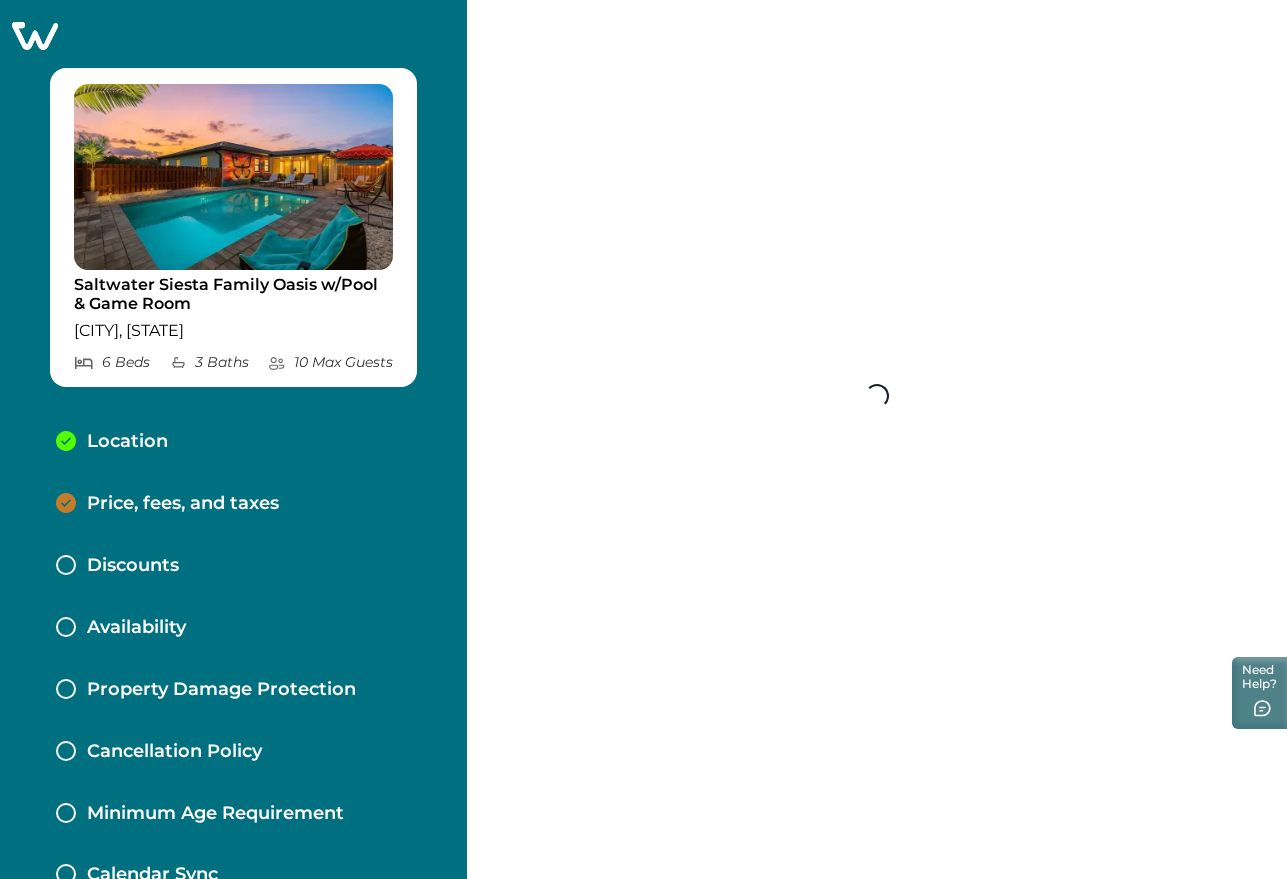 select on "**" 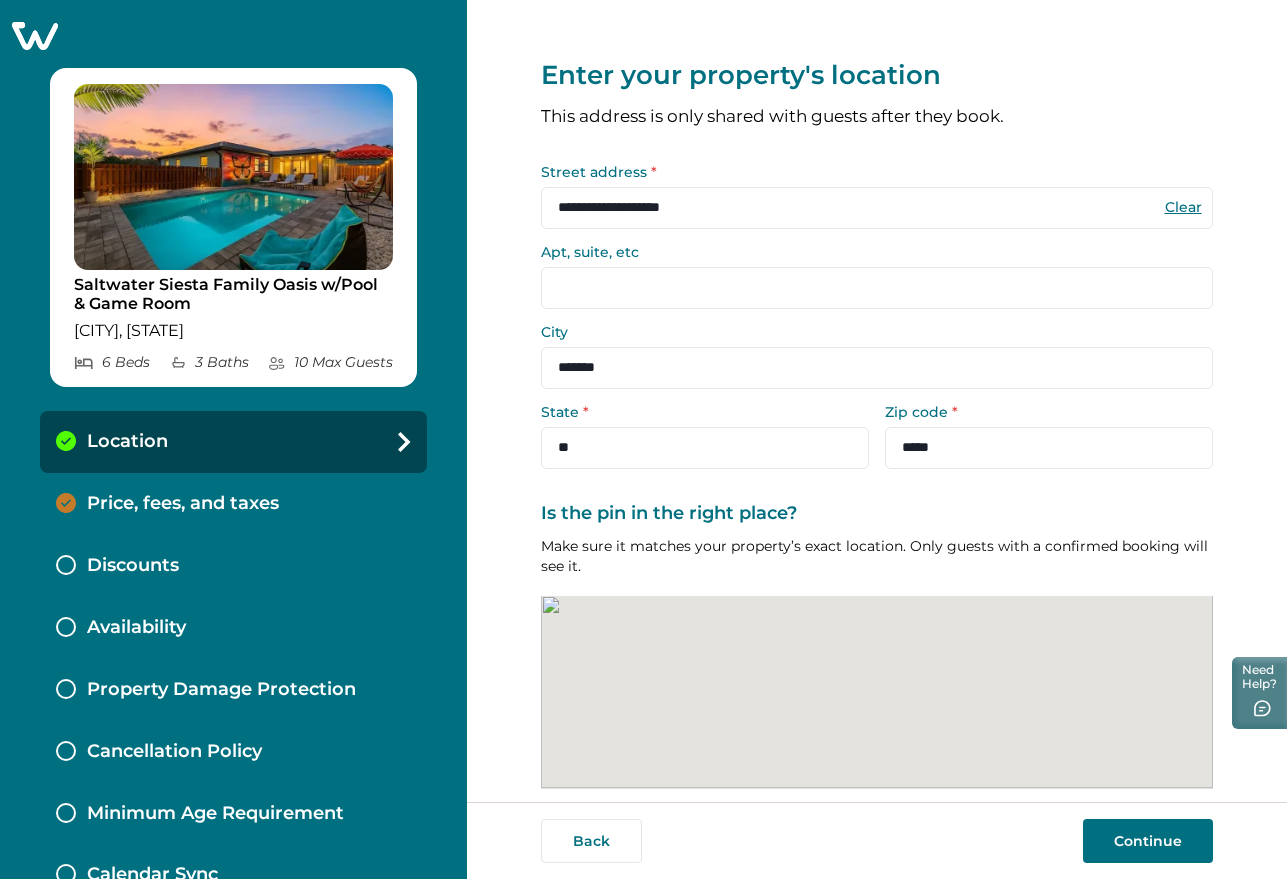 click on "Continue" at bounding box center [1148, 841] 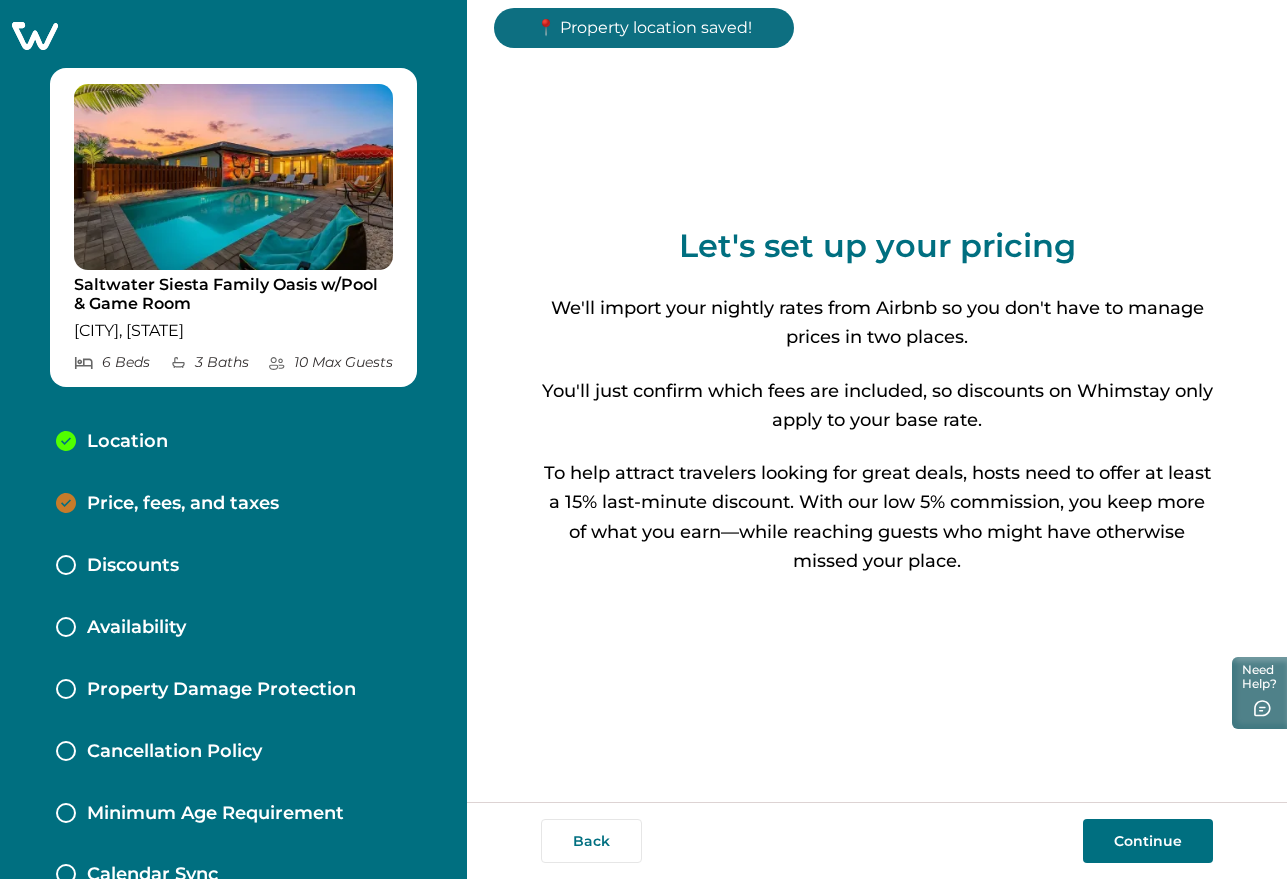 click on "Continue" at bounding box center (1148, 841) 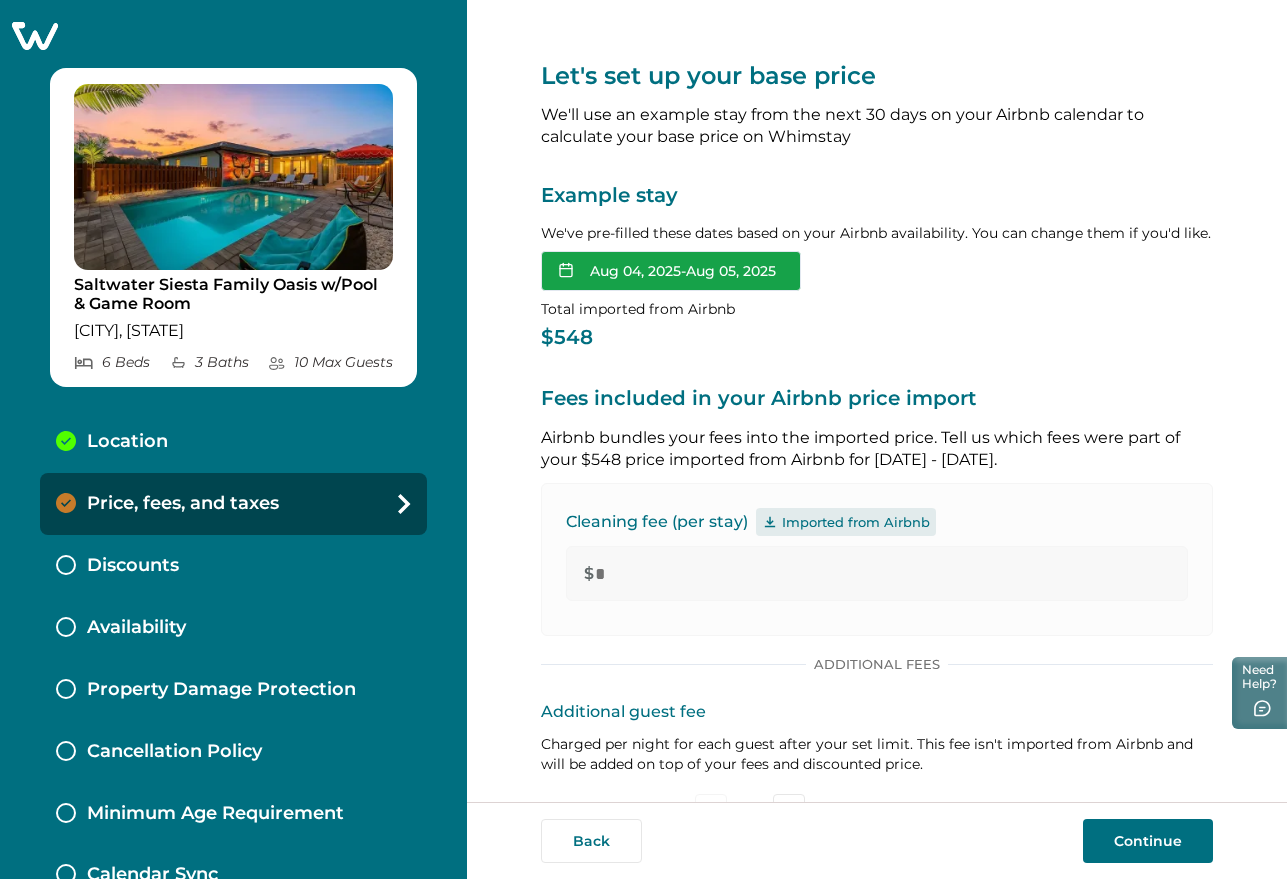 click on "Aug 04, 2025  -  Aug 05, 2025" at bounding box center [671, 271] 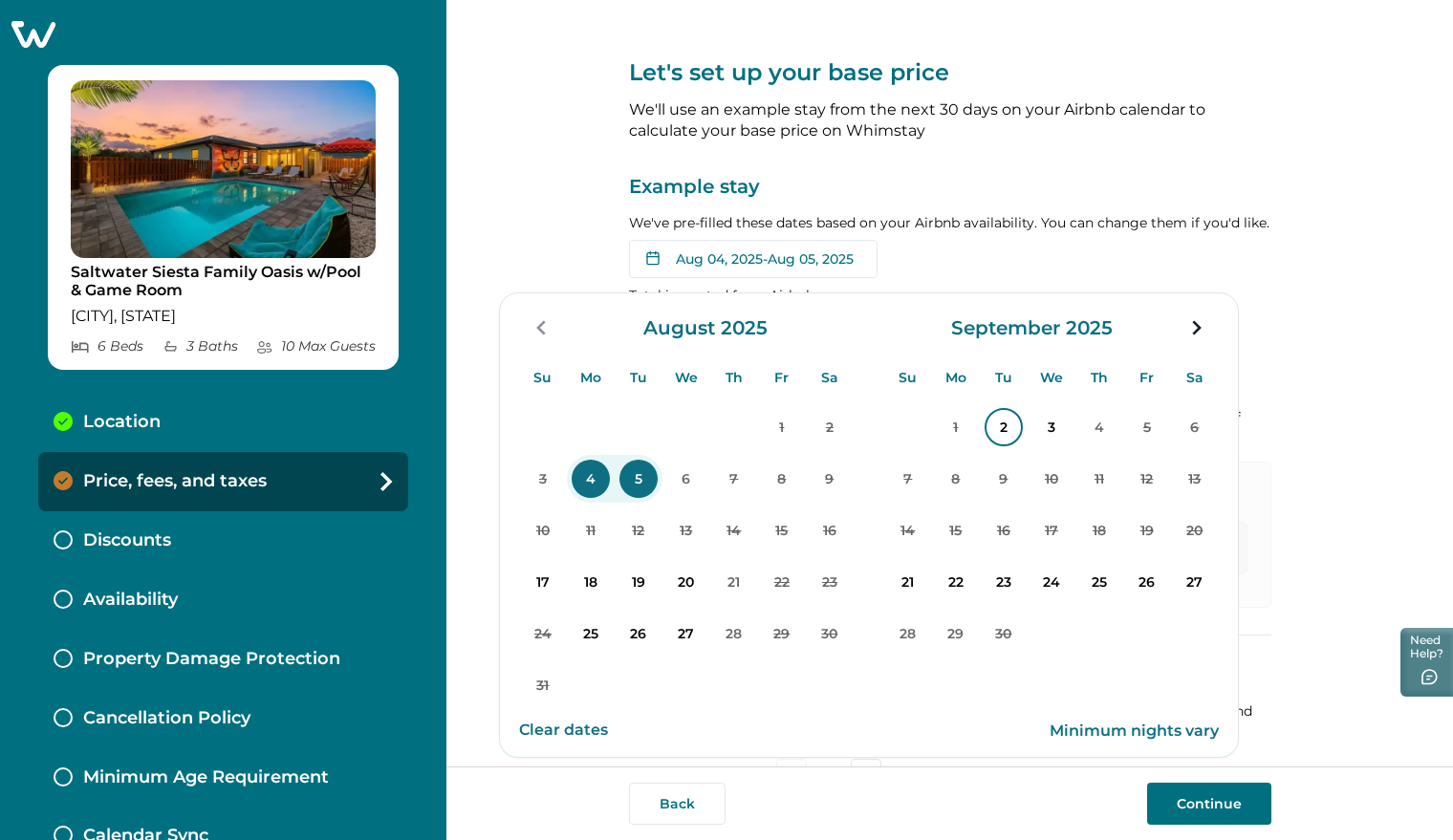 click on "2" at bounding box center (1004, 427) 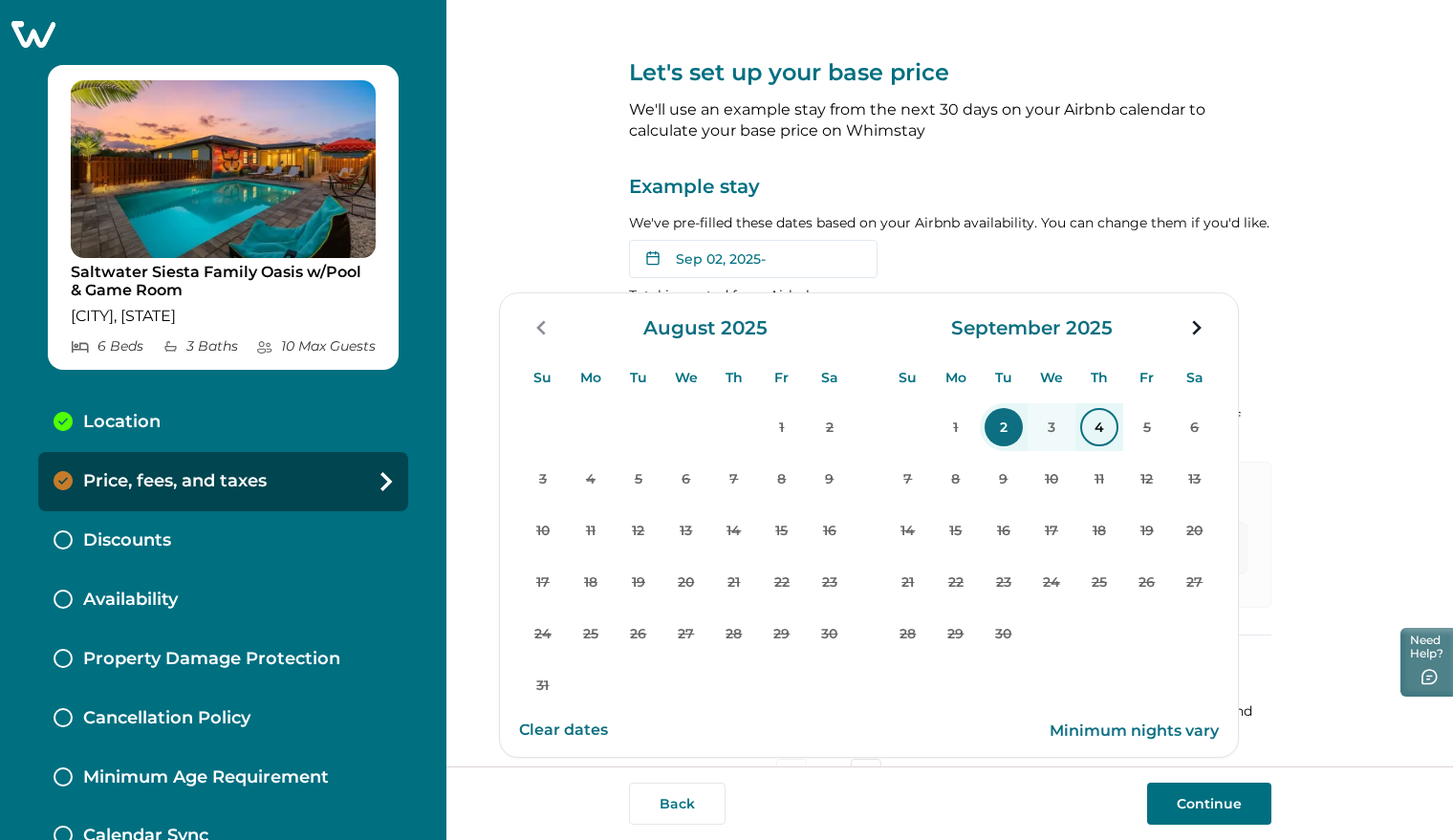 click on "4" at bounding box center (1099, 427) 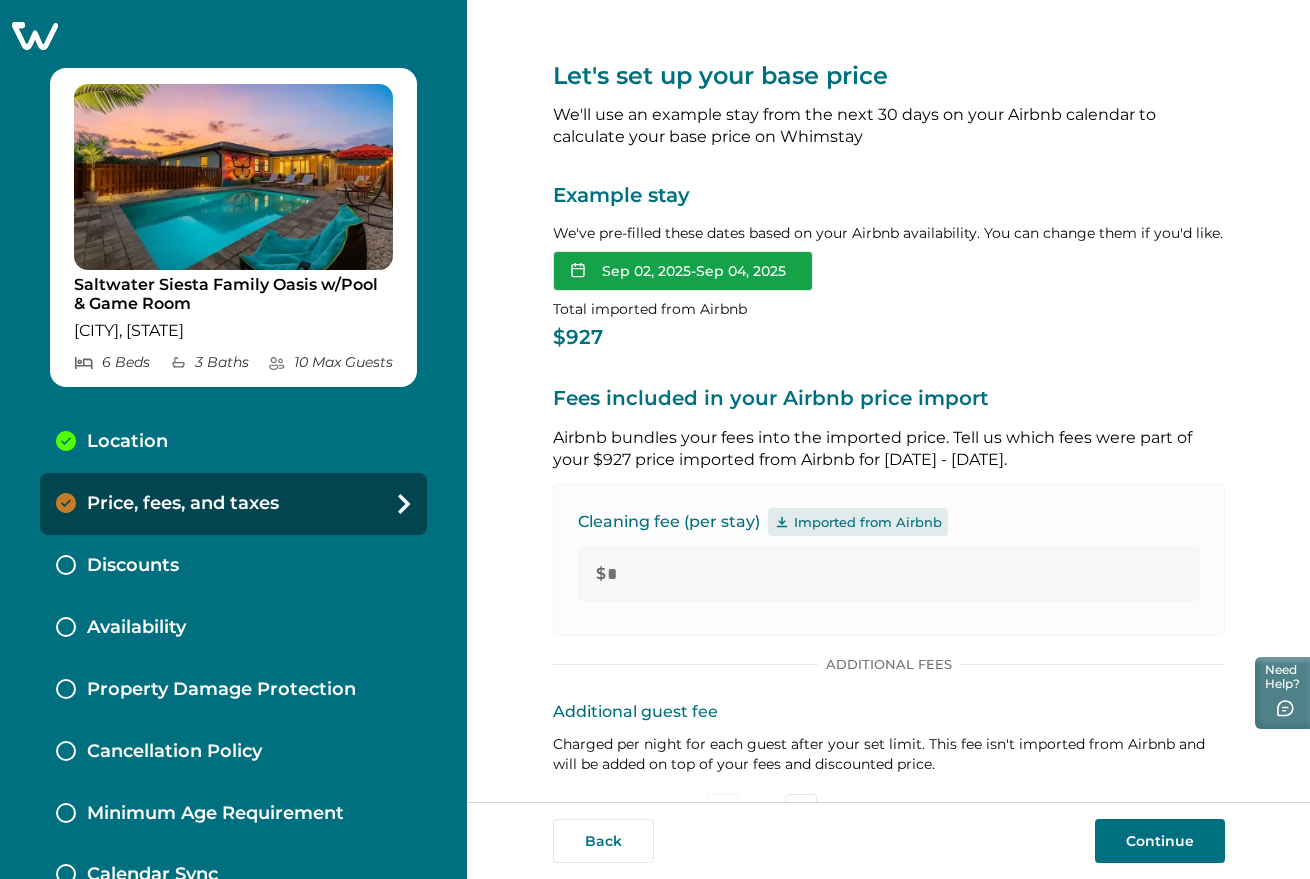click on "[DATE]  -  [DATE]" at bounding box center [683, 271] 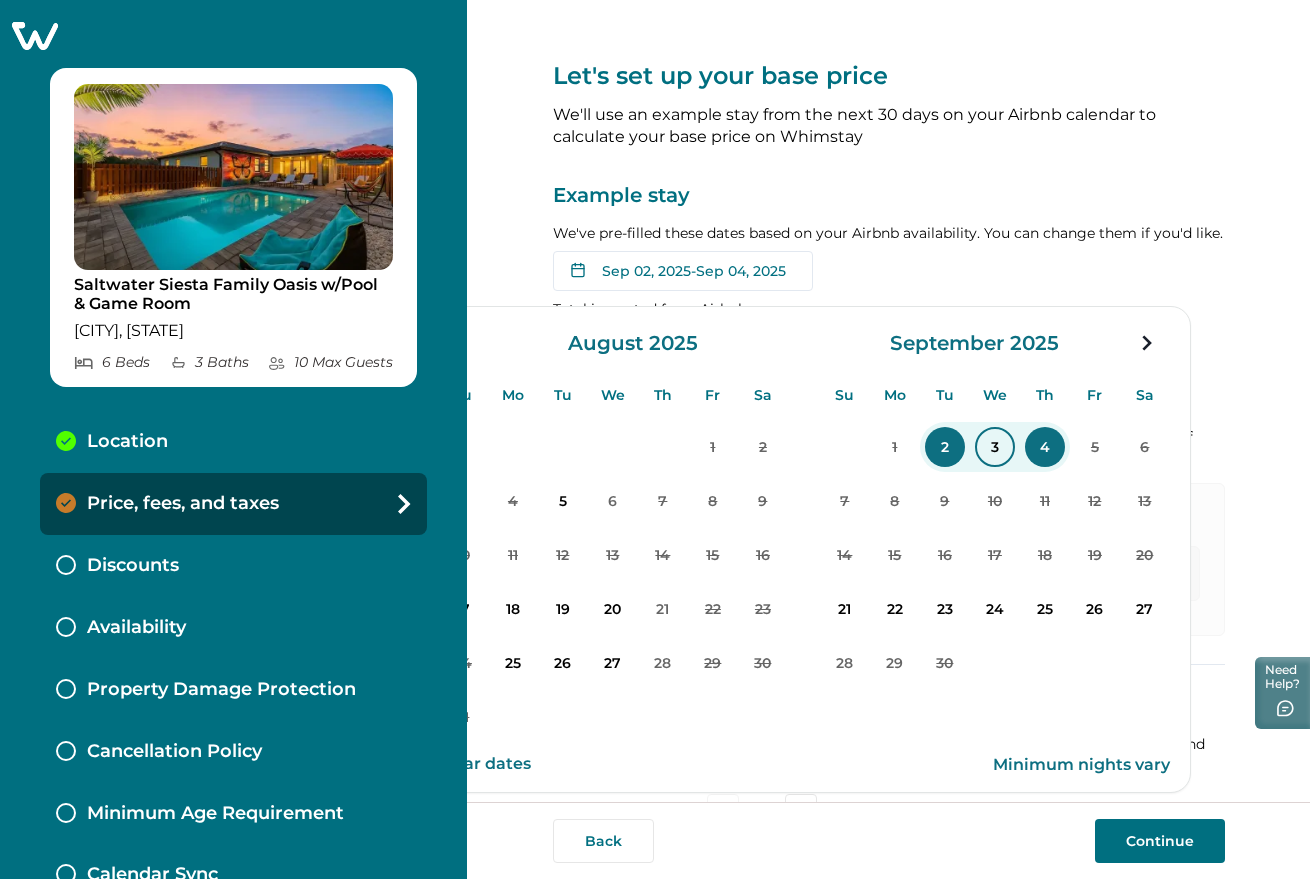 click on "3" at bounding box center (995, 447) 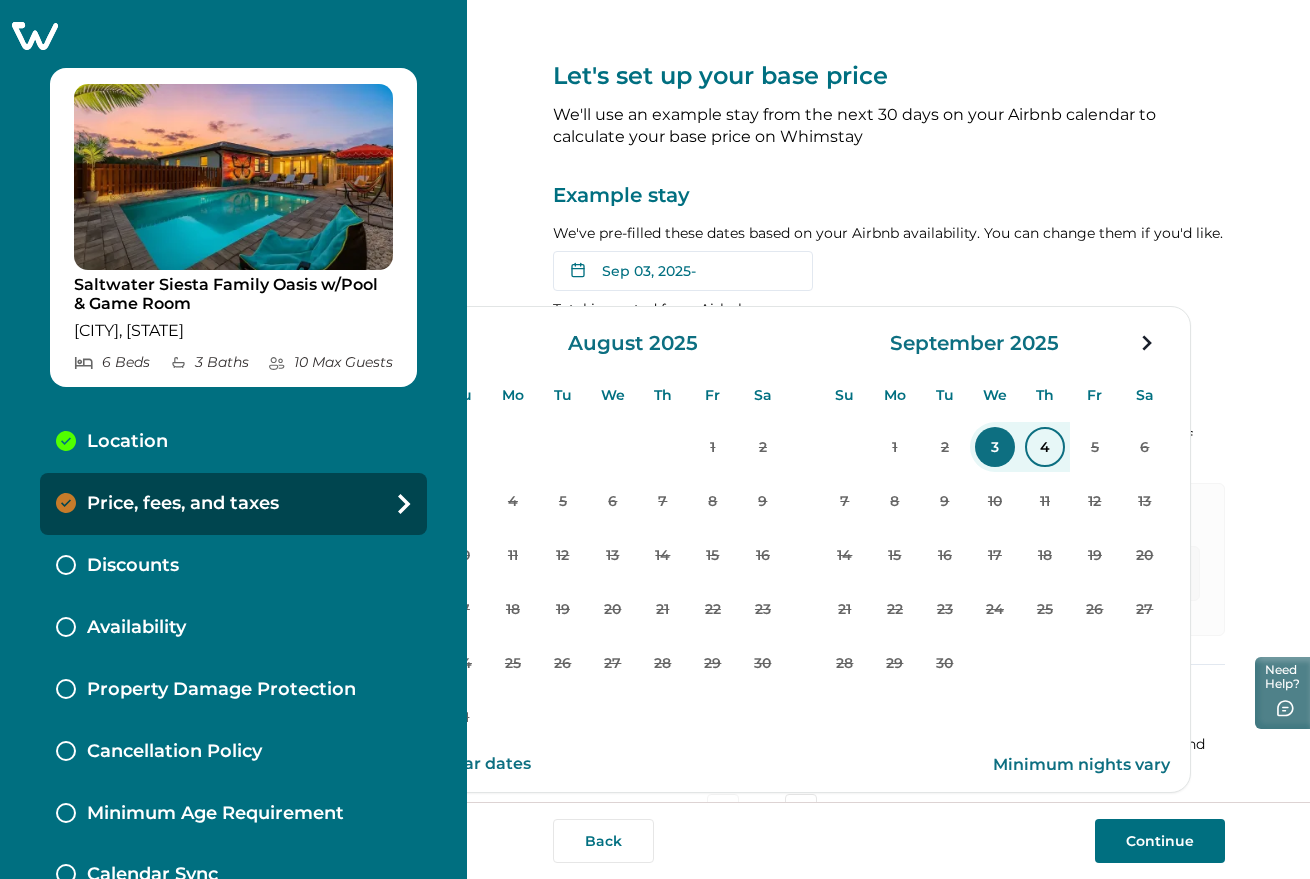 click on "4" at bounding box center [1045, 447] 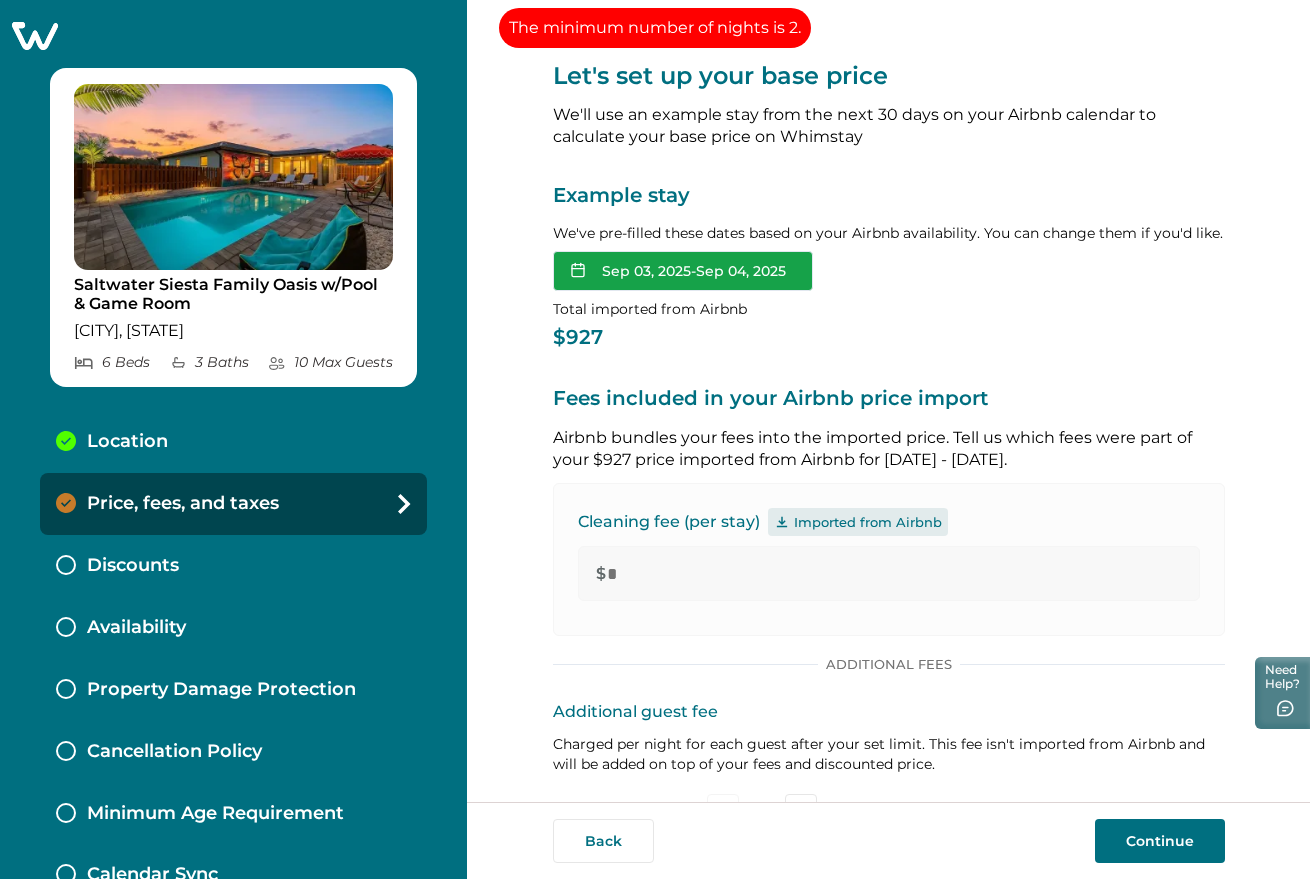 click on "[DATE]  -  [DATE]" at bounding box center [683, 271] 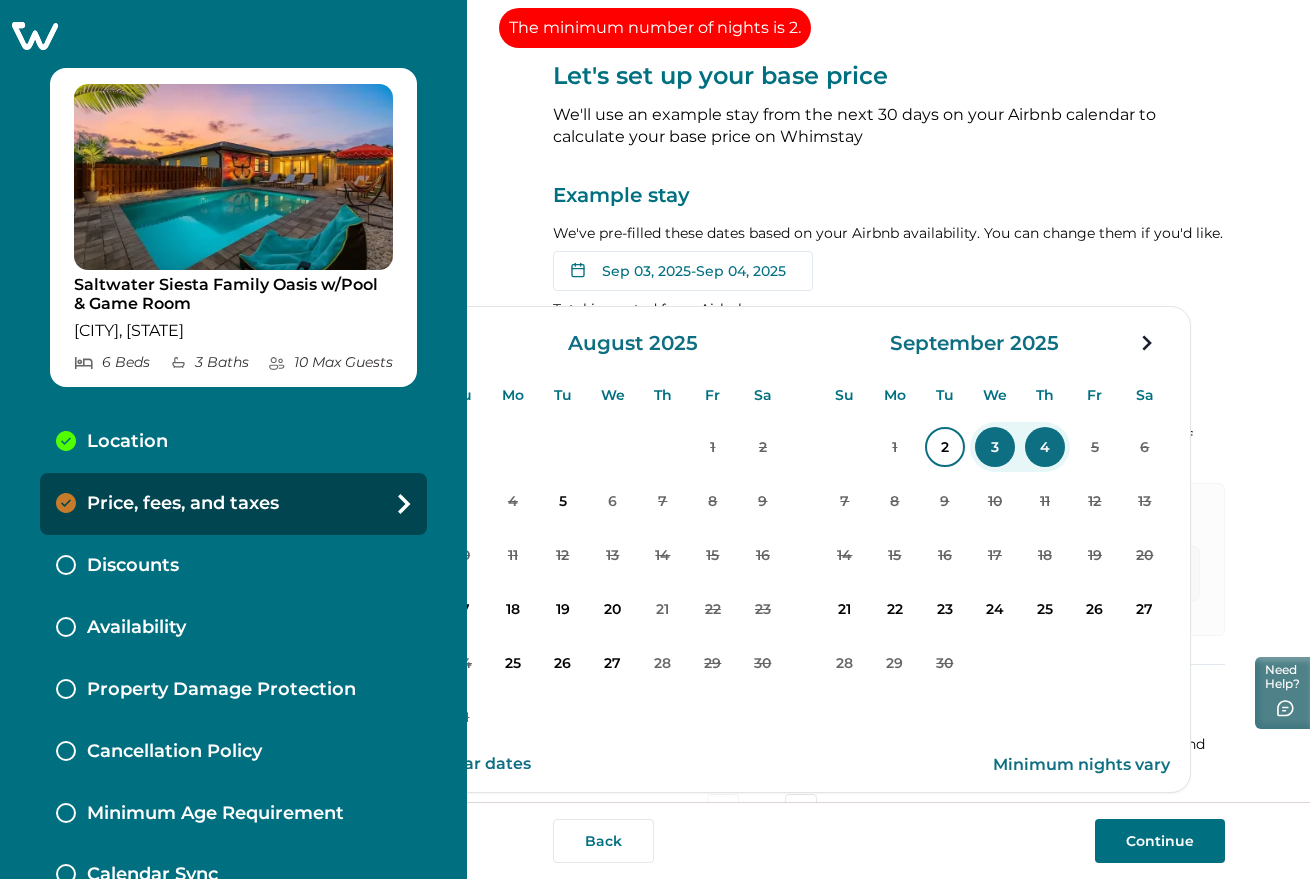 click on "2" at bounding box center [945, 447] 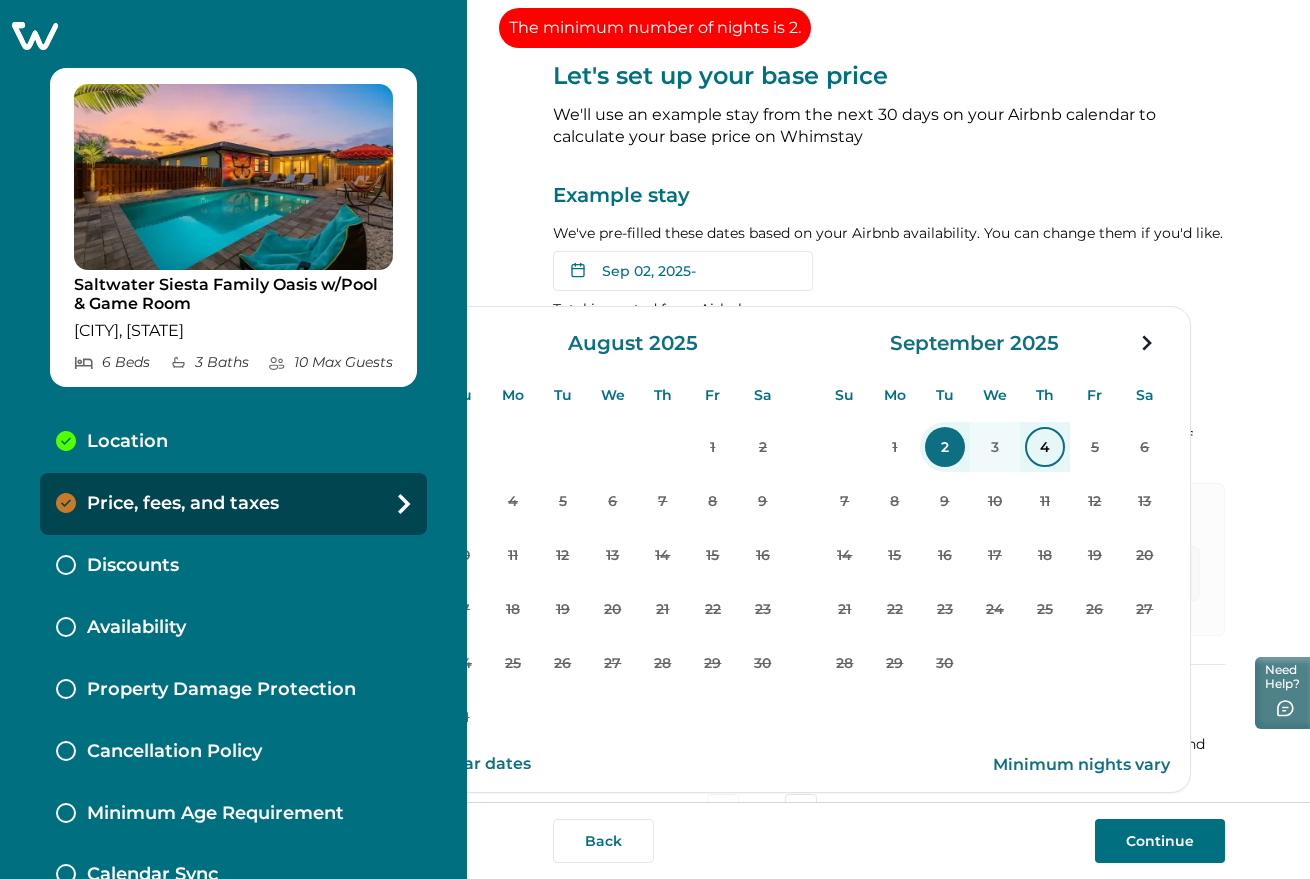 click on "4" at bounding box center (1045, 447) 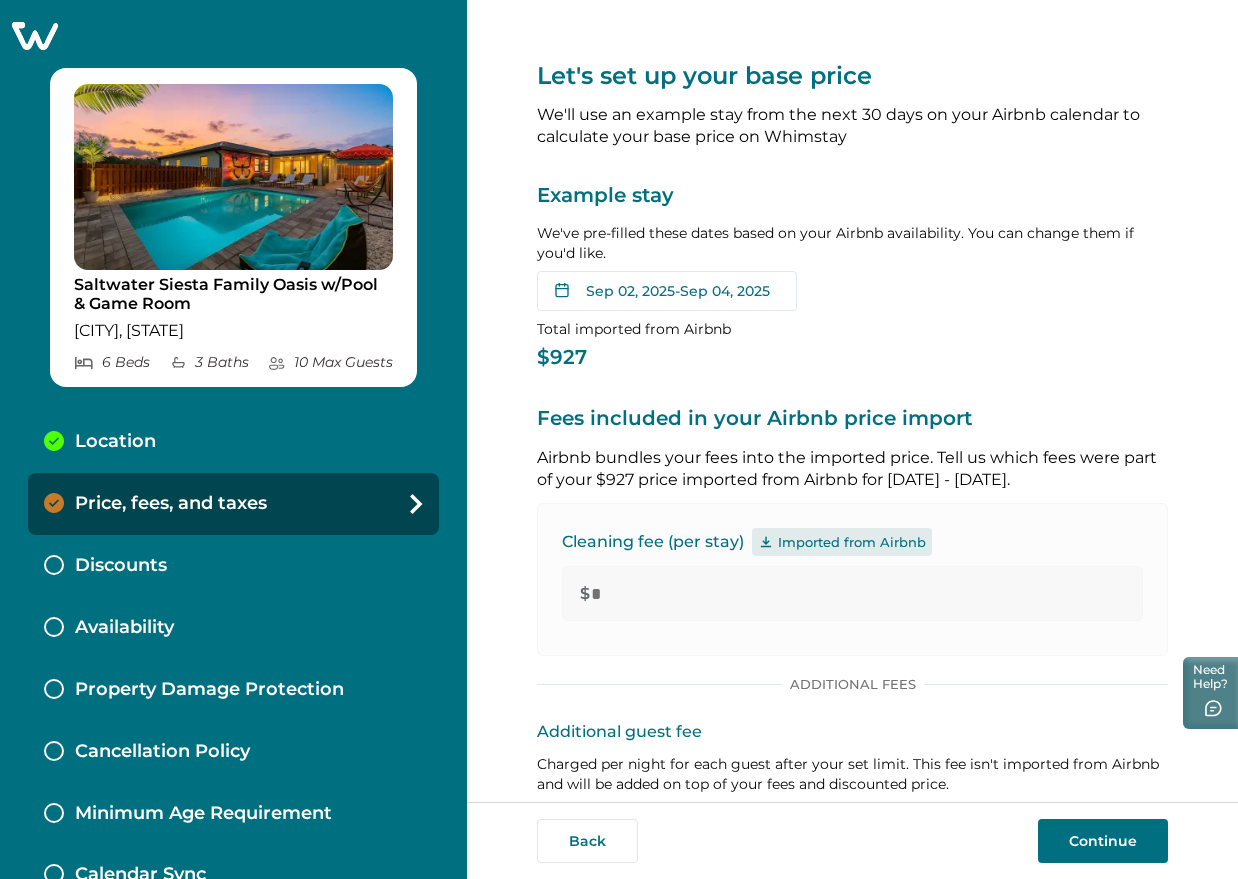 click 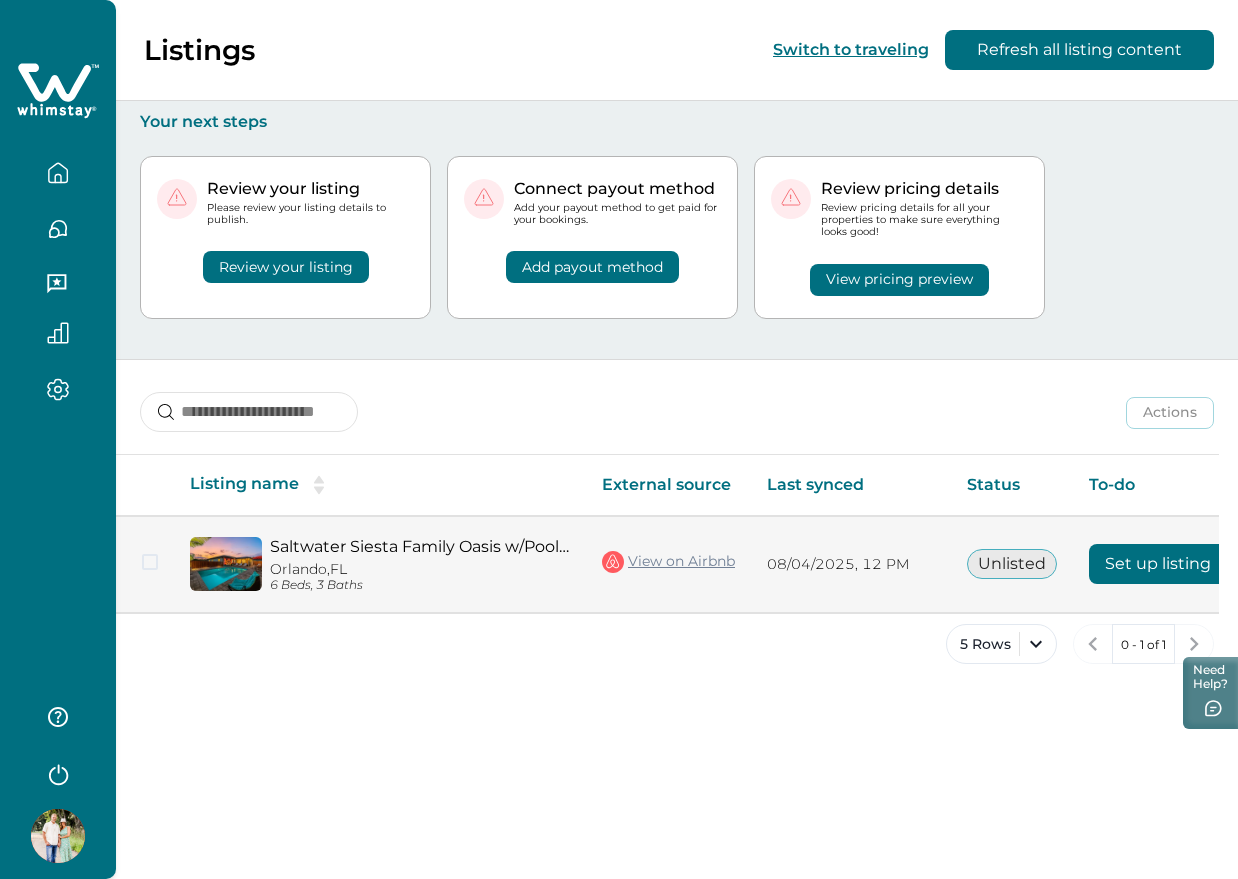 click on "Set up listing" at bounding box center [1158, 564] 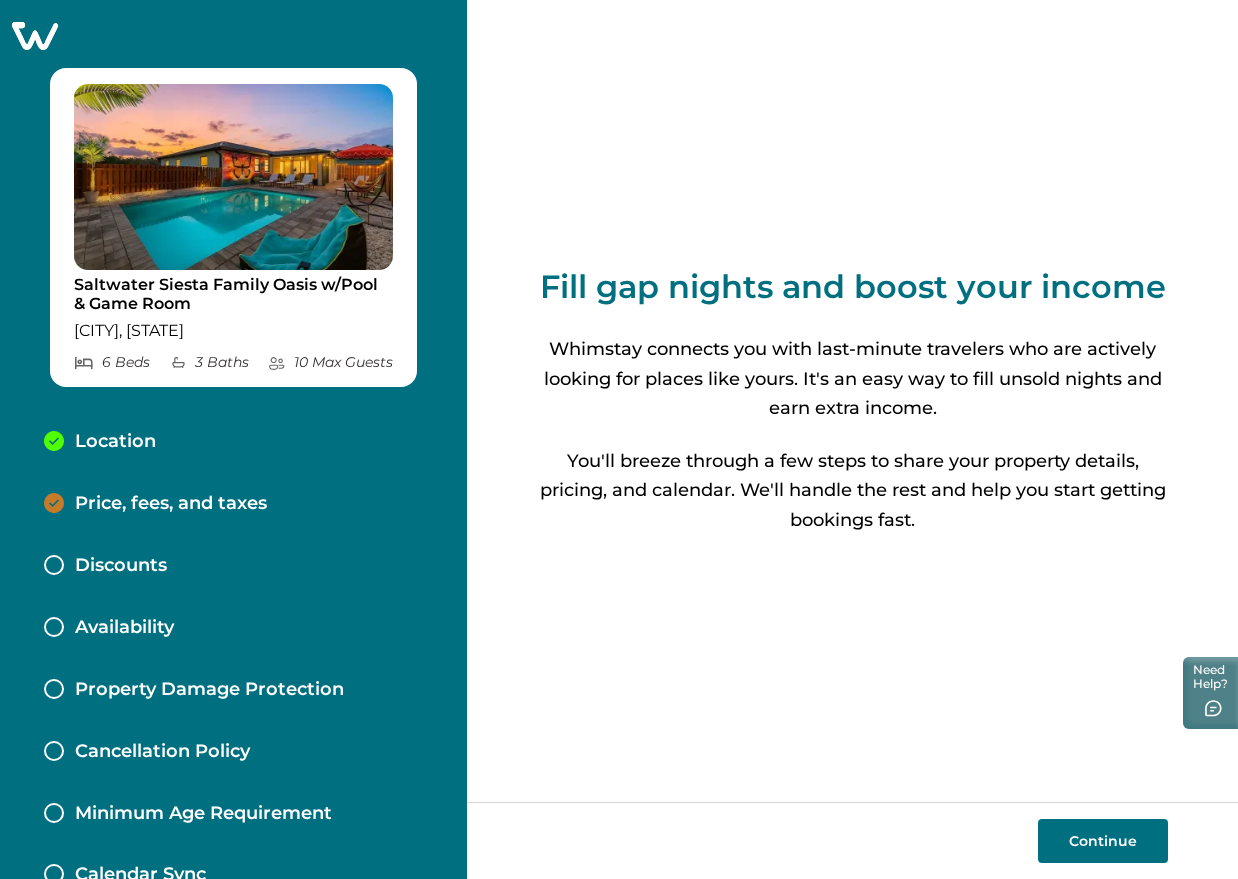 click on "Price, fees, and taxes" at bounding box center [233, 504] 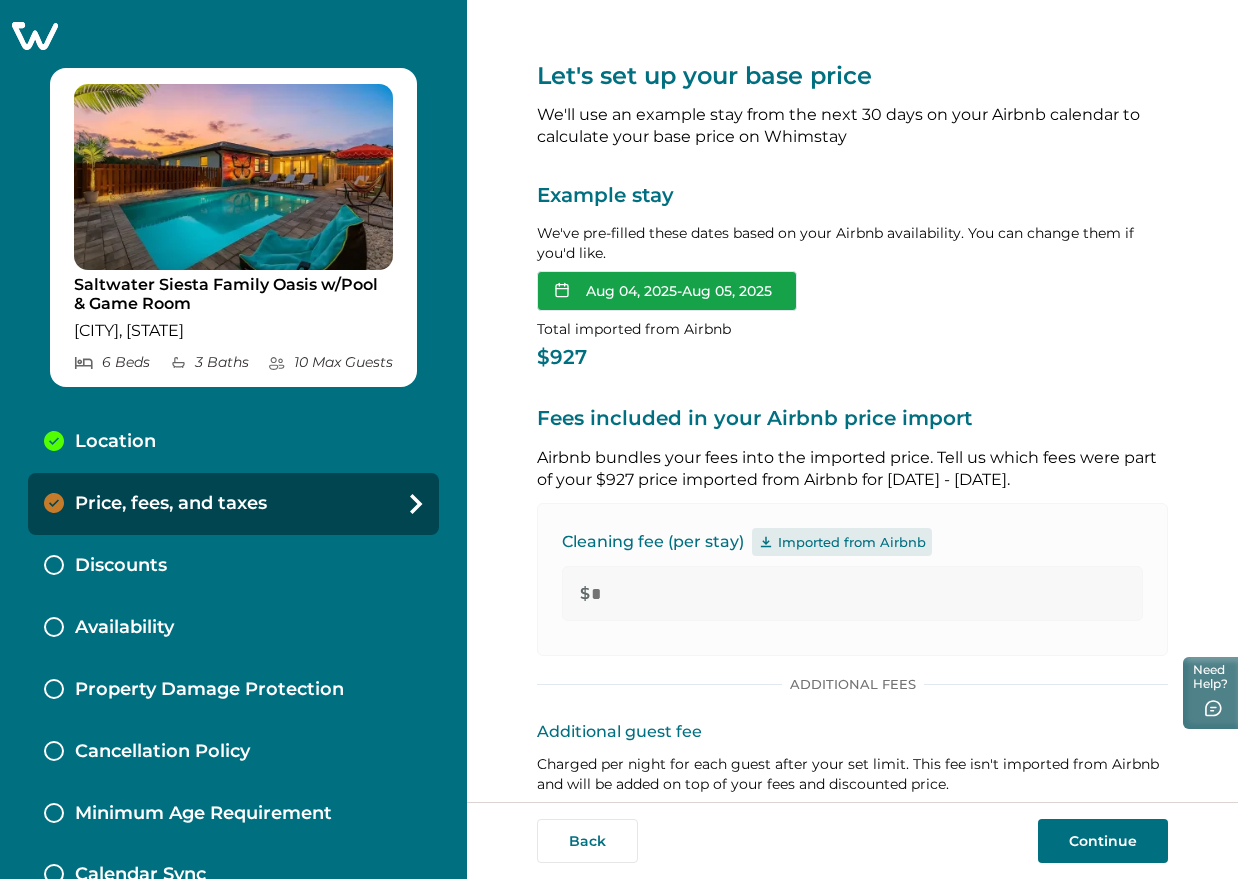 click on "Aug 04, 2025  -  Aug 05, 2025" at bounding box center [667, 291] 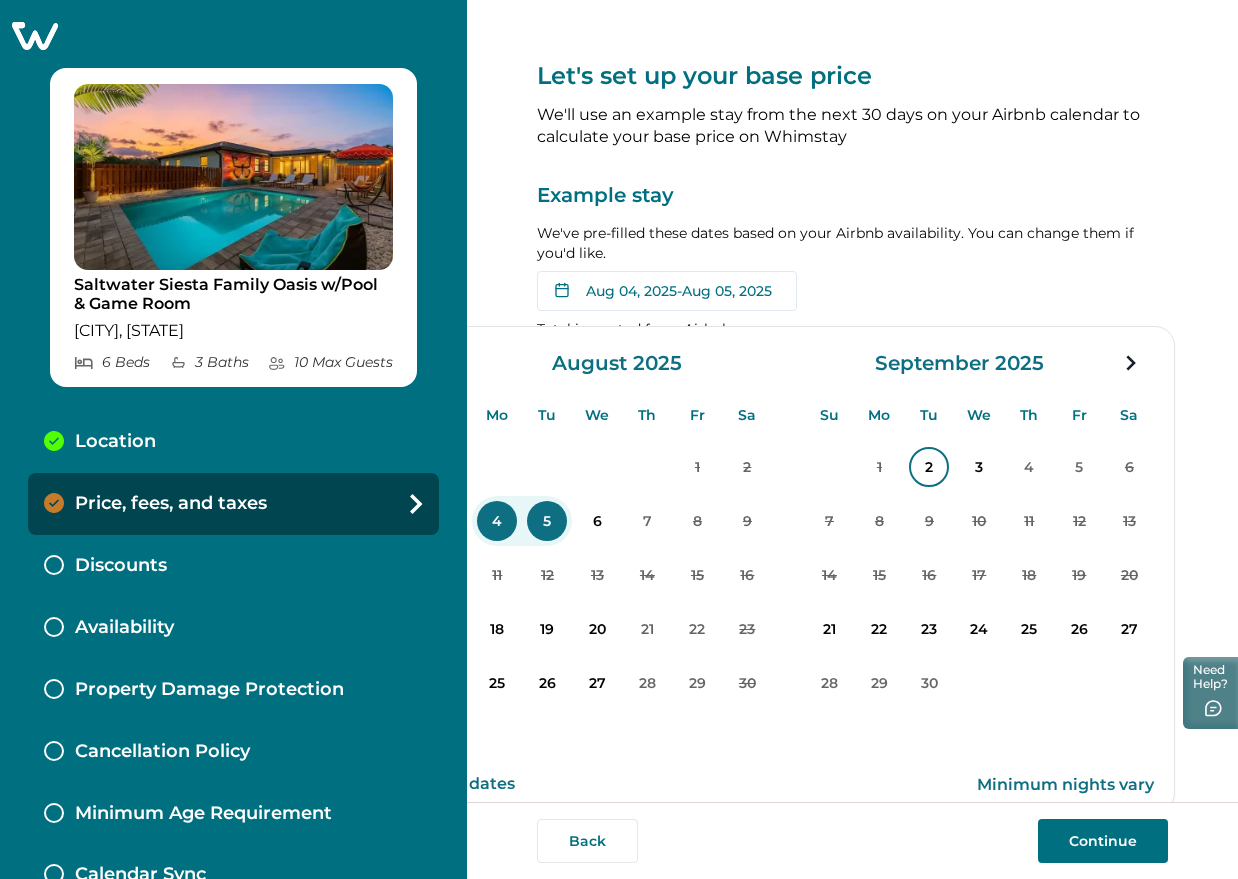 click on "2" at bounding box center [929, 467] 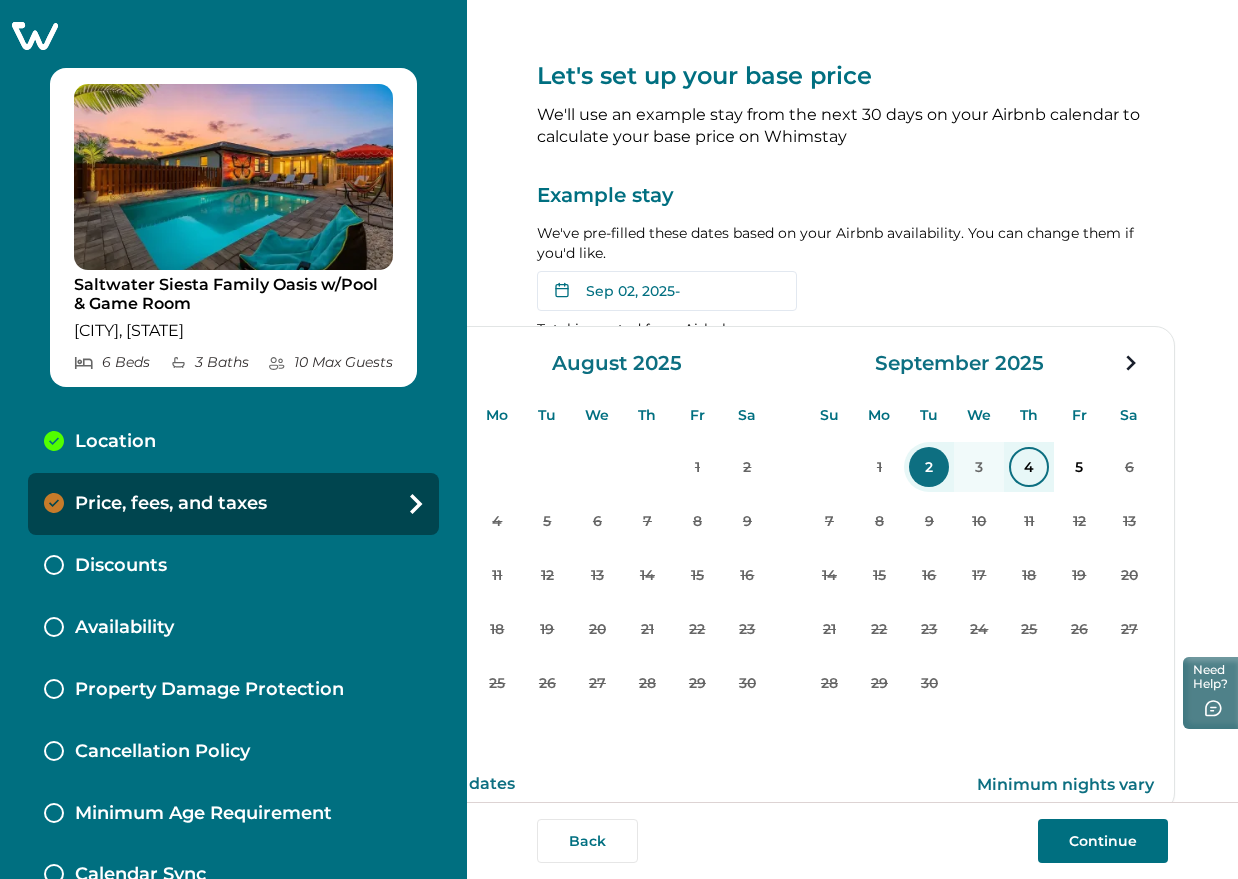 click on "4" at bounding box center (1029, 467) 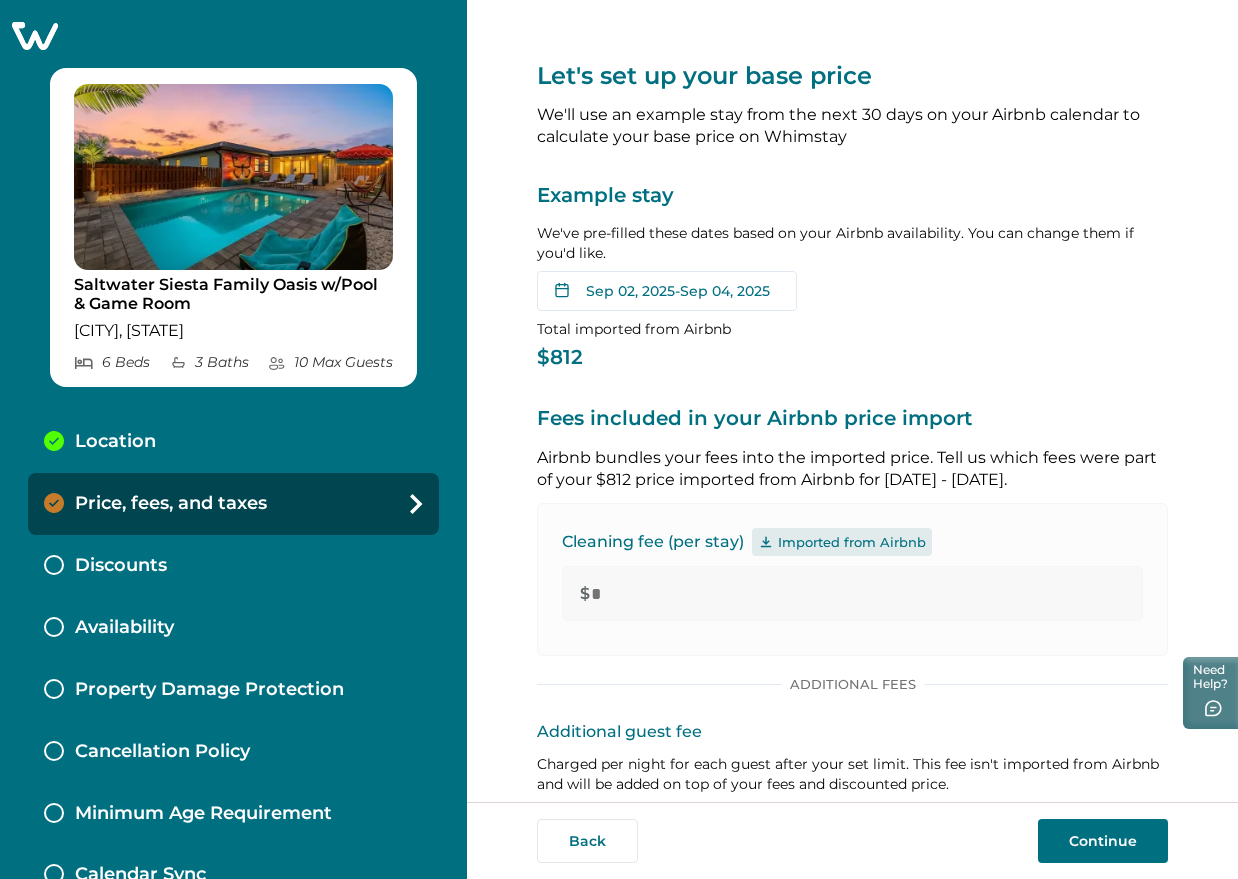 click 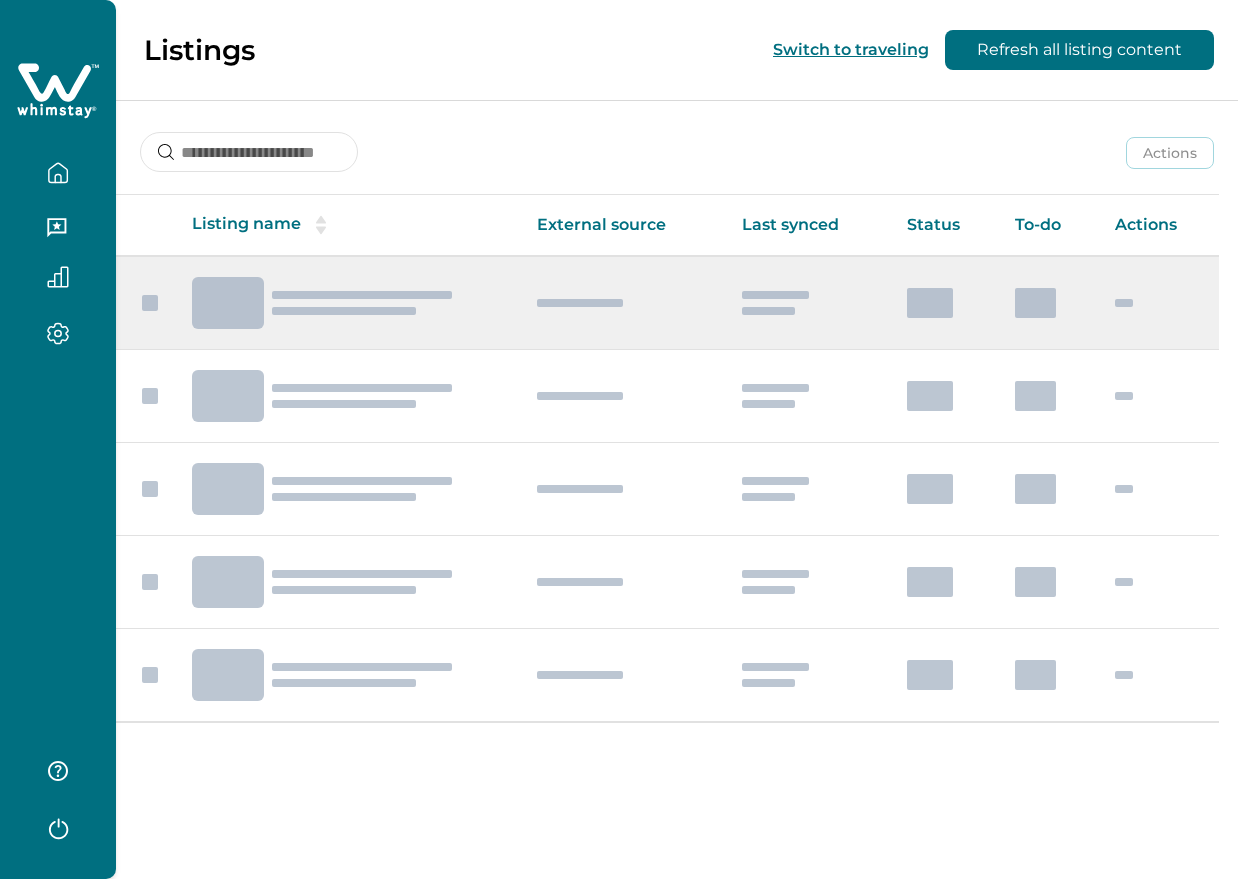 scroll, scrollTop: 0, scrollLeft: 0, axis: both 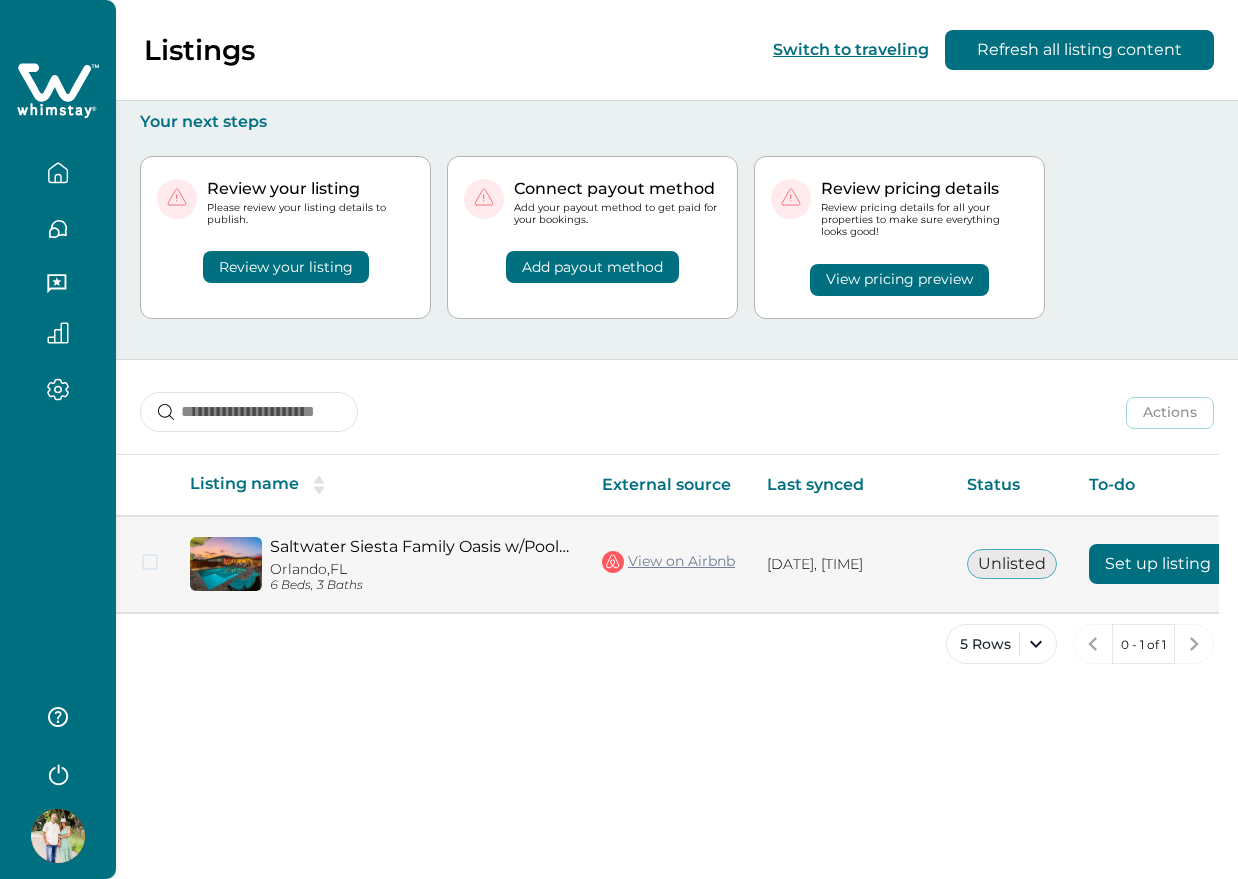 click on "Set up listing" at bounding box center (1158, 564) 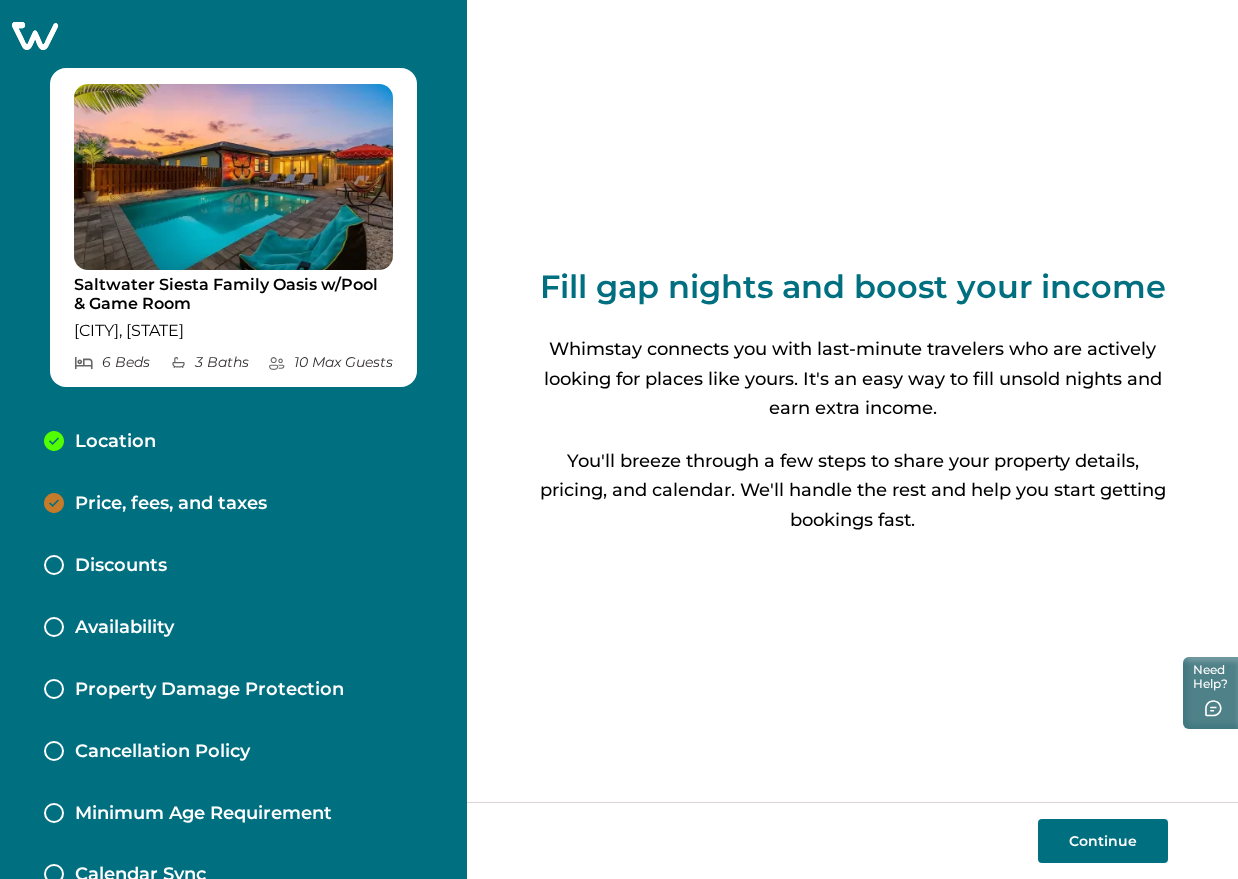 click on "Continue" at bounding box center (1103, 841) 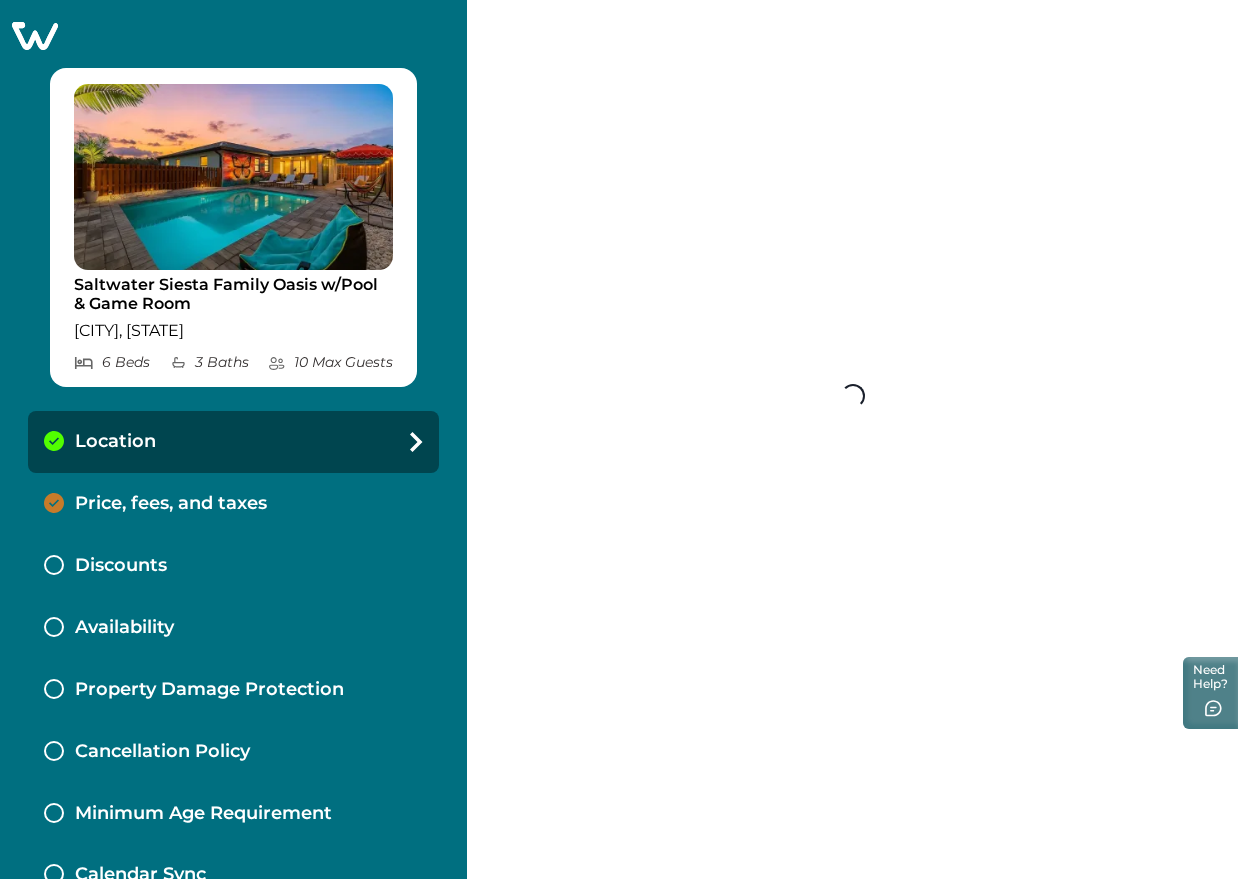 select on "**" 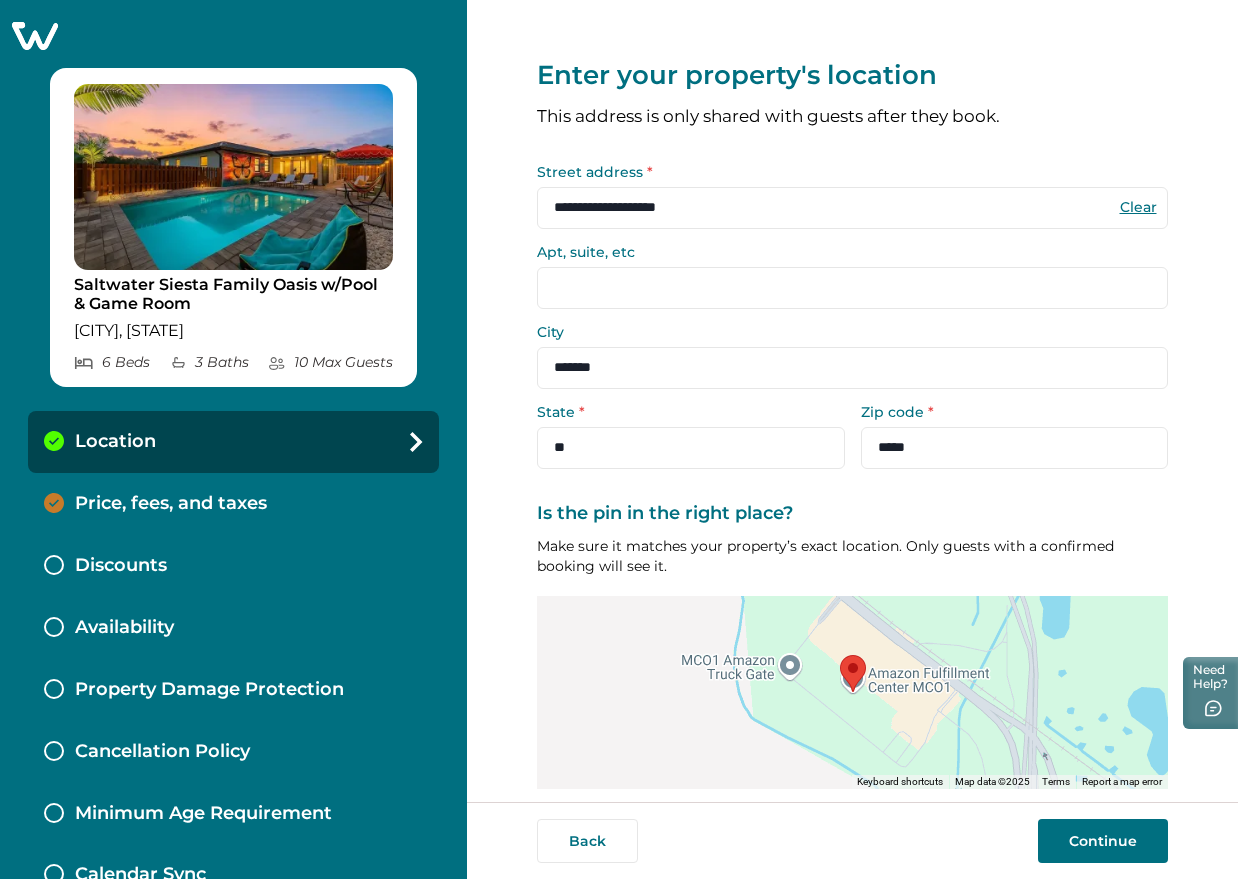 click on "Continue" at bounding box center (1103, 841) 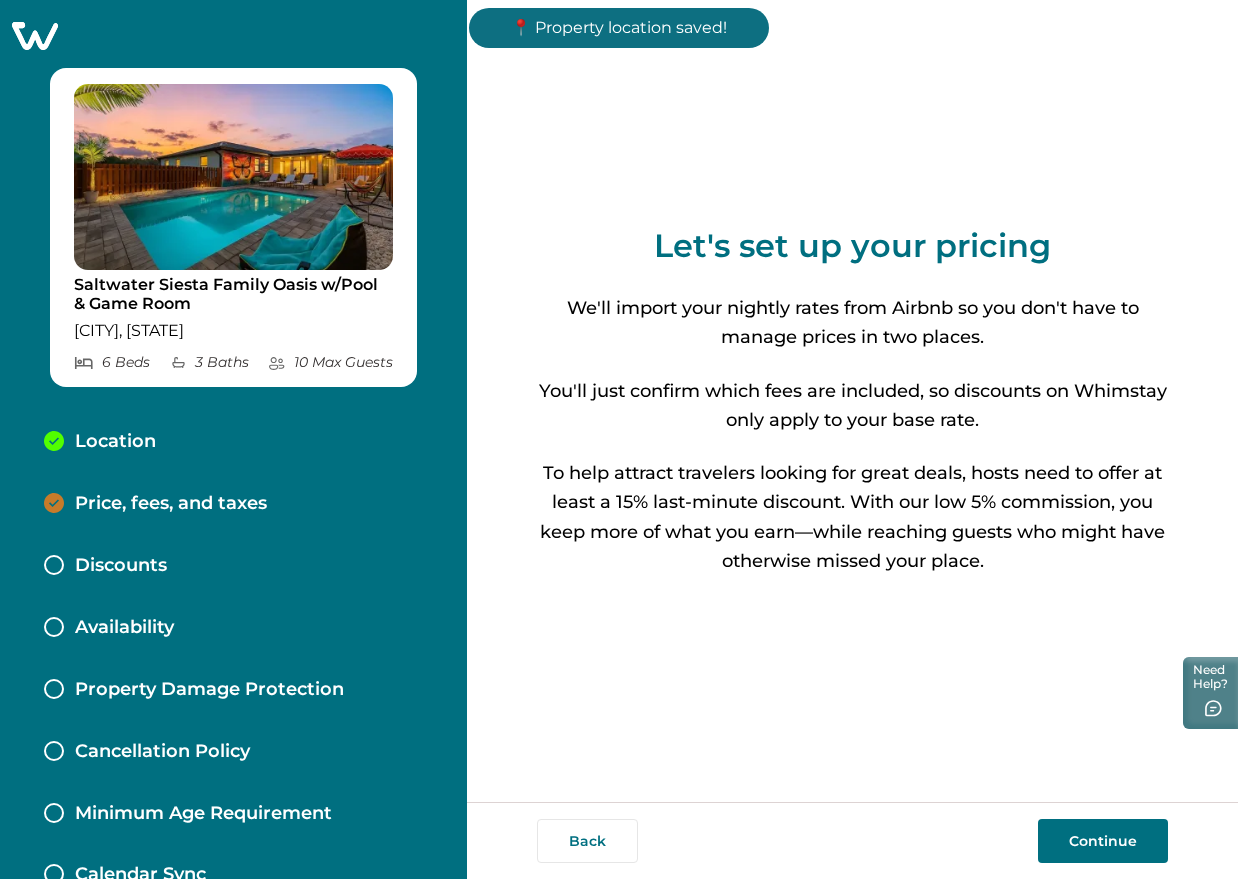 click on "Continue" at bounding box center (1103, 841) 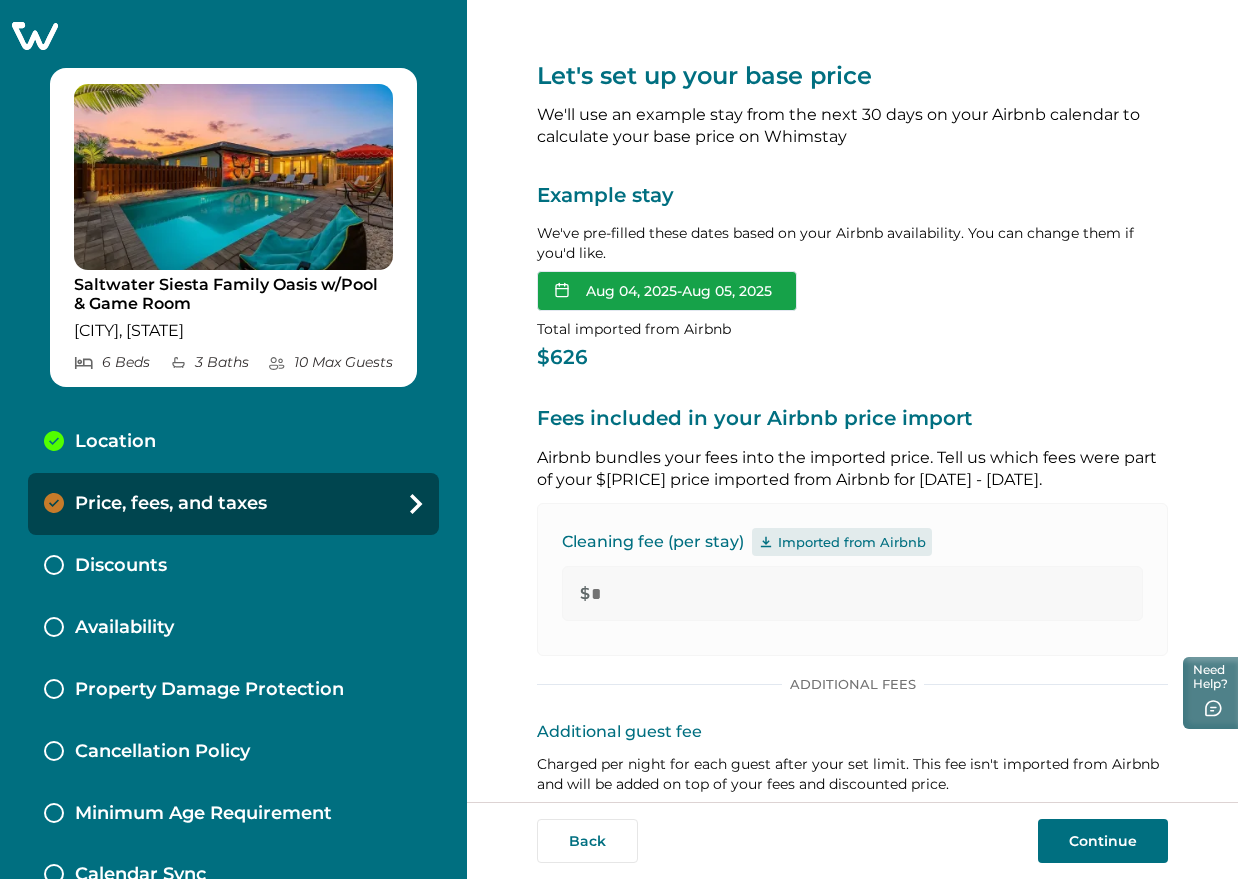 click on "Aug 04, 2025  -  Aug 05, 2025" at bounding box center [667, 291] 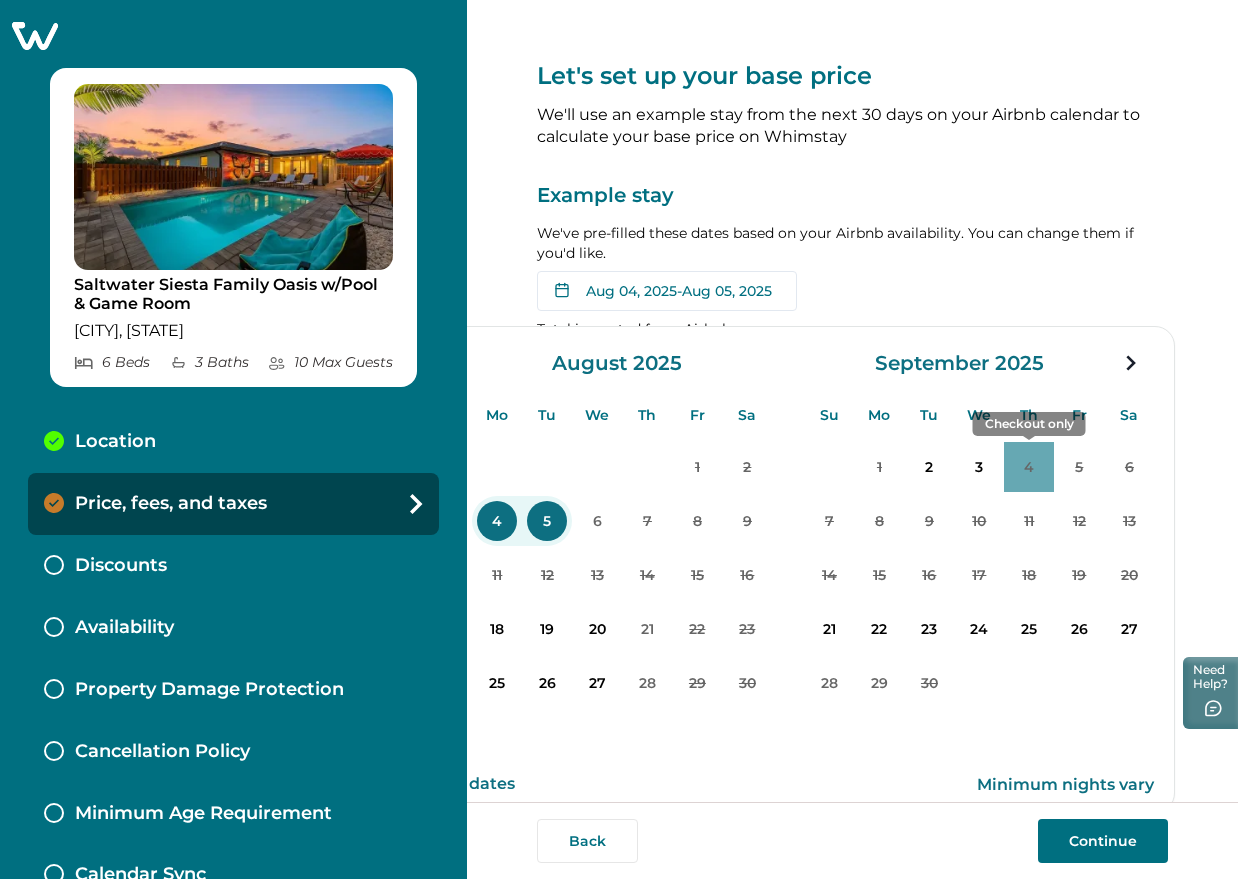 drag, startPoint x: 917, startPoint y: 475, endPoint x: 1005, endPoint y: 482, distance: 88.27797 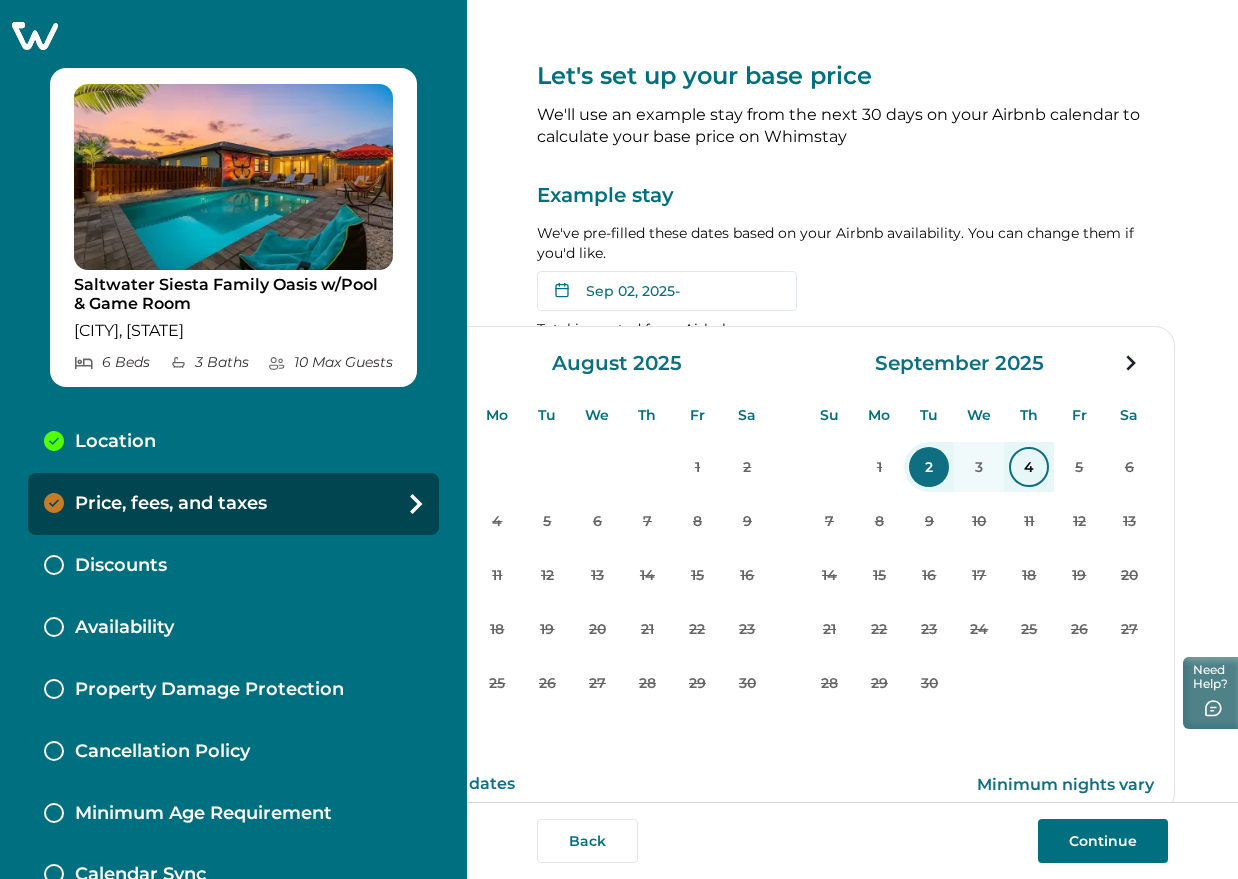 click on "4" at bounding box center (1029, 467) 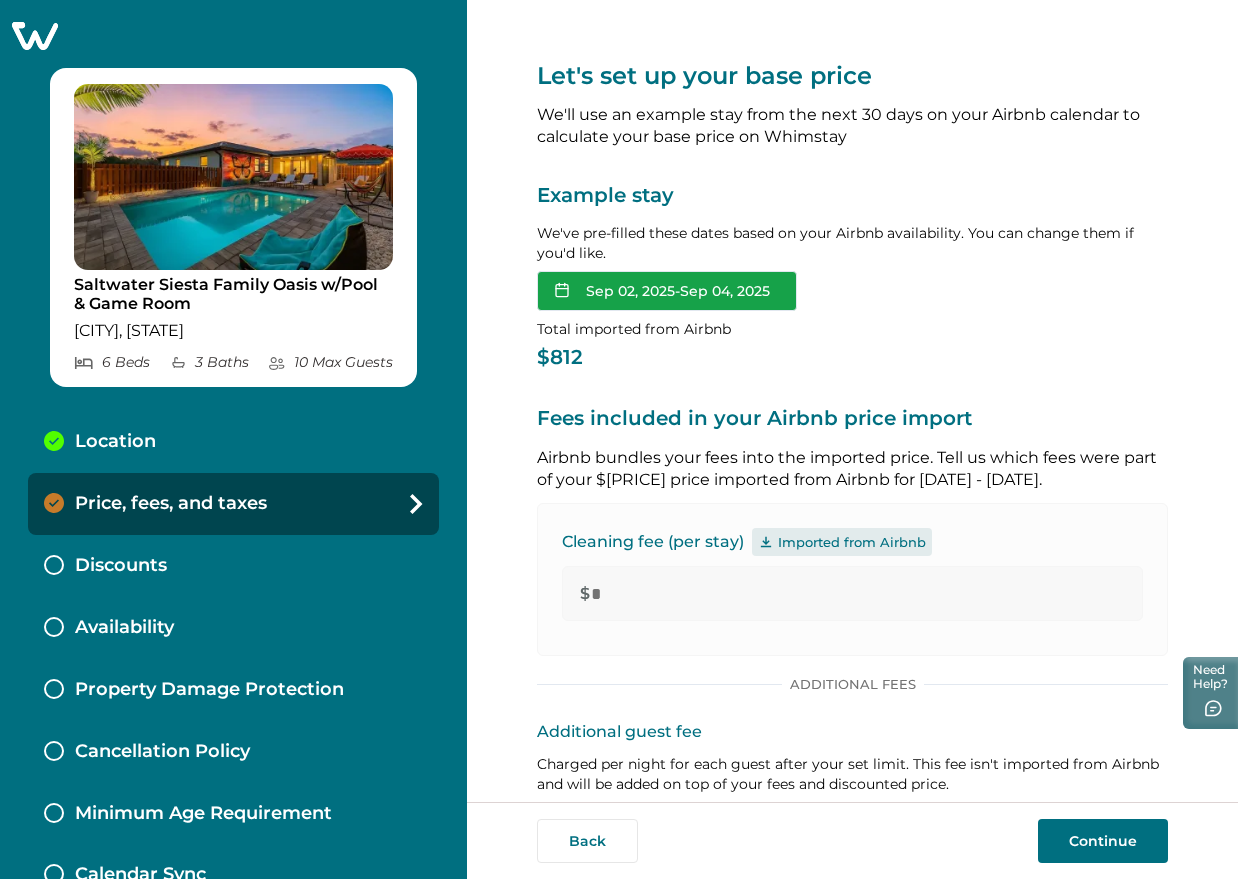 click on "[DATE]  -  [DATE]" at bounding box center [667, 291] 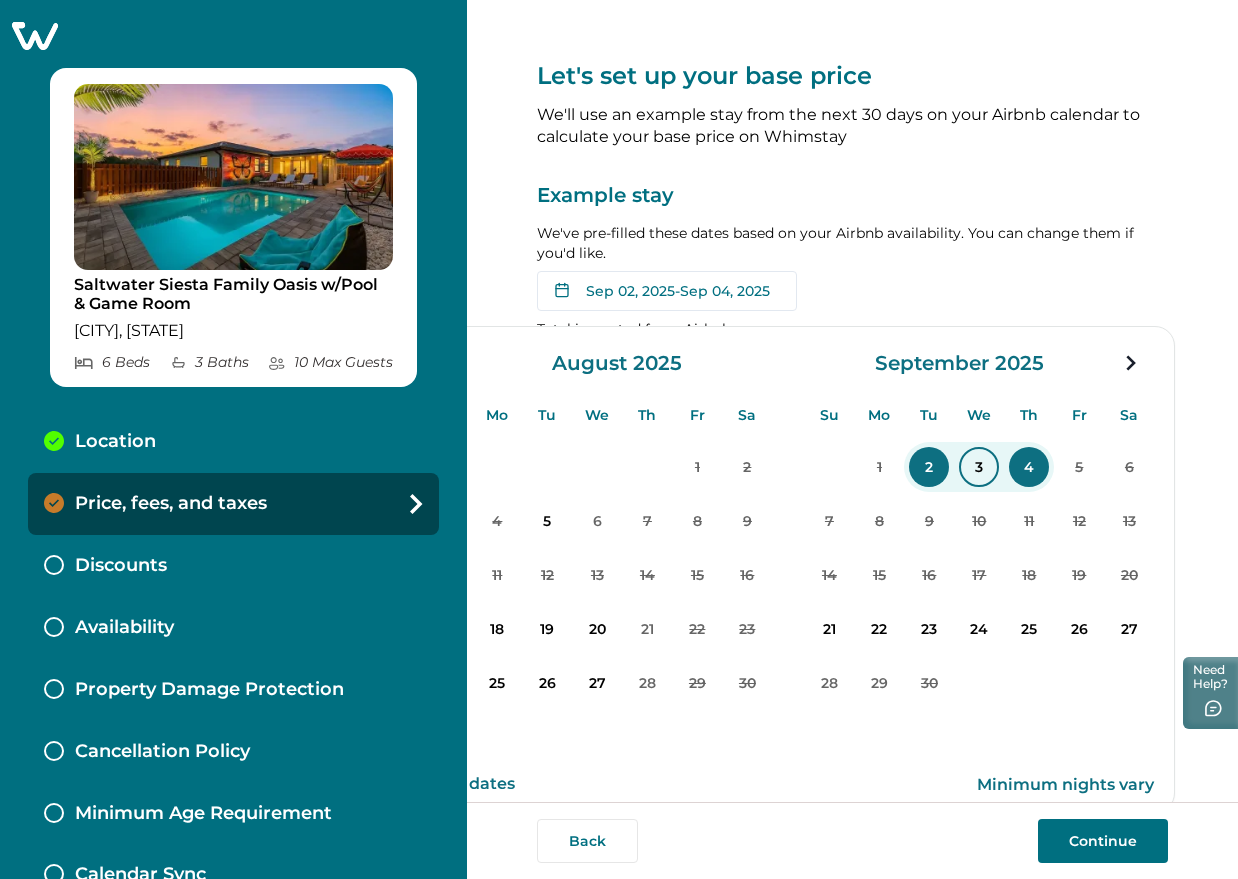 click on "3" at bounding box center [979, 467] 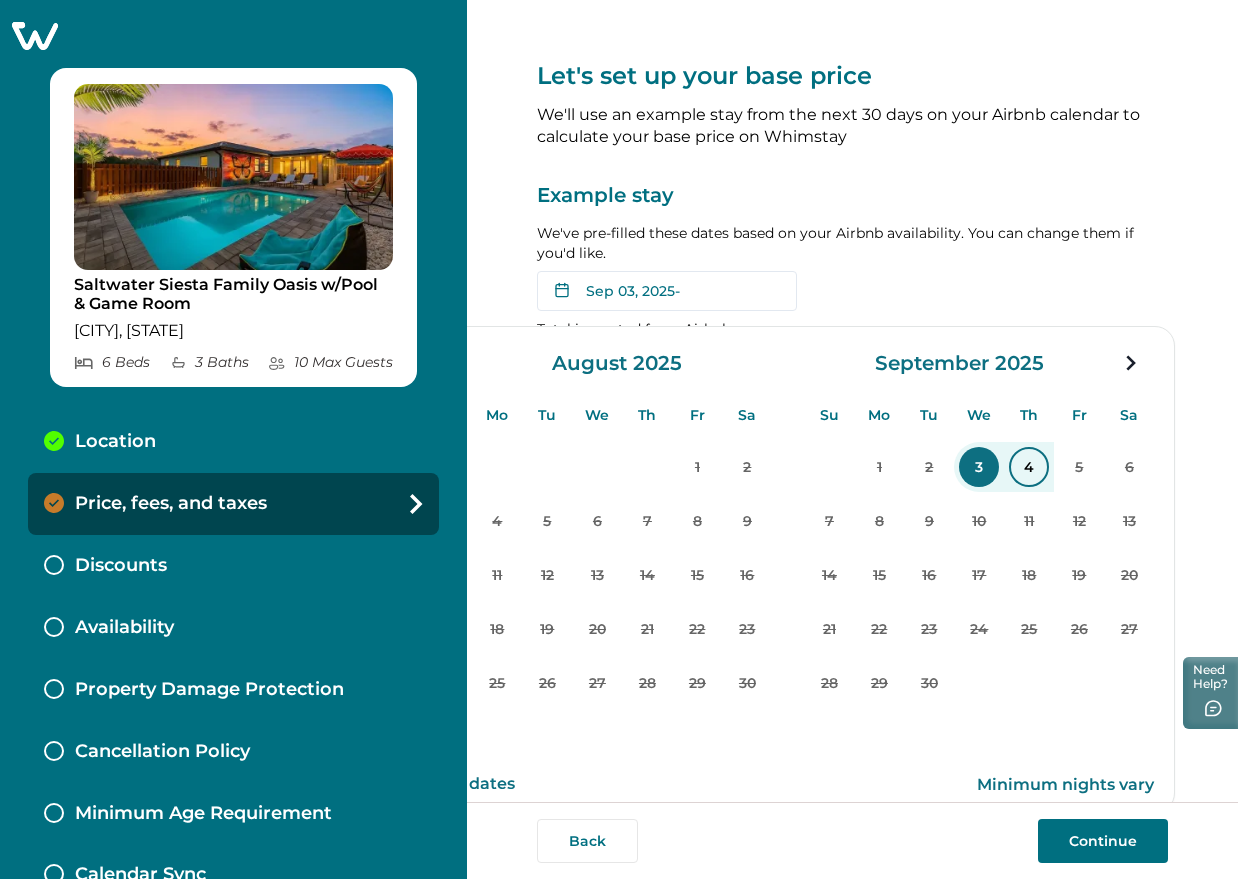 click on "4" at bounding box center (1029, 467) 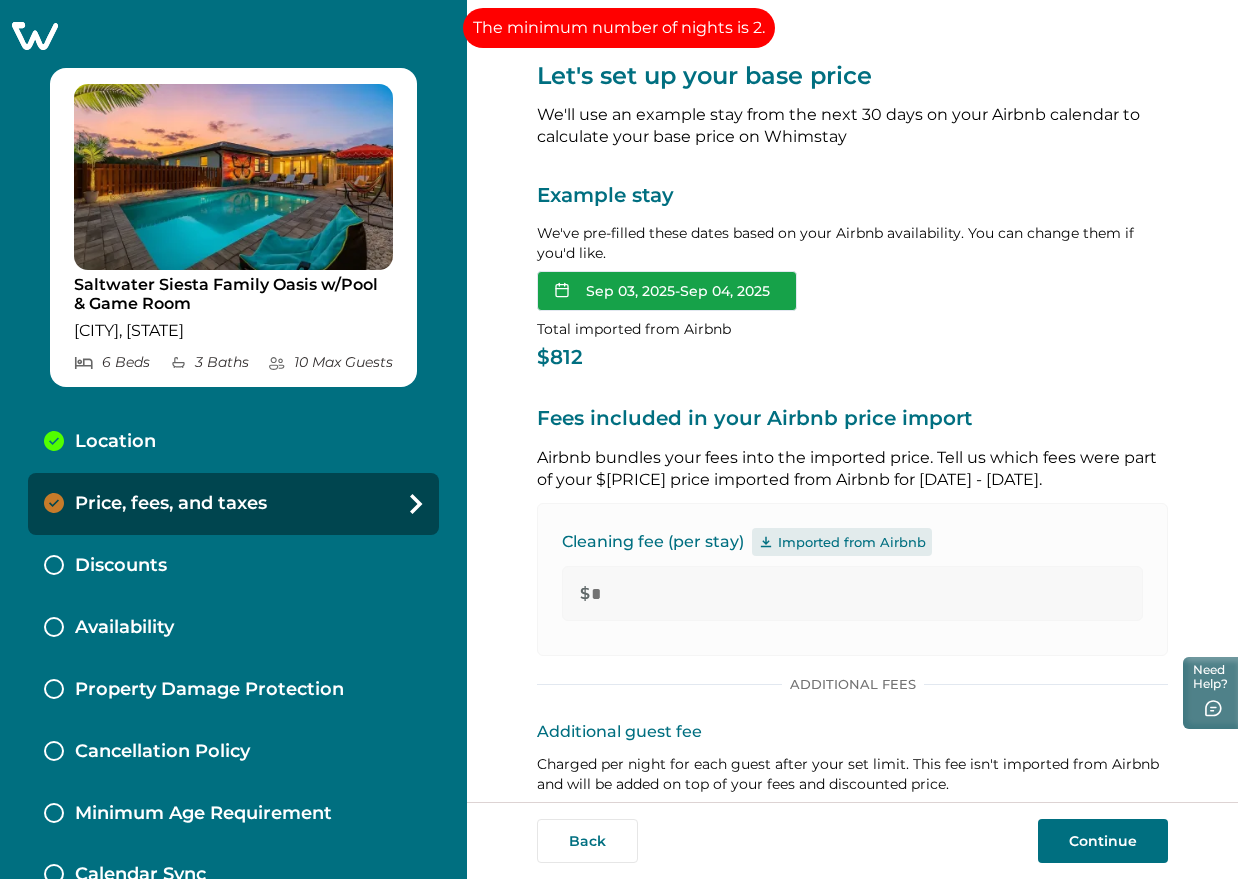 click on "[DATE]  -  [DATE]" at bounding box center (667, 291) 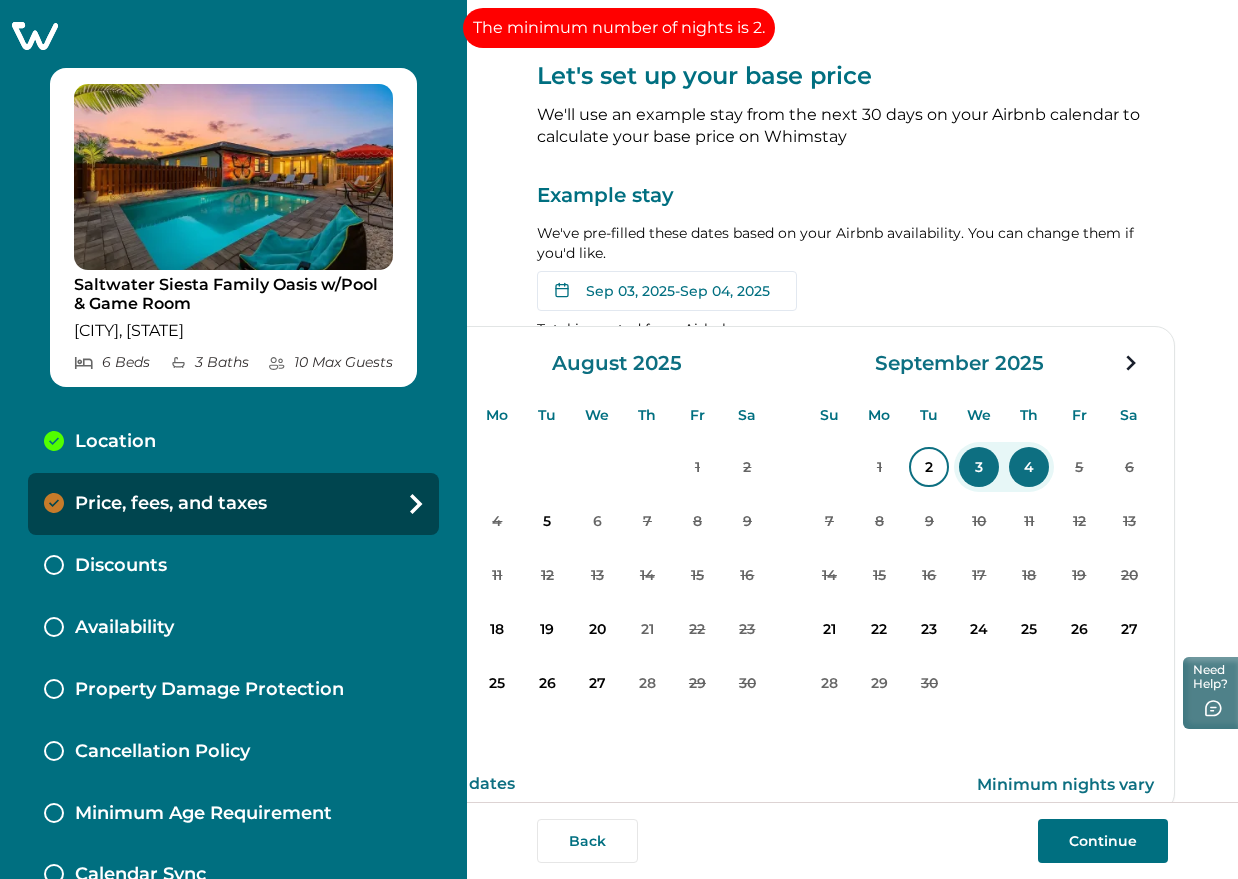 click on "2" at bounding box center [929, 467] 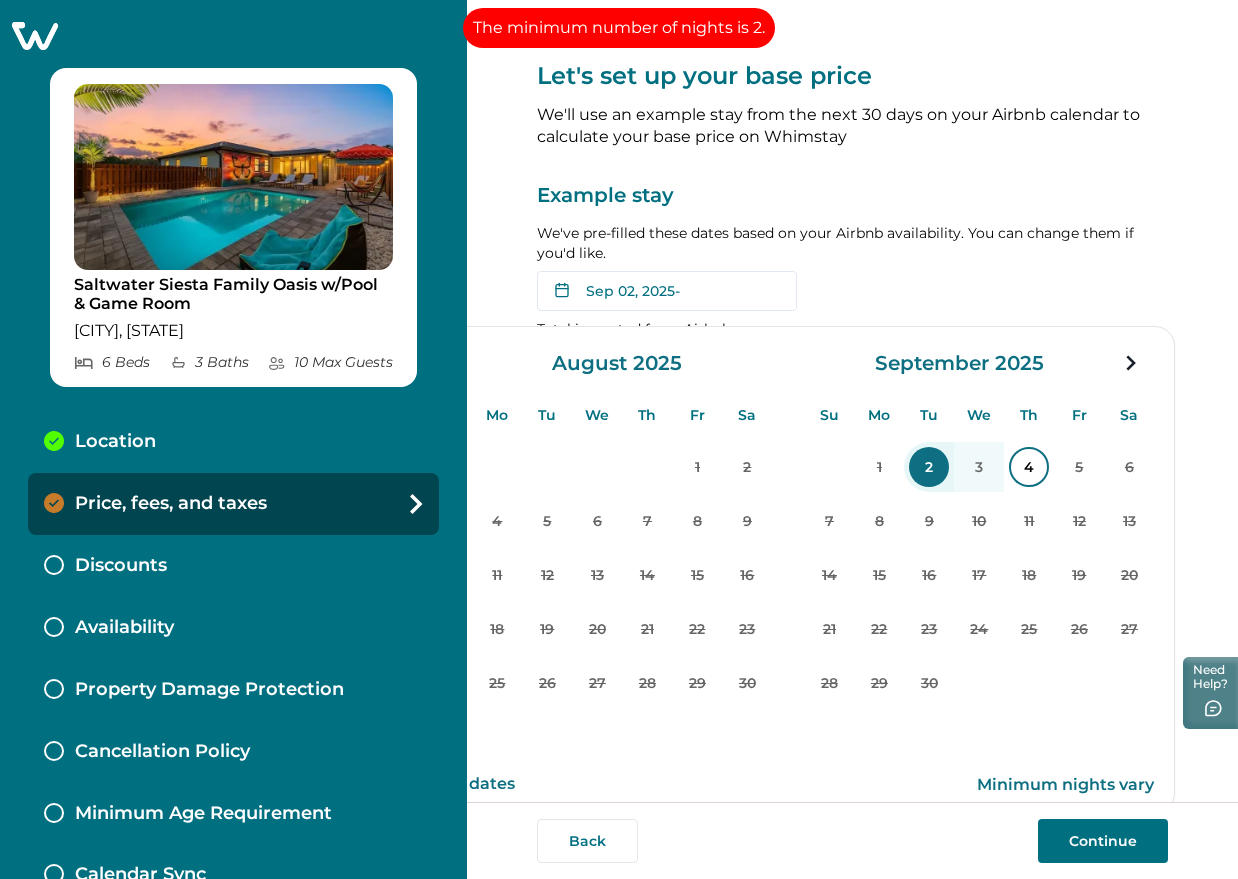 click on "4" at bounding box center [1029, 467] 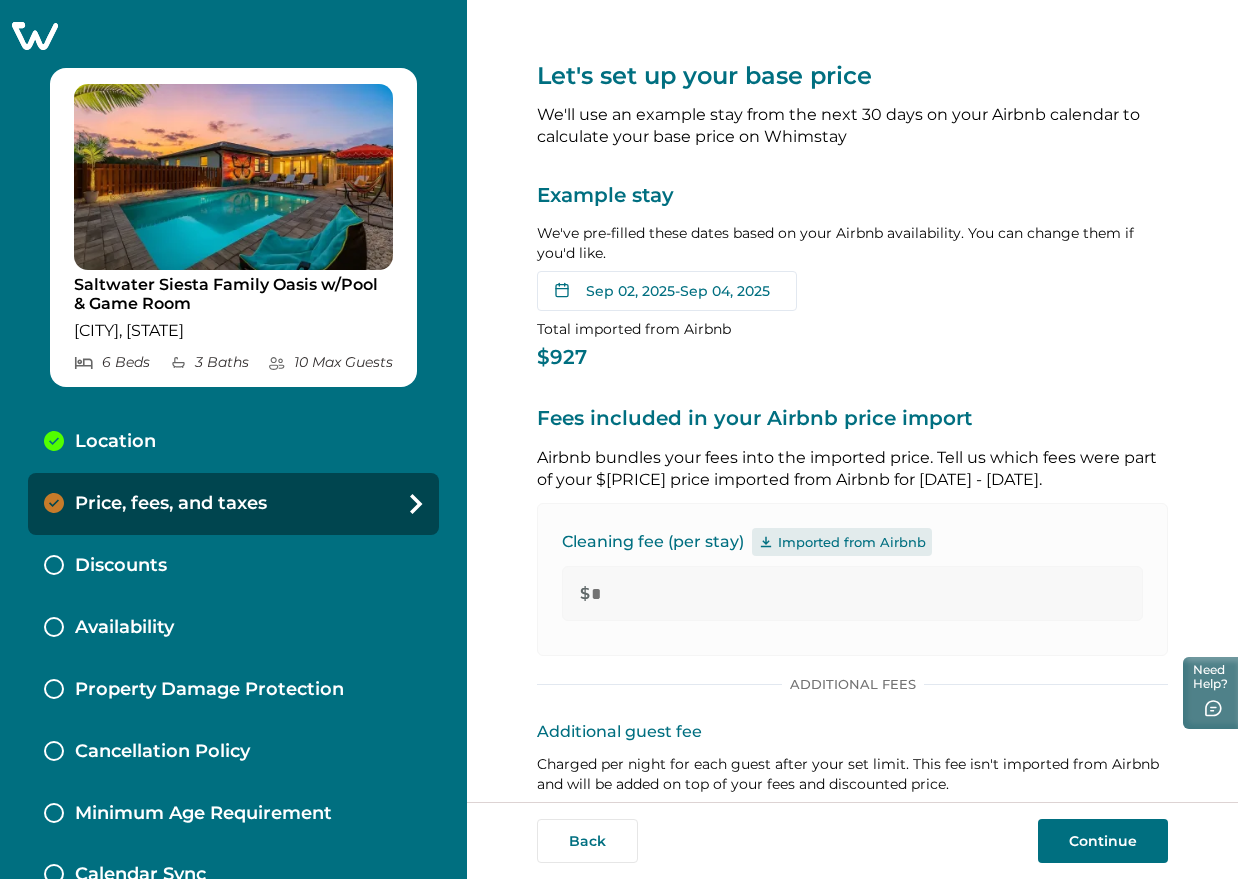 click 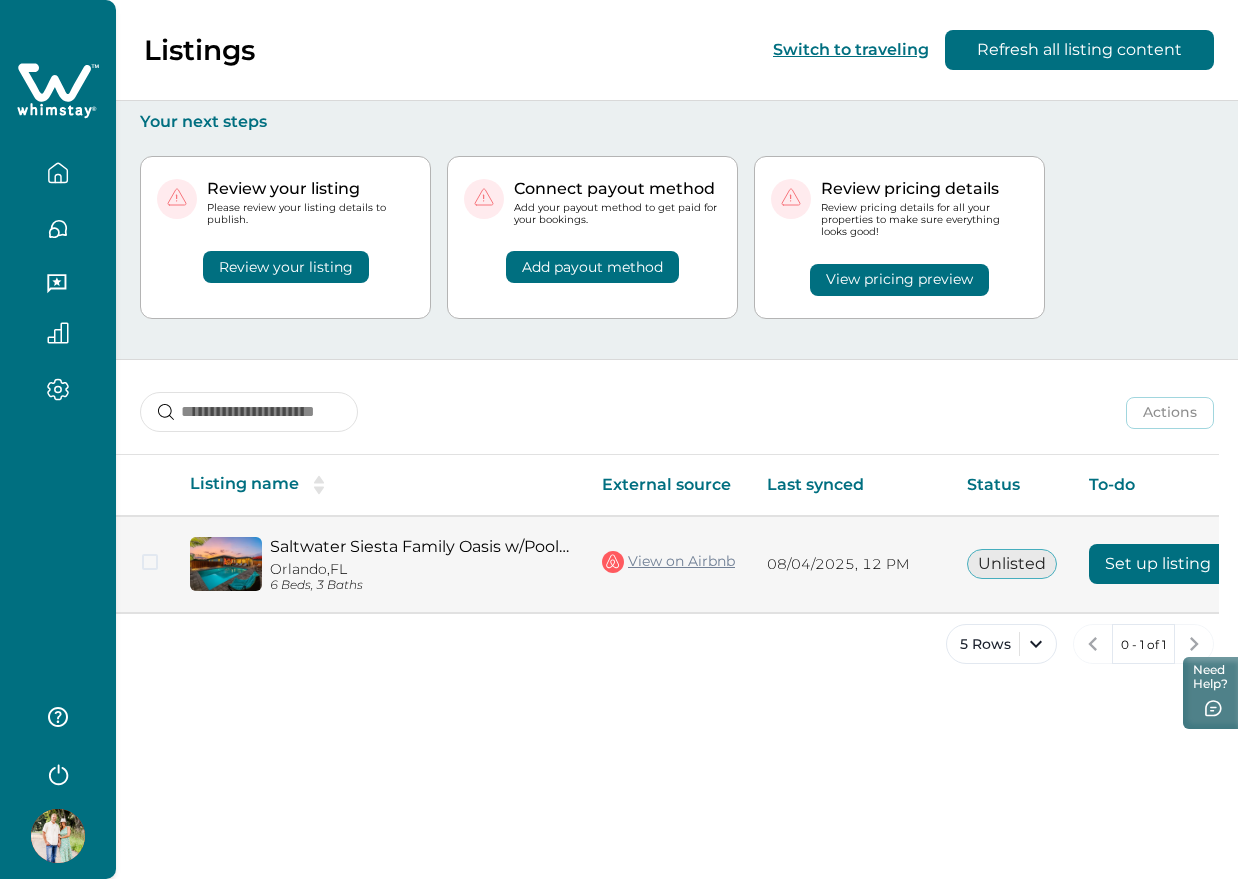 click on "Set up listing" at bounding box center [1158, 564] 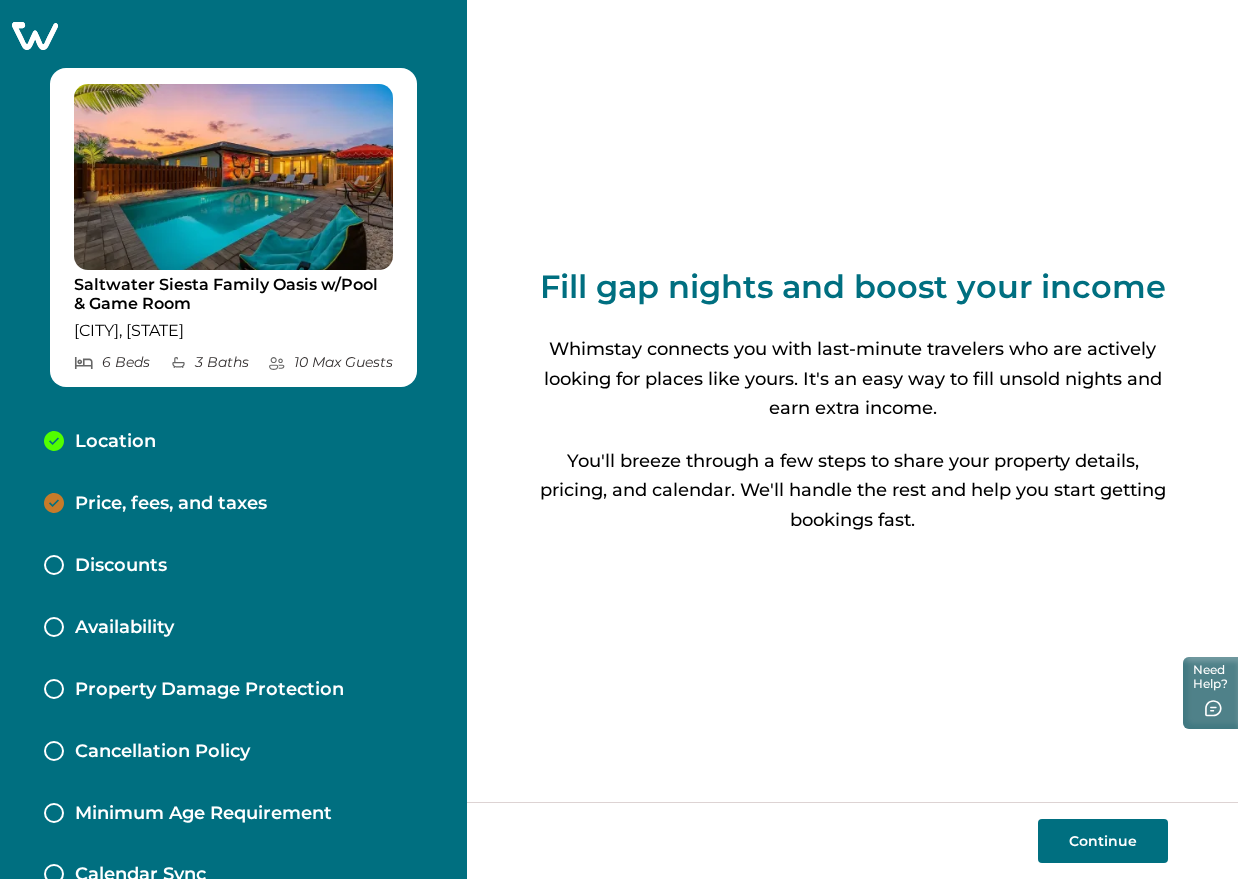 click on "Price, fees, and taxes" at bounding box center [171, 504] 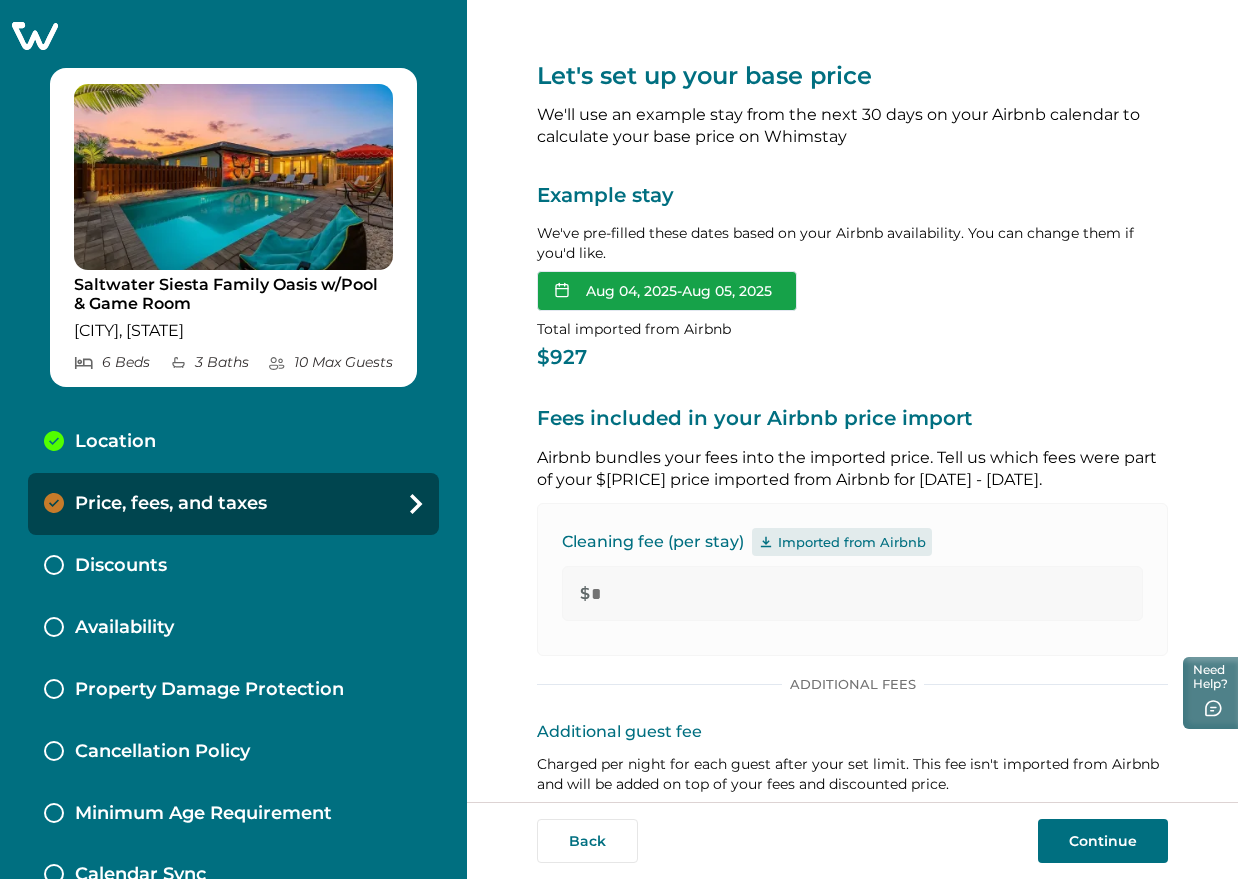 click on "Aug 04, 2025  -  Aug 05, 2025" at bounding box center [667, 291] 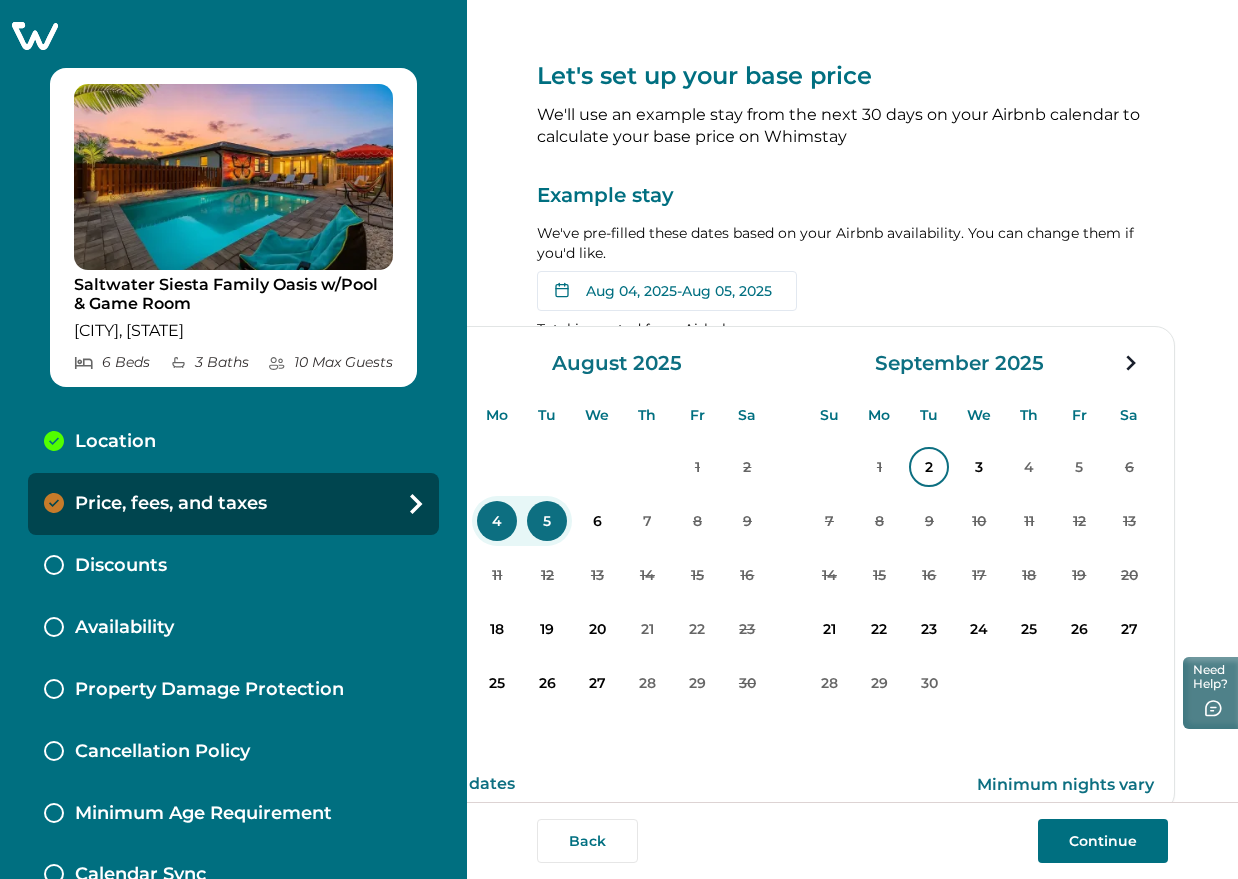 click on "2" at bounding box center [929, 467] 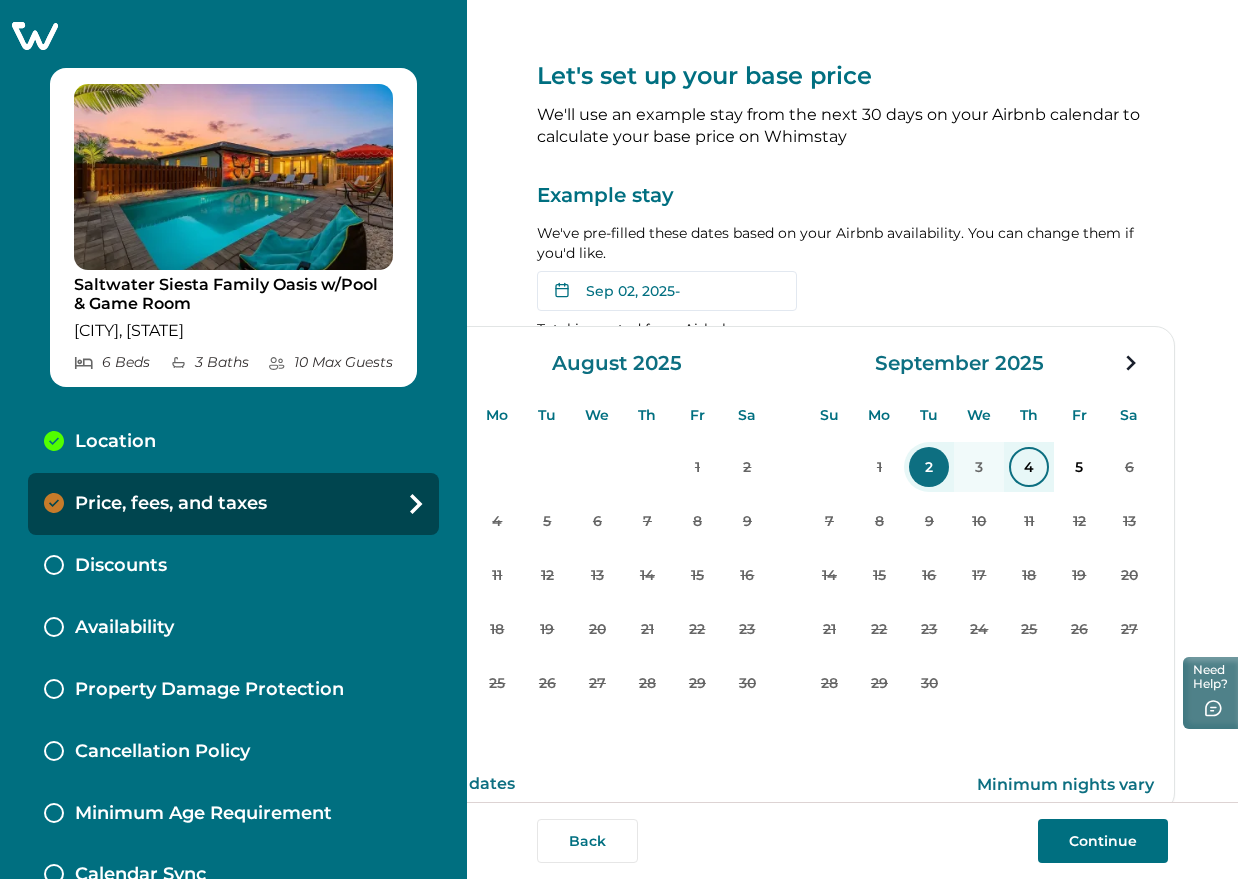click on "4" at bounding box center [1029, 467] 